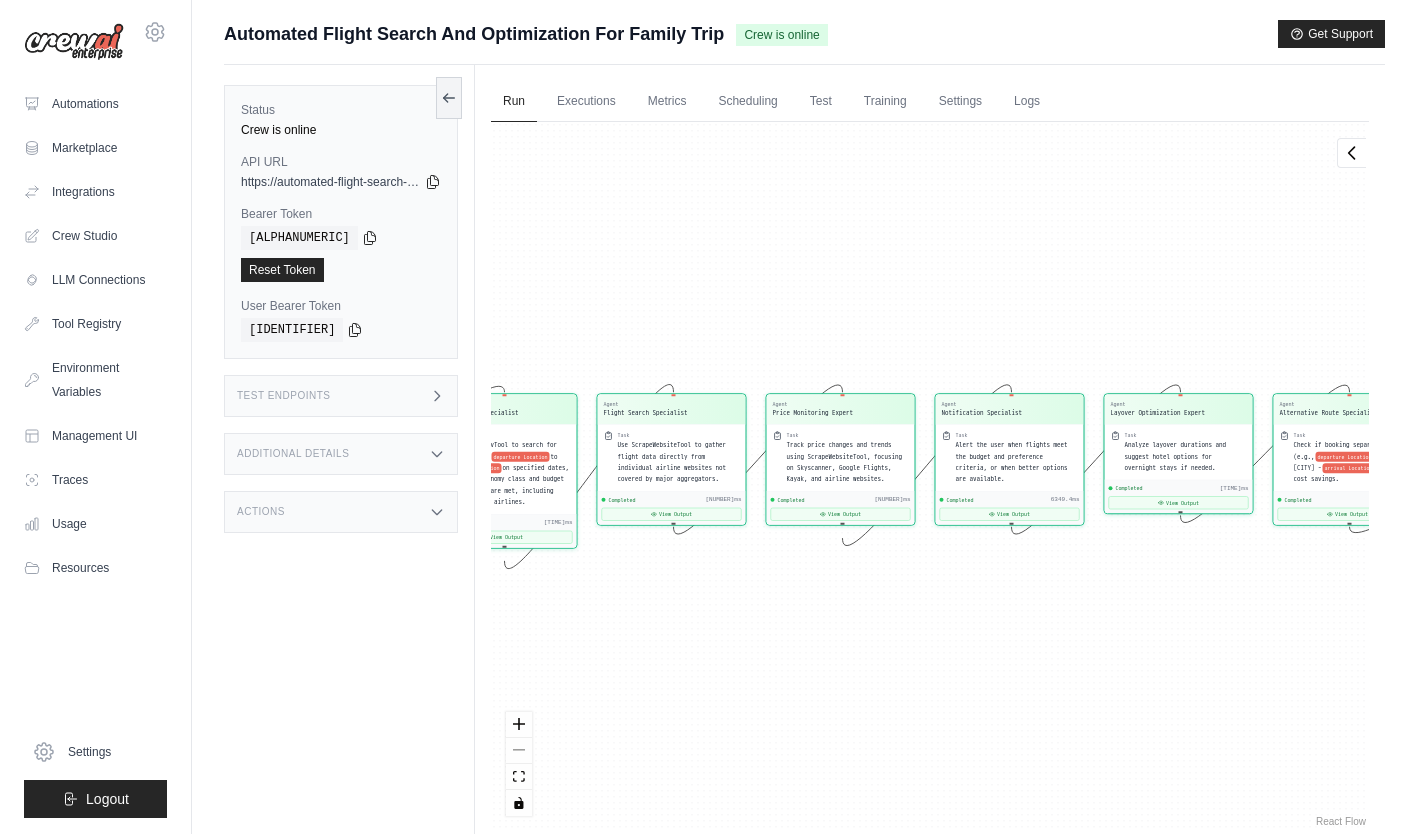 scroll, scrollTop: 0, scrollLeft: 0, axis: both 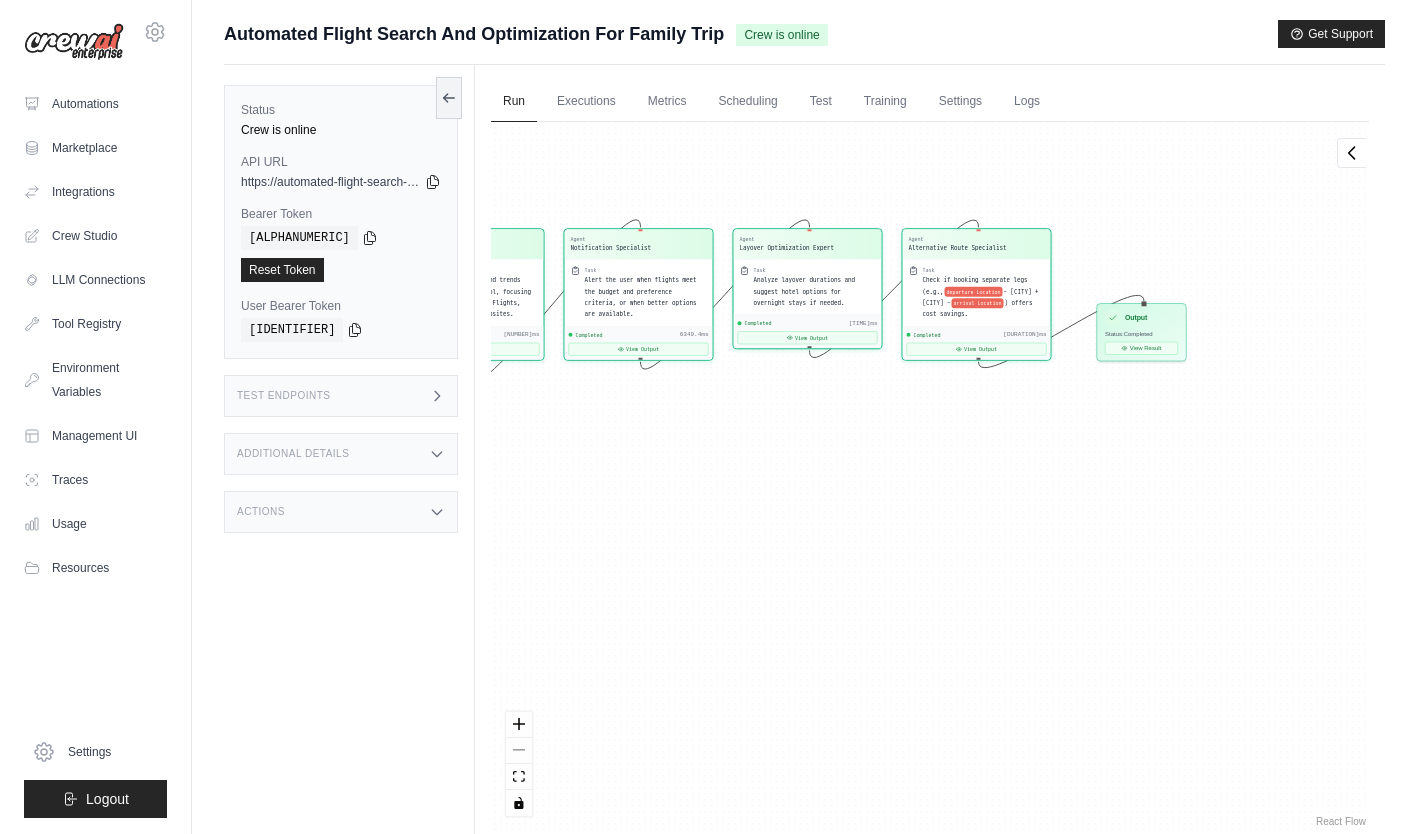 drag, startPoint x: 1073, startPoint y: 609, endPoint x: 702, endPoint y: 444, distance: 406.03696 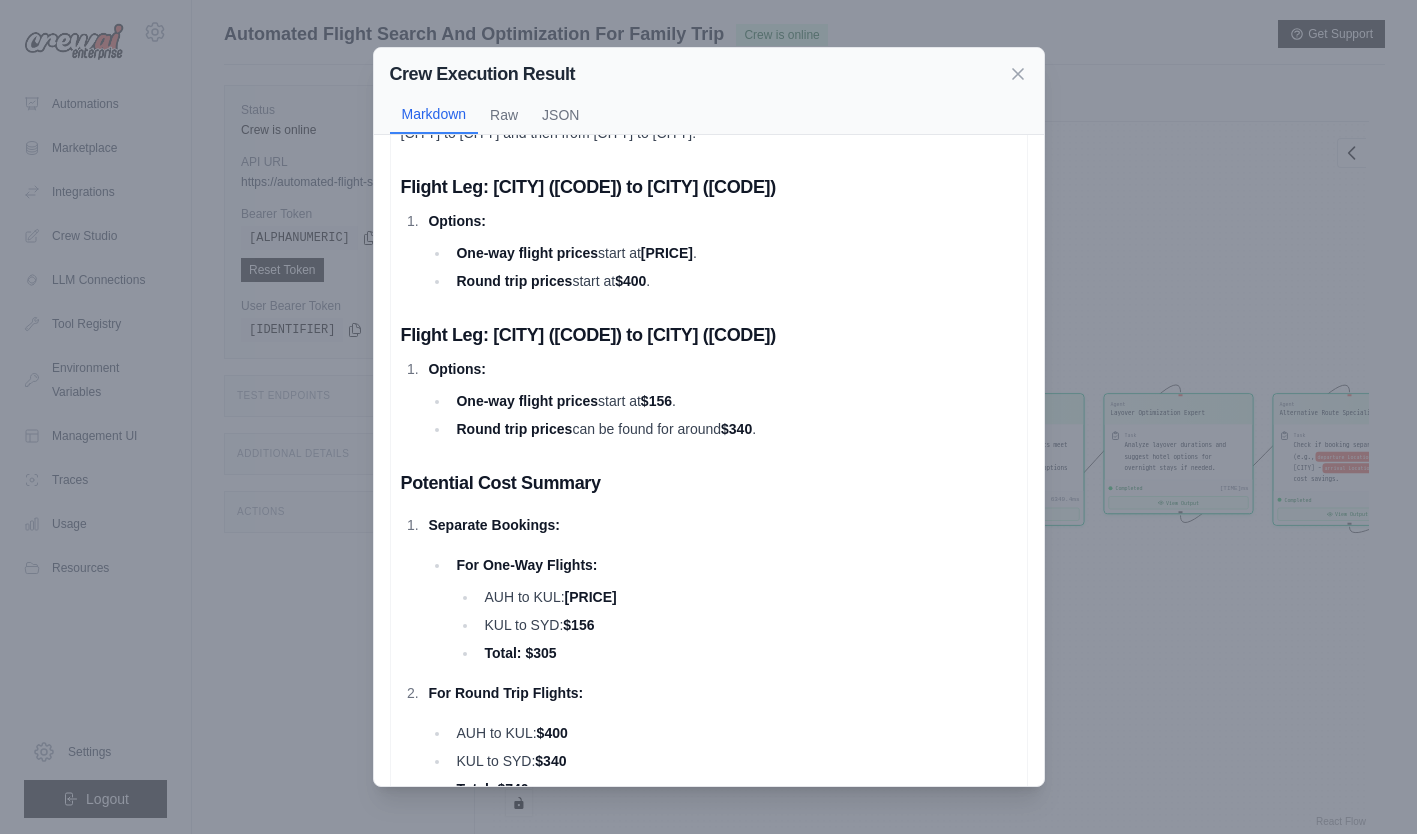 scroll, scrollTop: 0, scrollLeft: 0, axis: both 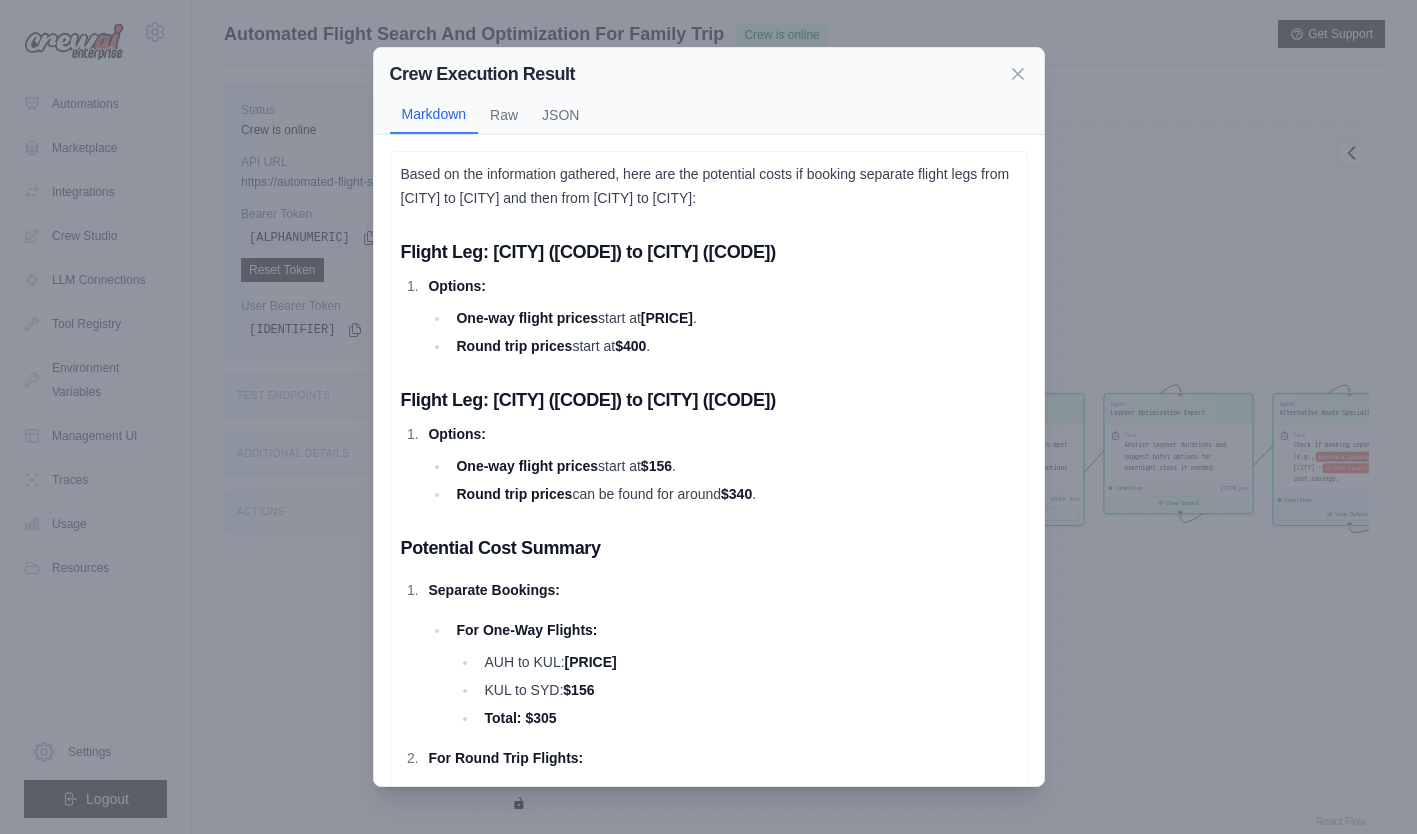 click on "Crew Execution Result Markdown Raw JSON Based on the information gathered, here are the potential costs if booking separate flight legs from Abu Dhabi to Kuala Lumpur and then from Kuala Lumpur to Sydney:
Flight Leg: Abu Dhabi (AUH) to Kuala Lumpur (KUL)
Options:
One-way flight prices  start at  $149 .
Round trip prices  start at  $400 .
Flight Leg: Kuala Lumpur (KUL) to Sydney (SYD)
Options:
One-way flight prices  start at  $156 .
Round trip prices  can be found for around  $340 .
Potential Cost Summary
Separate Bookings:
For One-Way Flights:
AUH to KUL:  $149
KUL to SYD:  $156
Total:   $305
For Round Trip Flights:
AUH to KUL:  $400
KUL to SYD:  $340
Total:   $740
Direct Booking from Abu Dhabi to Sydney
Here's a comparison against the direct flight prices:
Etihad Airways:   $1,462  (round trip)
Oman Air:   $1,395  (round trip)
Air Europa:   $1,532  (round trip)
Egyptair:   $1,600  (round trip)
Turkish Airlines:" at bounding box center [708, 417] 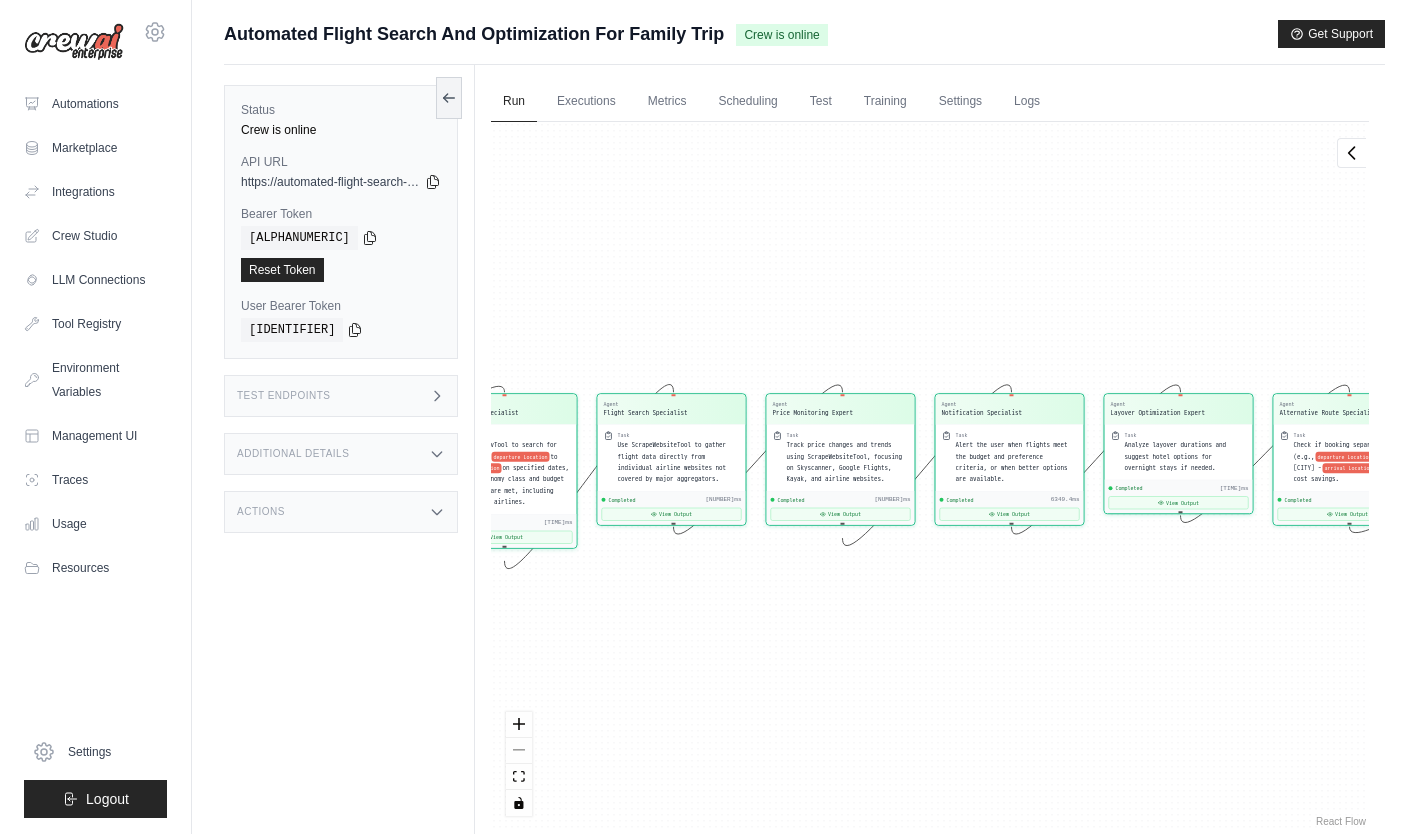 click on "View Output" at bounding box center (1010, 514) 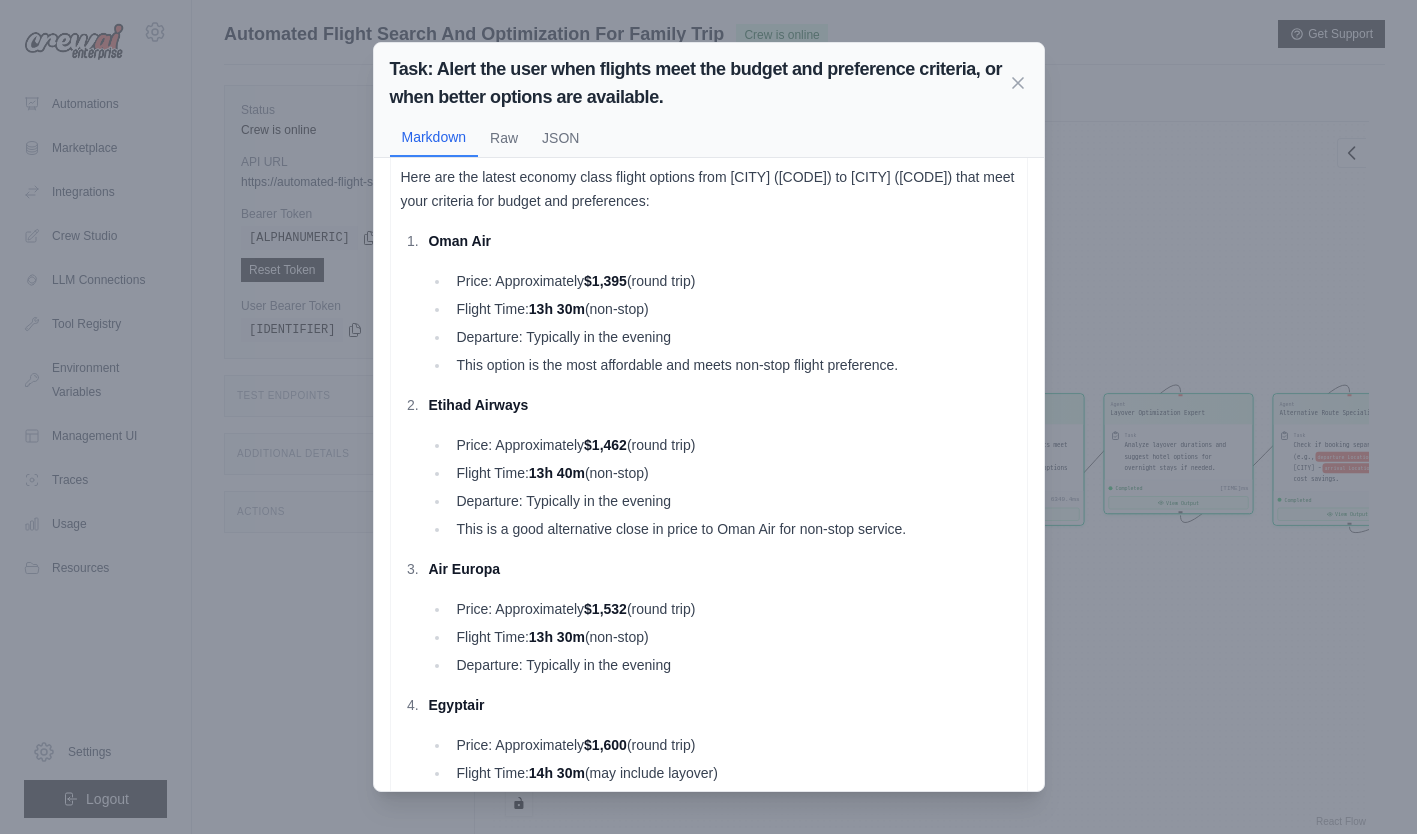 scroll, scrollTop: 0, scrollLeft: 0, axis: both 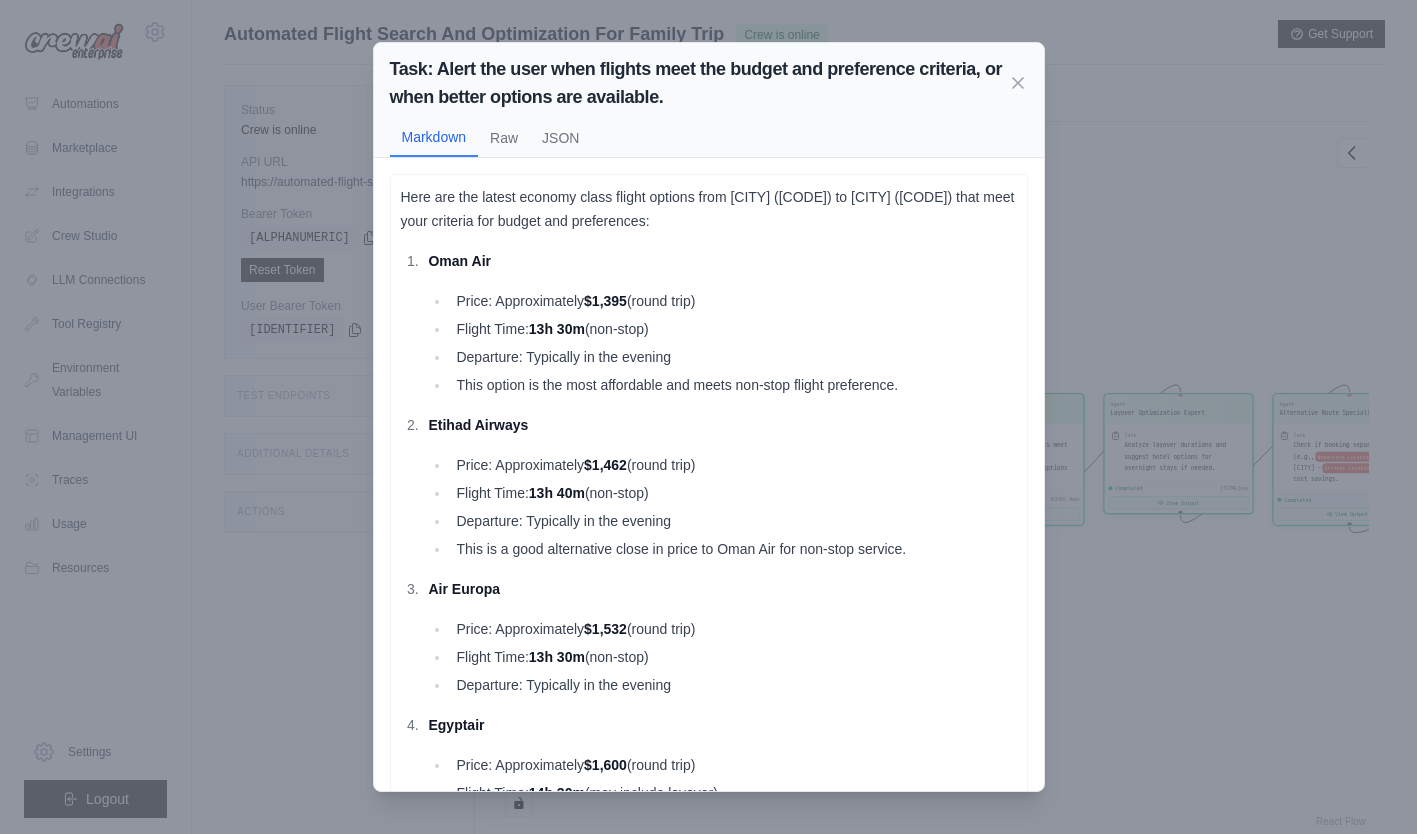 click on "Task: Alert the user when flights meet the budget and preference criteria, or when better options are available. Markdown Raw JSON Here are the latest economy class flight options from Abu Dhabi (AUH) to Sydney (SYD) that meet your criteria for budget and preferences:
Oman Air
Price: Approximately  $1,395  (round trip)
Flight Time:  13h 30m  (non-stop)
Departure: Typically in the evening
This option is the most affordable and meets non-stop flight preference.
Etihad Airways
Price: Approximately  $1,462  (round trip)
Flight Time:  13h 40m  (non-stop)
Departure: Typically in the evening
This is a good alternative close in price to Oman Air for non-stop service.
Air Europa
Price: Approximately  $1,532  (round trip)
Flight Time:  13h 30m  (non-stop)
Departure: Typically in the evening
Egyptair
Price: Approximately  $1,600  (round trip)
Flight Time:  14h 30m  (may include layover)
Departure: Varies
Turkish Airlines
Price: Approximately" at bounding box center (708, 417) 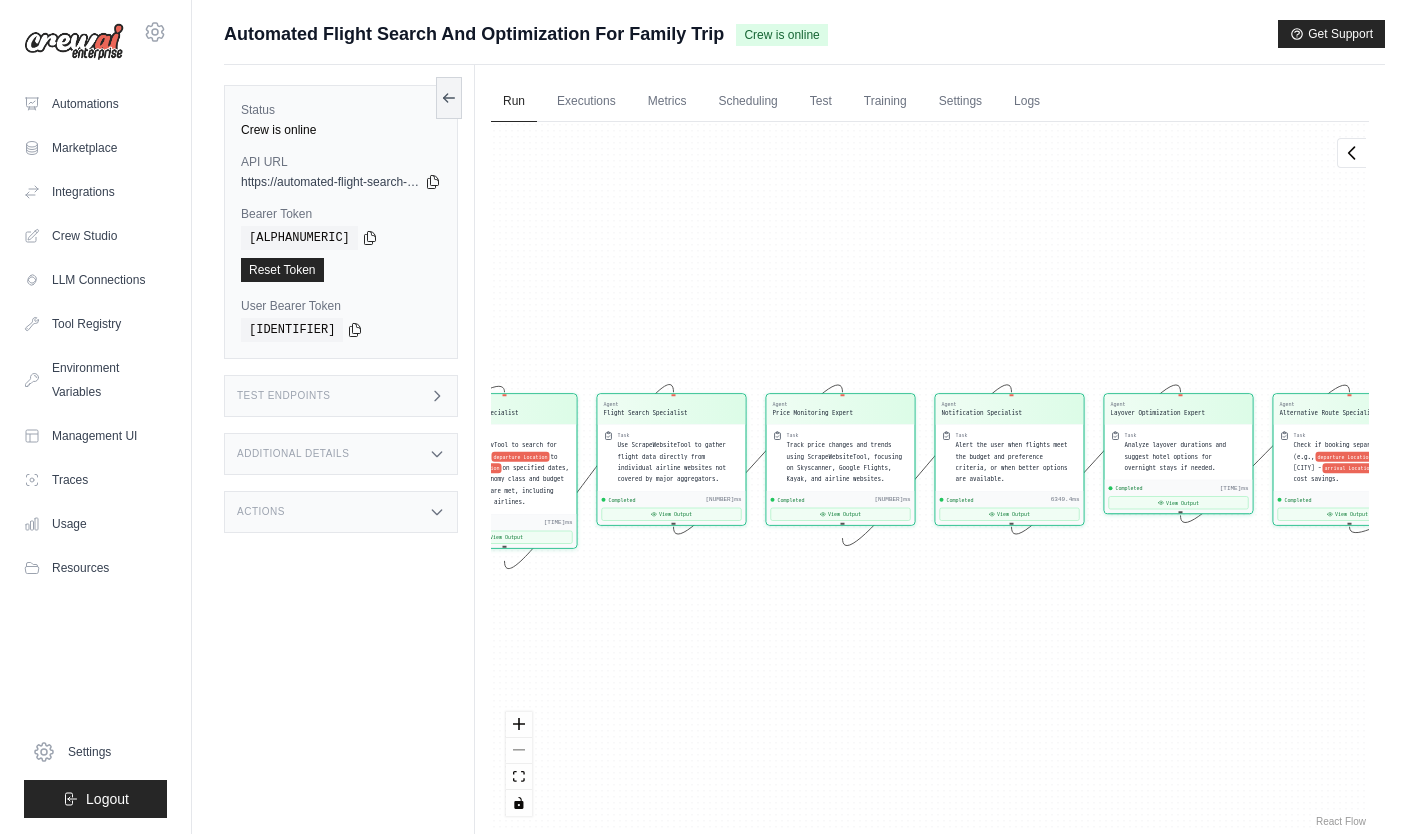 click on "View Output" at bounding box center (1179, 502) 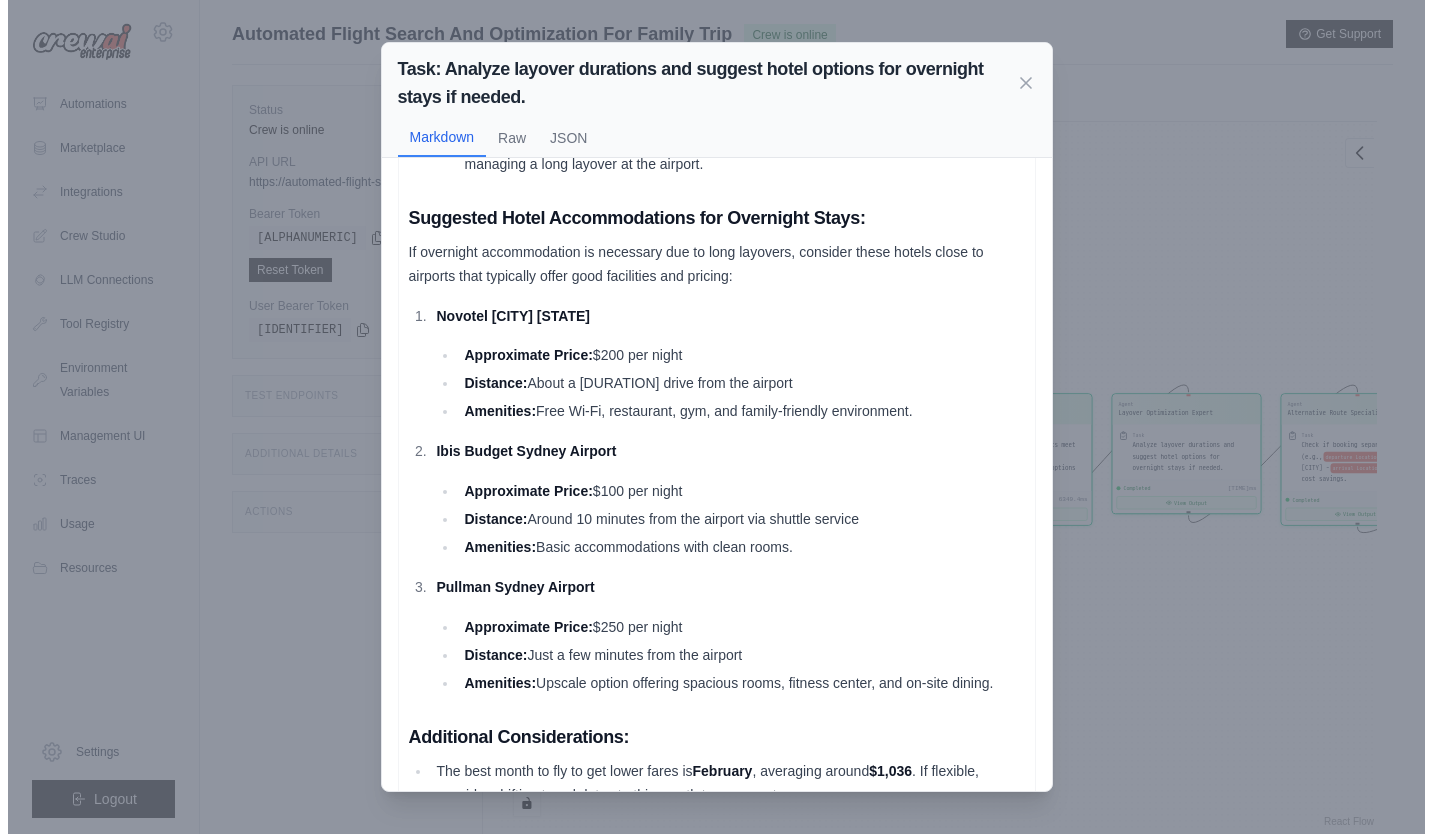 scroll, scrollTop: 1148, scrollLeft: 0, axis: vertical 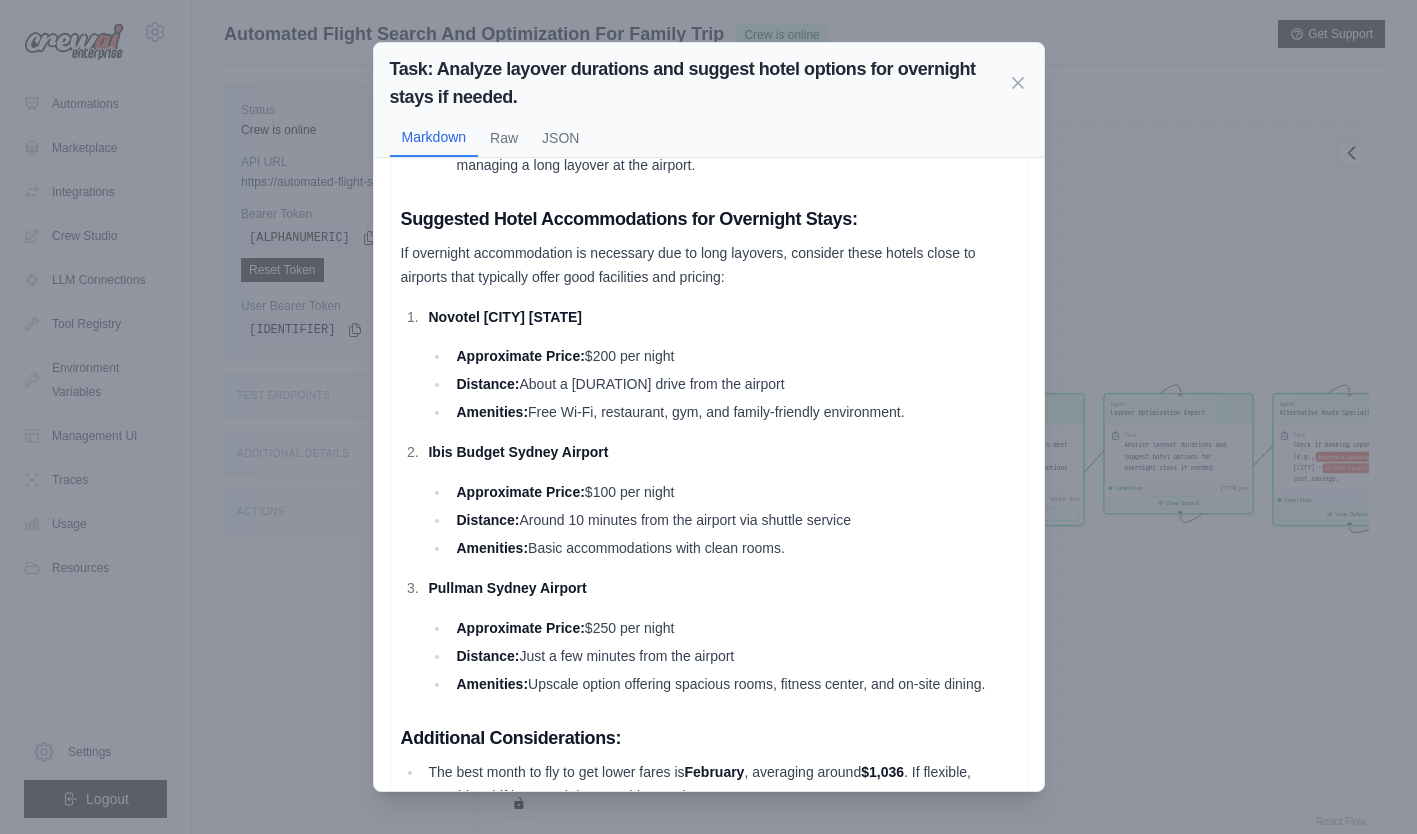 click on "Task: Analyze layover durations and suggest hotel options for overnight stays if needed. Markdown Raw JSON Based on the flight options available from Abu Dhabi (AUH) to Sydney (SYD), here are the optimized recommendations for layover durations along with hotel accommodations if overnight stays are necessary.
Recommended Flight Options:
Oman Air
Price:  Approximately $1,395 (round trip)
Flight Time:  13h 30m (non-stop)
Departure:  Typically in the evening
Best Option:  This is the most affordable and meets the non-stop preference.
Etihad Airways
Price:  Approximately $1,462 (round trip)
Flight Time:  13h 40m (non-stop)
Departure:  Typically in the evening
Good Alternative:  Close in price to Oman Air with non-stop service for travelers preferring this airline.
Air Europa
Price:  Approximately $1,532 (round trip)
Flight Time:  13h 30m (non-stop)
Departure:  Typically in the evening
Egyptair
Price:  Approximately $1,600 (round trip)
Flight Time:" at bounding box center [708, 417] 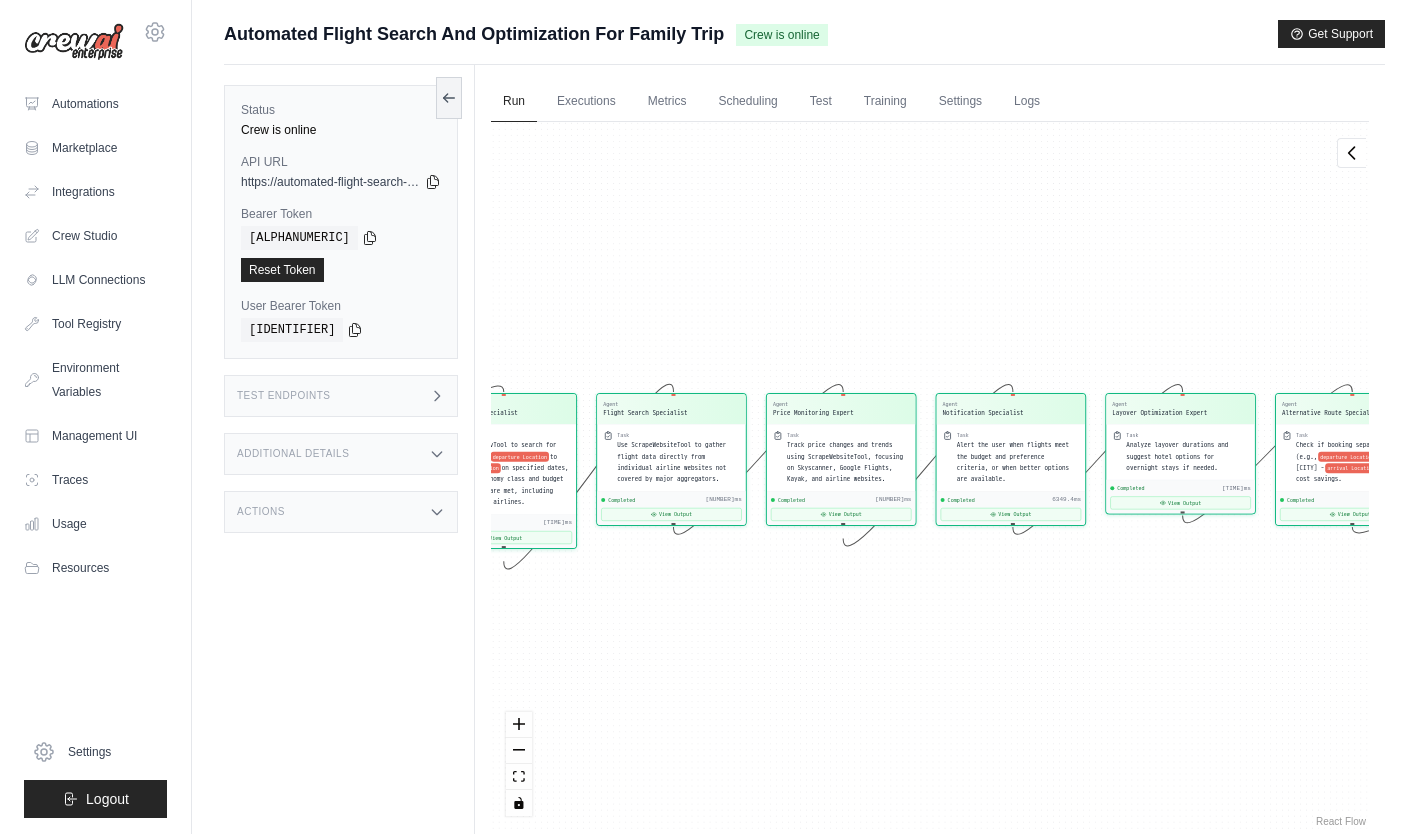 click on "Automations" at bounding box center [95, 104] 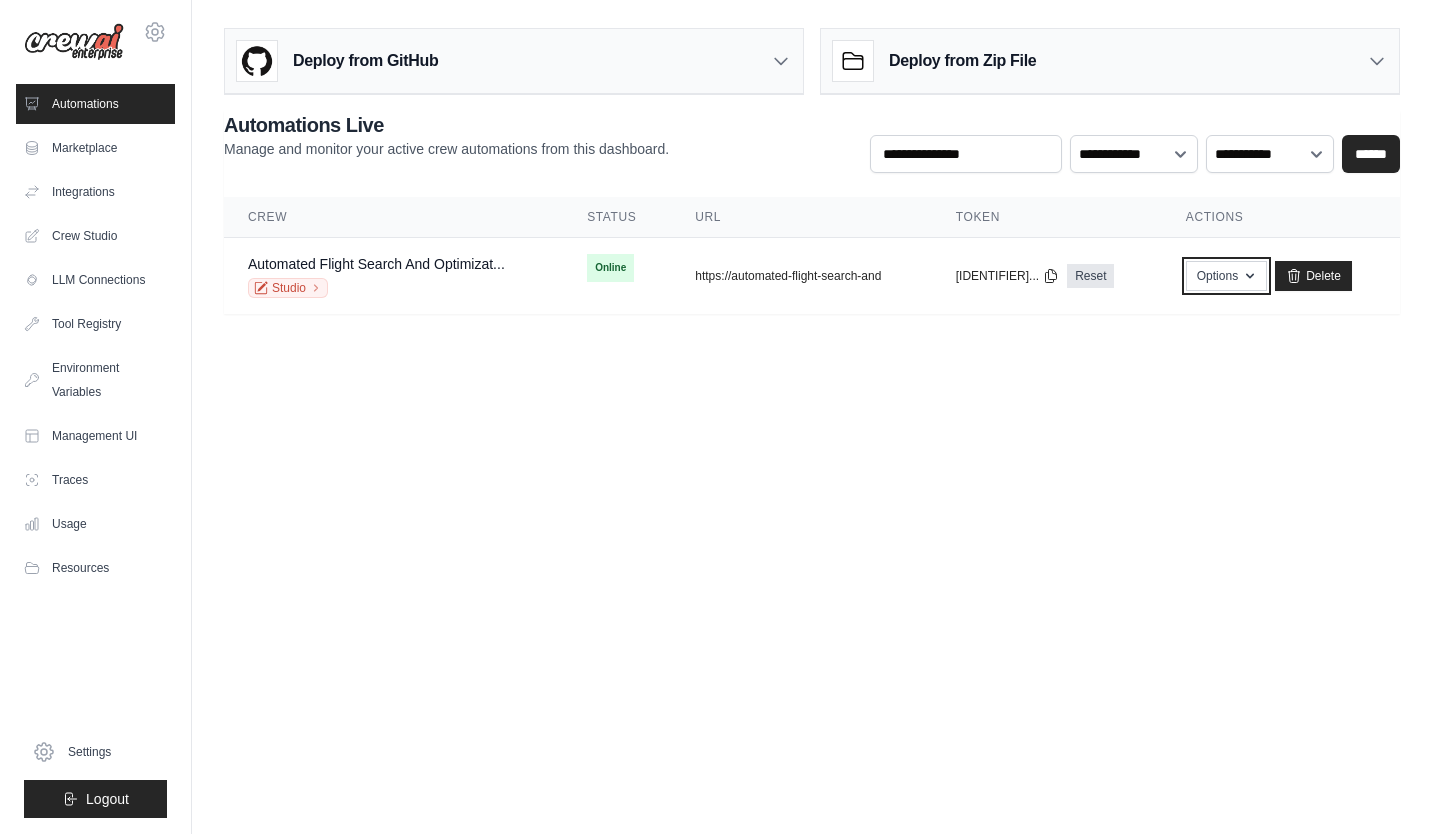click on "Options" at bounding box center (1226, 276) 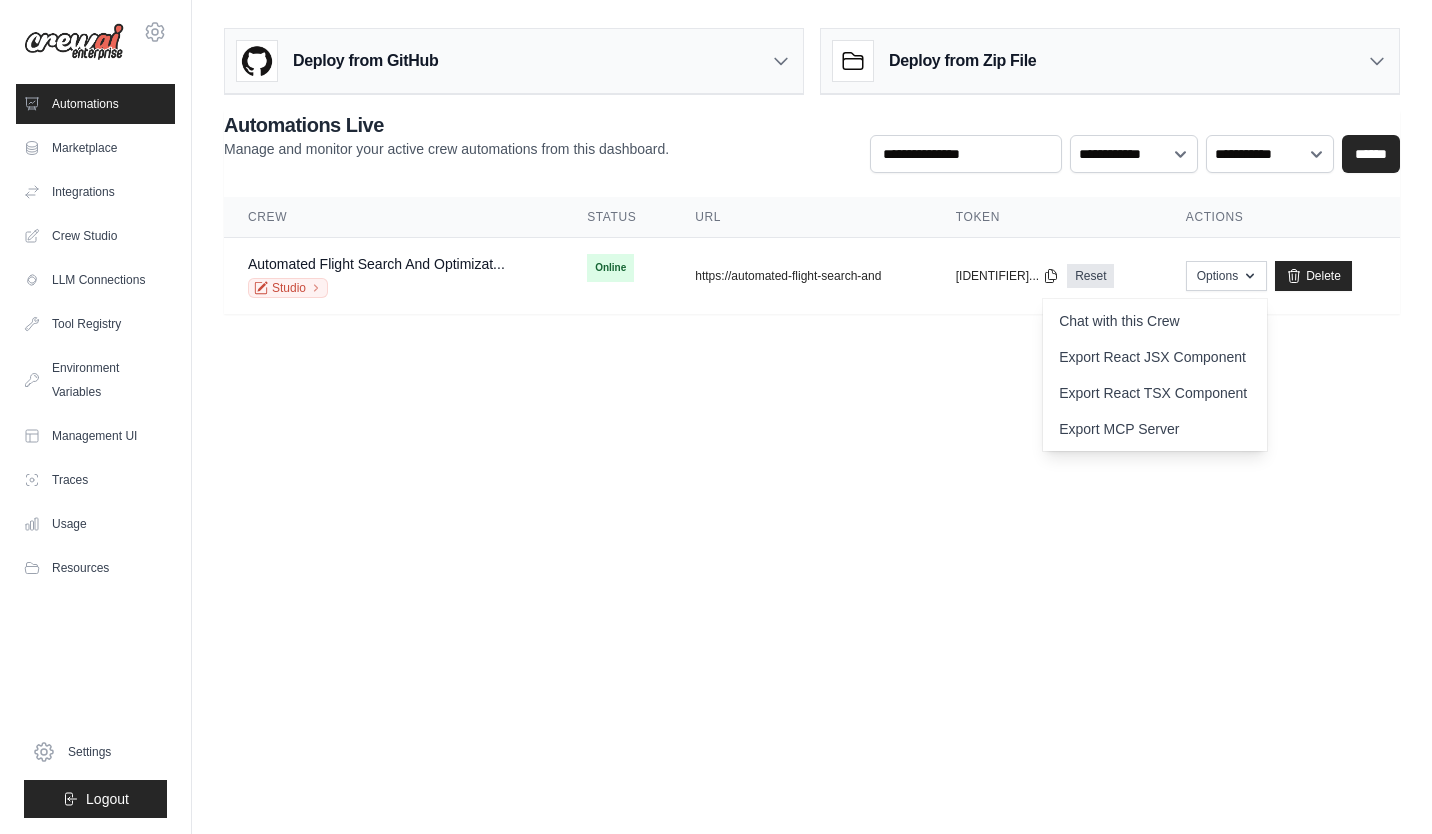 click on "Chat with this
Crew" at bounding box center (1155, 321) 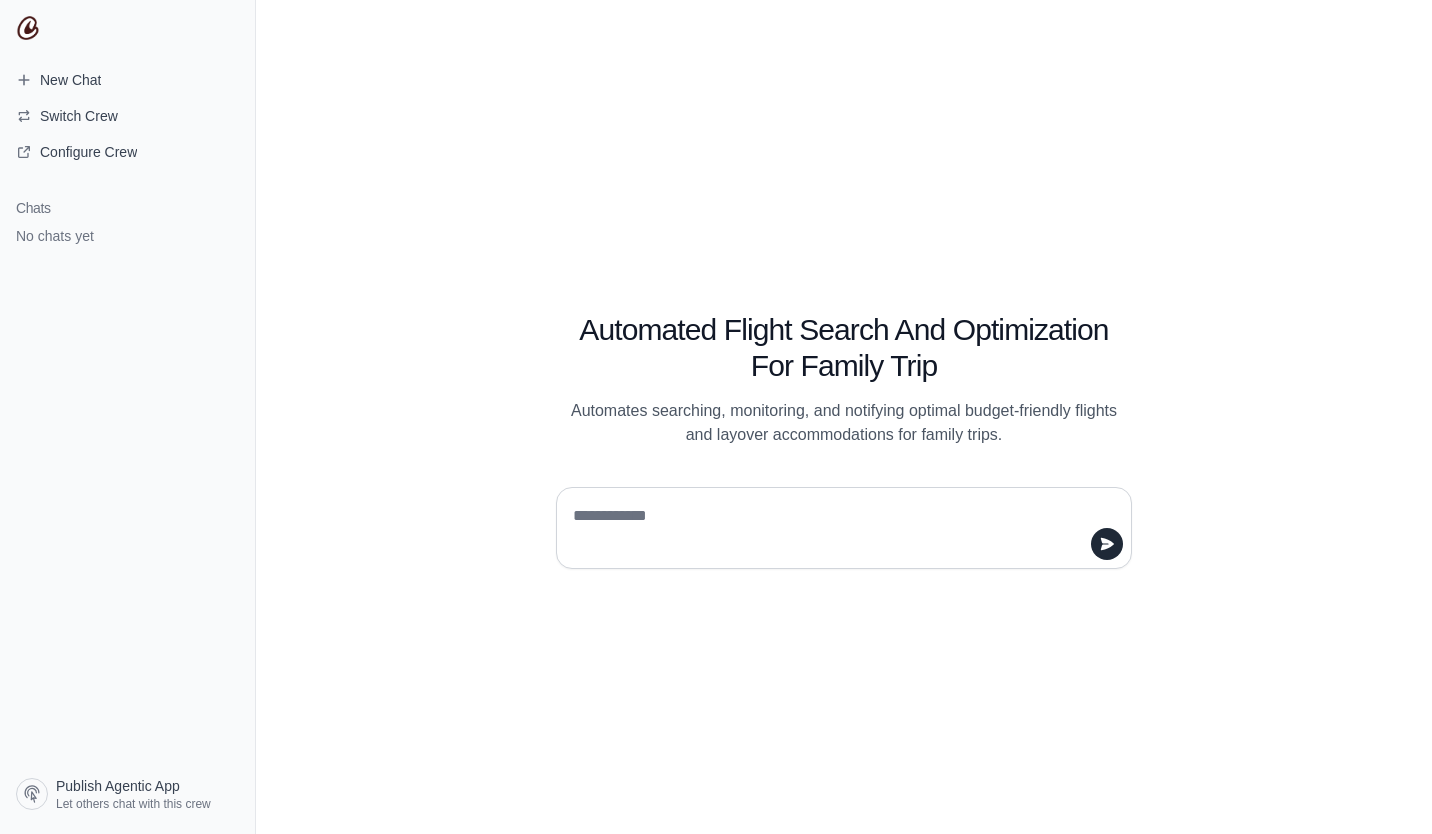 scroll, scrollTop: 0, scrollLeft: 0, axis: both 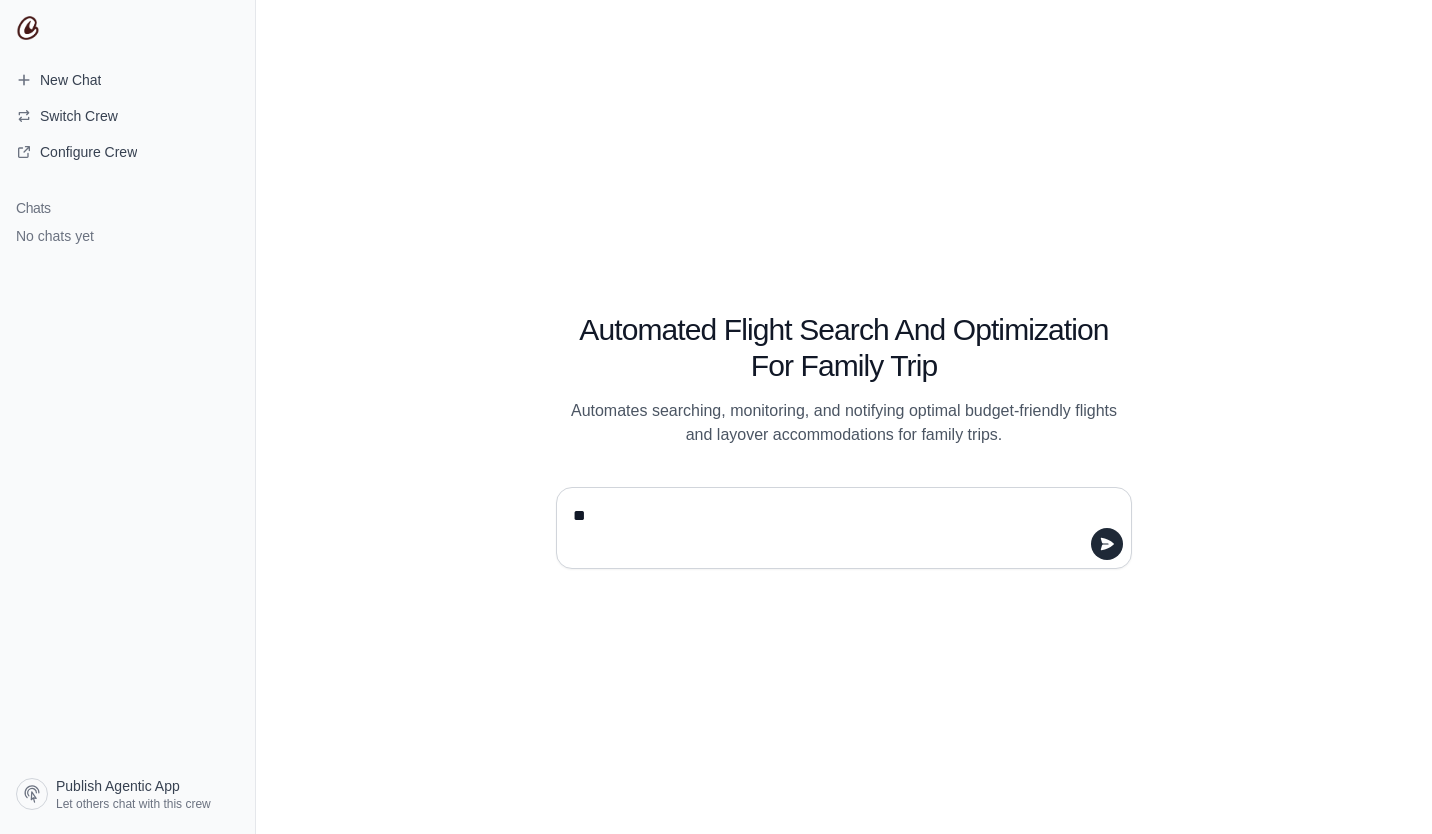 type on "*" 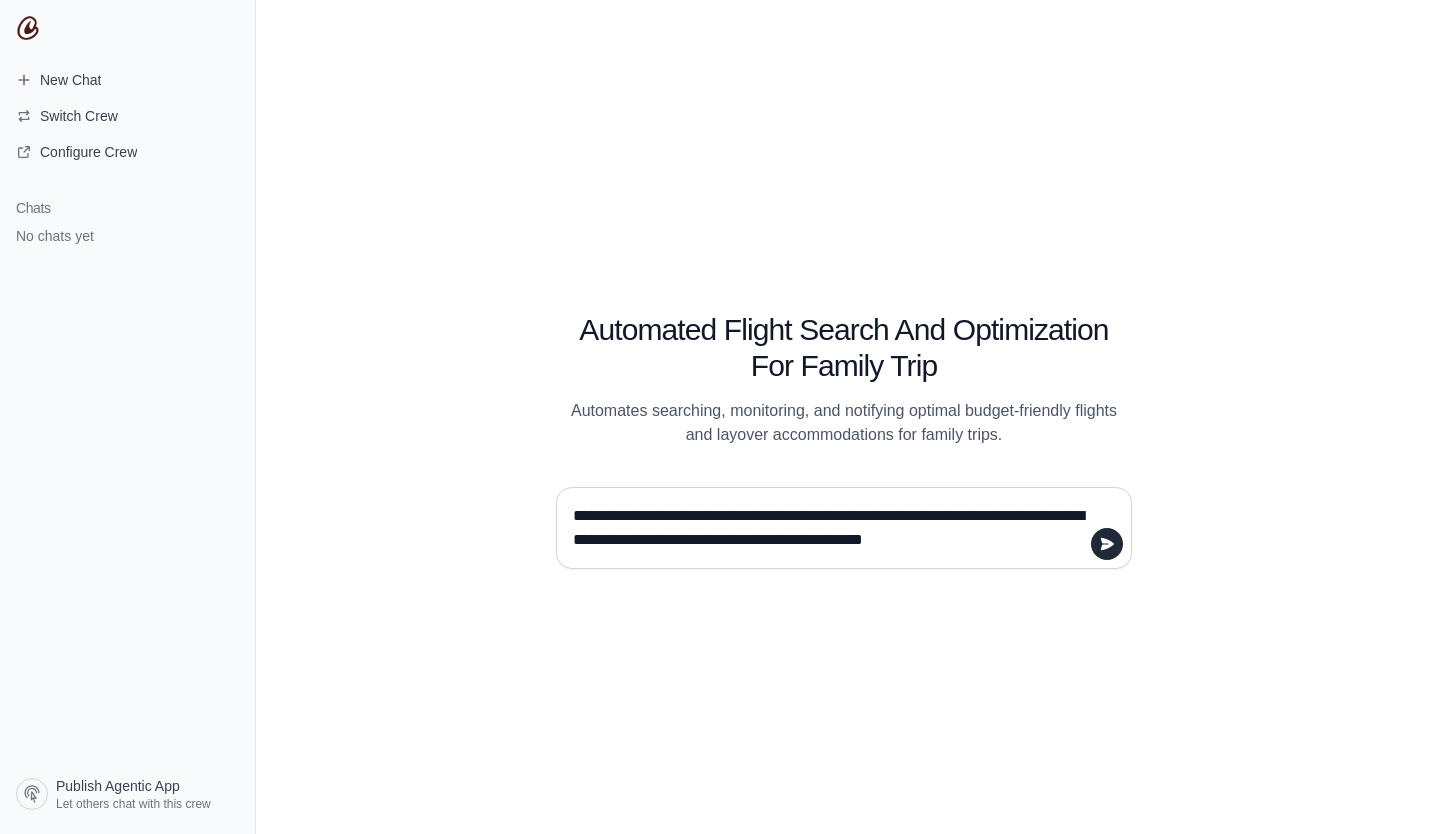 type on "**********" 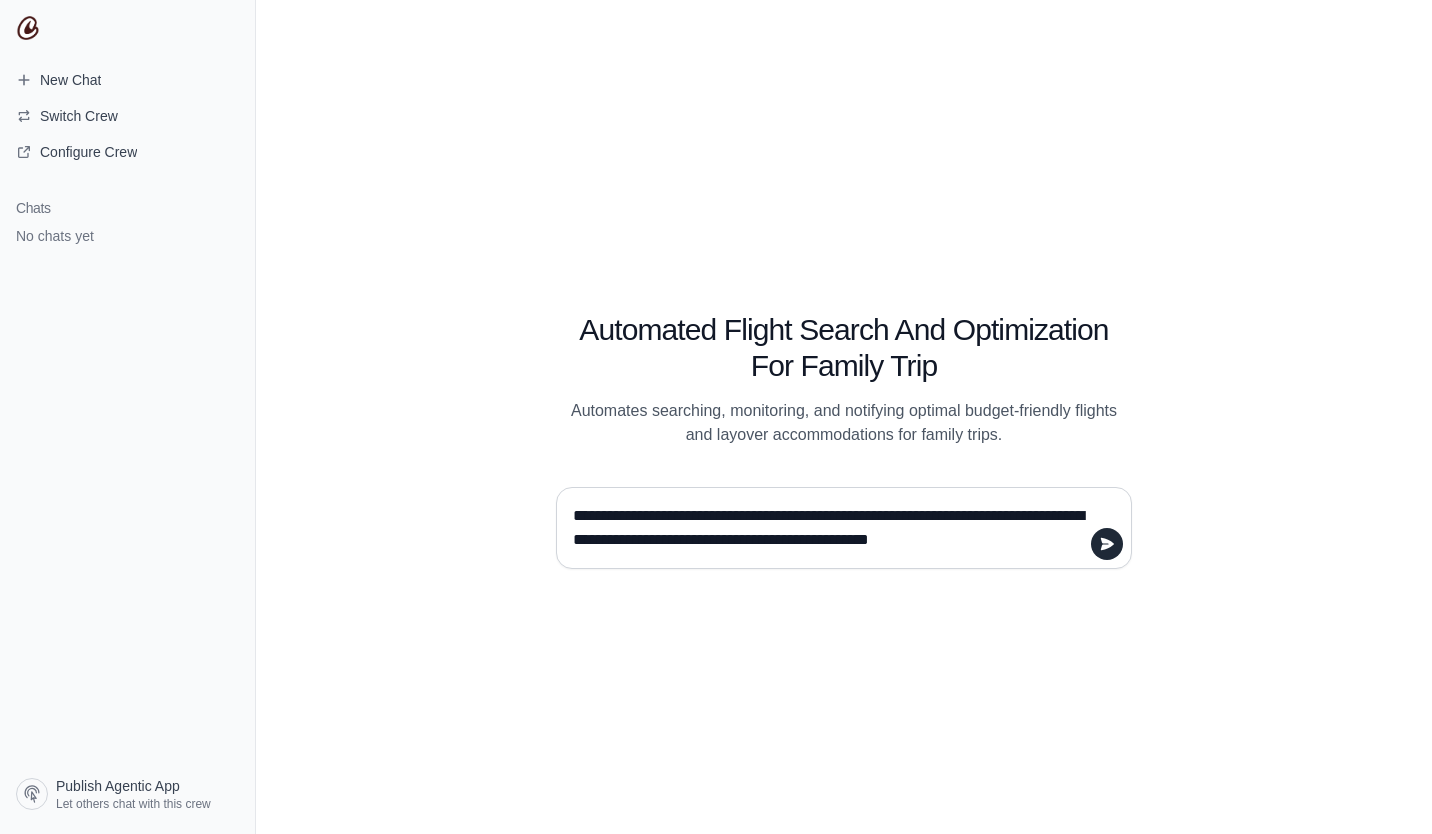 type 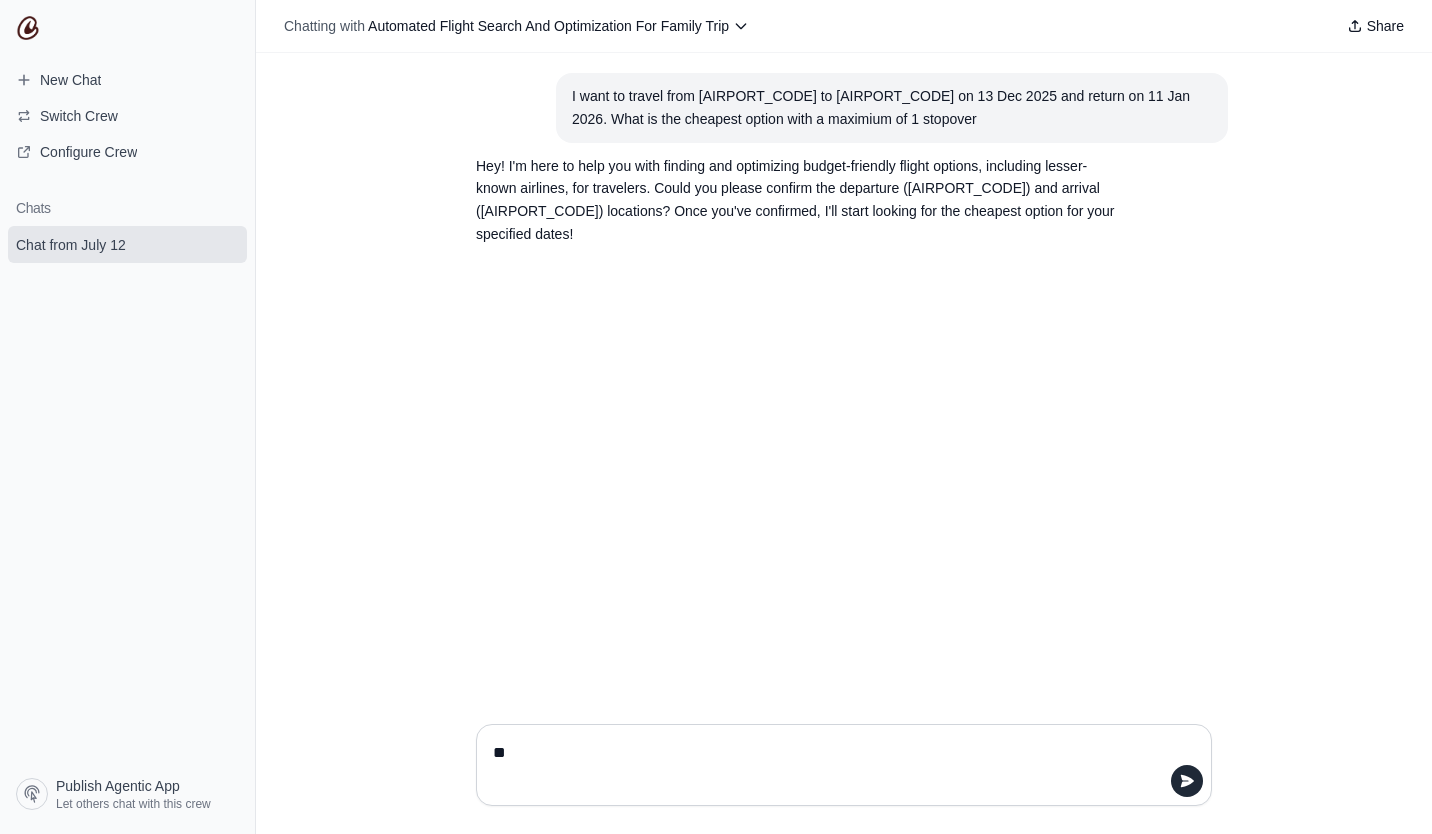 type on "***" 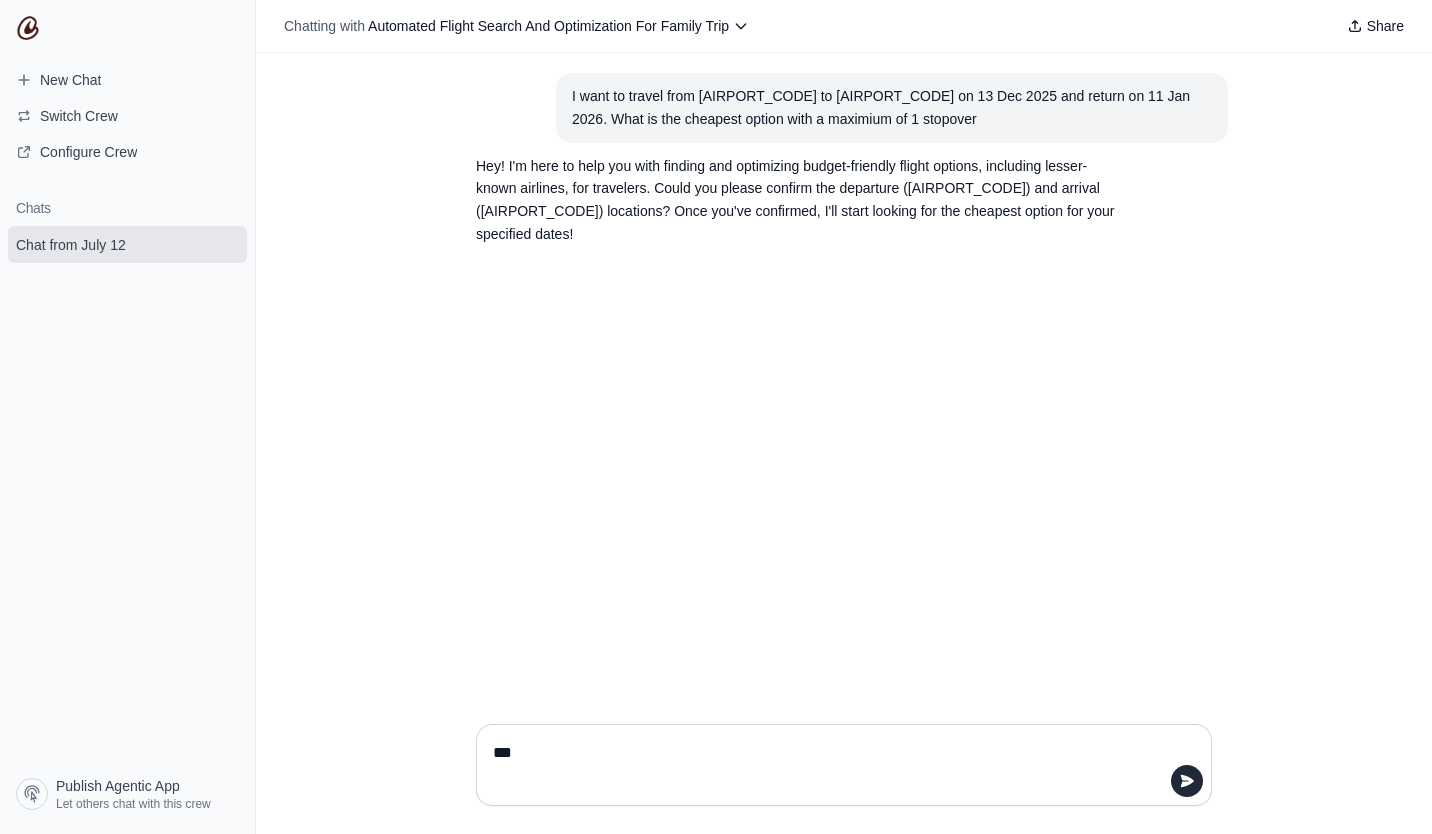 type 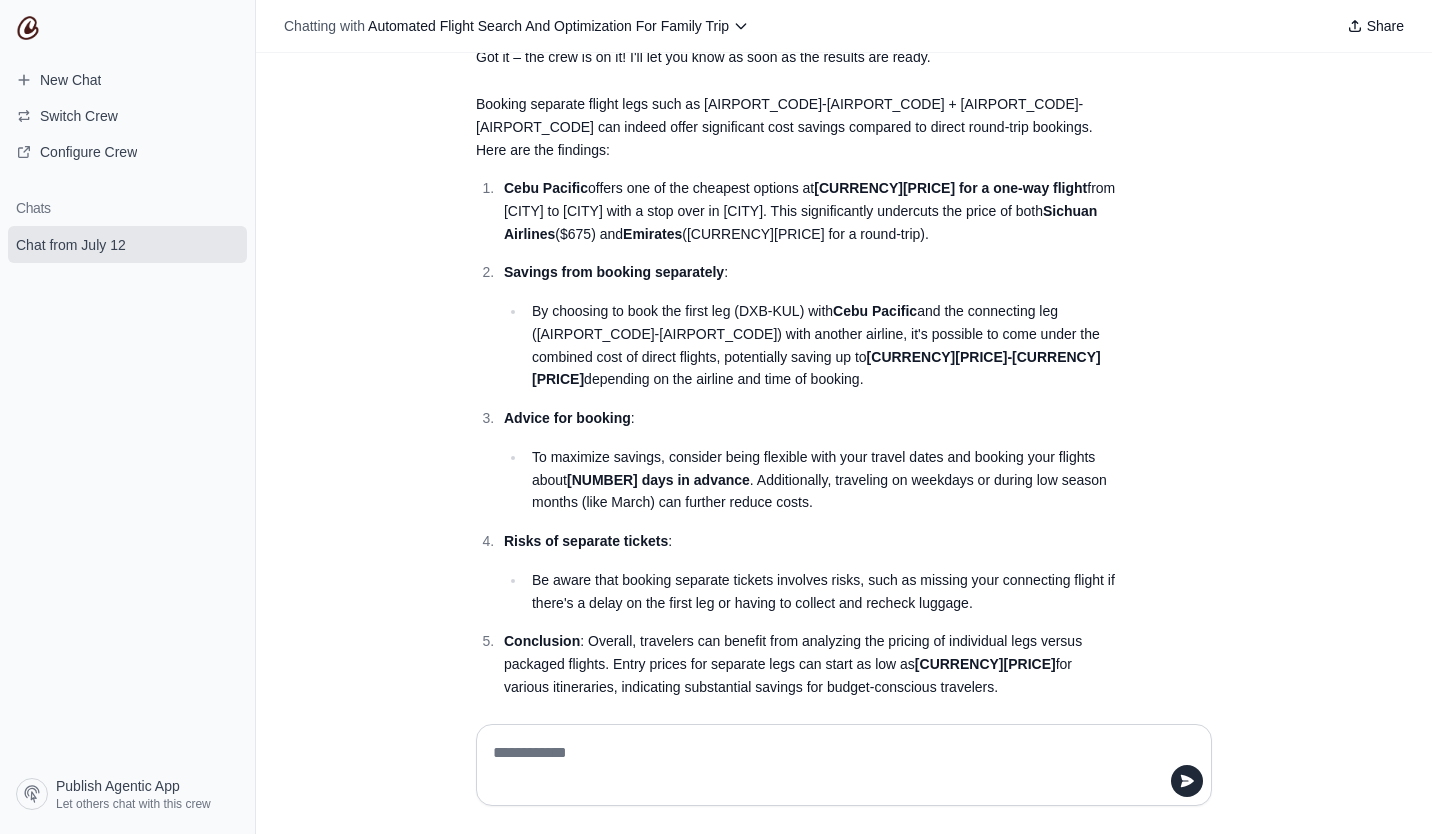 scroll, scrollTop: 286, scrollLeft: 0, axis: vertical 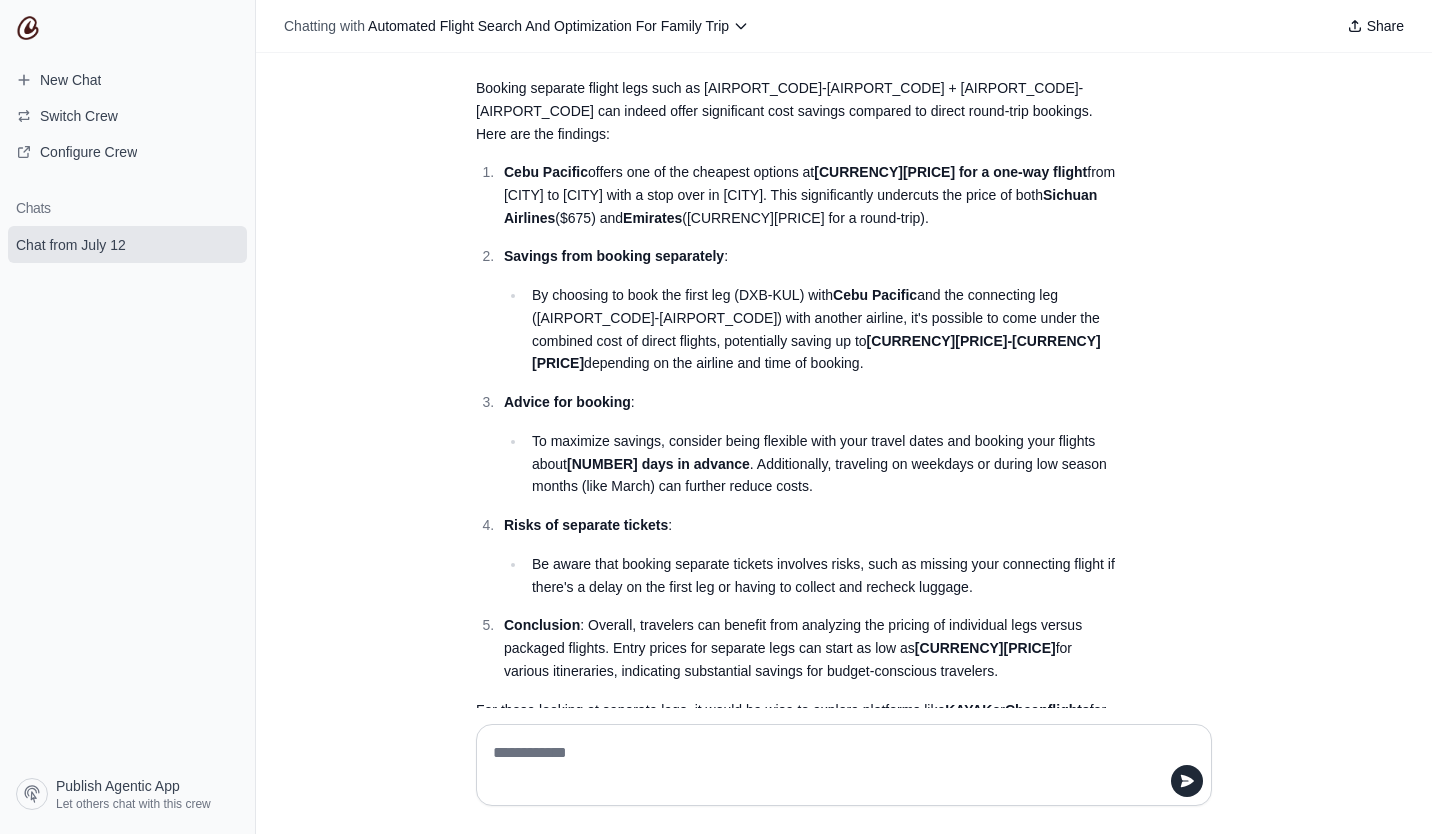 click on "Configure
Crew" at bounding box center (88, 152) 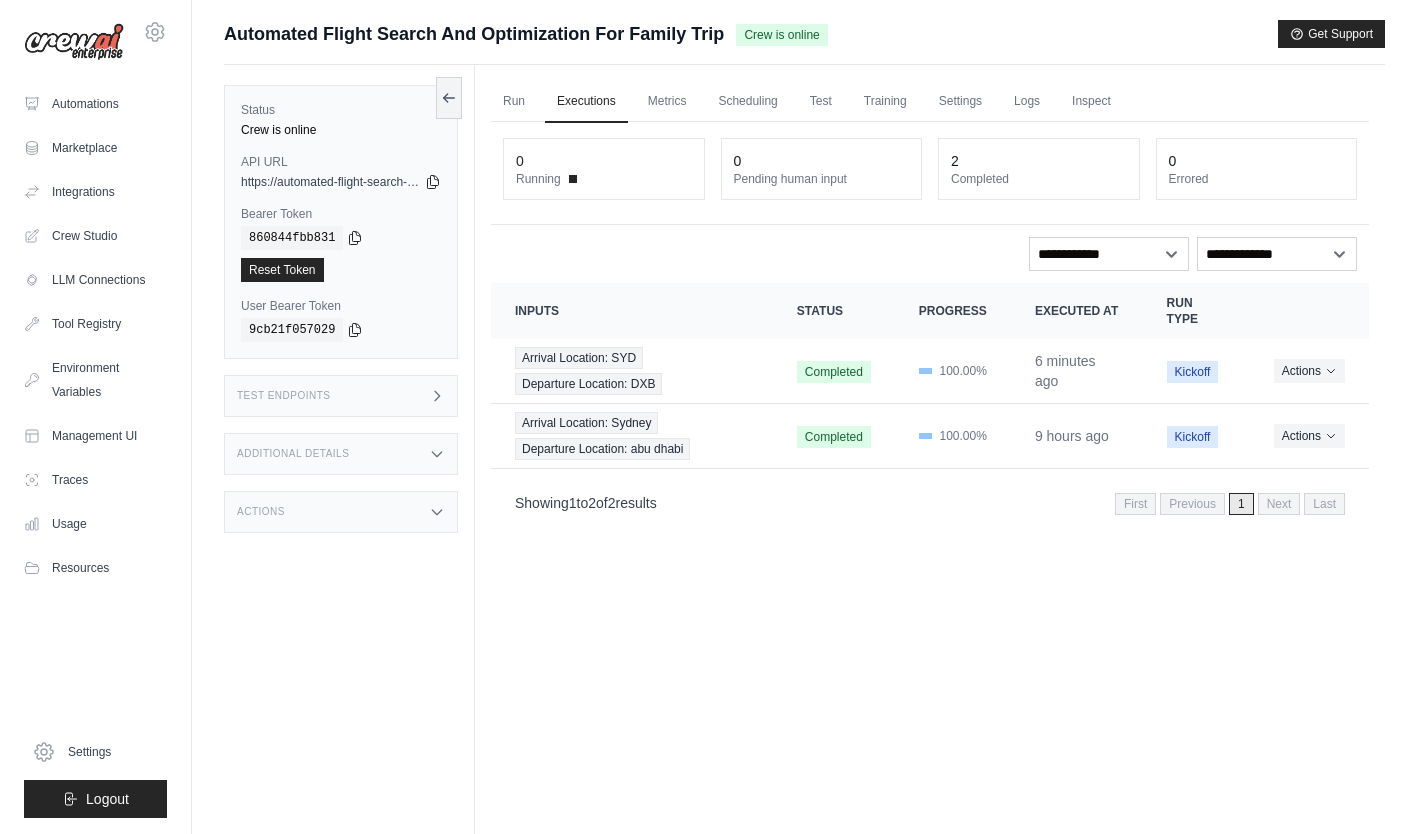 scroll, scrollTop: 0, scrollLeft: 0, axis: both 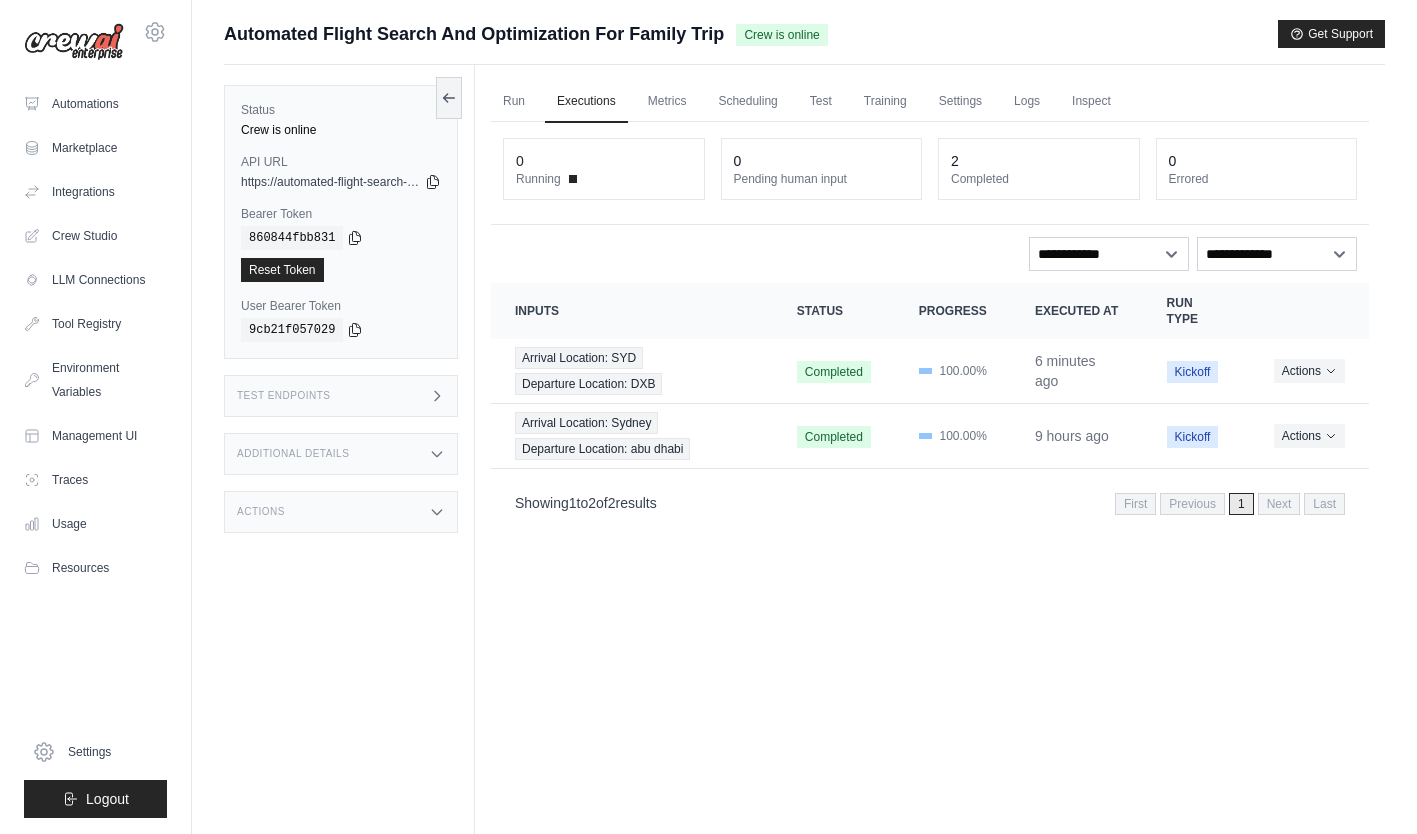 click on "Crew Studio" at bounding box center (95, 236) 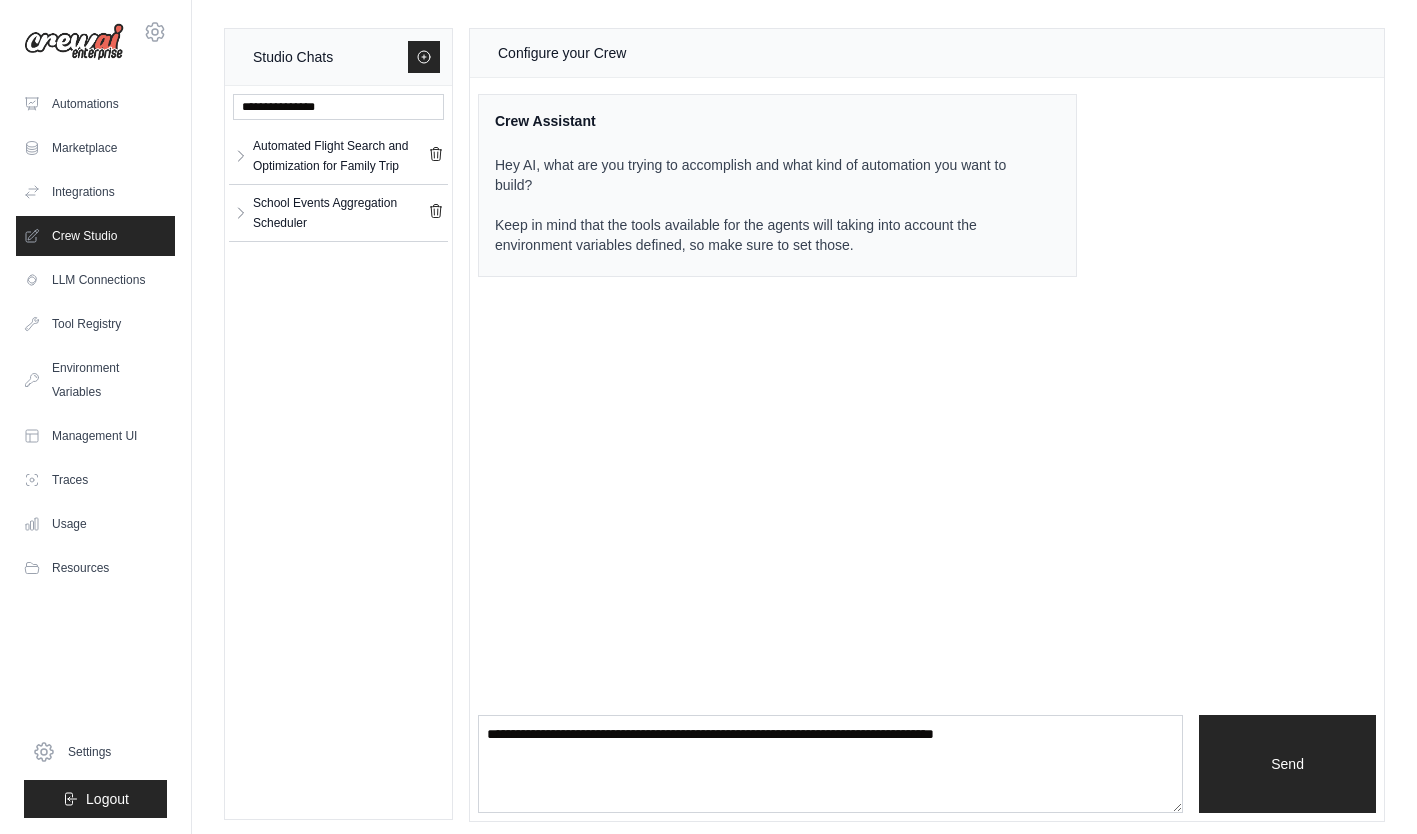 click on "School Events Aggregation Scheduler" at bounding box center (340, 213) 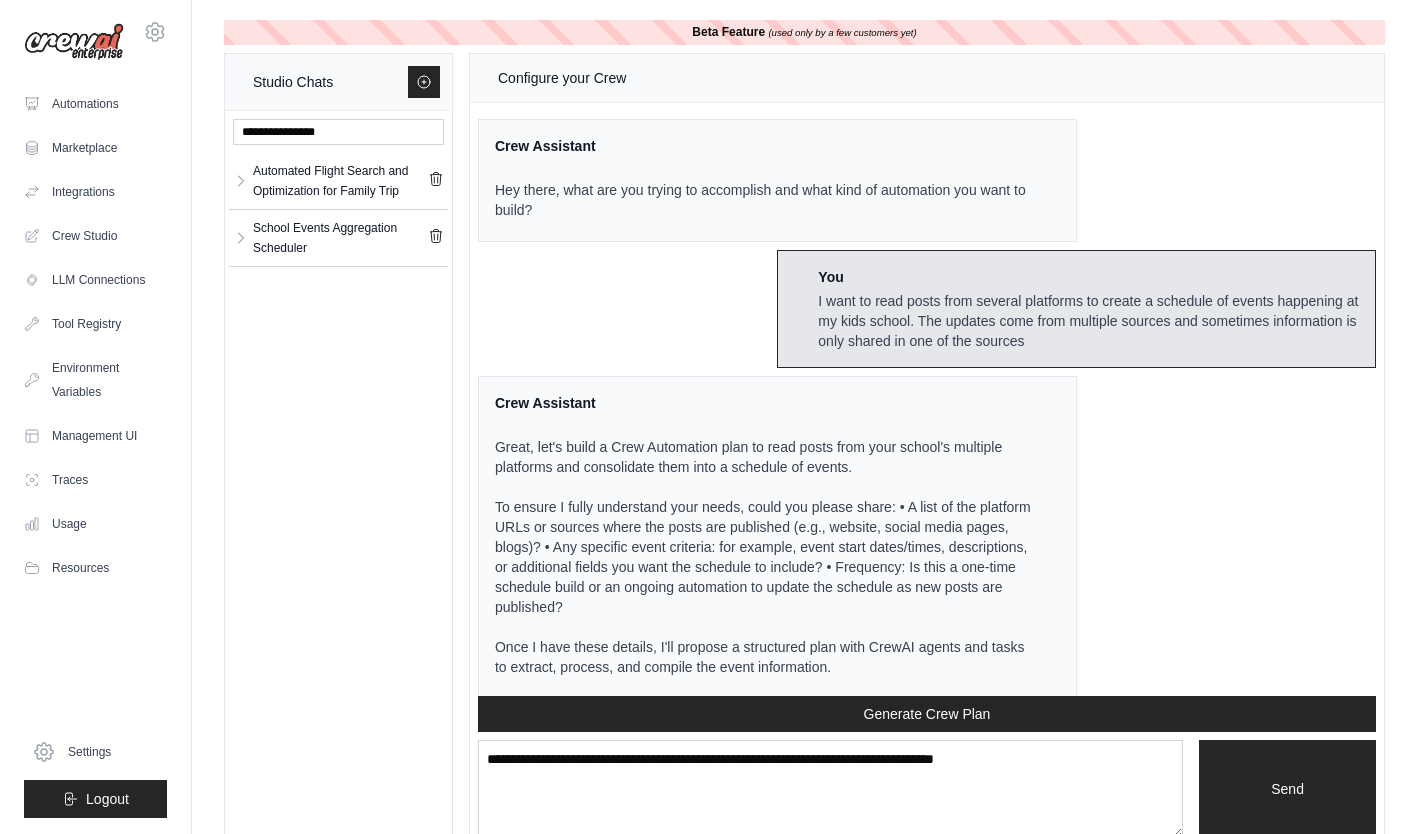 scroll, scrollTop: 7620, scrollLeft: 0, axis: vertical 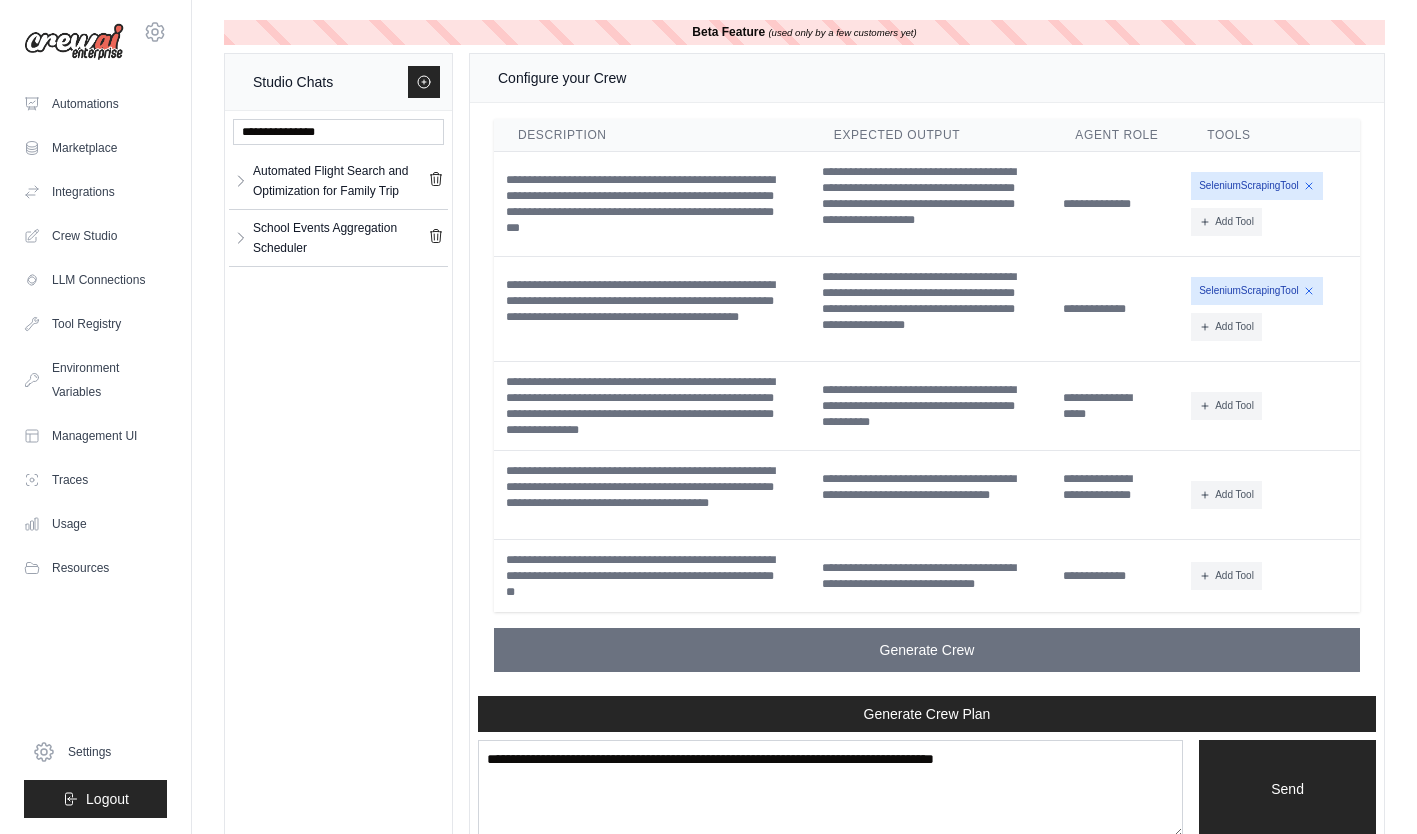 click on "Automated Flight Search and Optimization for Family Trip" at bounding box center [340, 181] 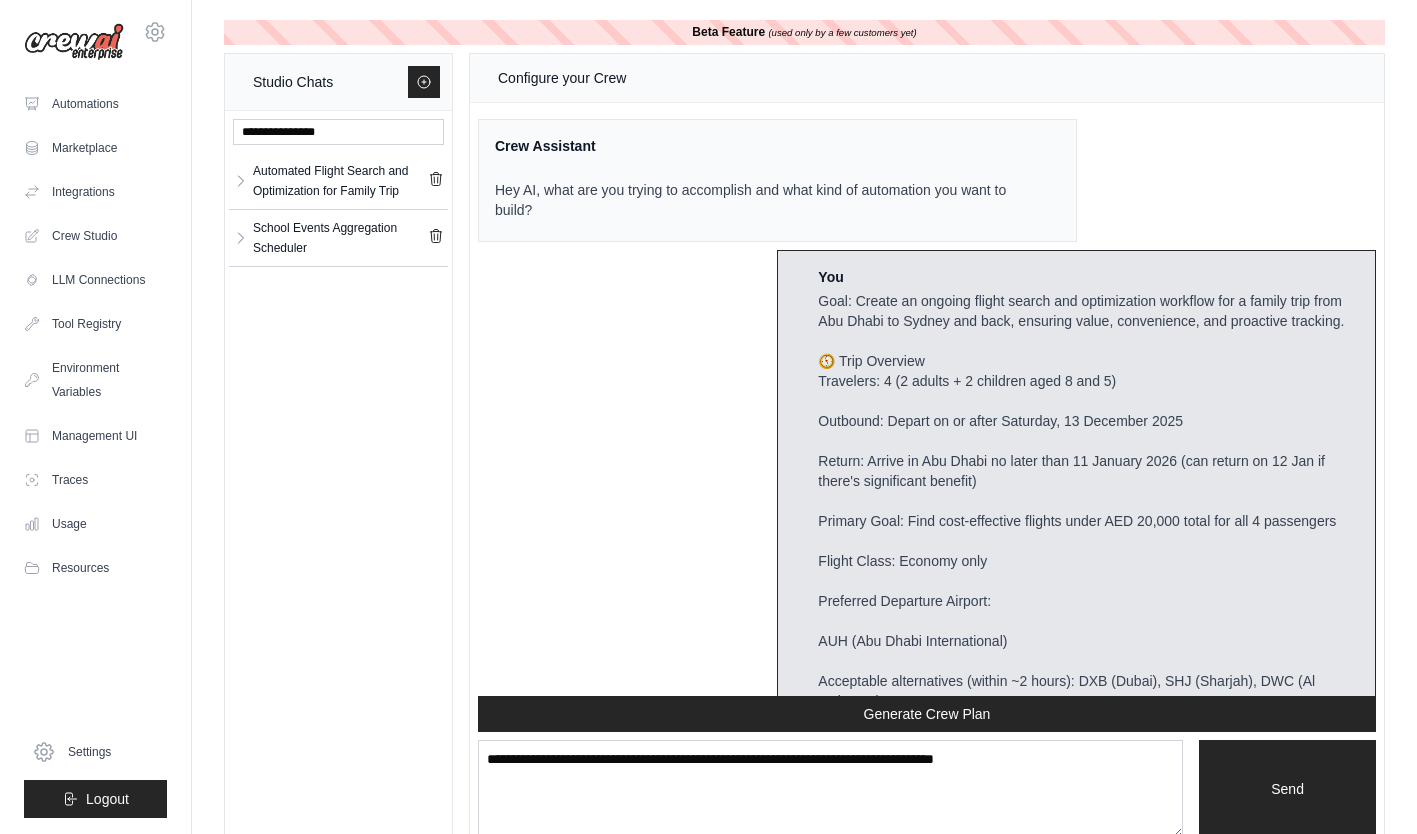 scroll, scrollTop: 5366, scrollLeft: 0, axis: vertical 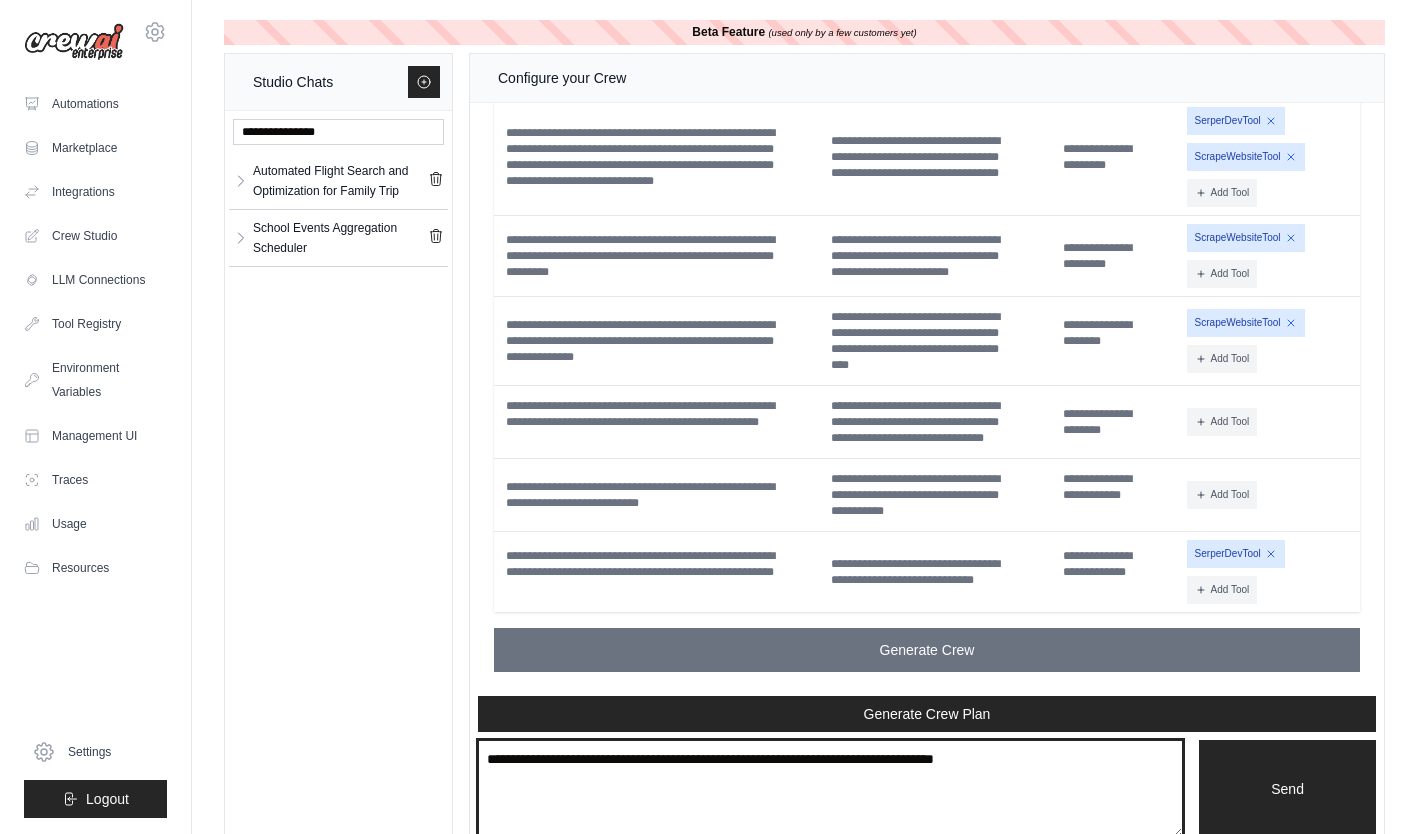 click at bounding box center [830, 789] 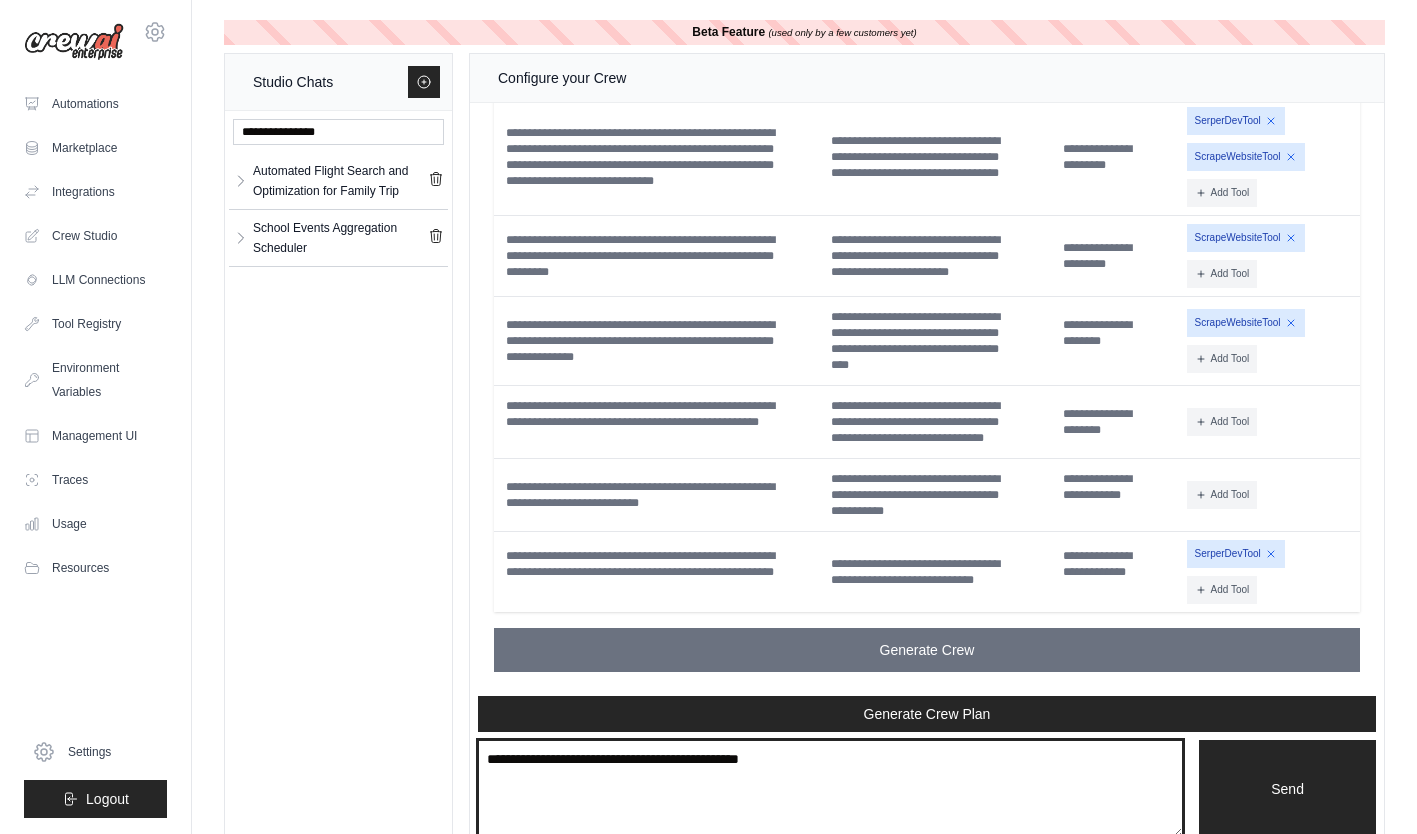 click on "**********" at bounding box center [830, 789] 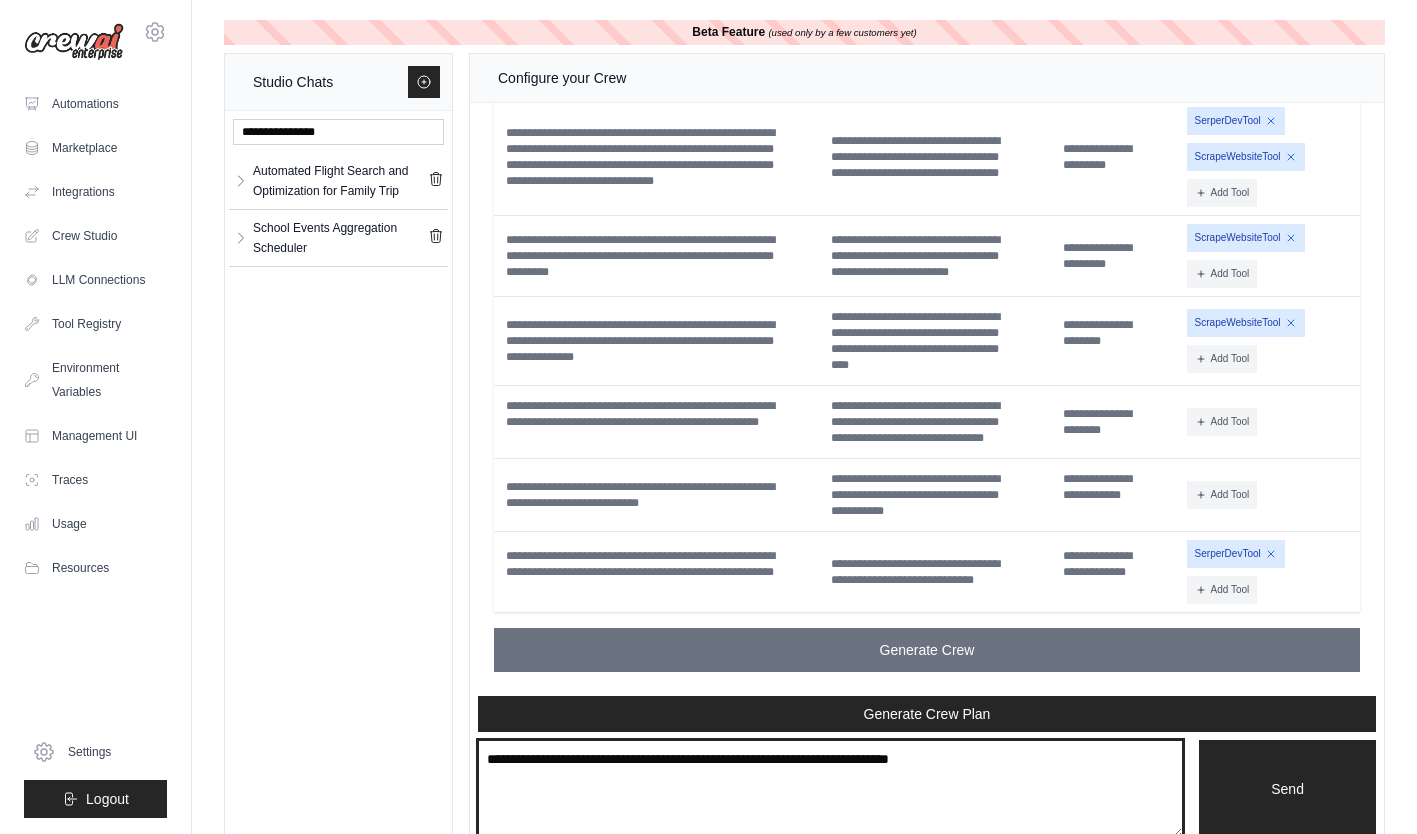 click on "**********" at bounding box center [830, 789] 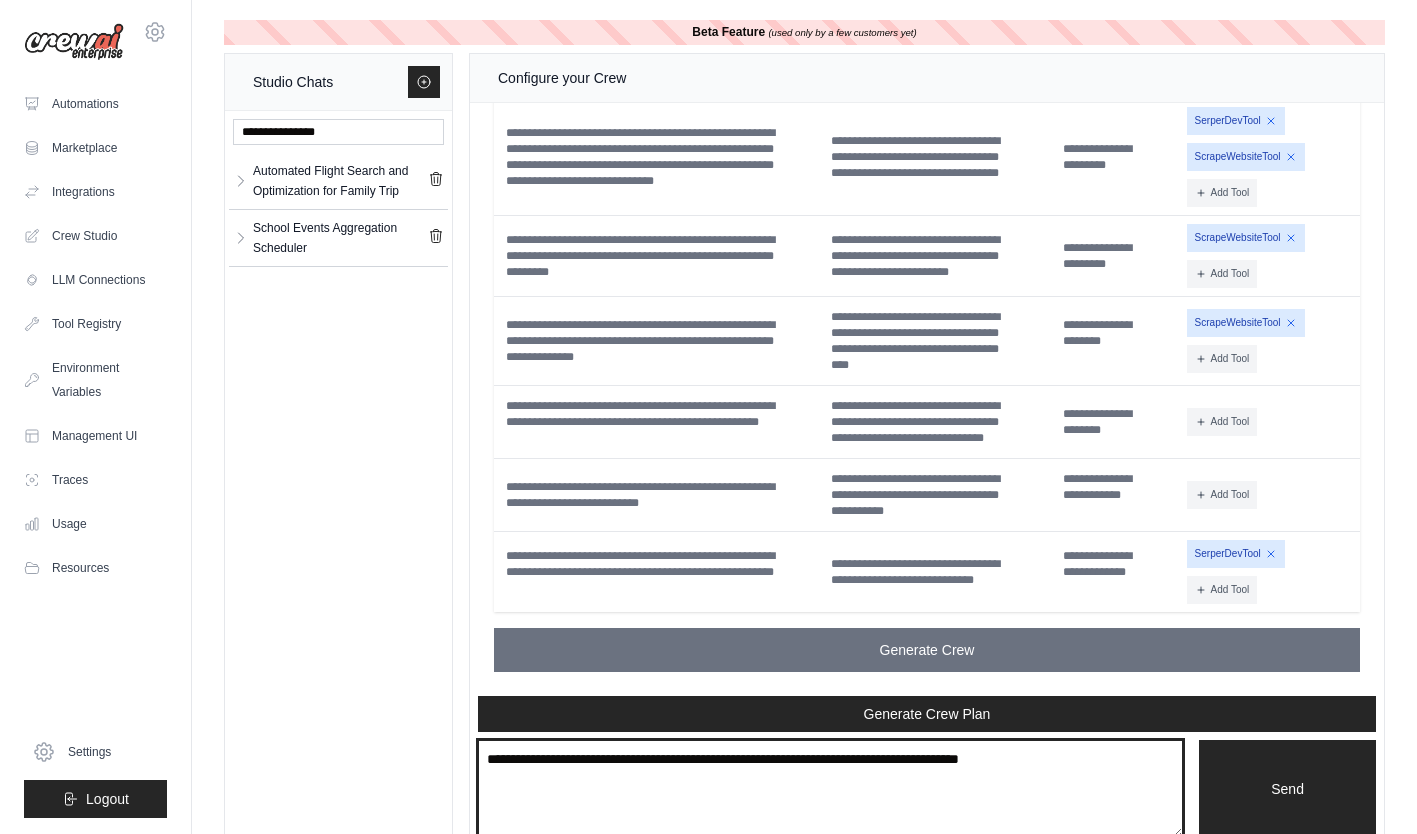 click on "**********" at bounding box center (830, 789) 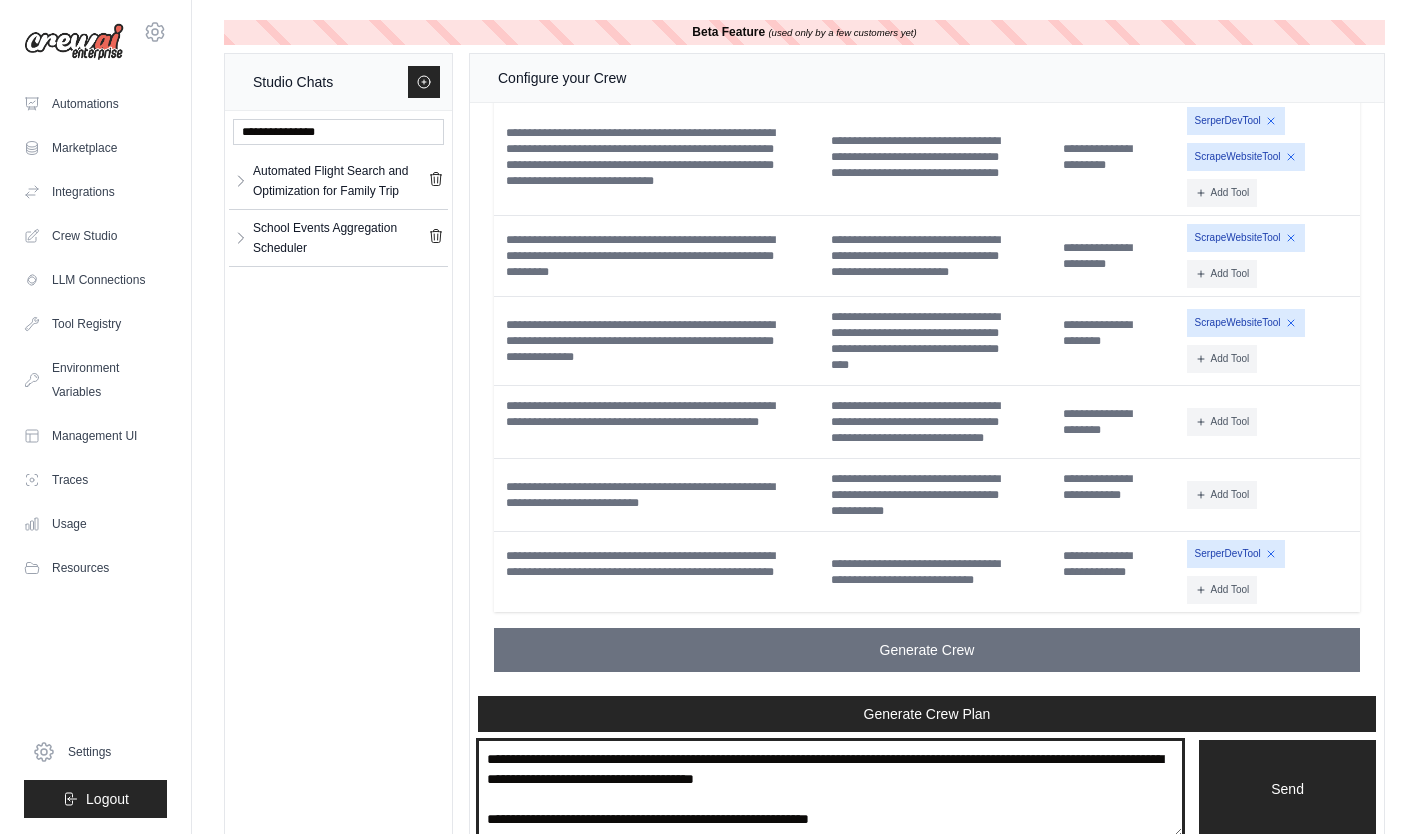 click on "**********" at bounding box center [830, 789] 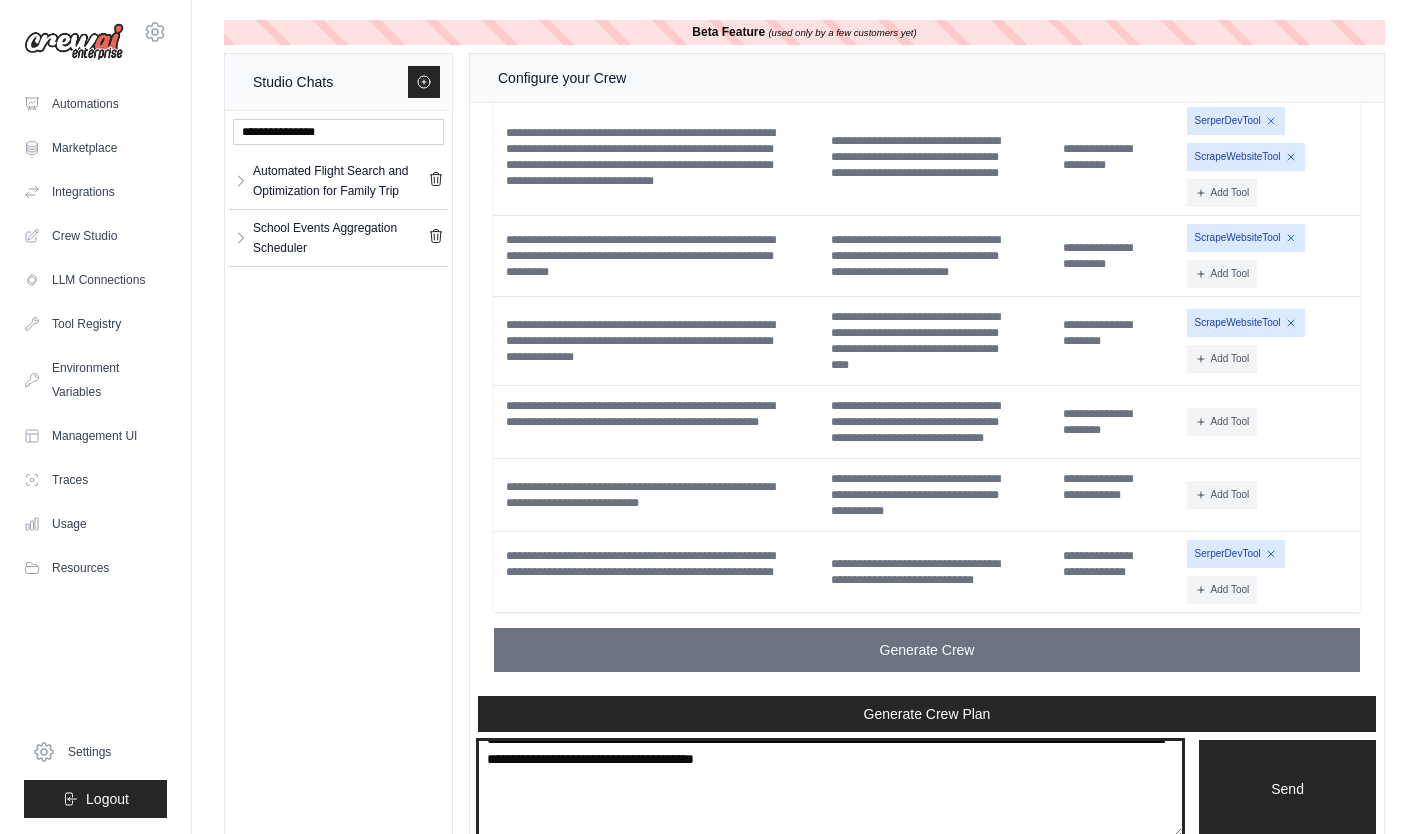 scroll, scrollTop: 18, scrollLeft: 0, axis: vertical 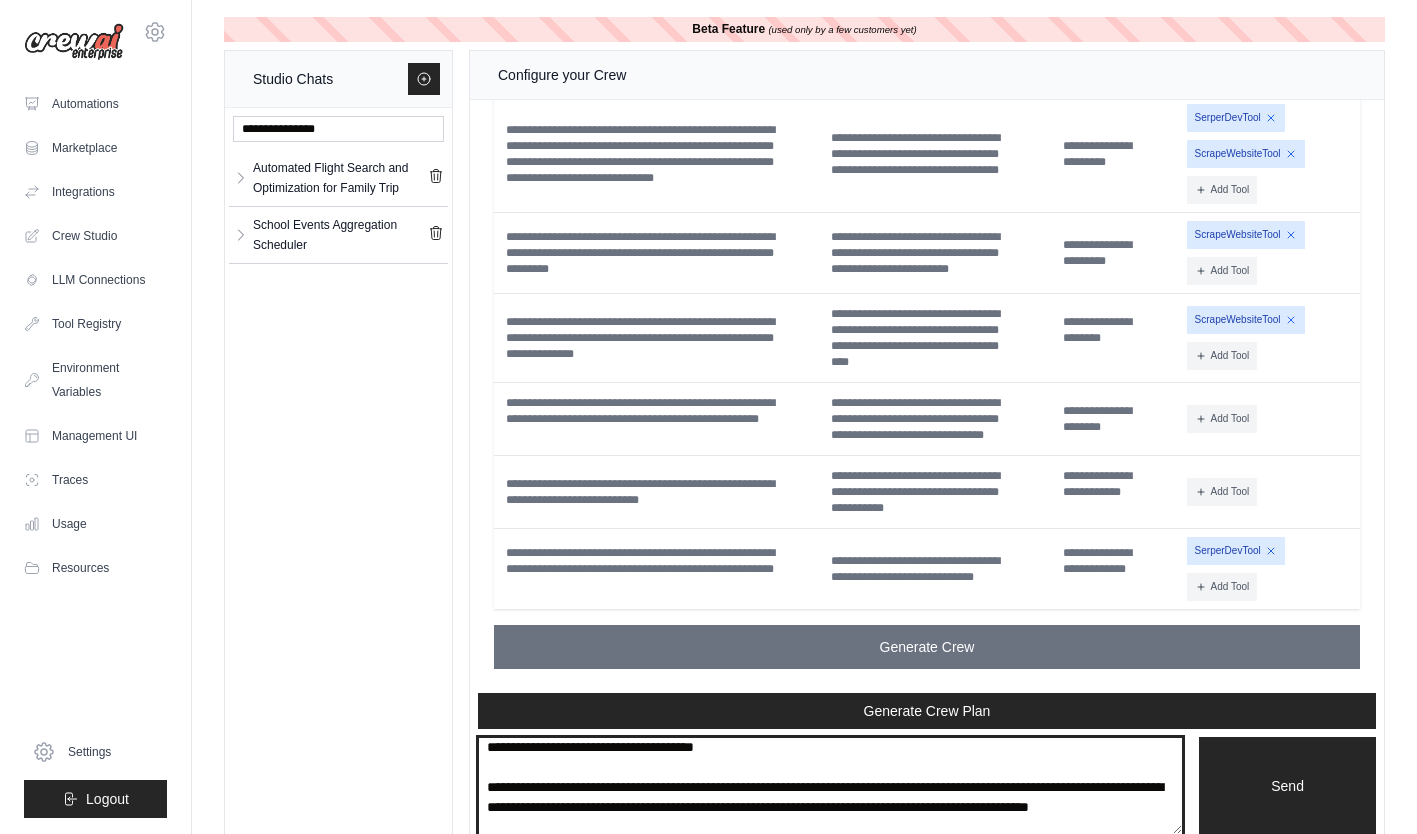 type on "**********" 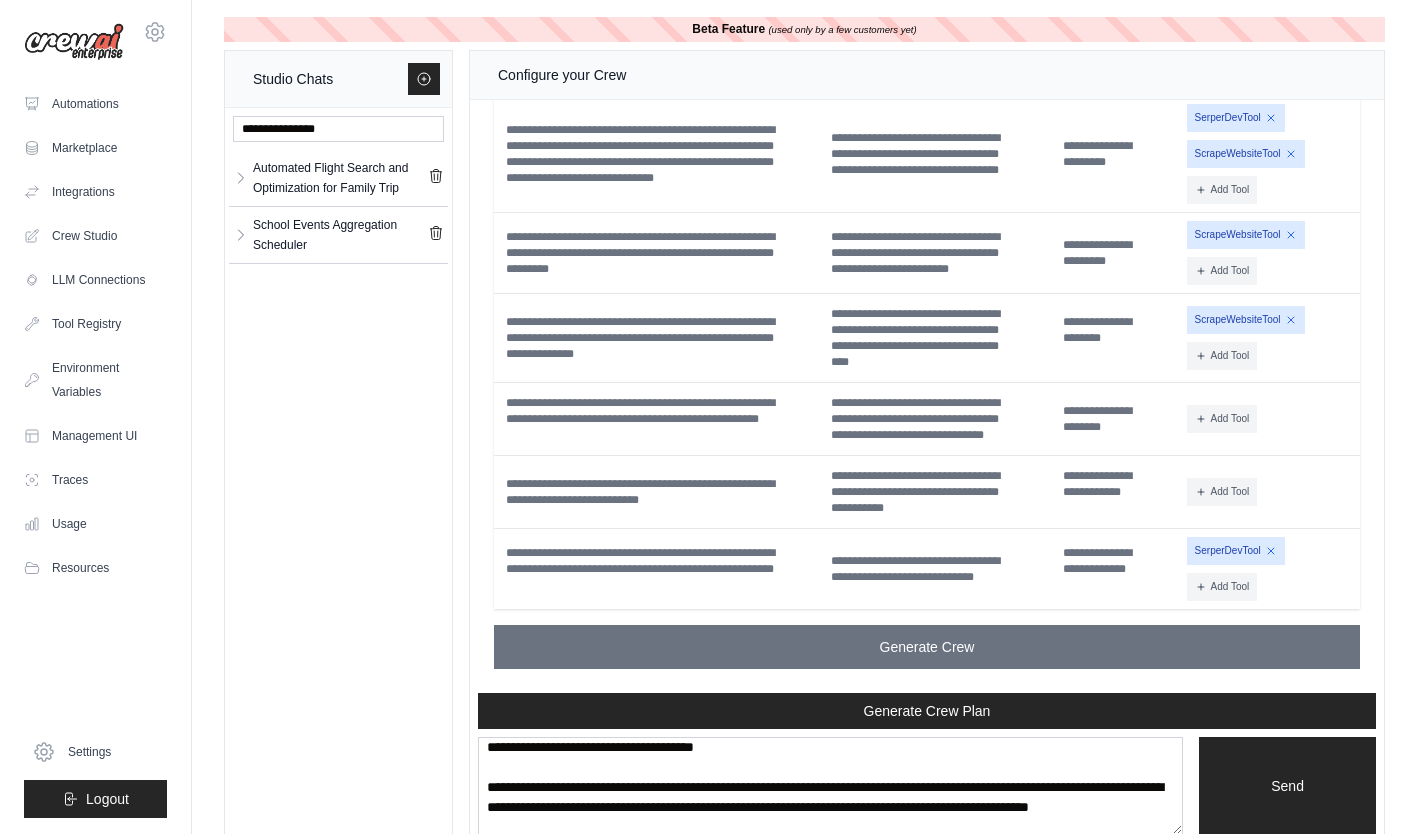 type 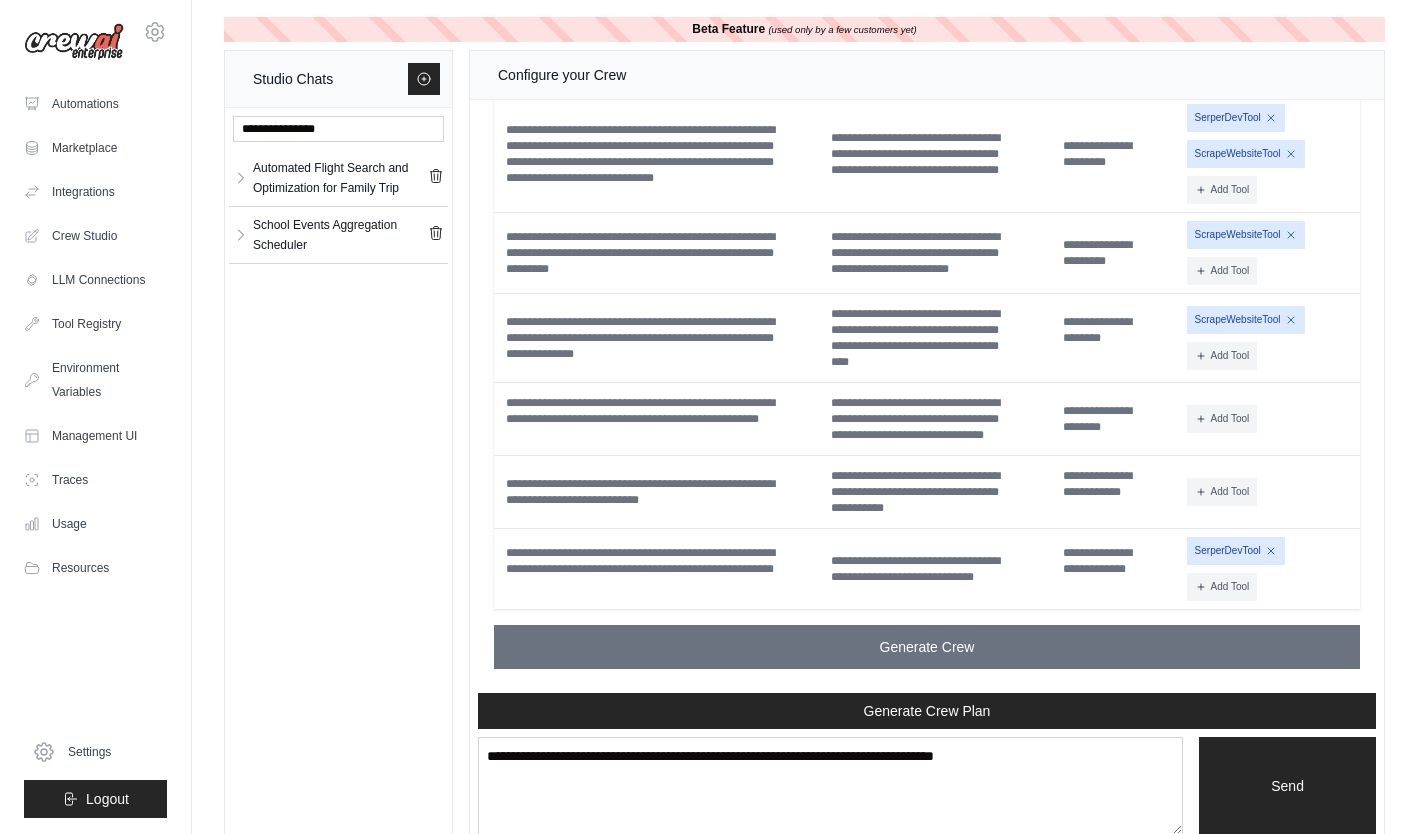 scroll, scrollTop: 0, scrollLeft: 0, axis: both 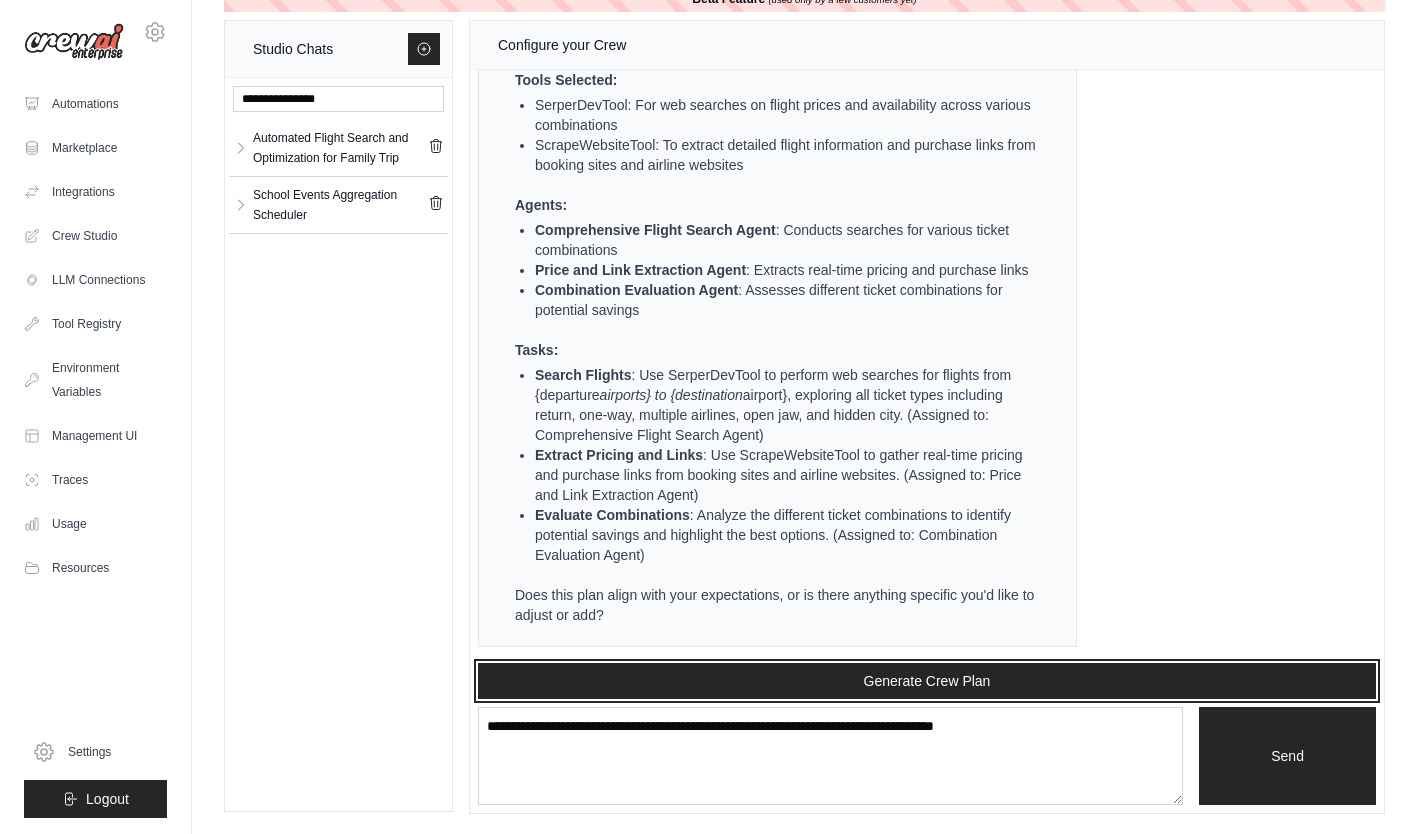 drag, startPoint x: 1046, startPoint y: 680, endPoint x: 1151, endPoint y: 611, distance: 125.64235 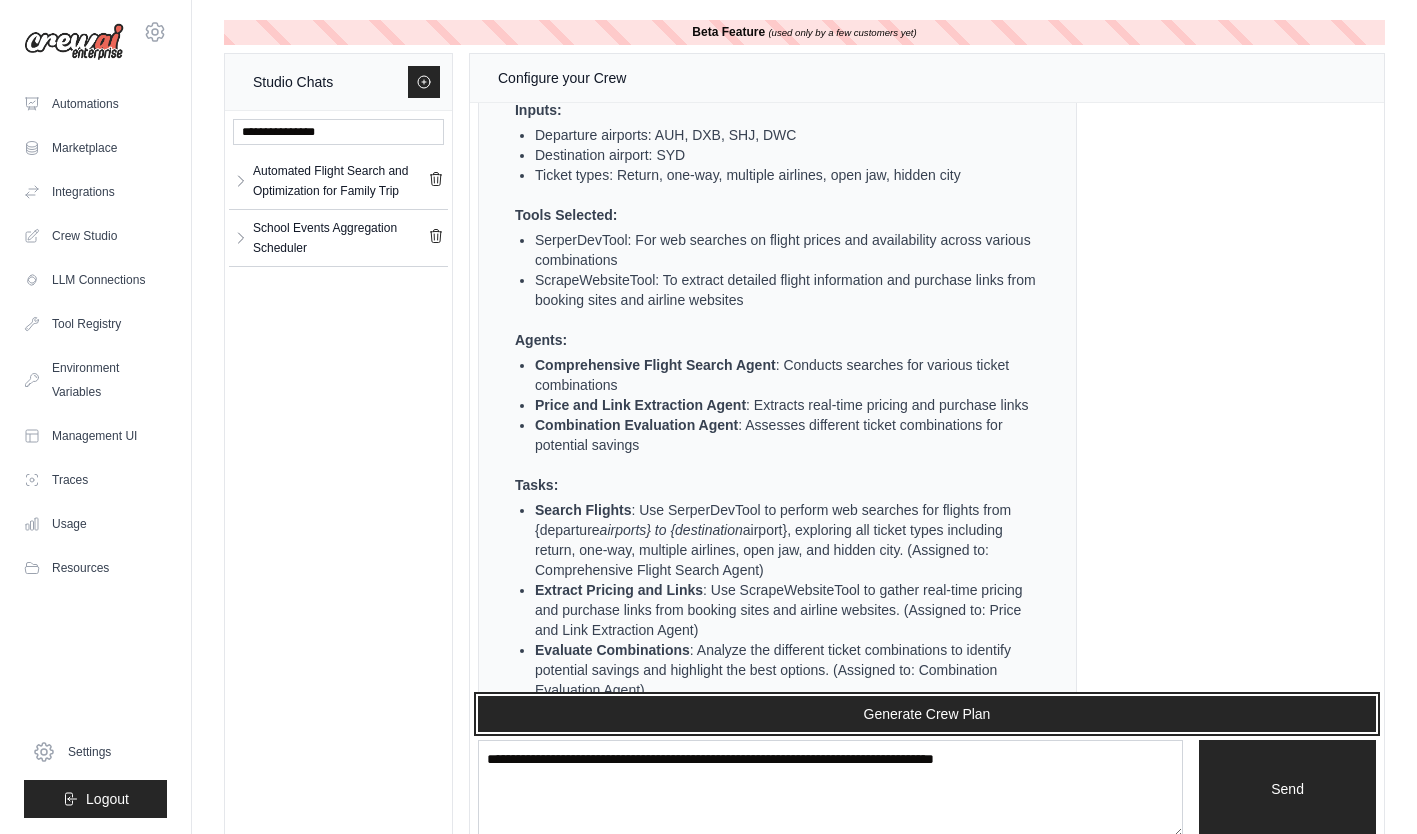 scroll, scrollTop: 6591, scrollLeft: 0, axis: vertical 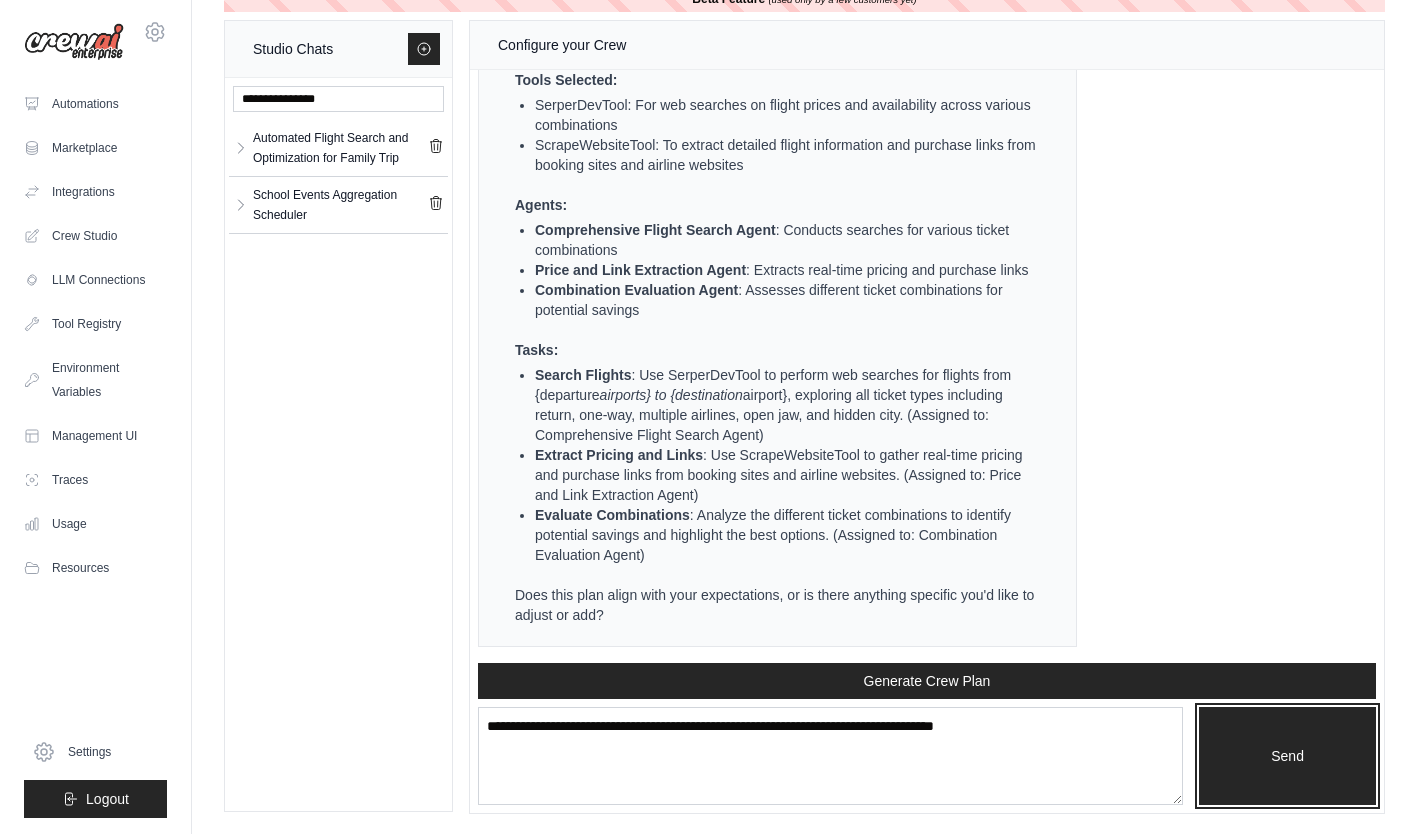 click on "Send" at bounding box center (1287, 756) 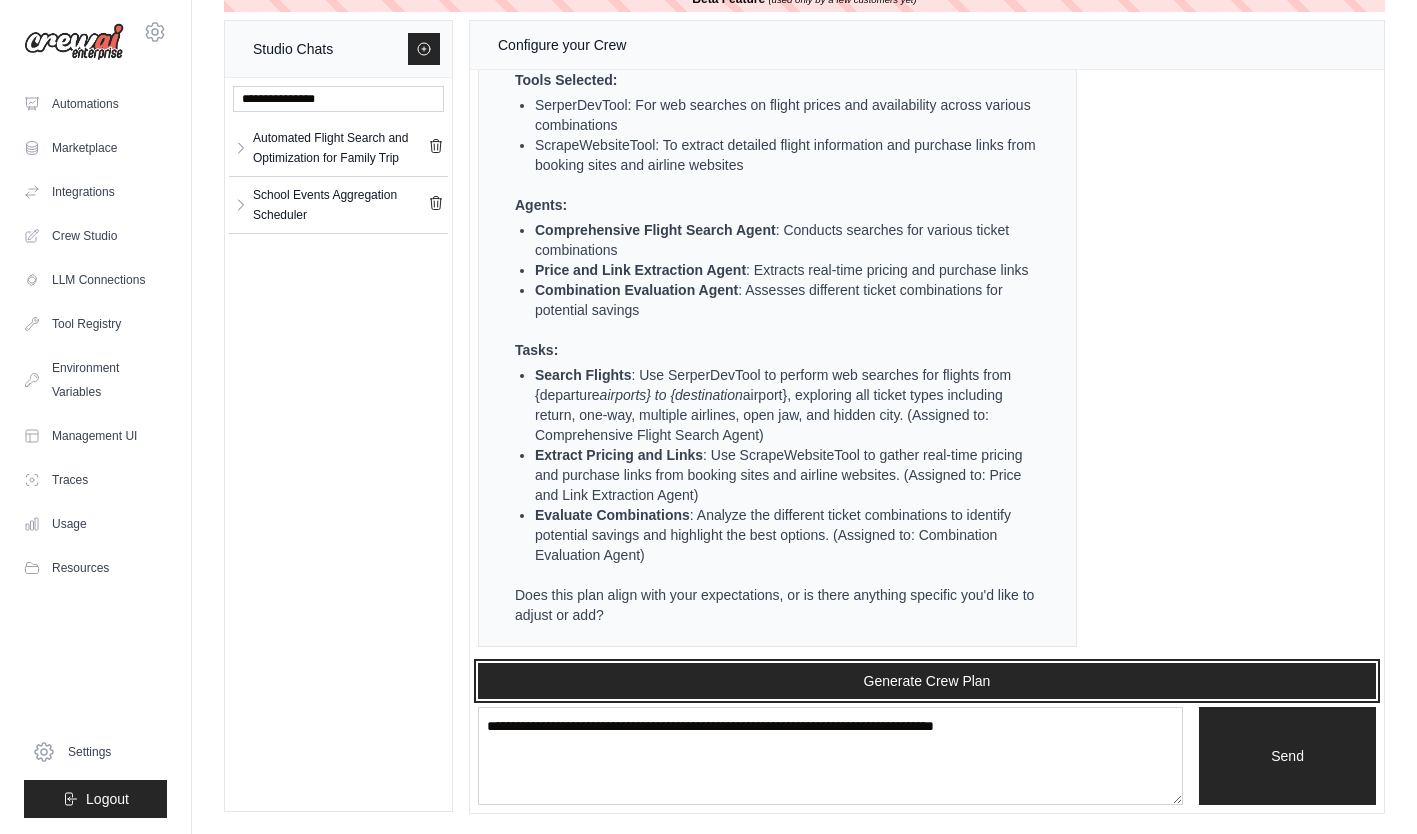 click on "Generate Crew Plan" at bounding box center [927, 681] 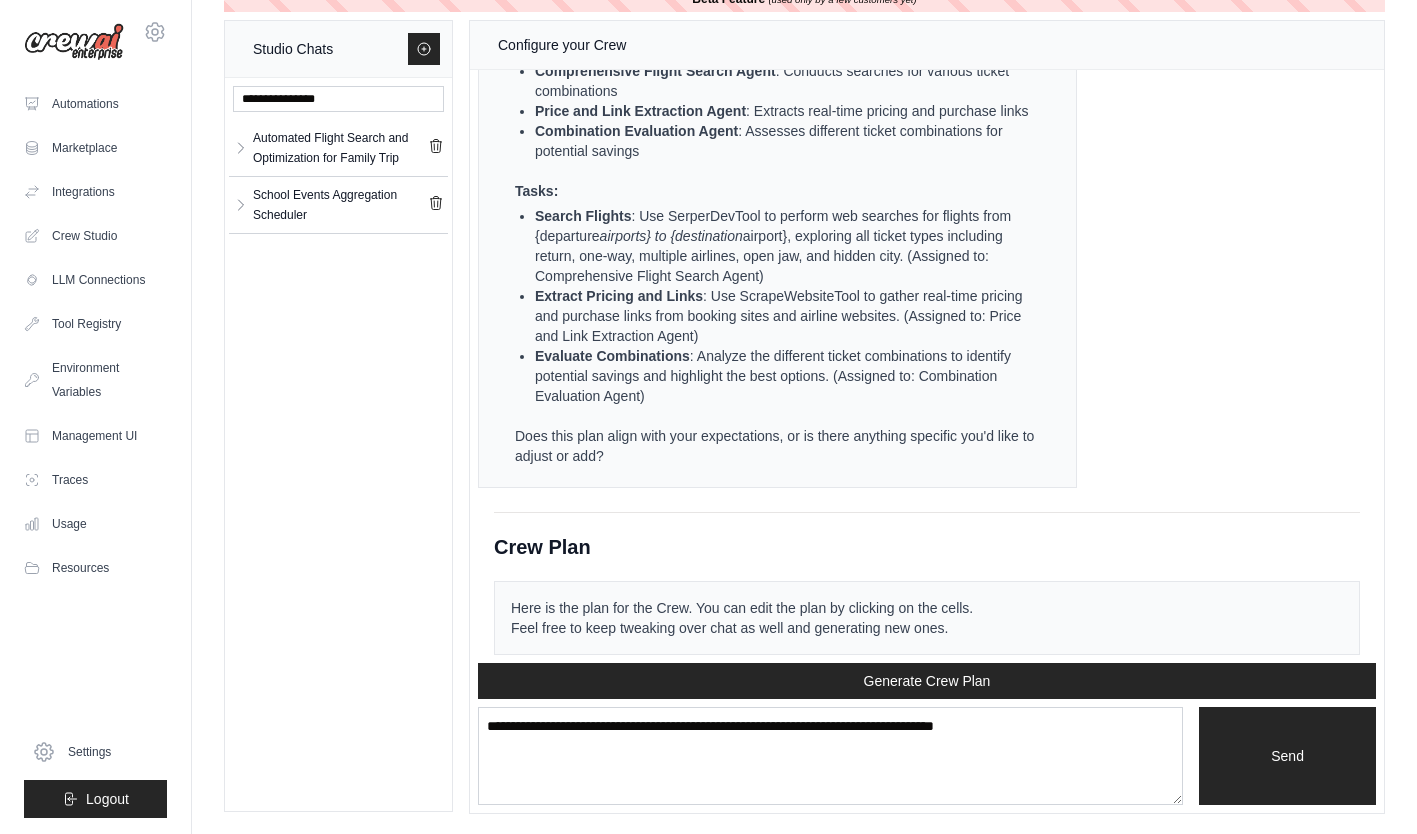scroll, scrollTop: 7573, scrollLeft: 0, axis: vertical 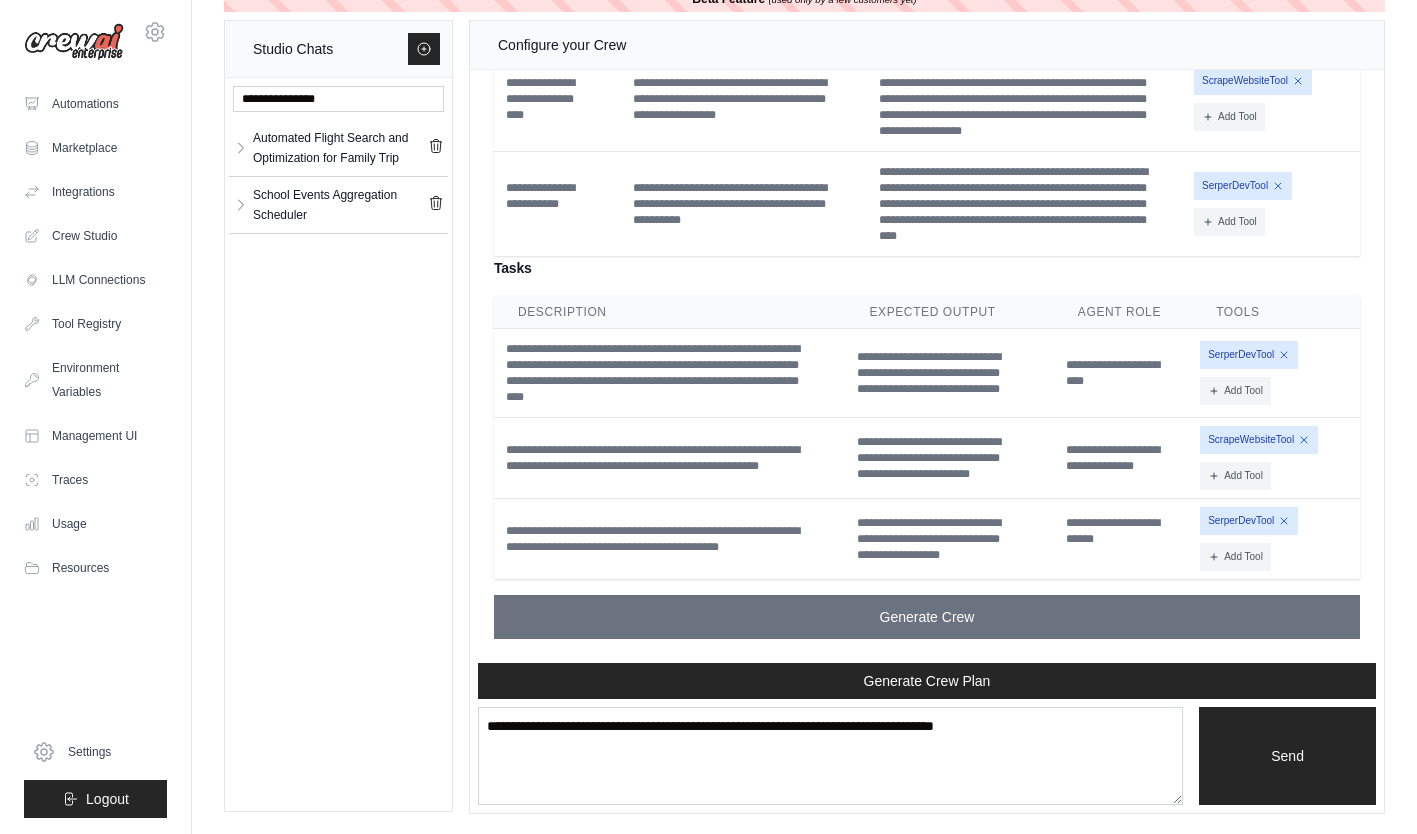 click on "Add Tool" at bounding box center [1235, 391] 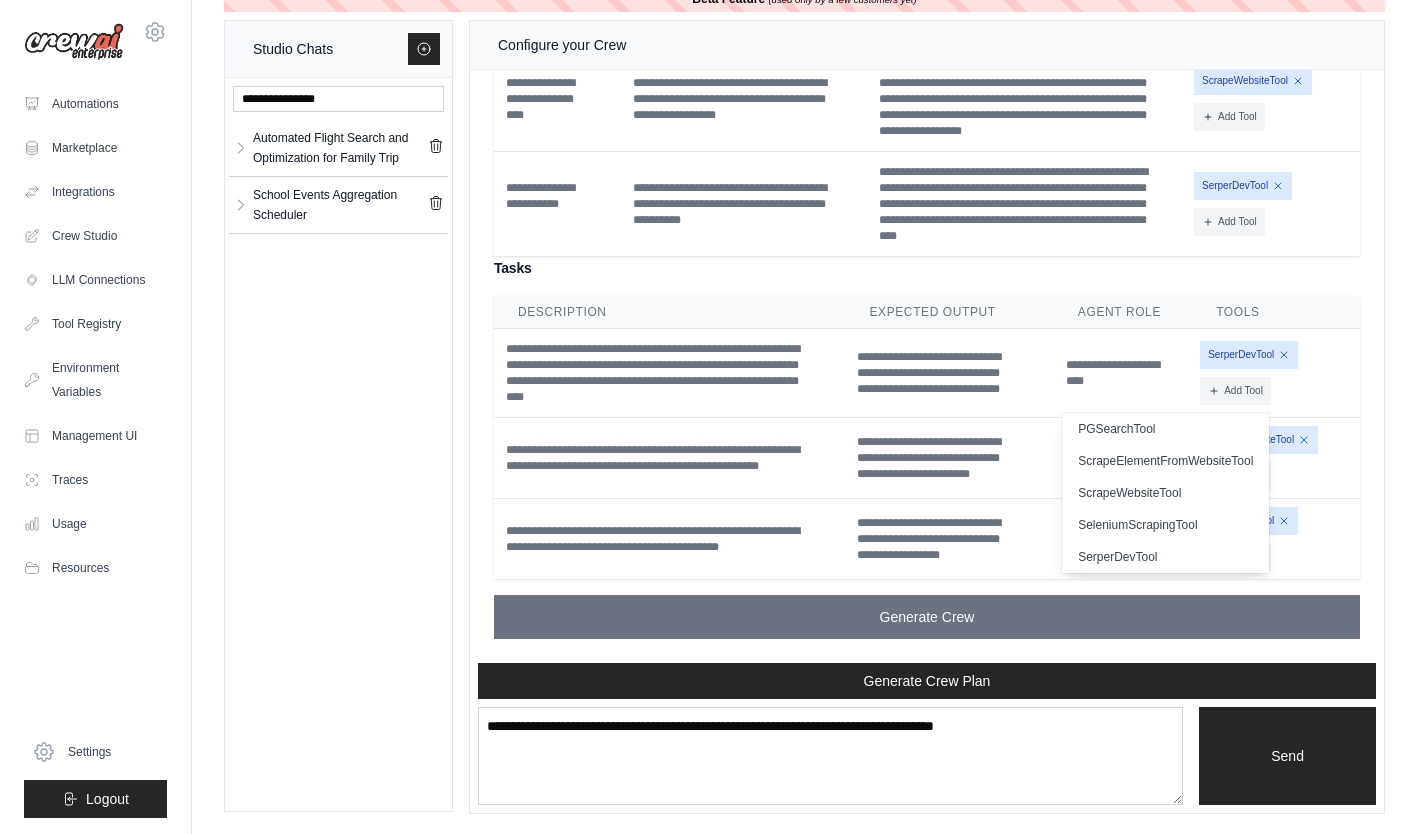 scroll, scrollTop: 363, scrollLeft: 0, axis: vertical 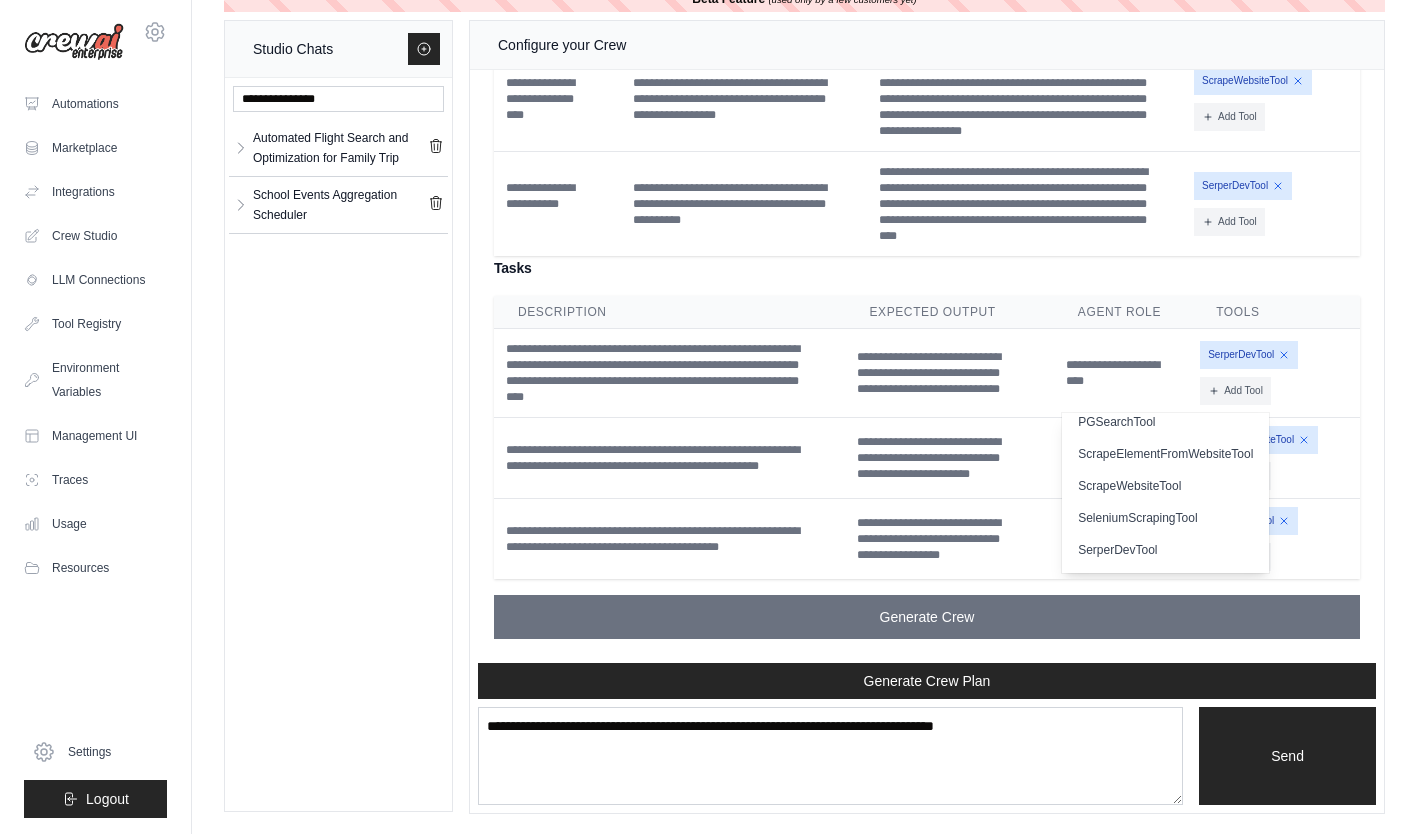 click on "ScrapeWebsiteTool
Add Tool
CodeDocsSearchTool" at bounding box center [1276, 458] 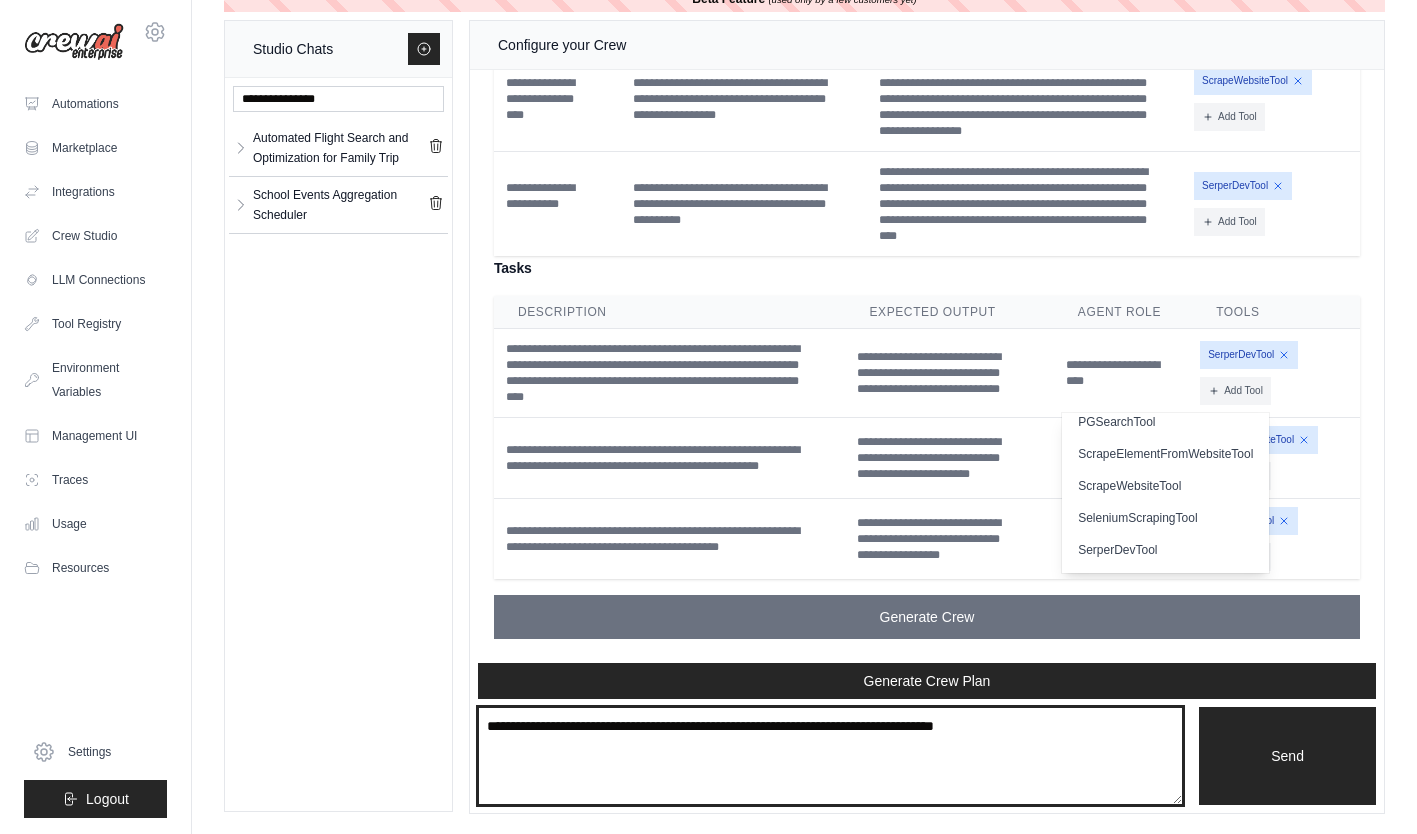 click at bounding box center (830, 756) 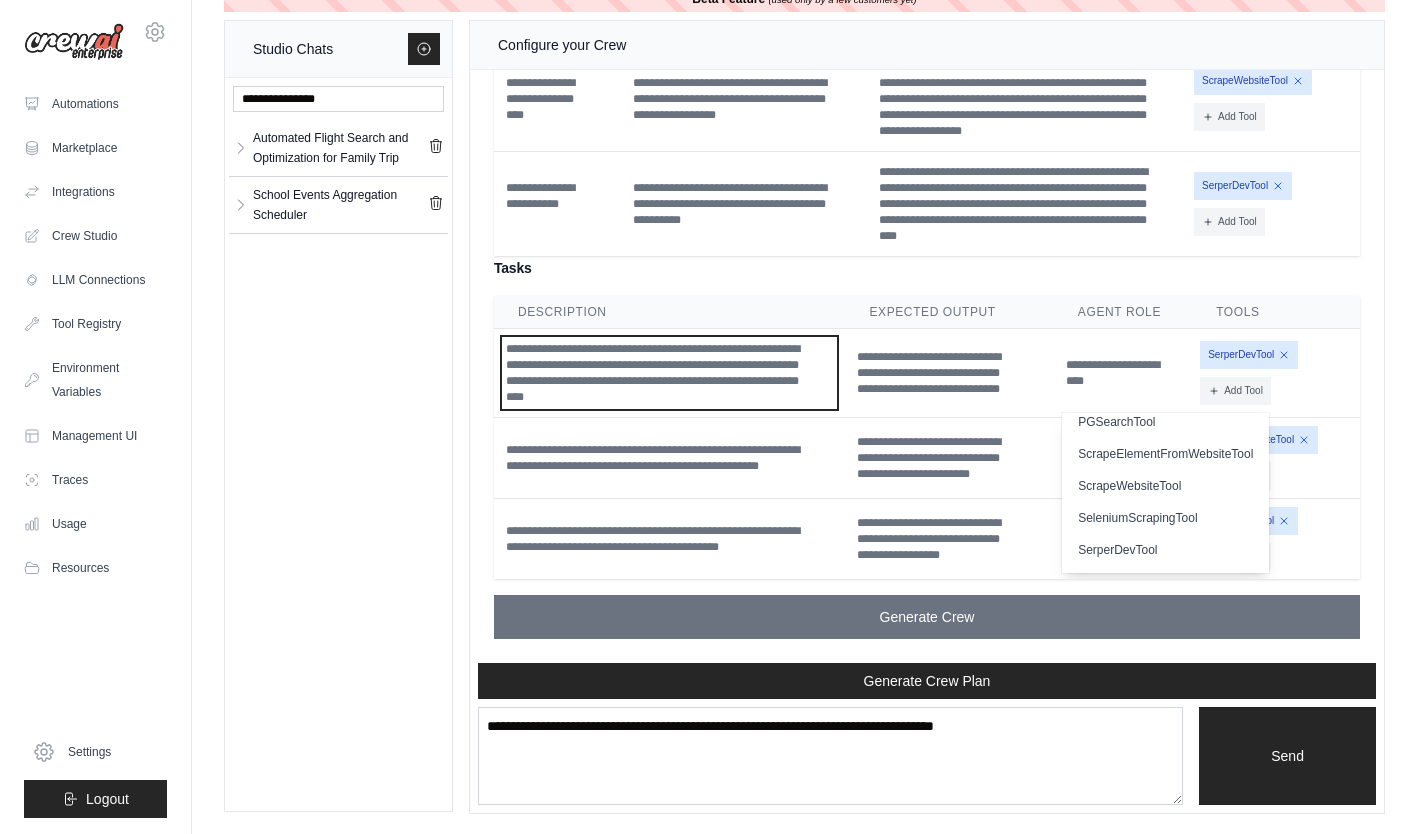 click on "**********" at bounding box center (669, 373) 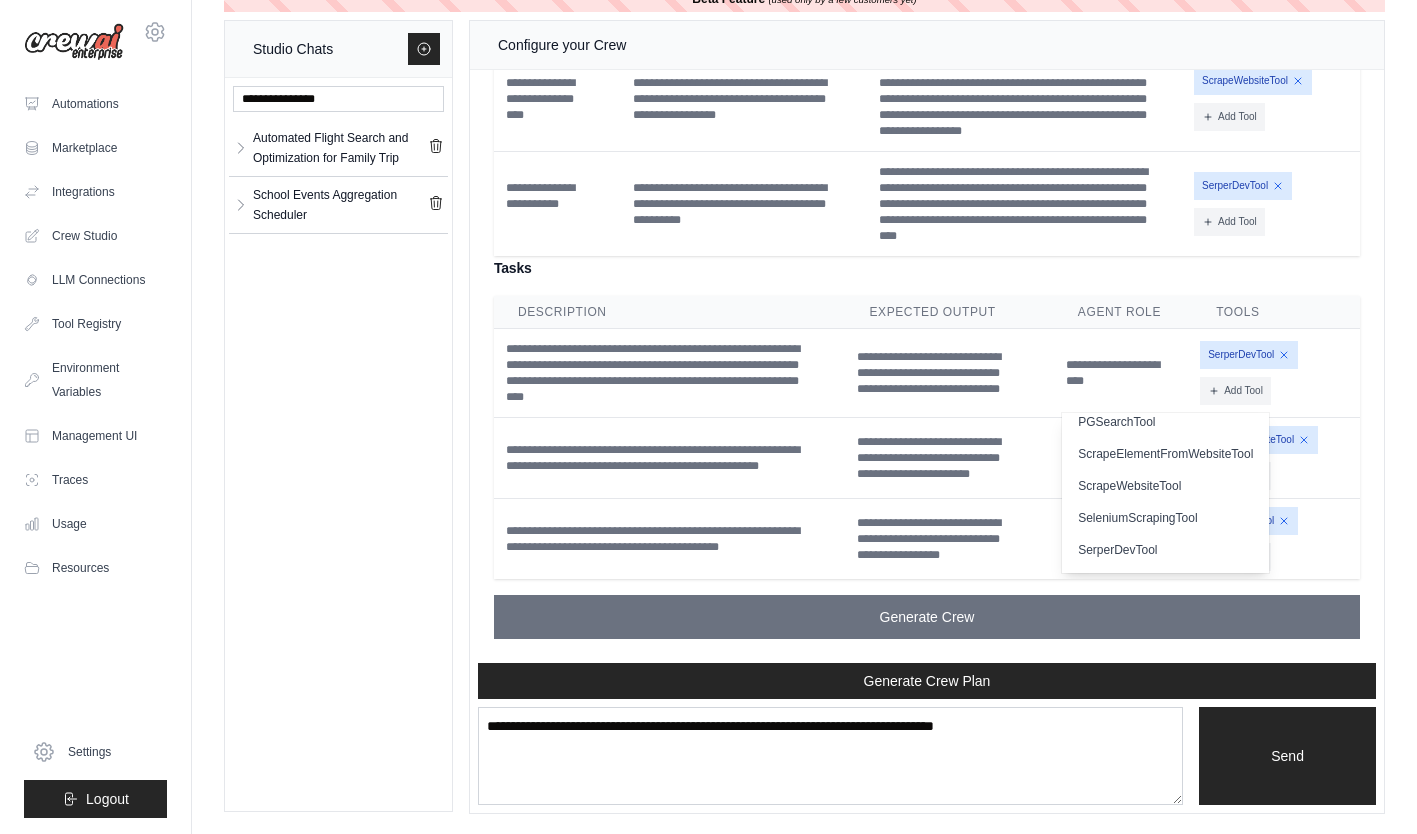 click on "Generate Crew" at bounding box center [927, 617] 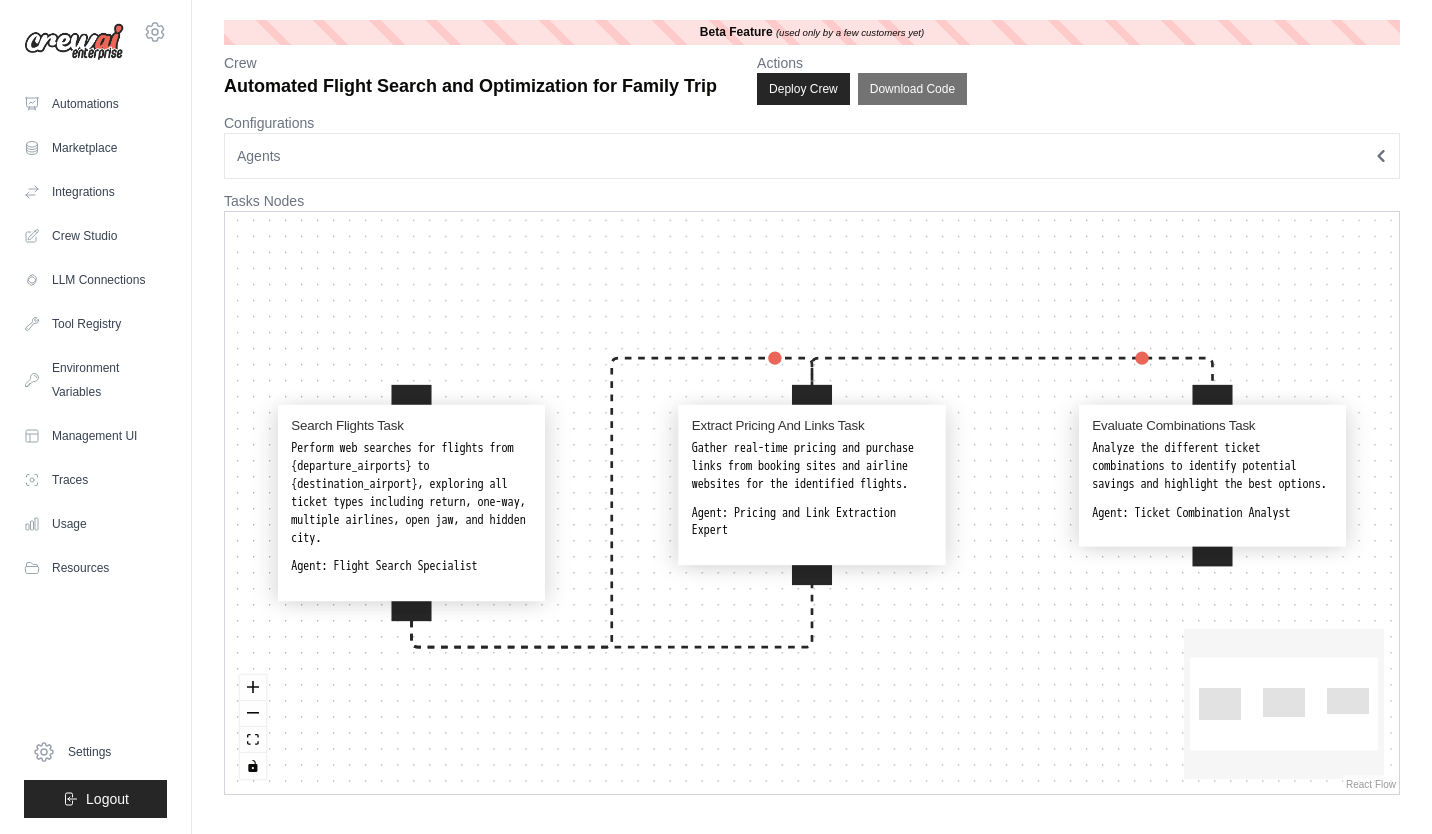 scroll, scrollTop: 0, scrollLeft: 0, axis: both 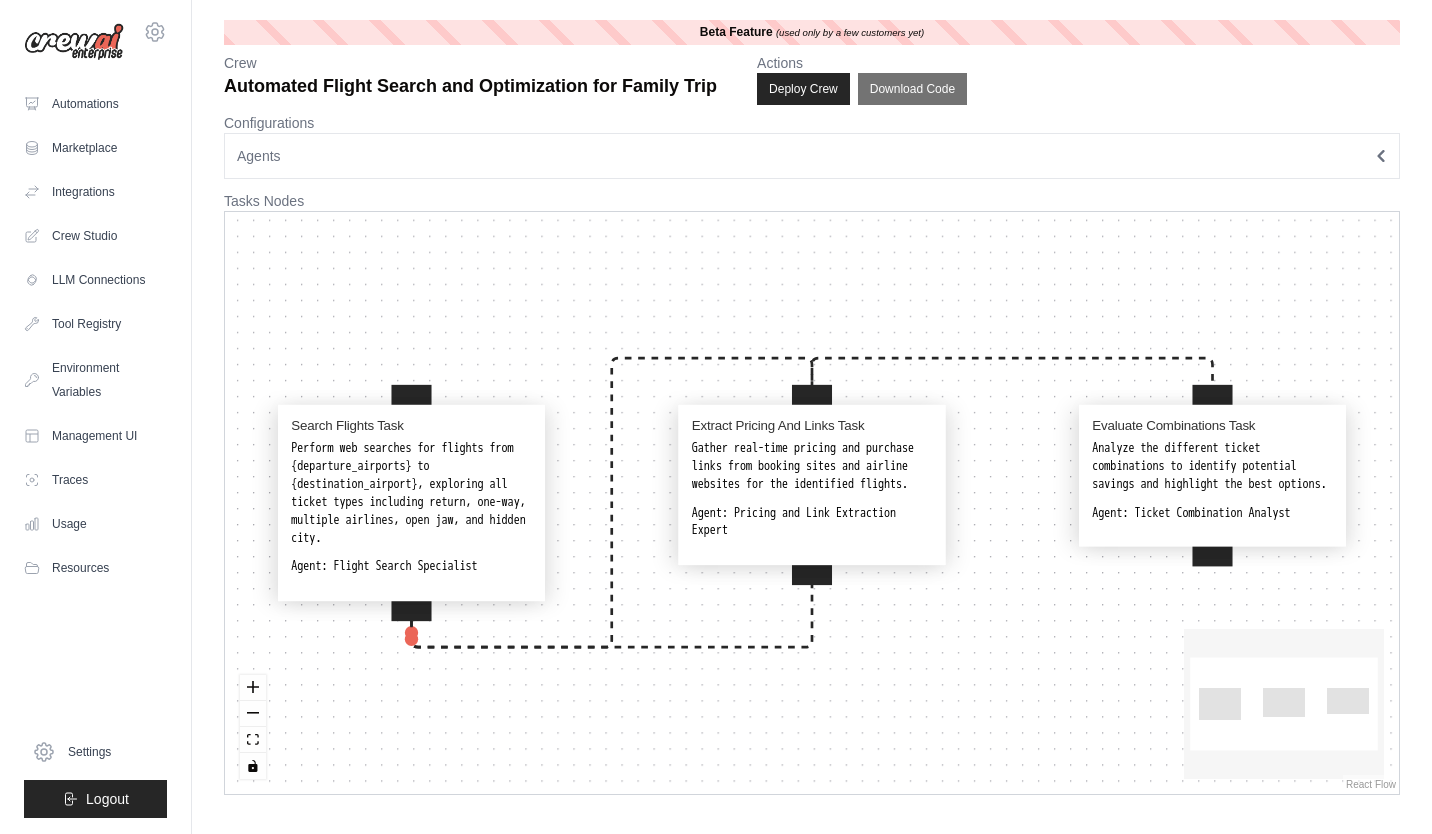 click on "Perform web searches for flights from {departure_airports} to {destination_airport}, exploring all ticket types including return, one-way, multiple airlines, open jaw, and hidden city." at bounding box center (411, 494) 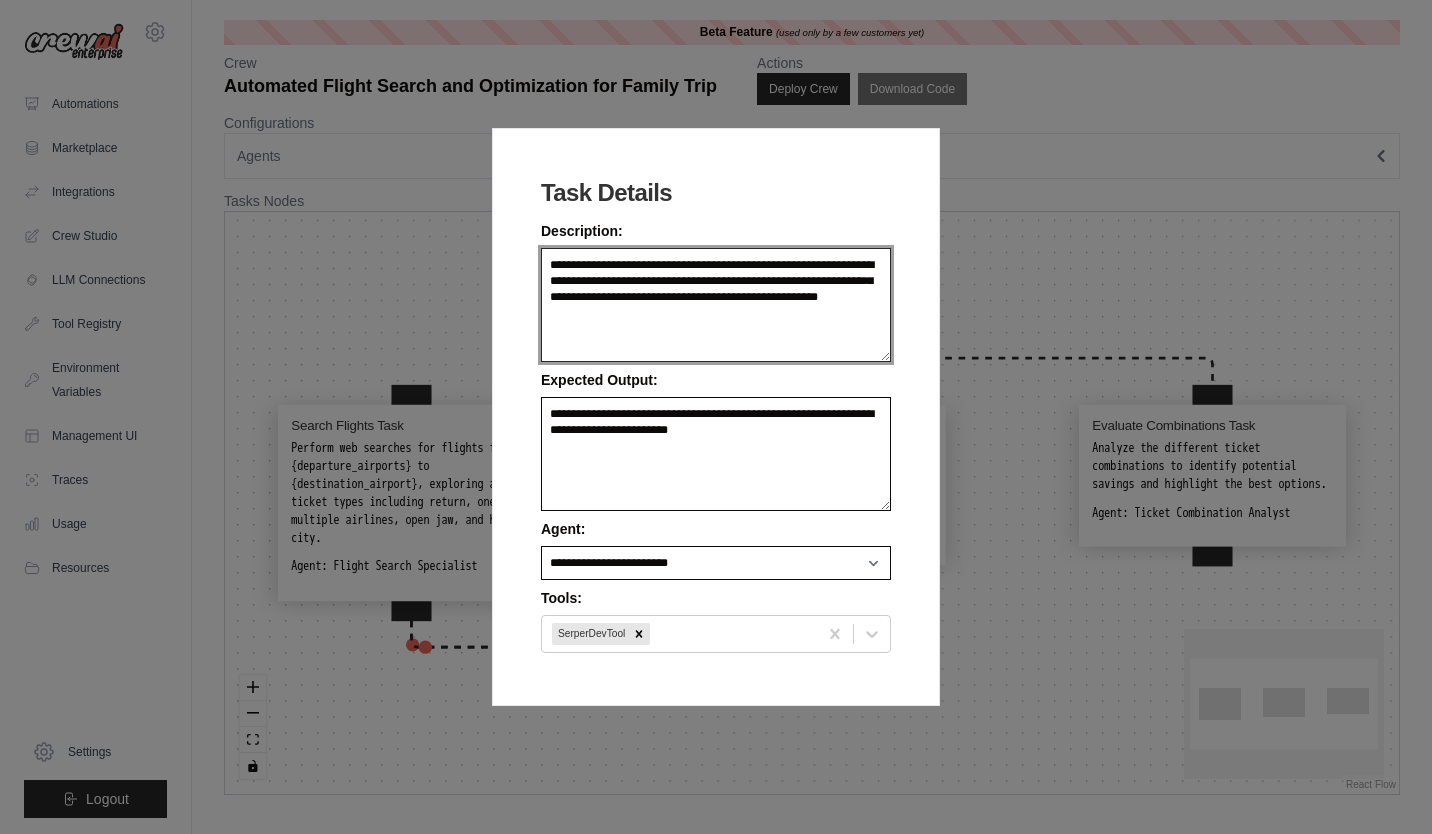 click on "**********" at bounding box center [716, 305] 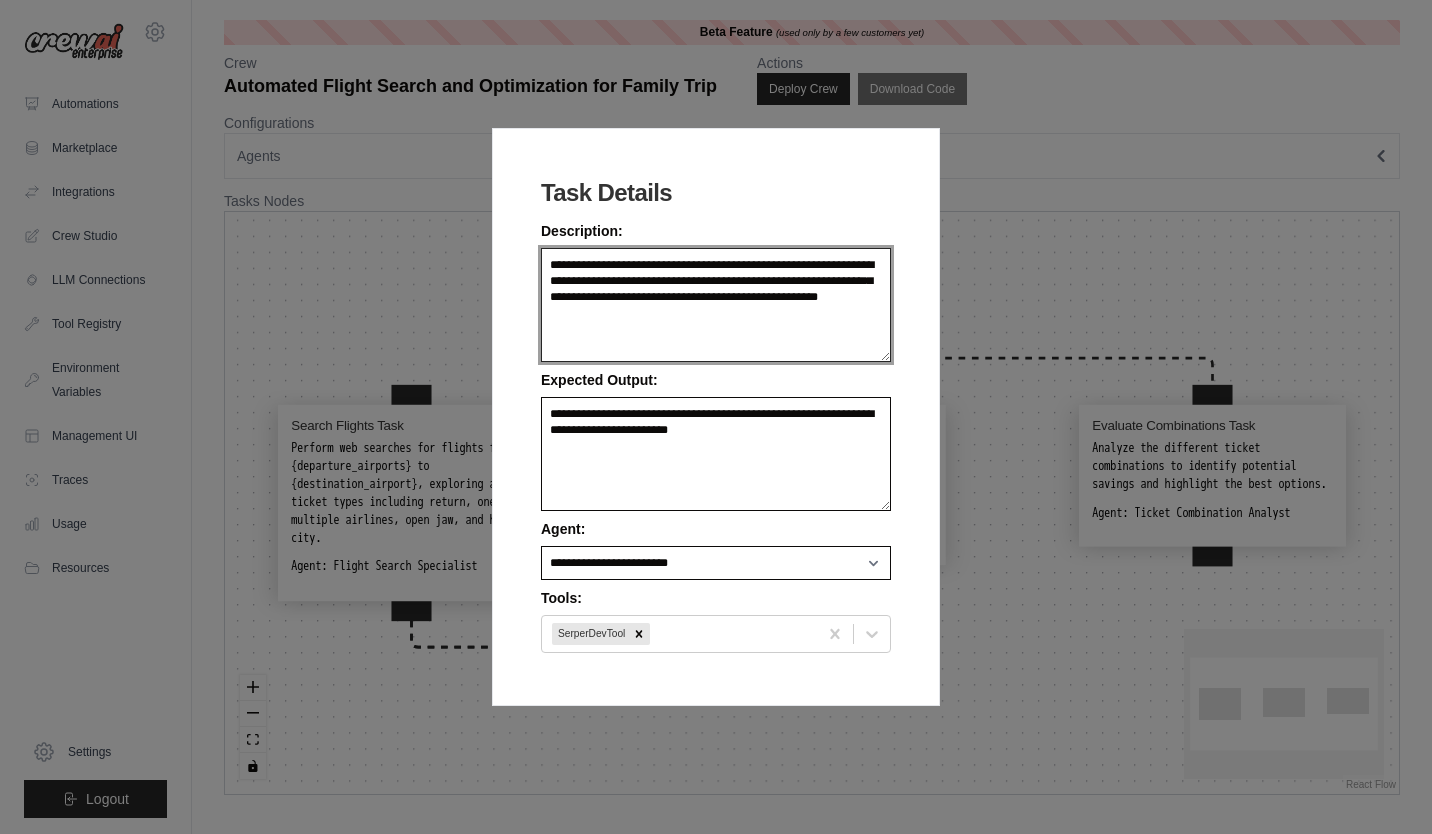 drag, startPoint x: 754, startPoint y: 265, endPoint x: 857, endPoint y: 264, distance: 103.00485 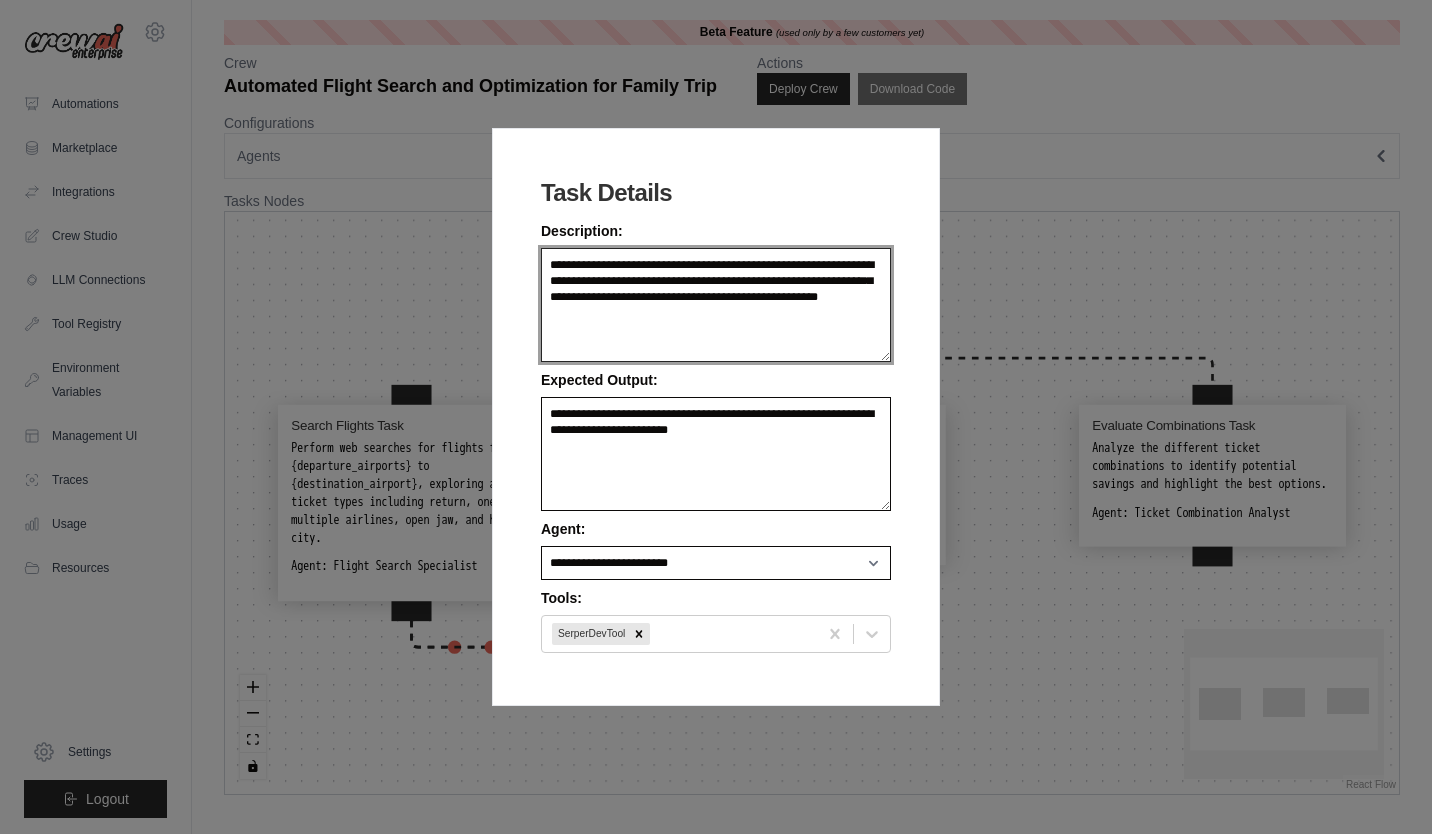 click on "**********" at bounding box center (716, 305) 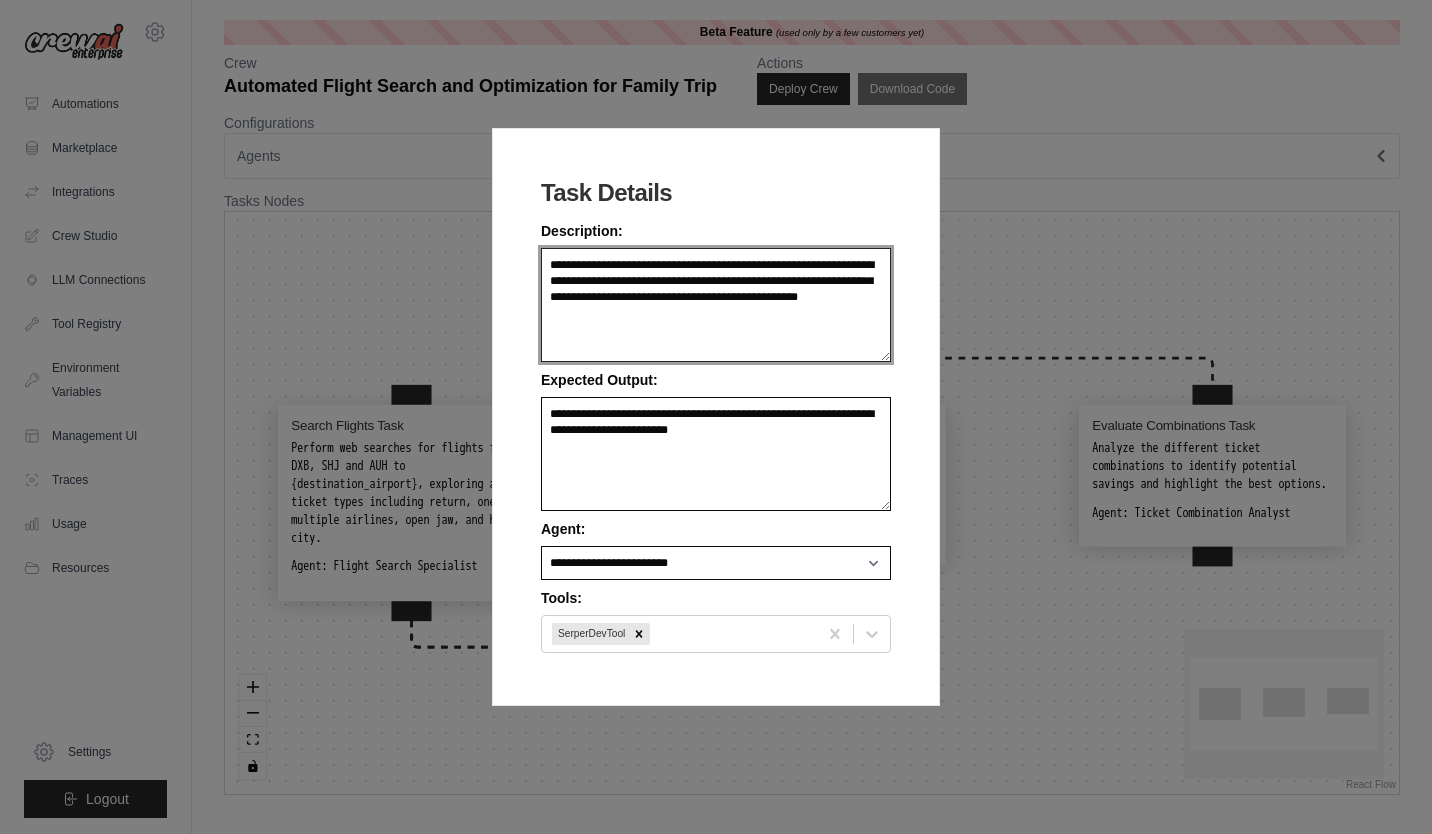 drag, startPoint x: 654, startPoint y: 279, endPoint x: 550, endPoint y: 283, distance: 104.0769 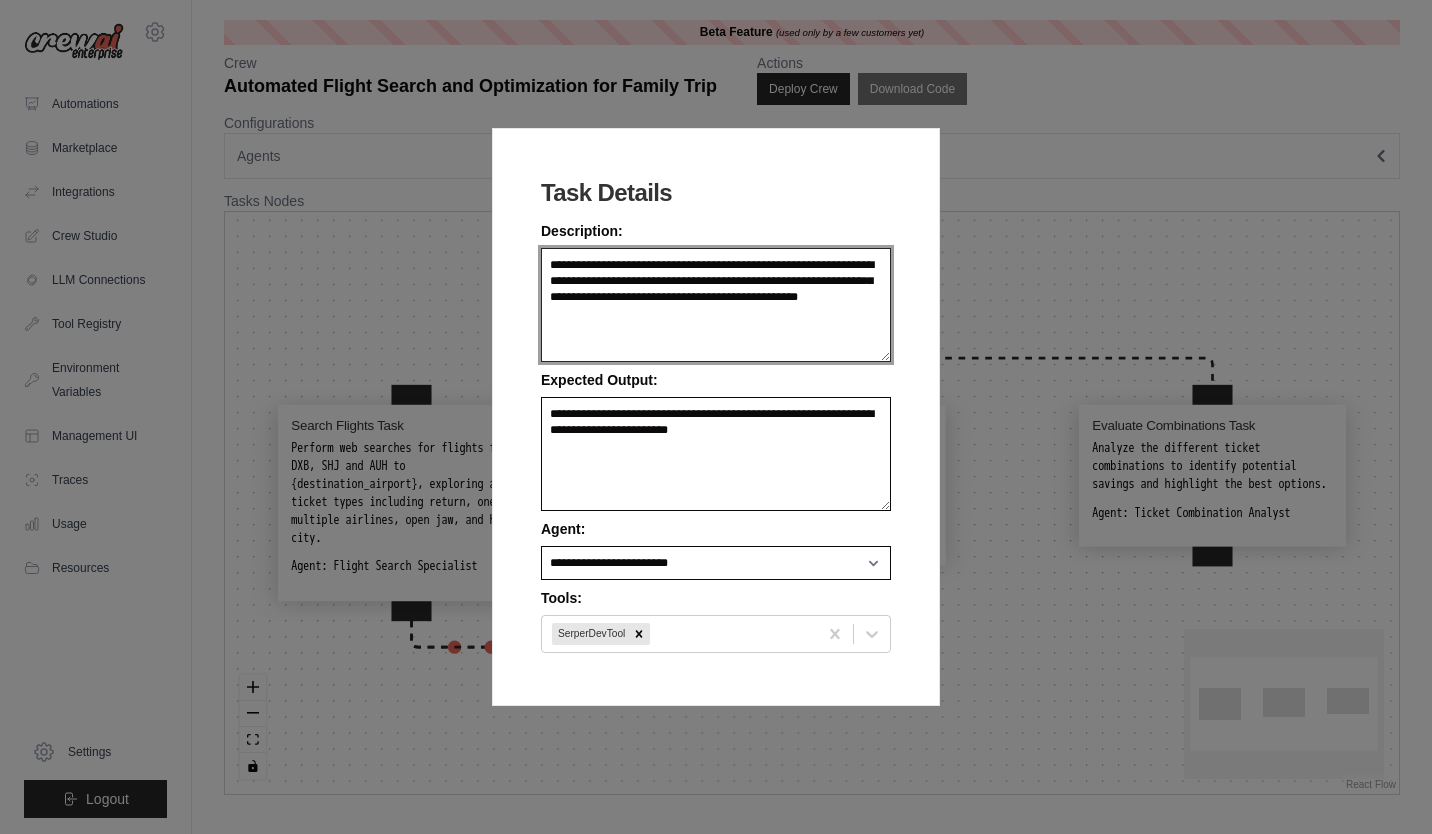 click on "**********" at bounding box center (716, 305) 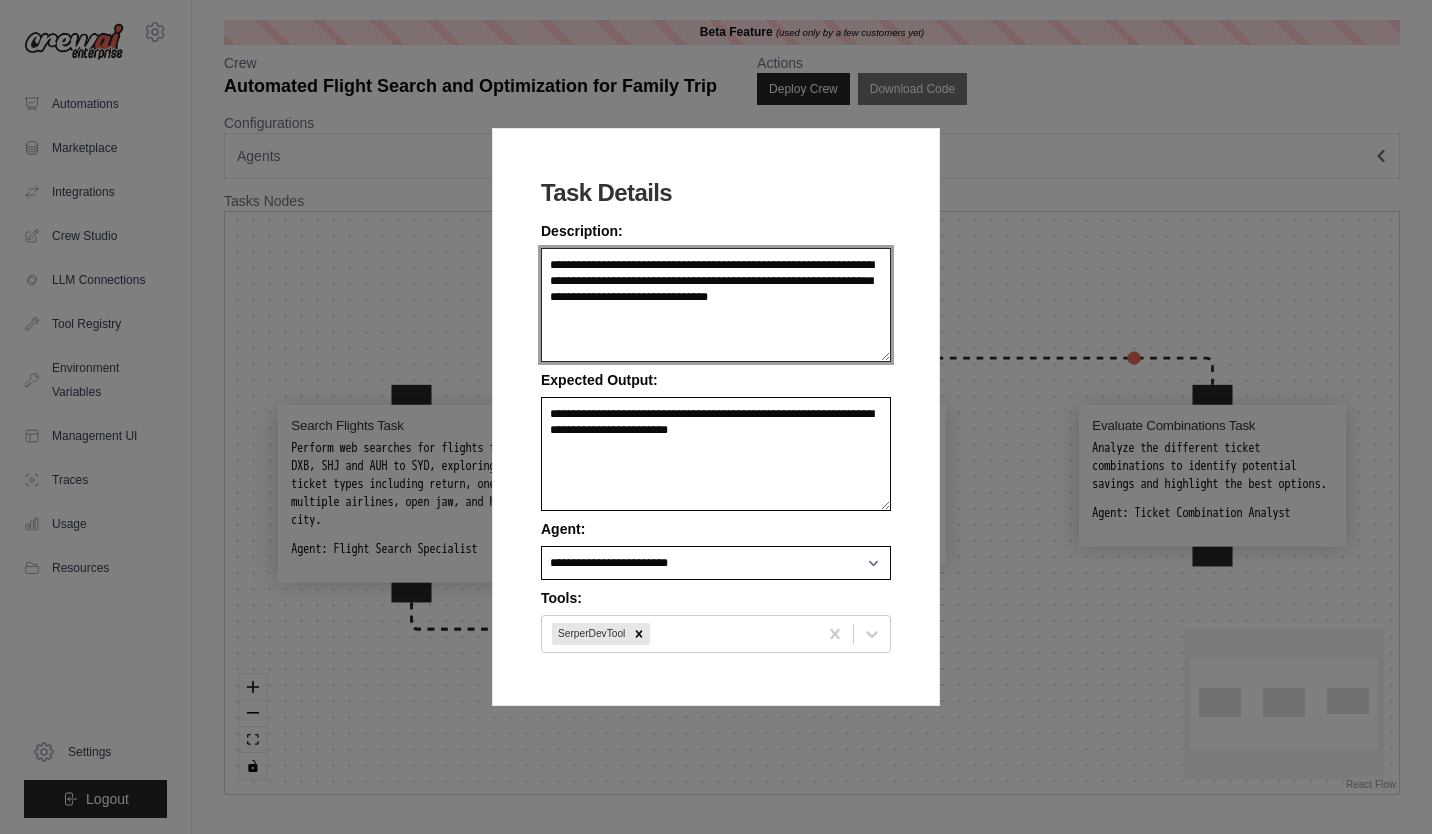 click on "**********" at bounding box center [716, 305] 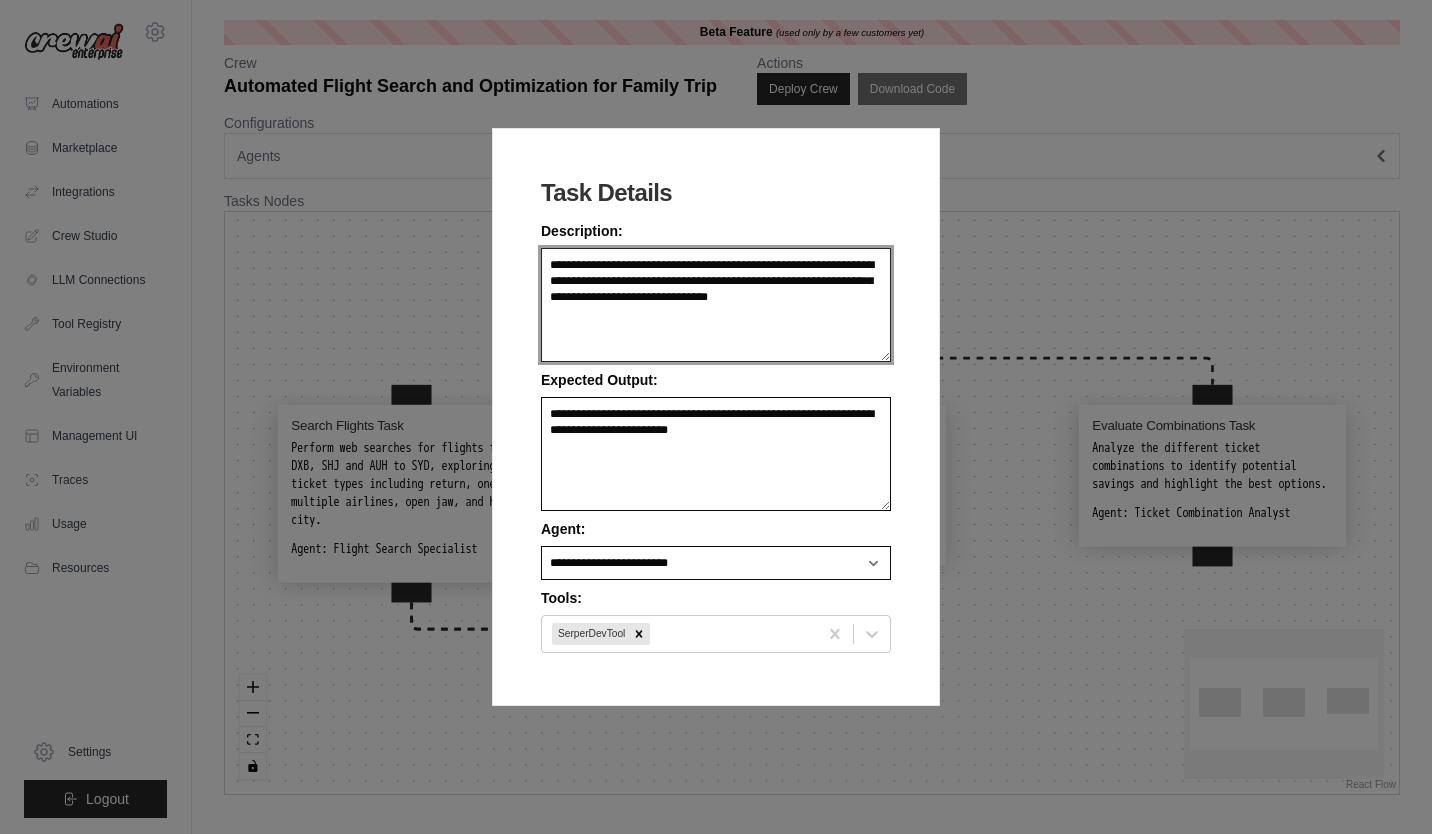 type on "**********" 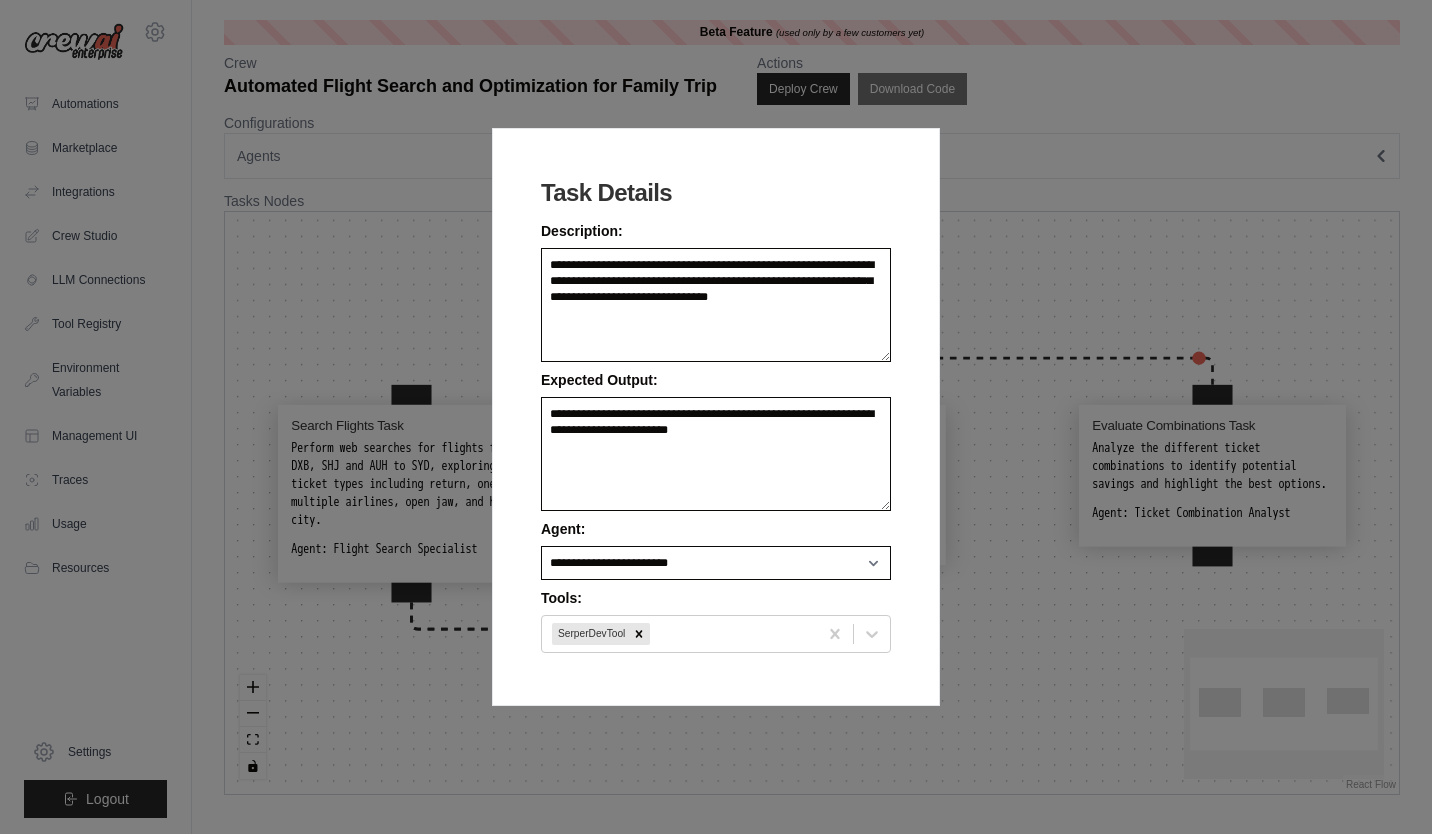 click on "**********" at bounding box center [716, 417] 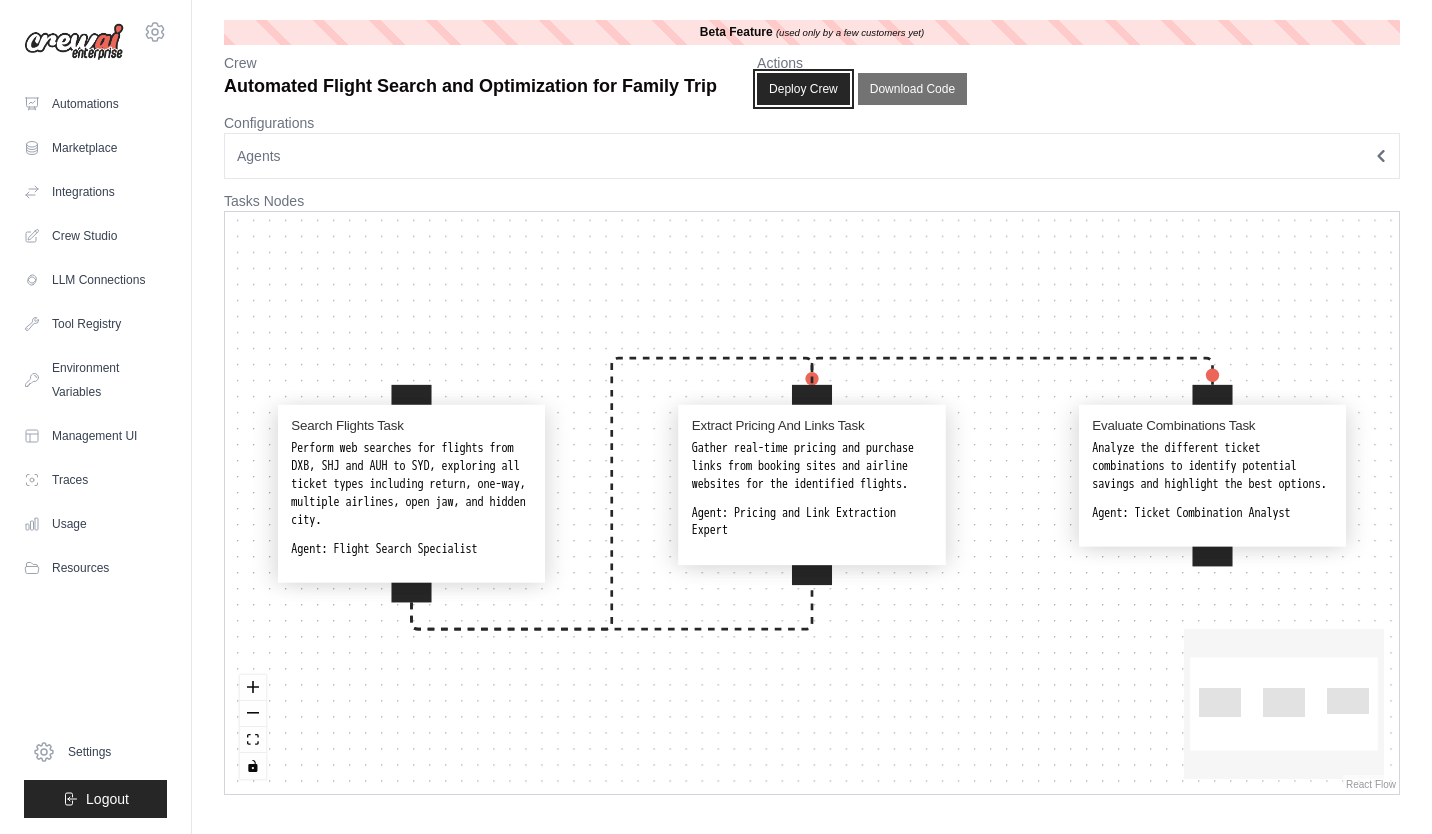 click on "Deploy Crew" at bounding box center [803, 89] 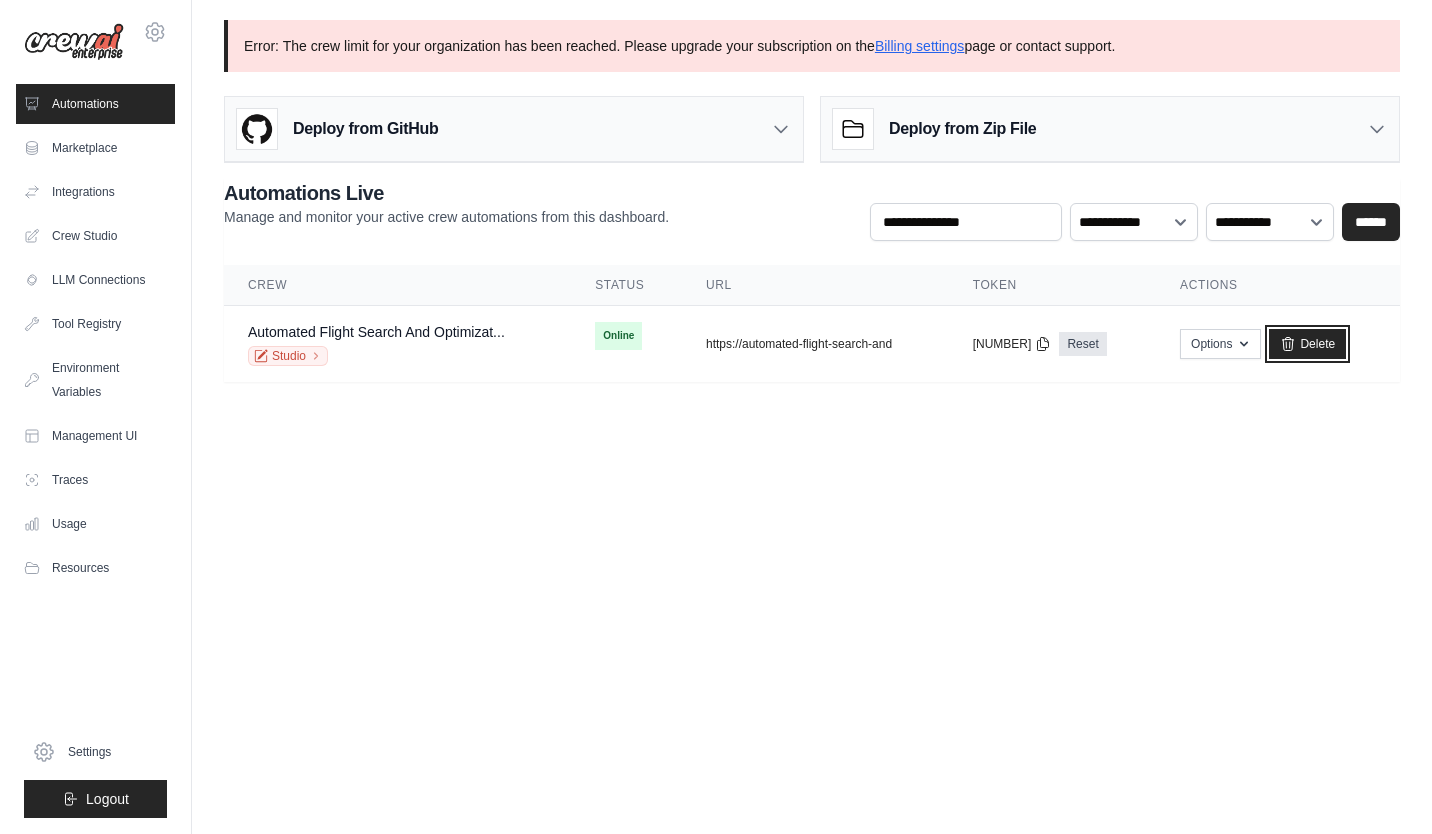 click on "Delete" at bounding box center (1307, 344) 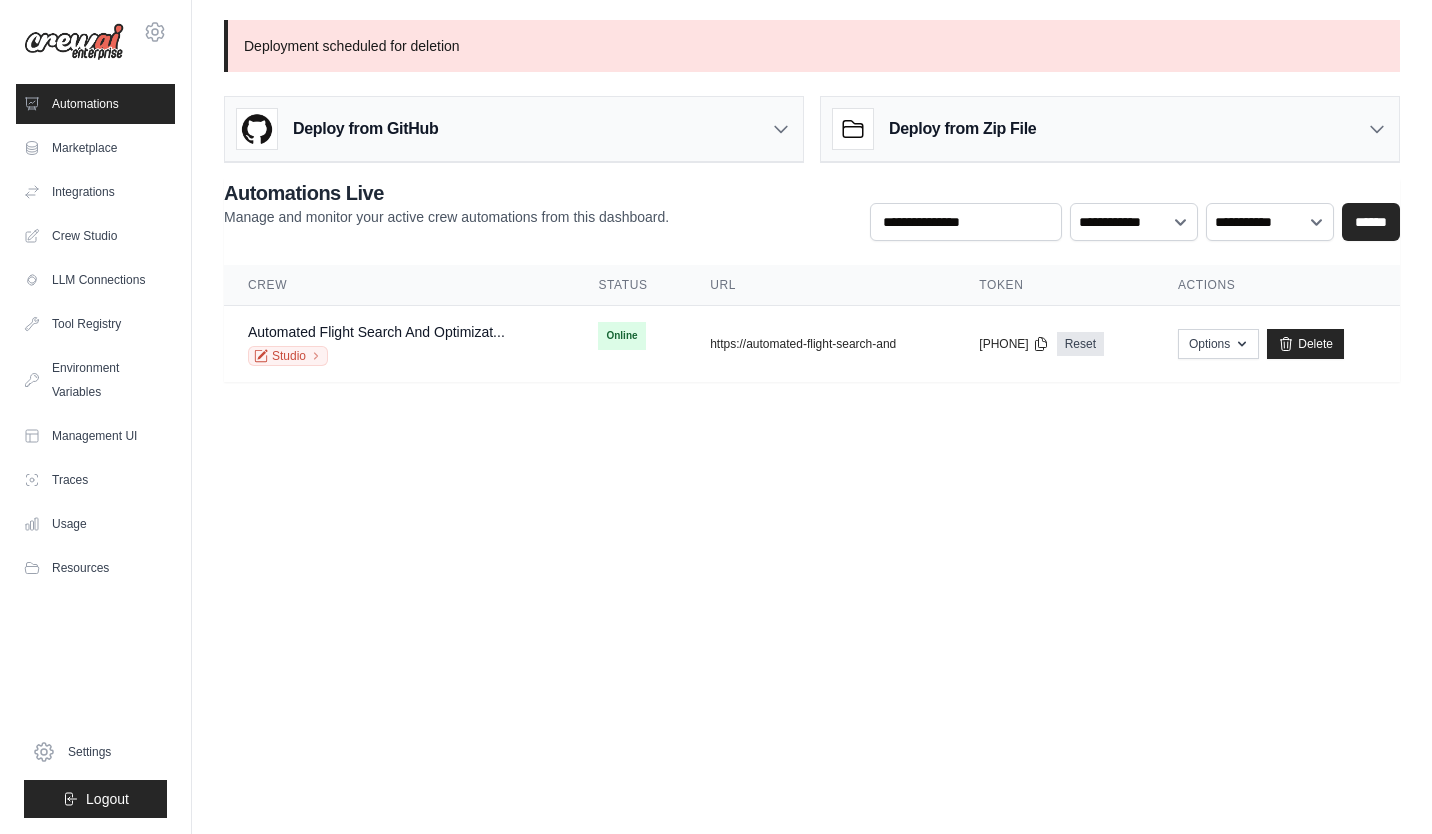 scroll, scrollTop: 0, scrollLeft: 0, axis: both 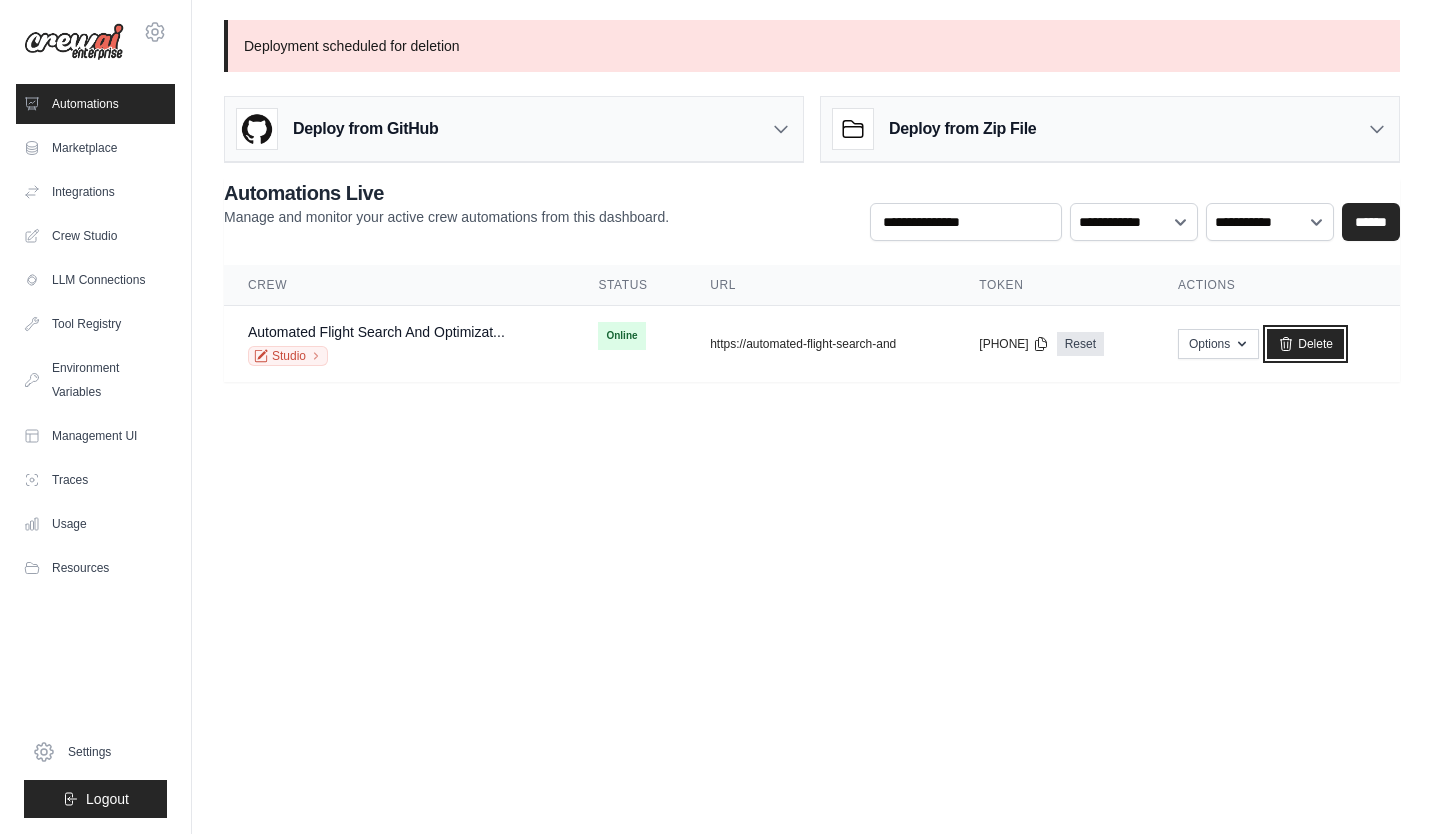 click on "Delete" at bounding box center [1305, 344] 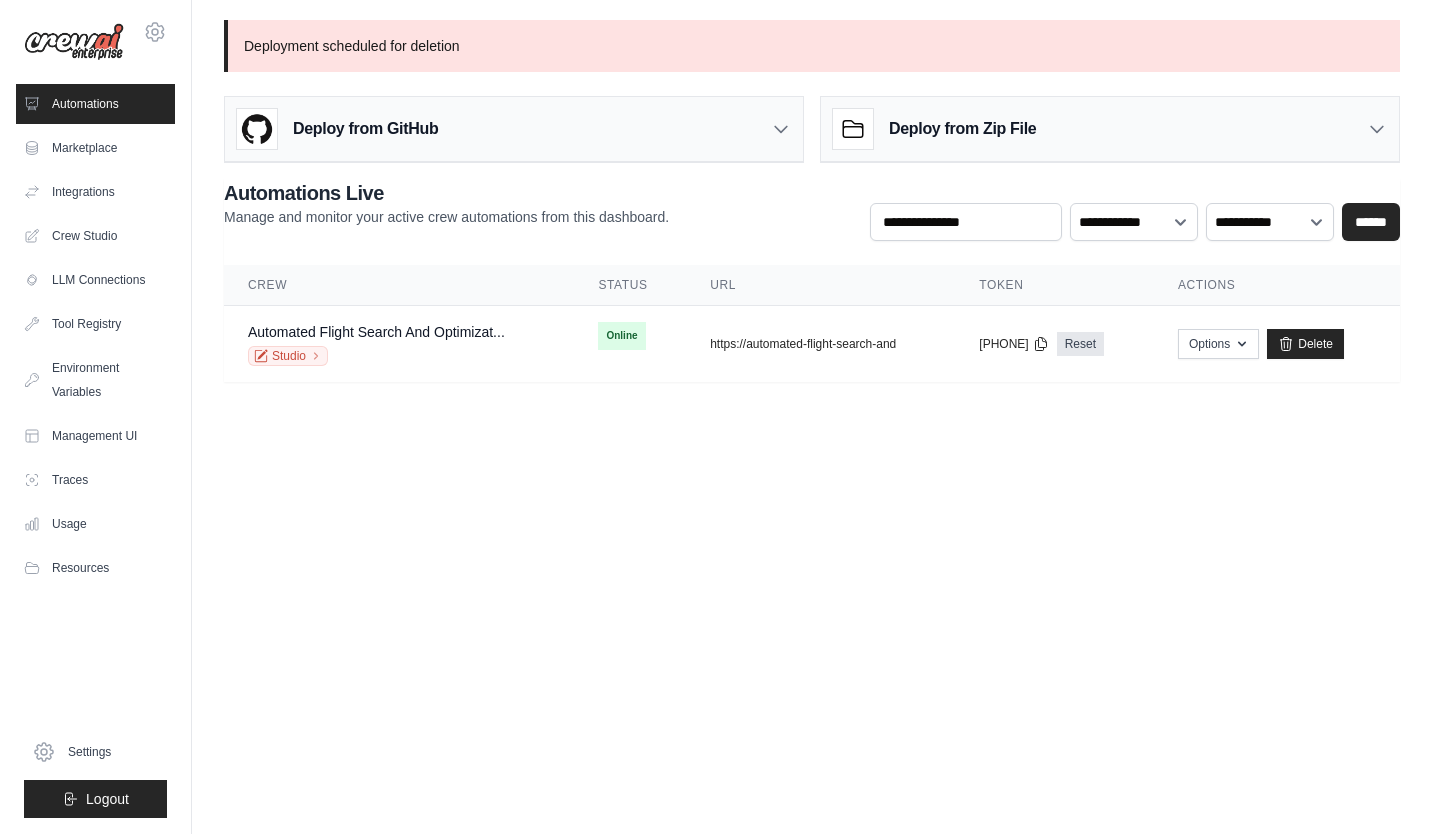 scroll, scrollTop: 0, scrollLeft: 0, axis: both 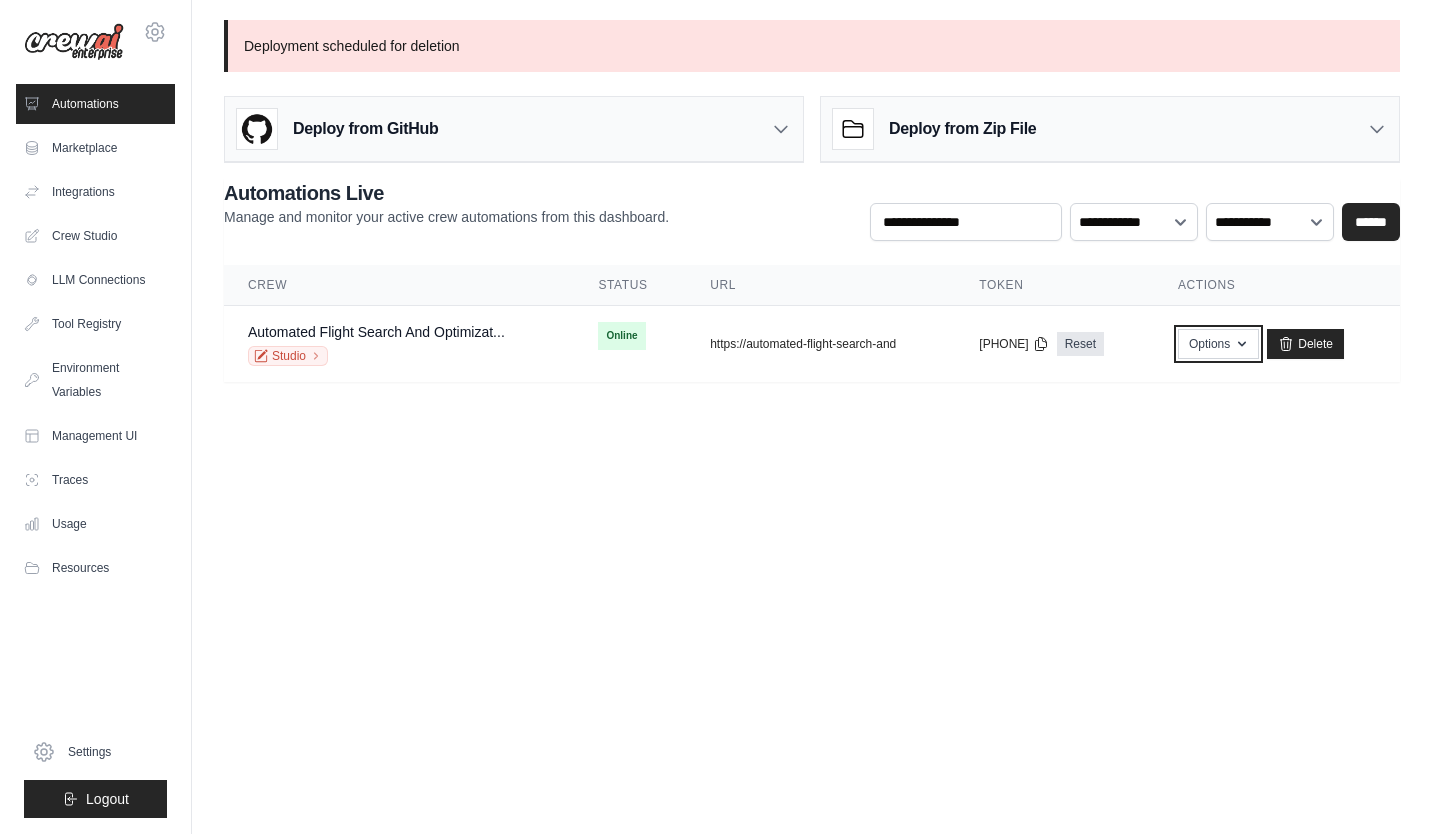 click on "Options" at bounding box center [1218, 344] 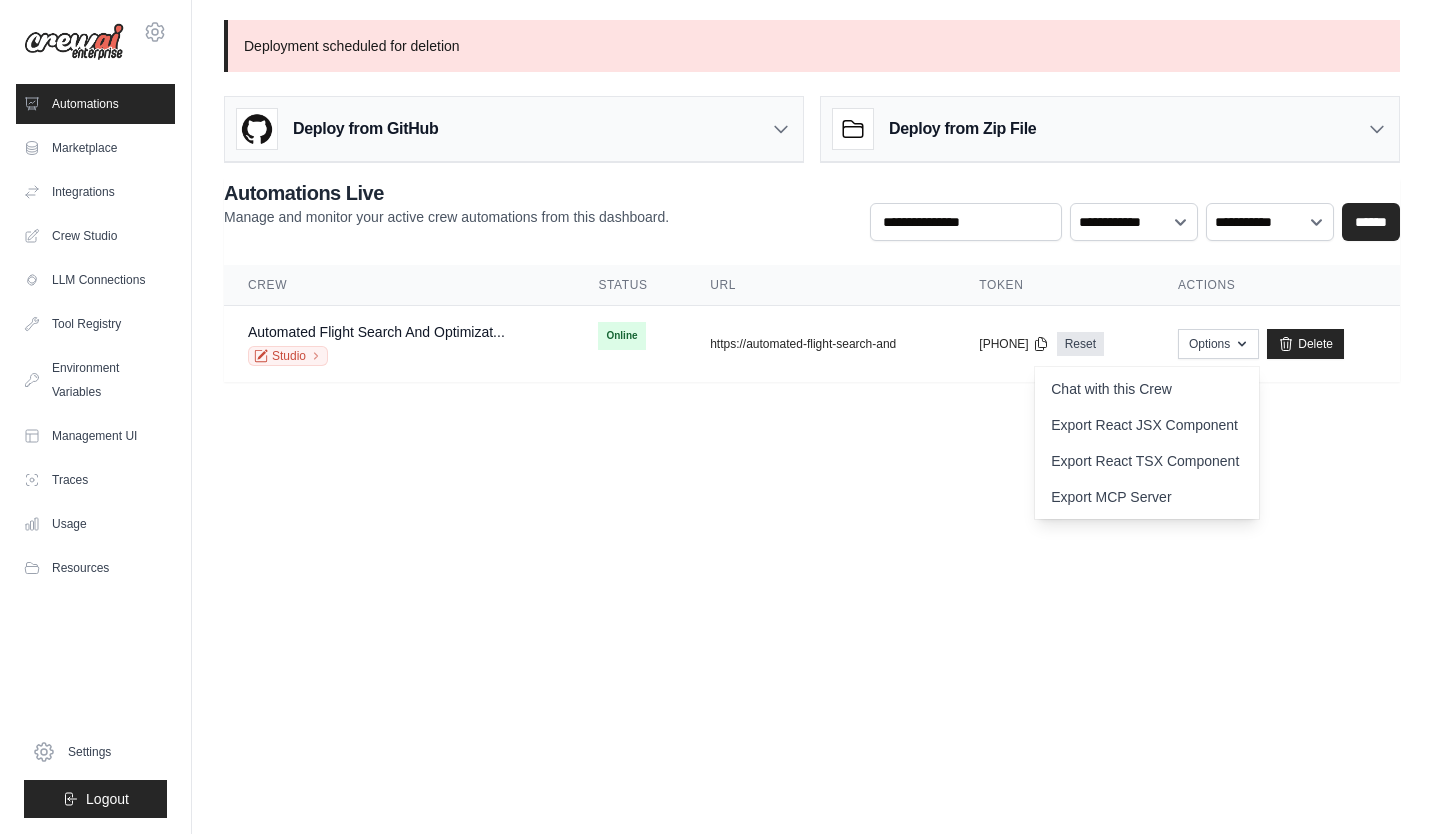 click on "[EMAIL]
Settings
Automations
Marketplace
Integrations" at bounding box center [716, 417] 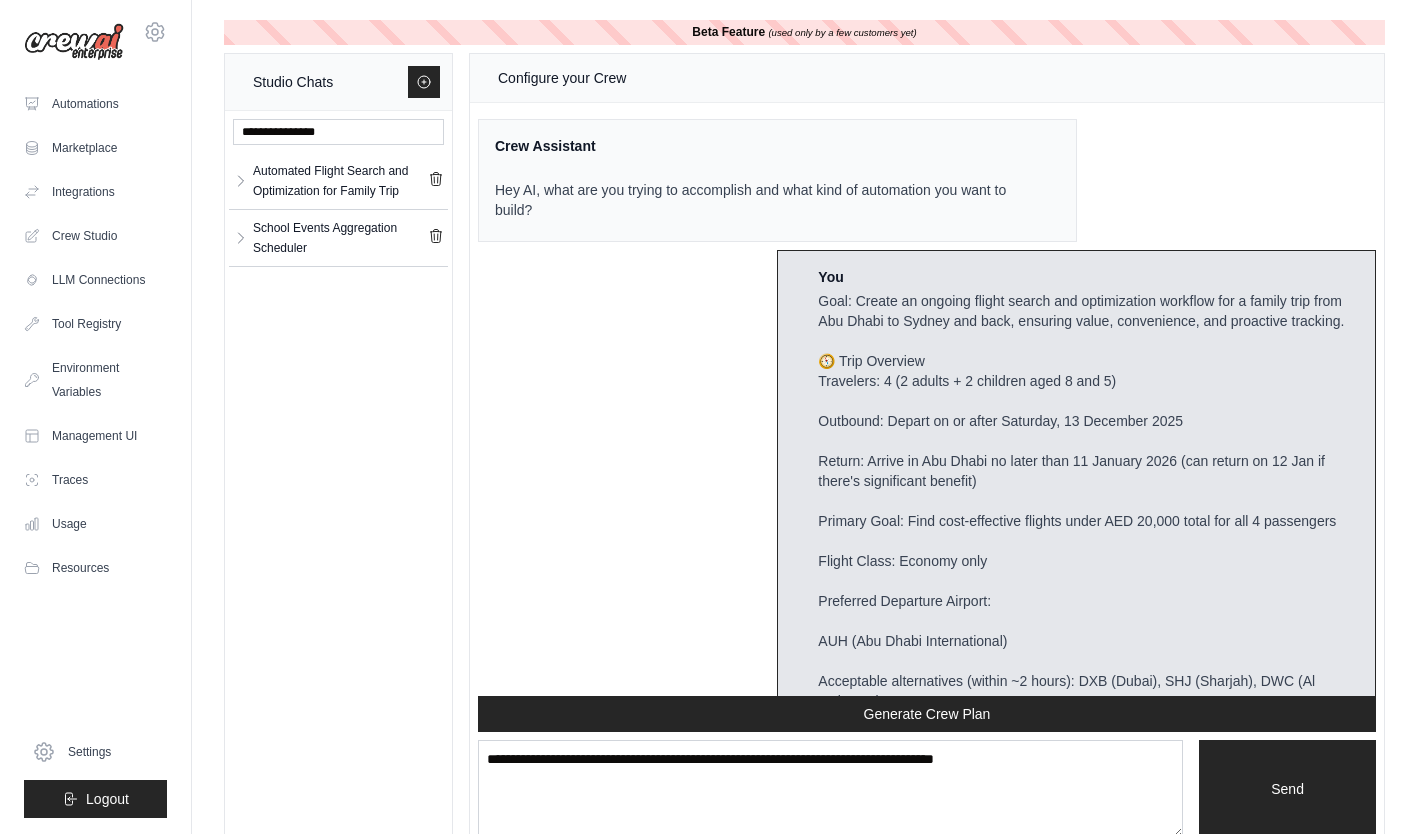 scroll, scrollTop: 33, scrollLeft: 0, axis: vertical 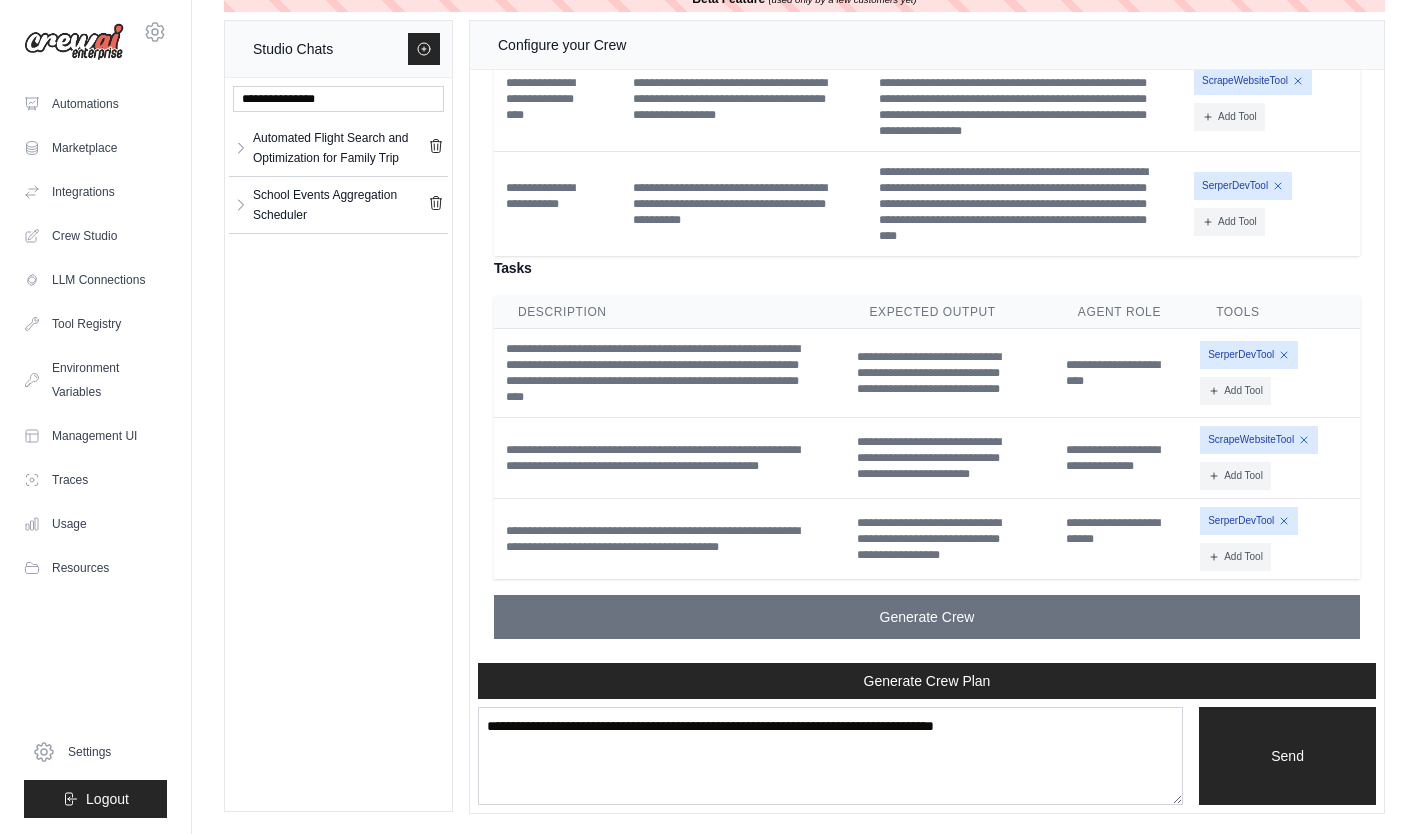 click on "Generate Crew" at bounding box center [927, 617] 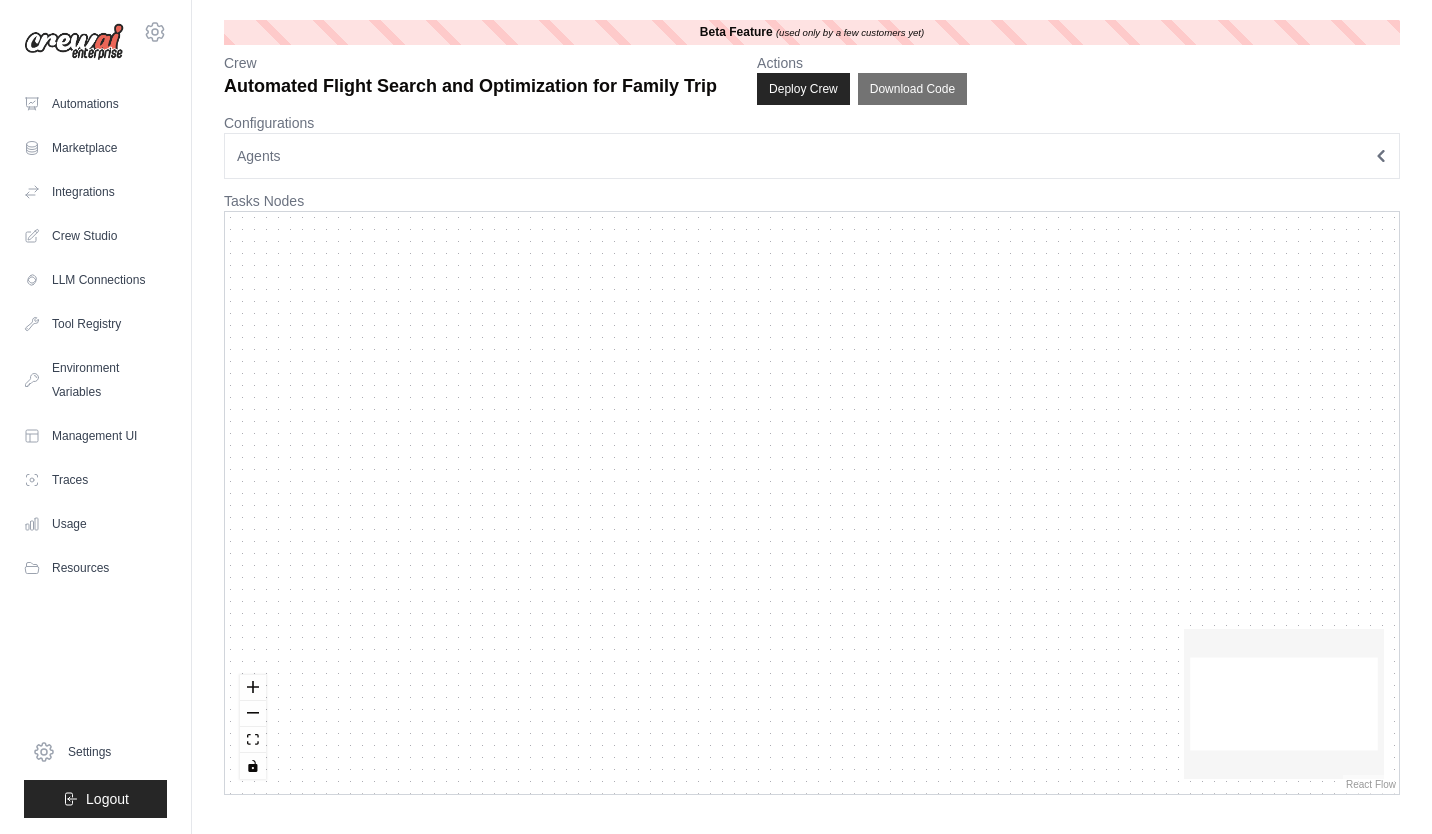 scroll, scrollTop: 0, scrollLeft: 0, axis: both 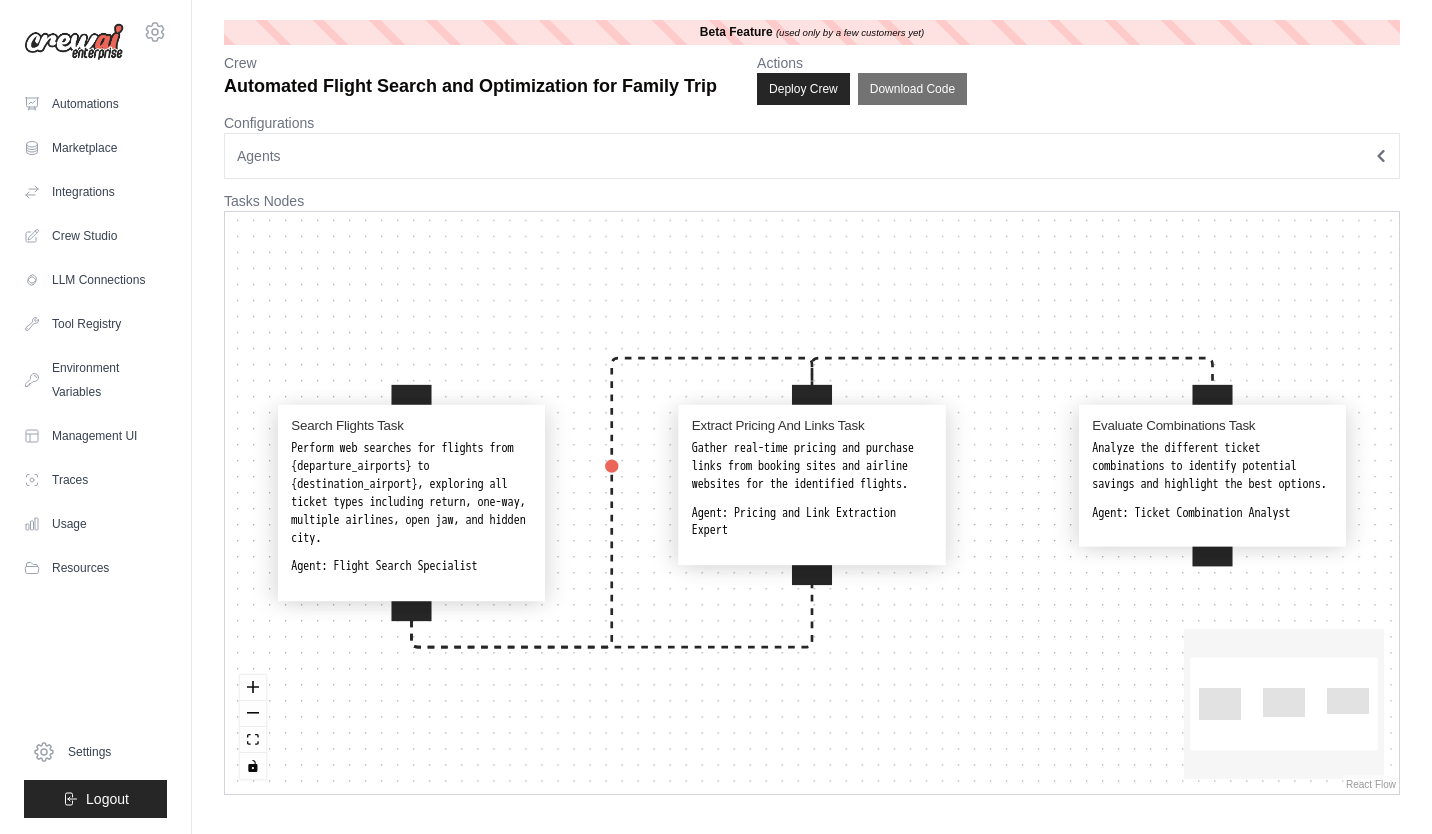 click on "Perform web searches for flights from {departure_airports} to {destination_airport}, exploring all ticket types including return, one-way, multiple airlines, open jaw, and hidden city." at bounding box center (411, 494) 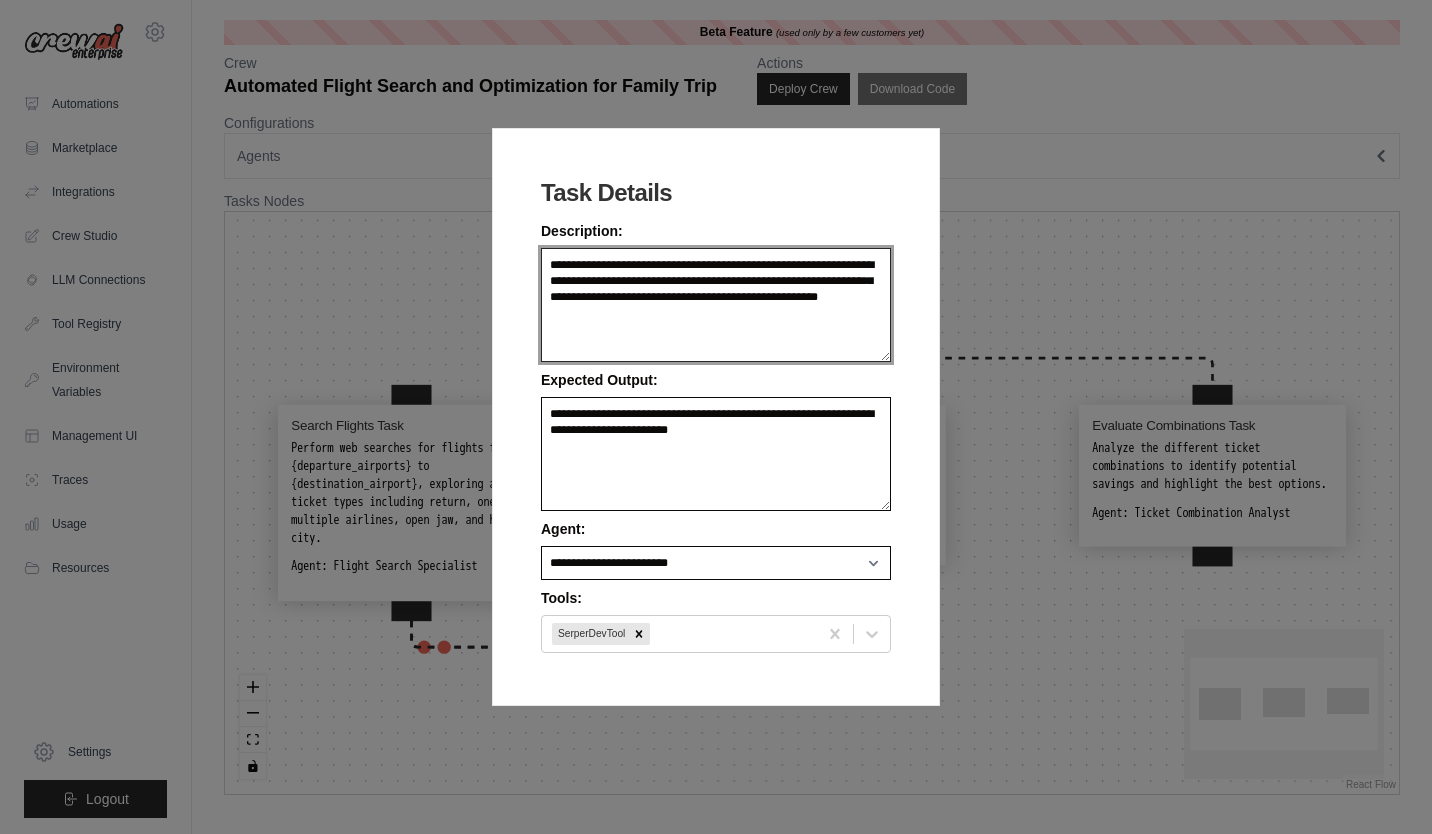 drag, startPoint x: 656, startPoint y: 279, endPoint x: 546, endPoint y: 274, distance: 110.11358 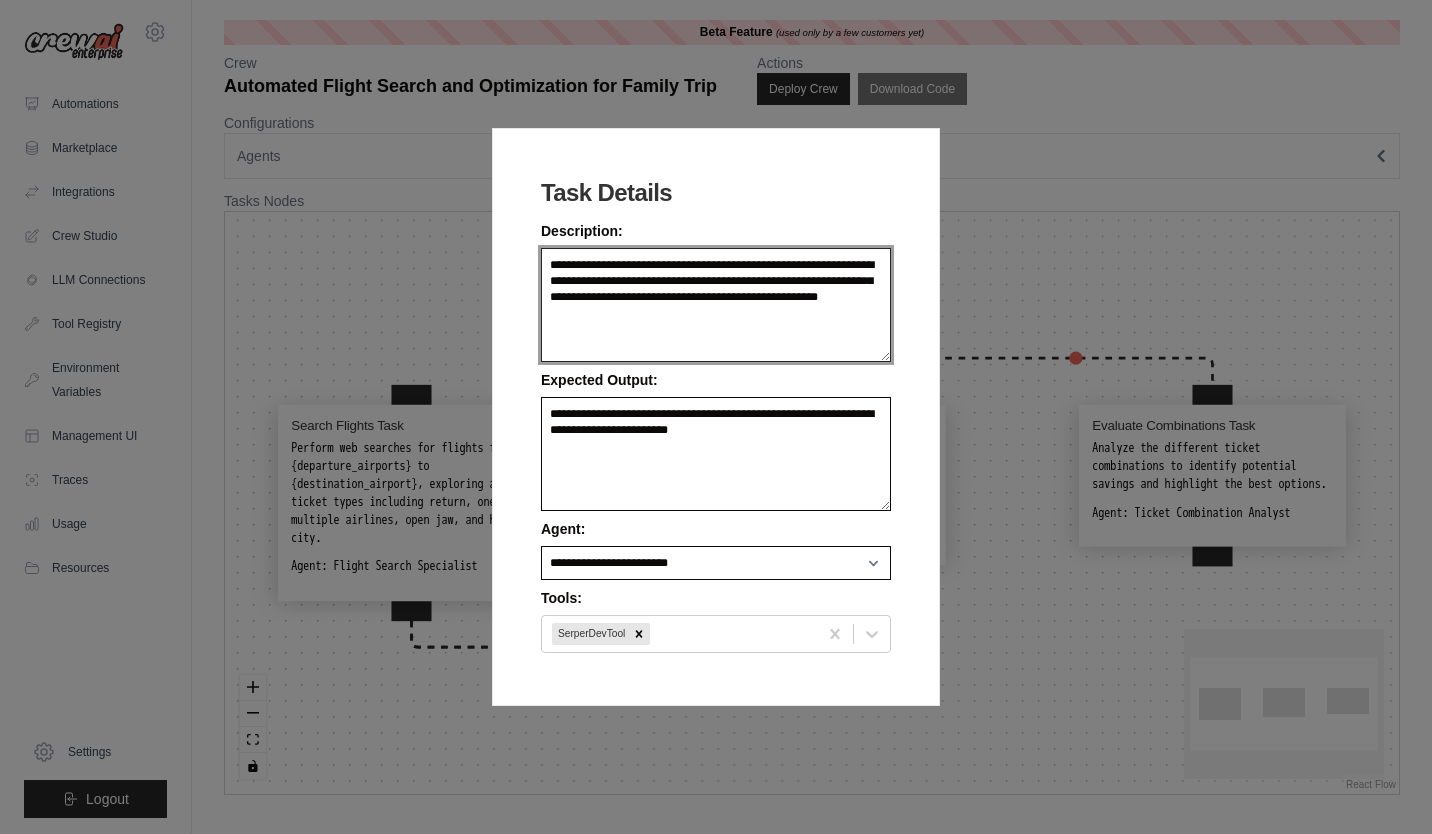 click on "**********" at bounding box center [716, 305] 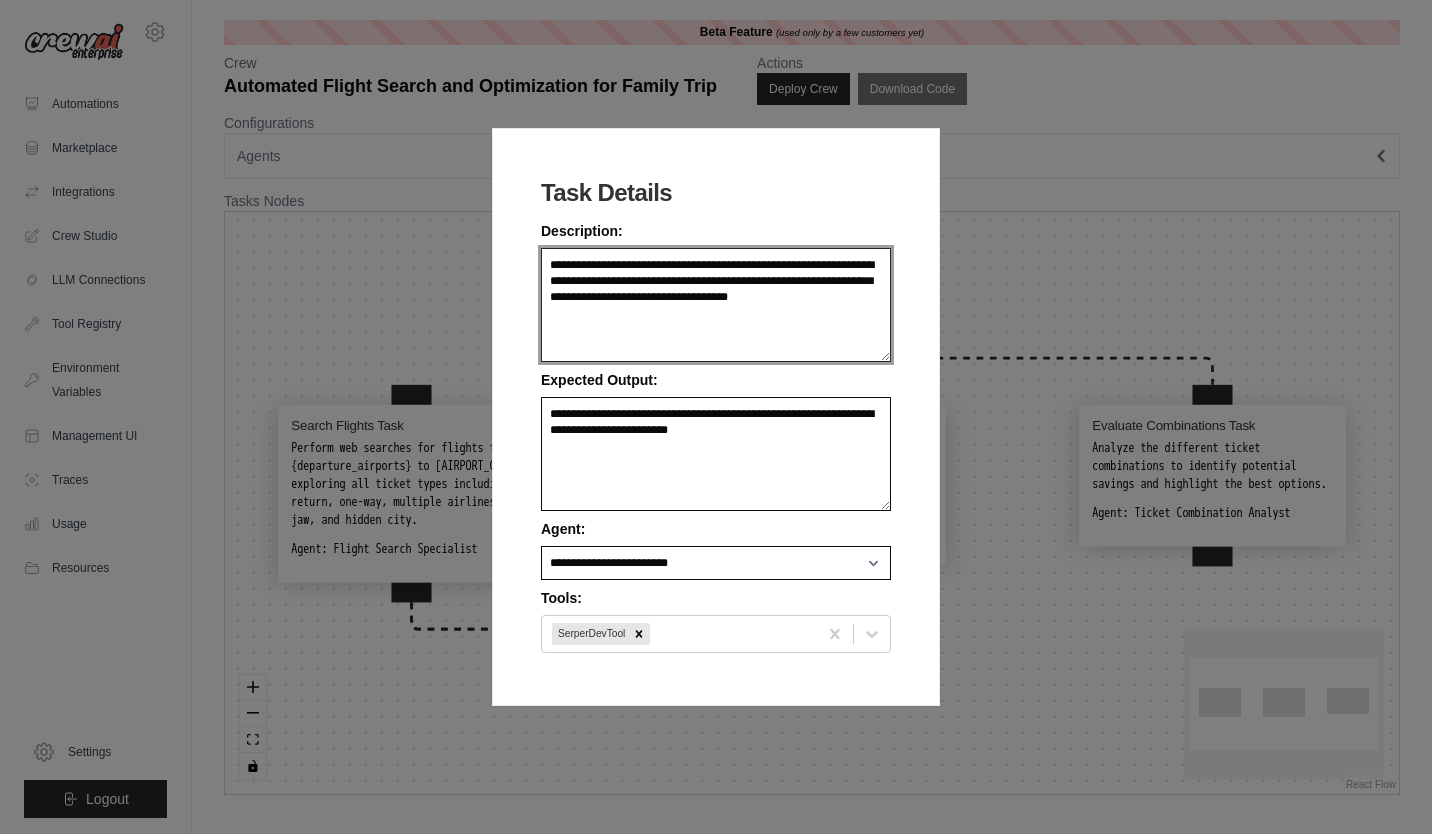 drag, startPoint x: 857, startPoint y: 265, endPoint x: 753, endPoint y: 269, distance: 104.0769 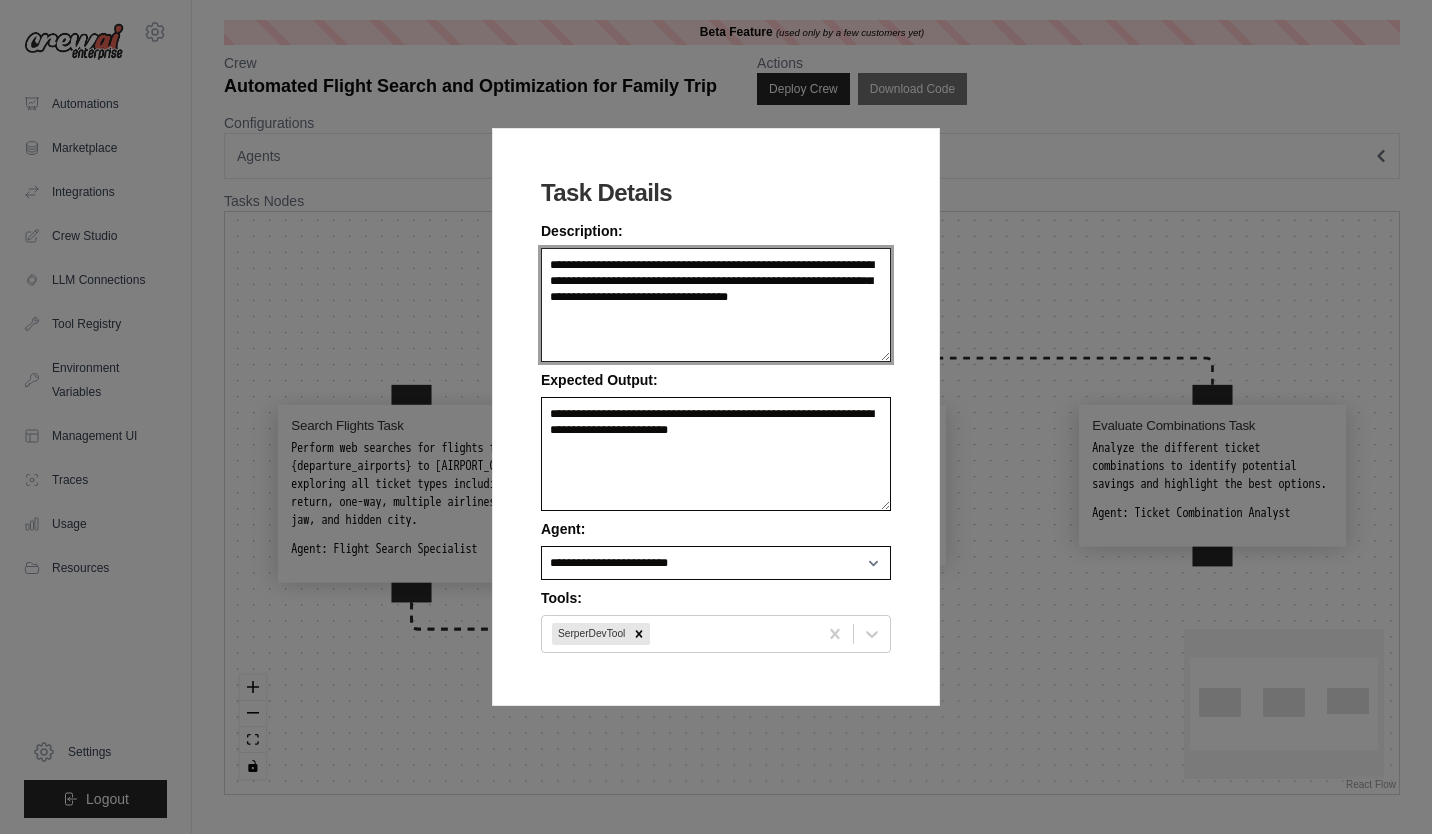click on "**********" at bounding box center [716, 305] 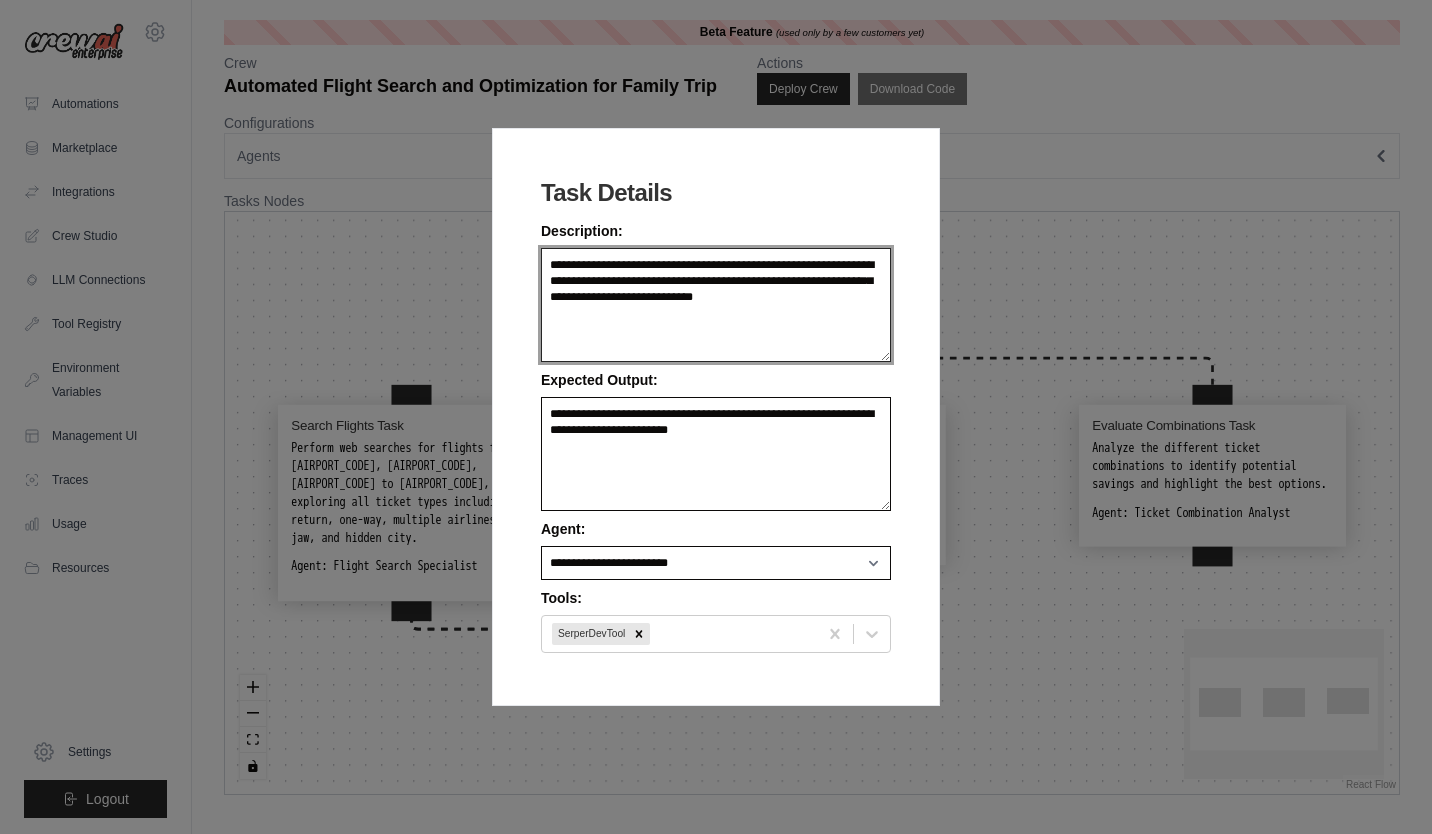 type on "**********" 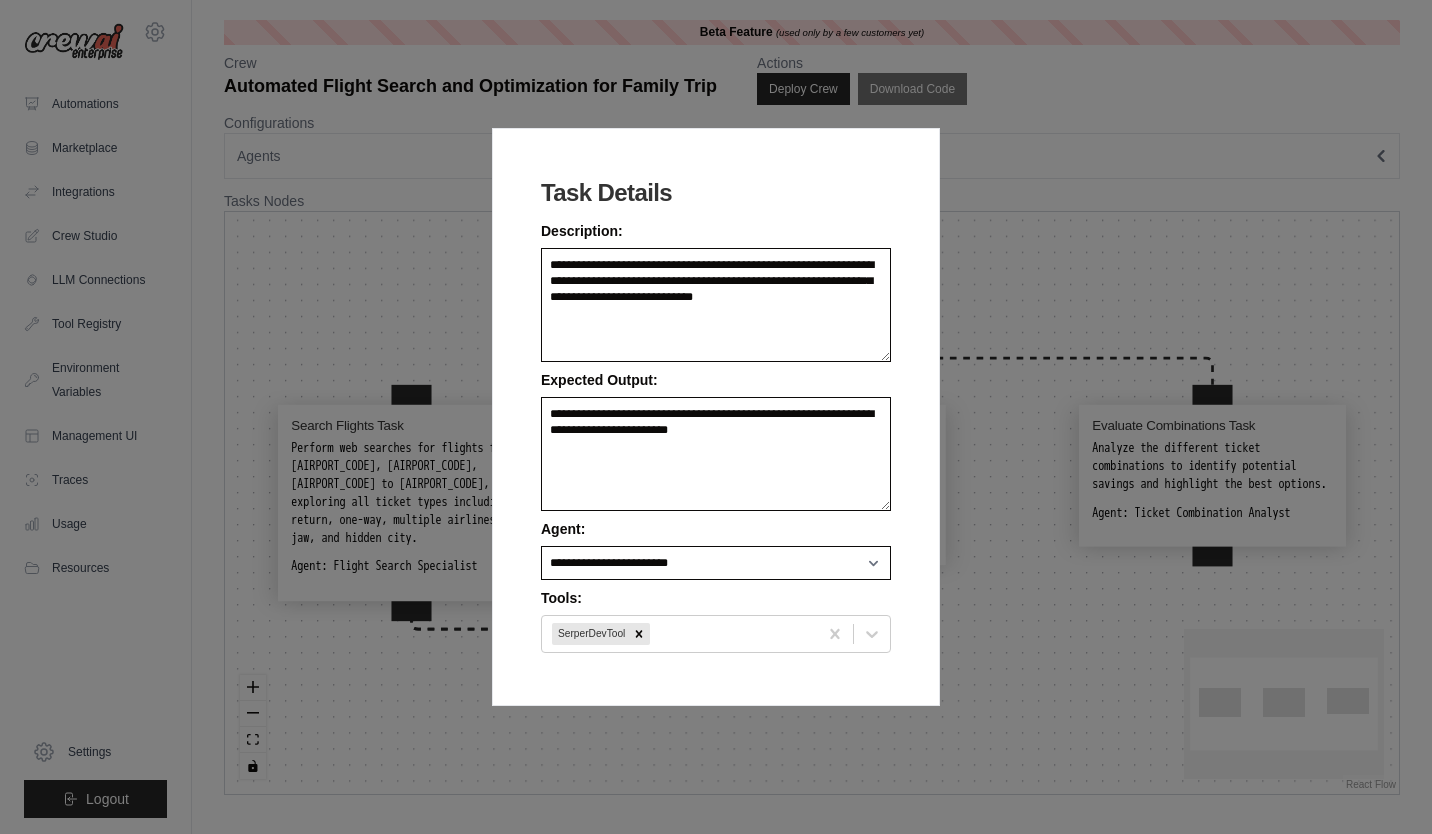 click on "**********" at bounding box center [716, 417] 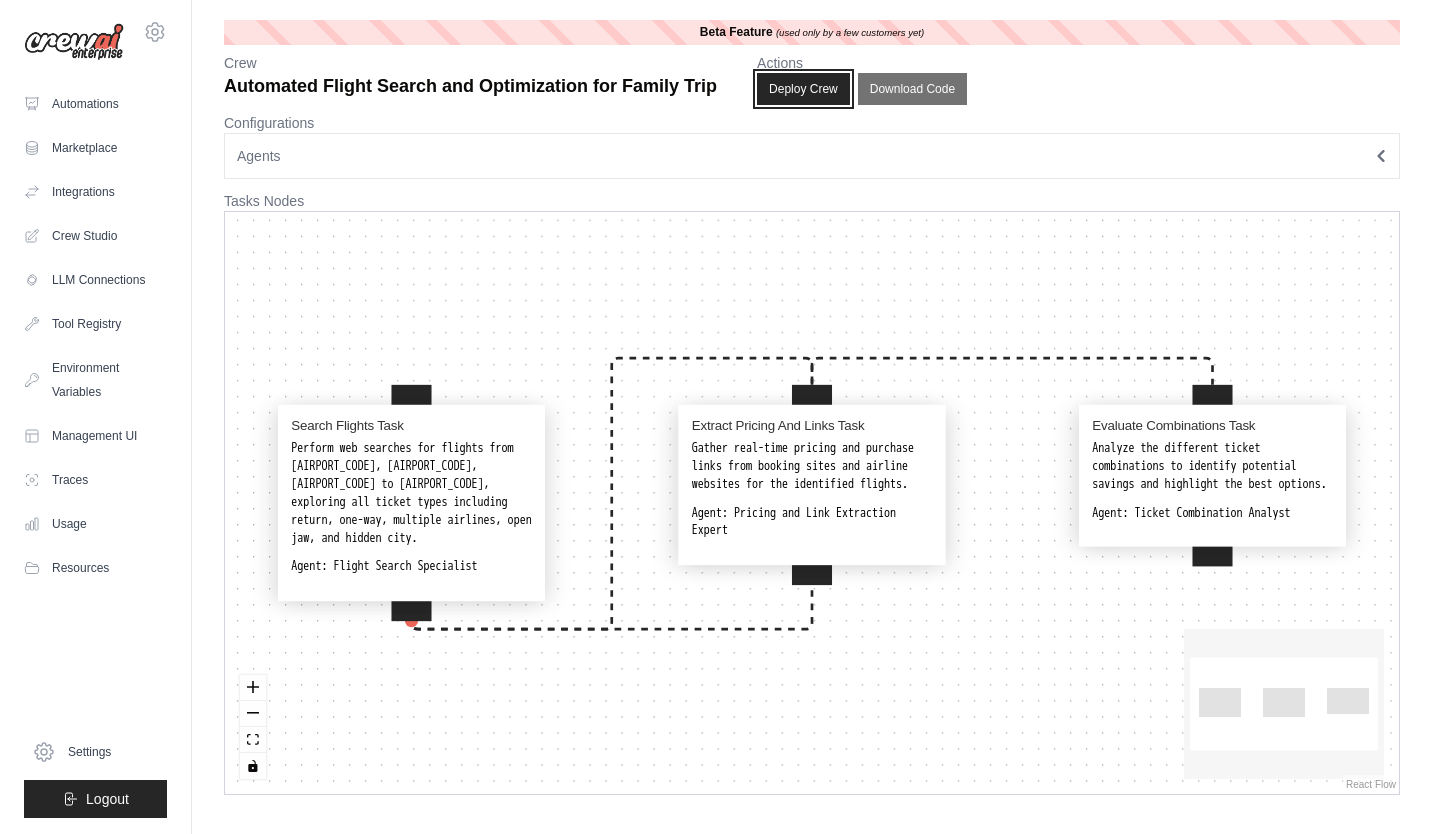 click on "Deploy Crew" at bounding box center [803, 89] 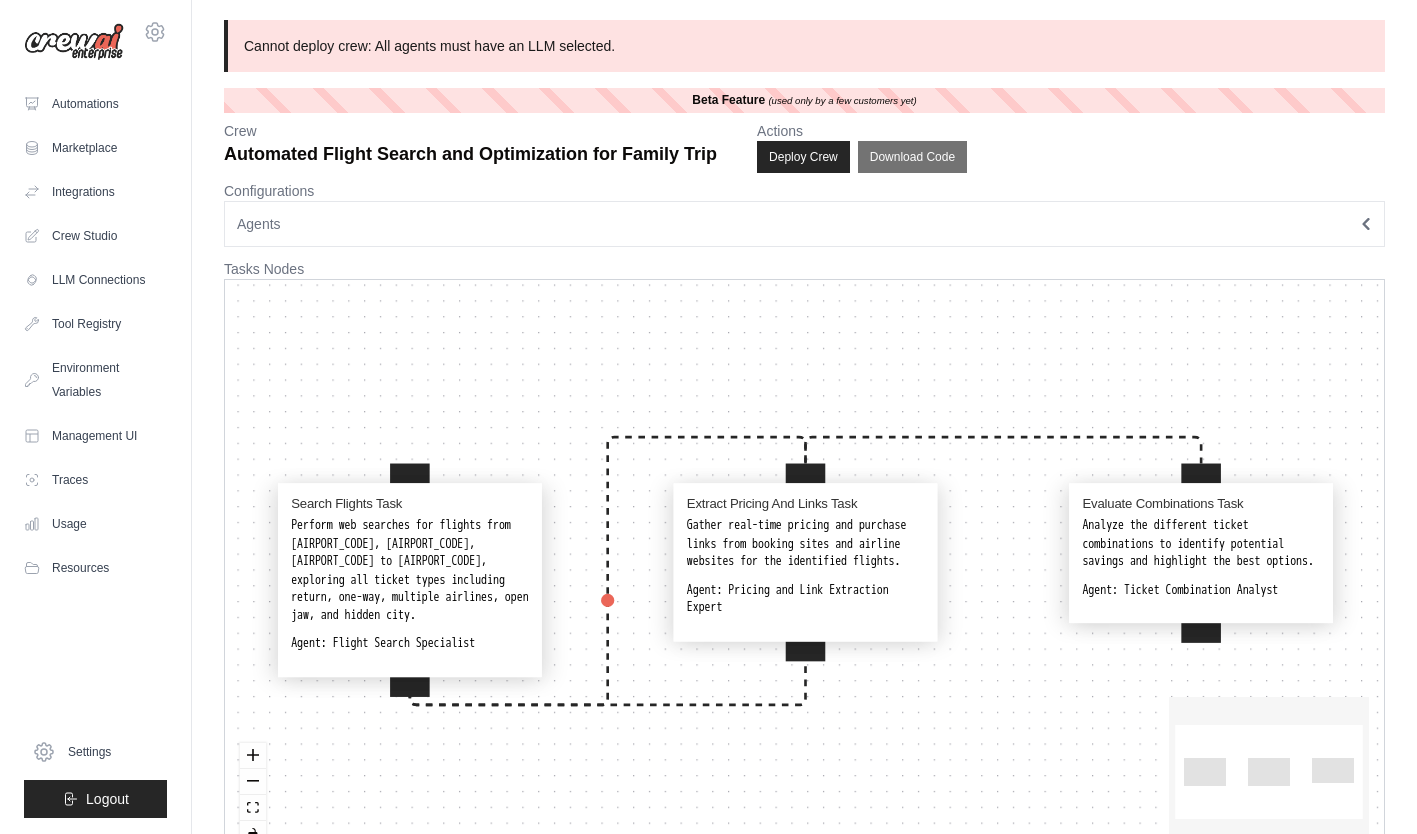 click on "Agents" at bounding box center (804, 224) 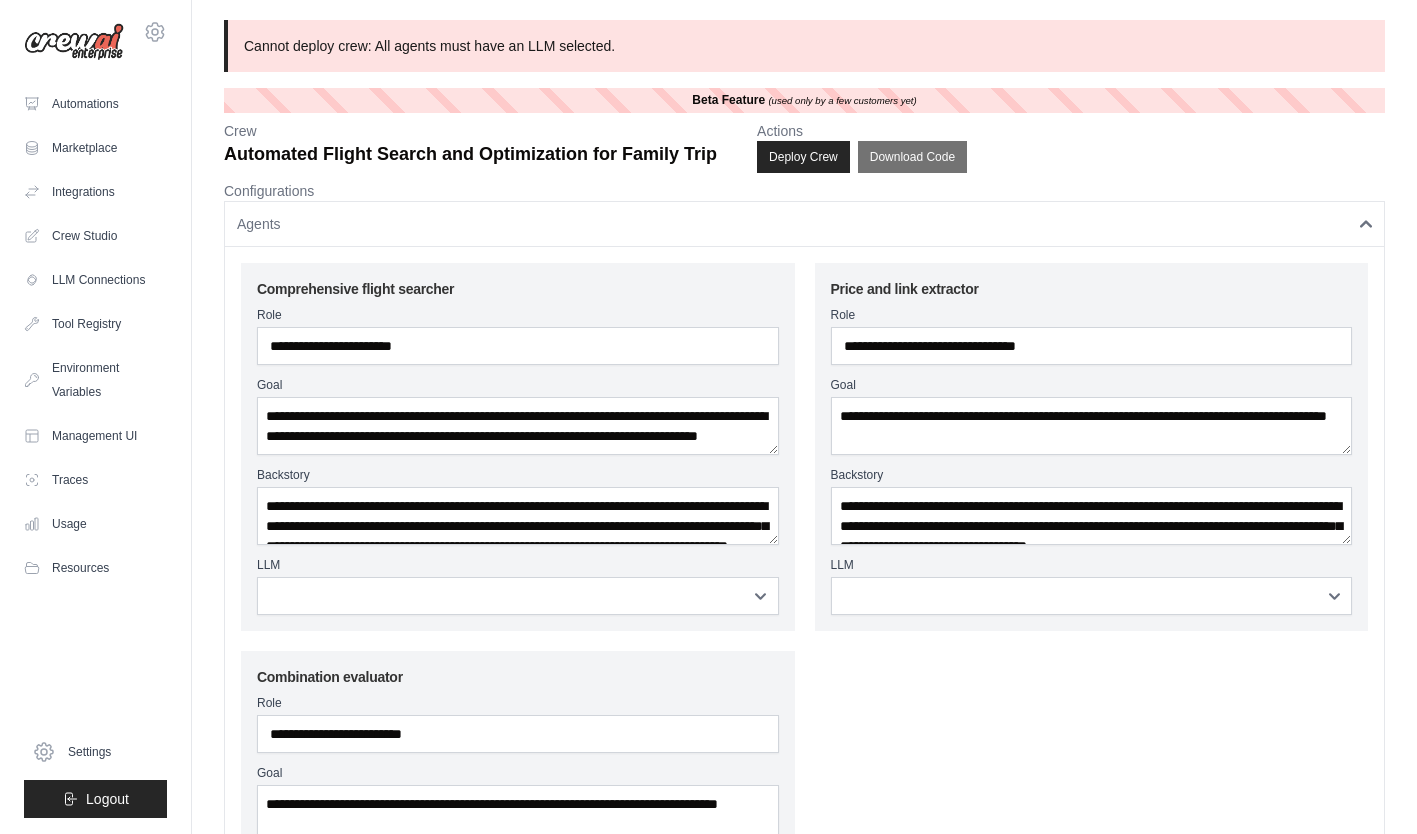 scroll, scrollTop: 168, scrollLeft: 0, axis: vertical 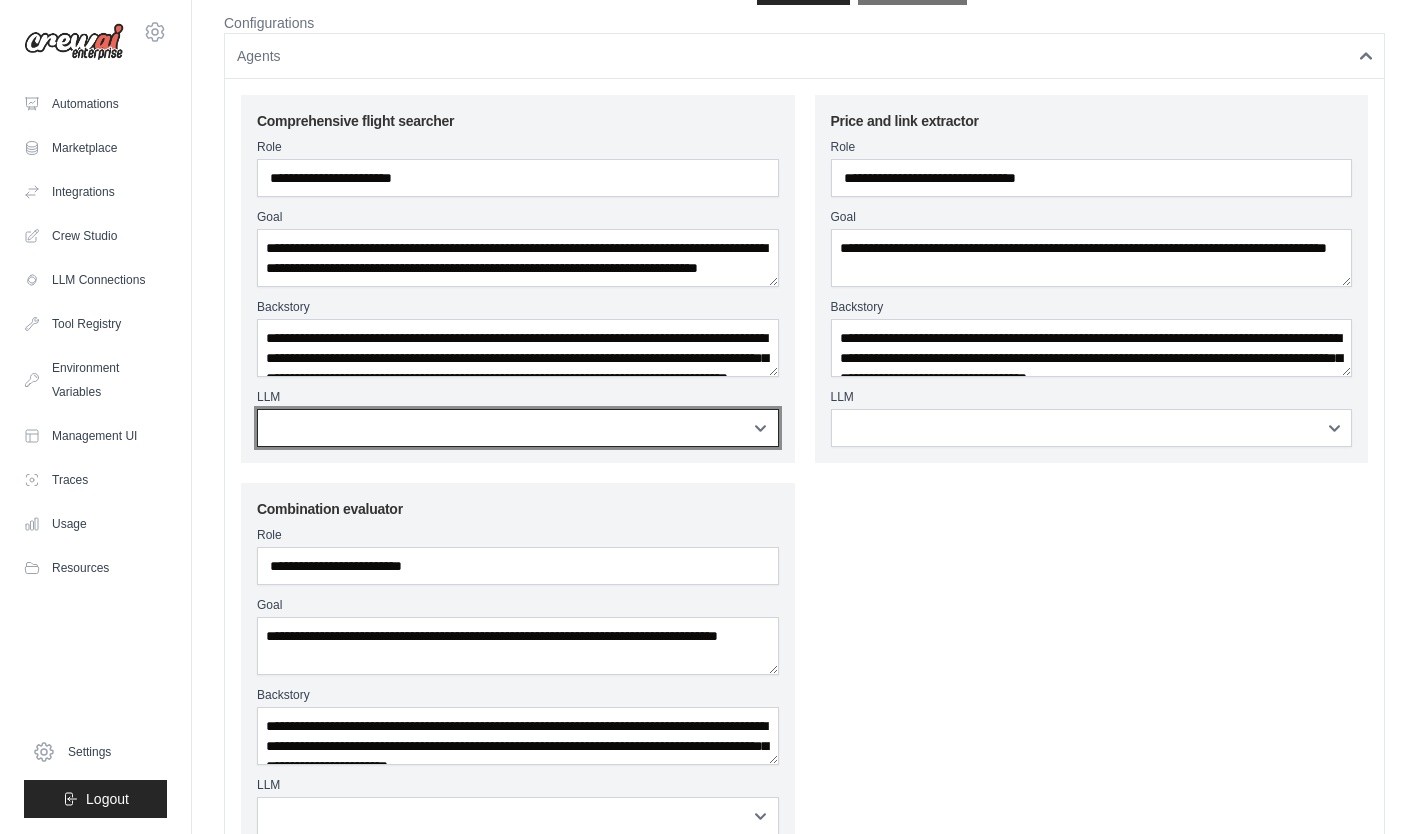click on "**********" at bounding box center (518, 428) 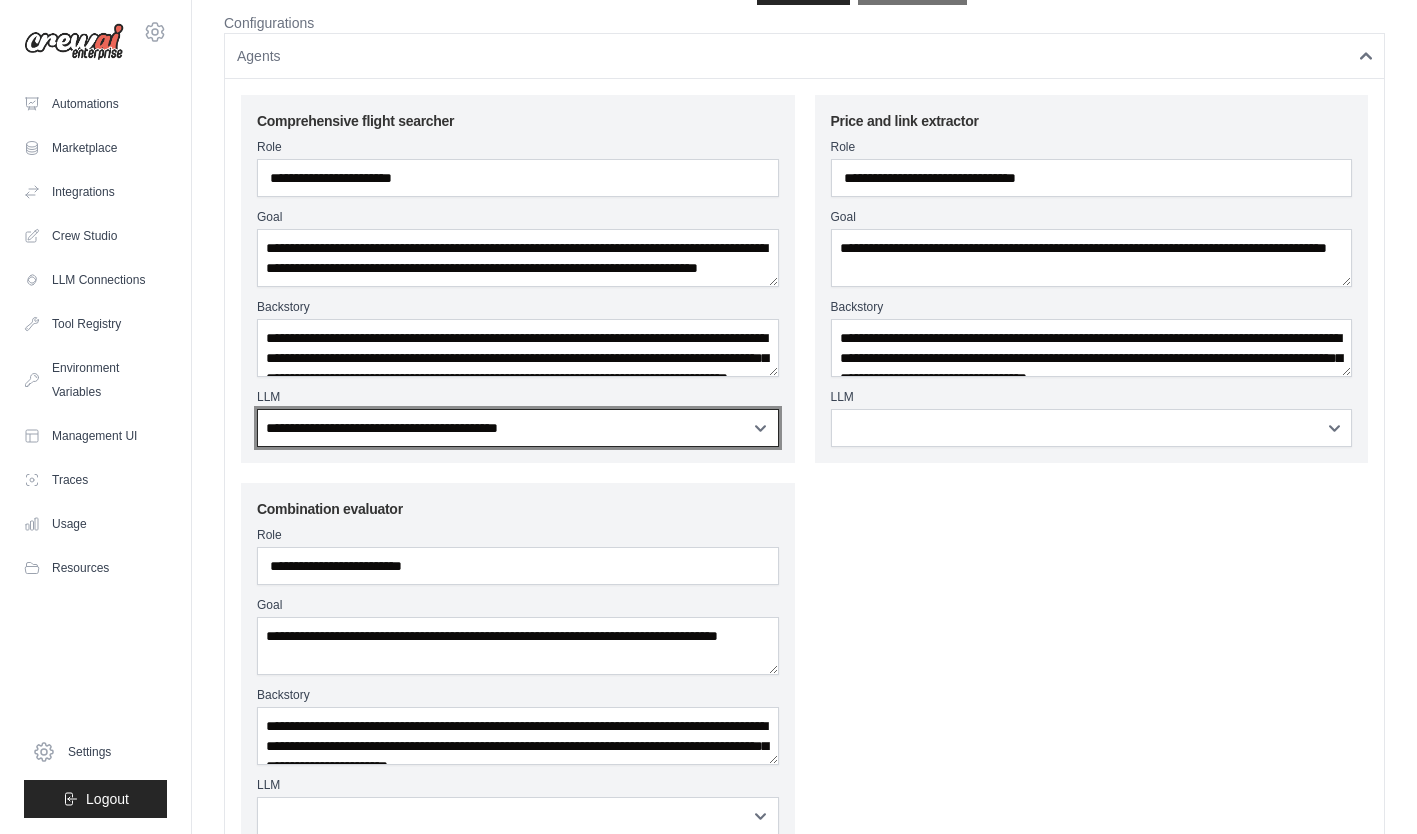 click on "**********" at bounding box center [518, 428] 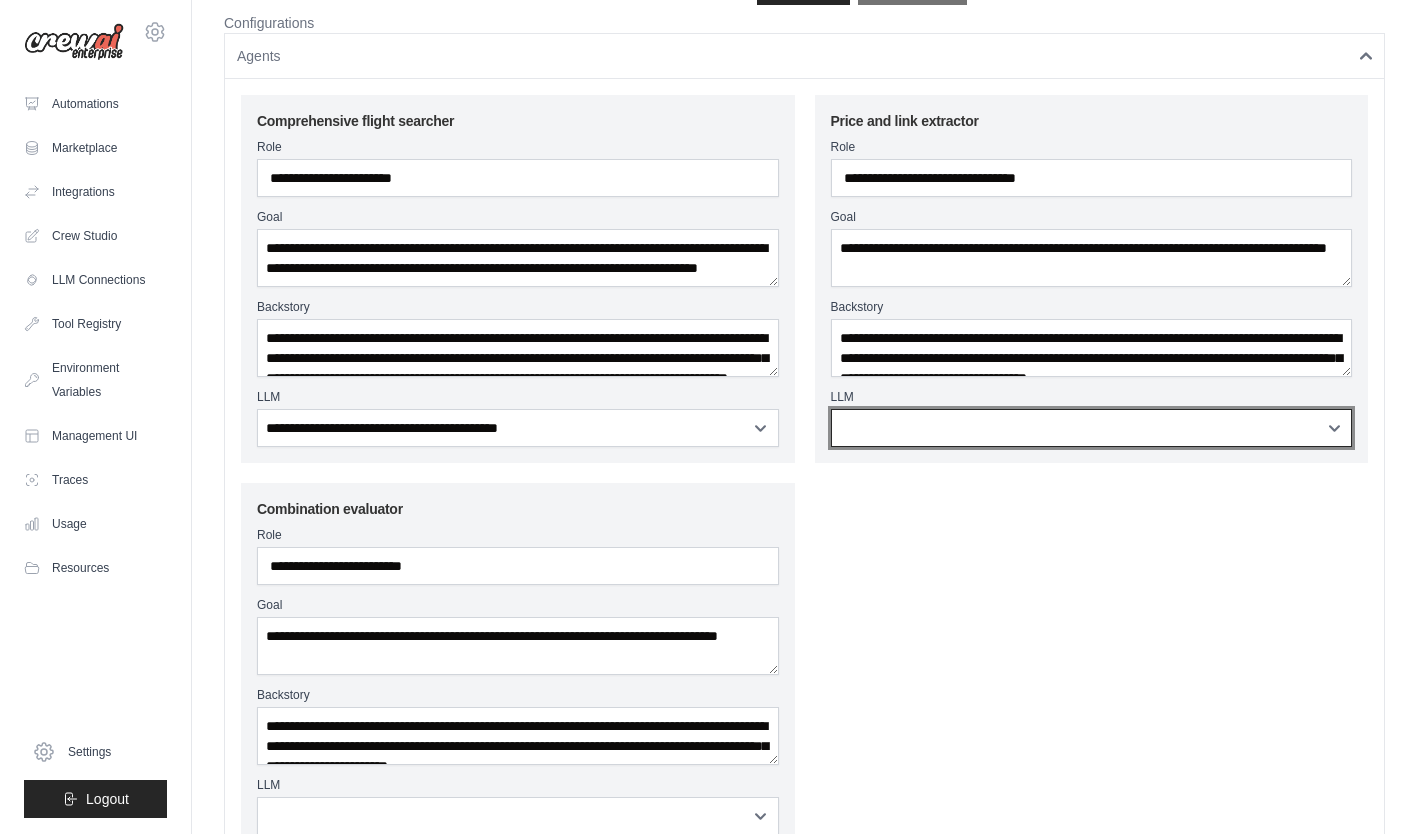 click on "**********" at bounding box center (1092, 428) 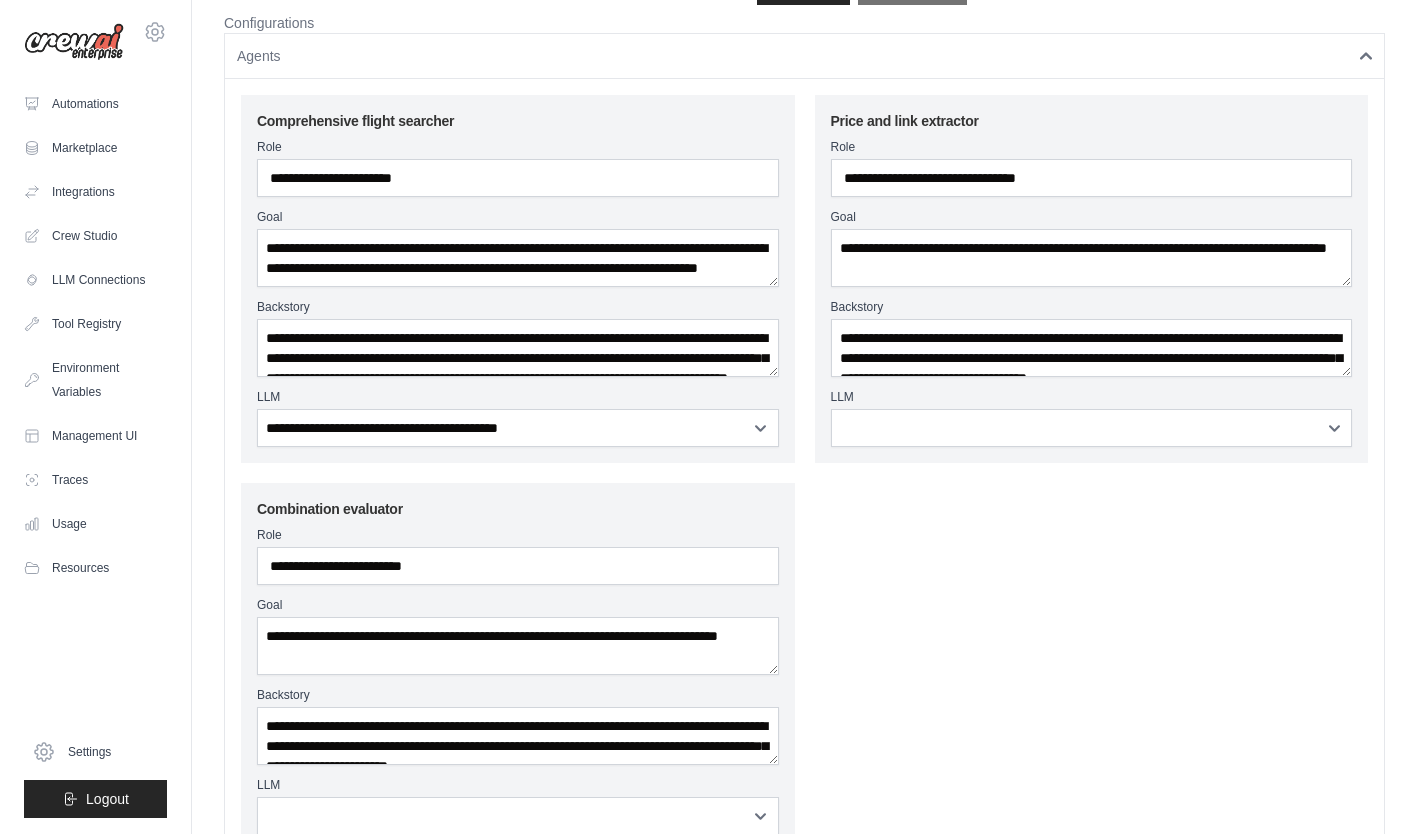 click on "**********" at bounding box center (804, 473) 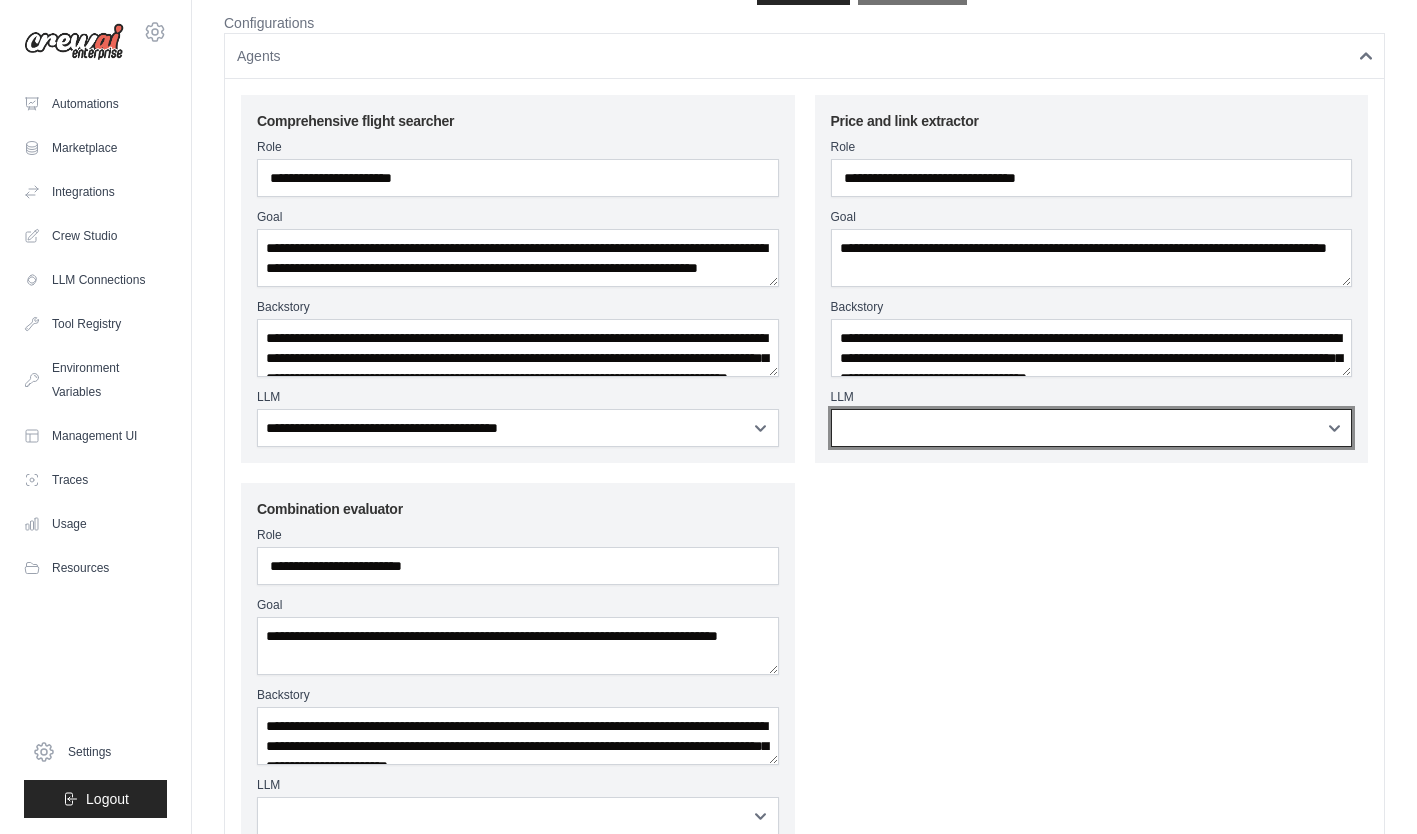 click on "**********" at bounding box center (1092, 428) 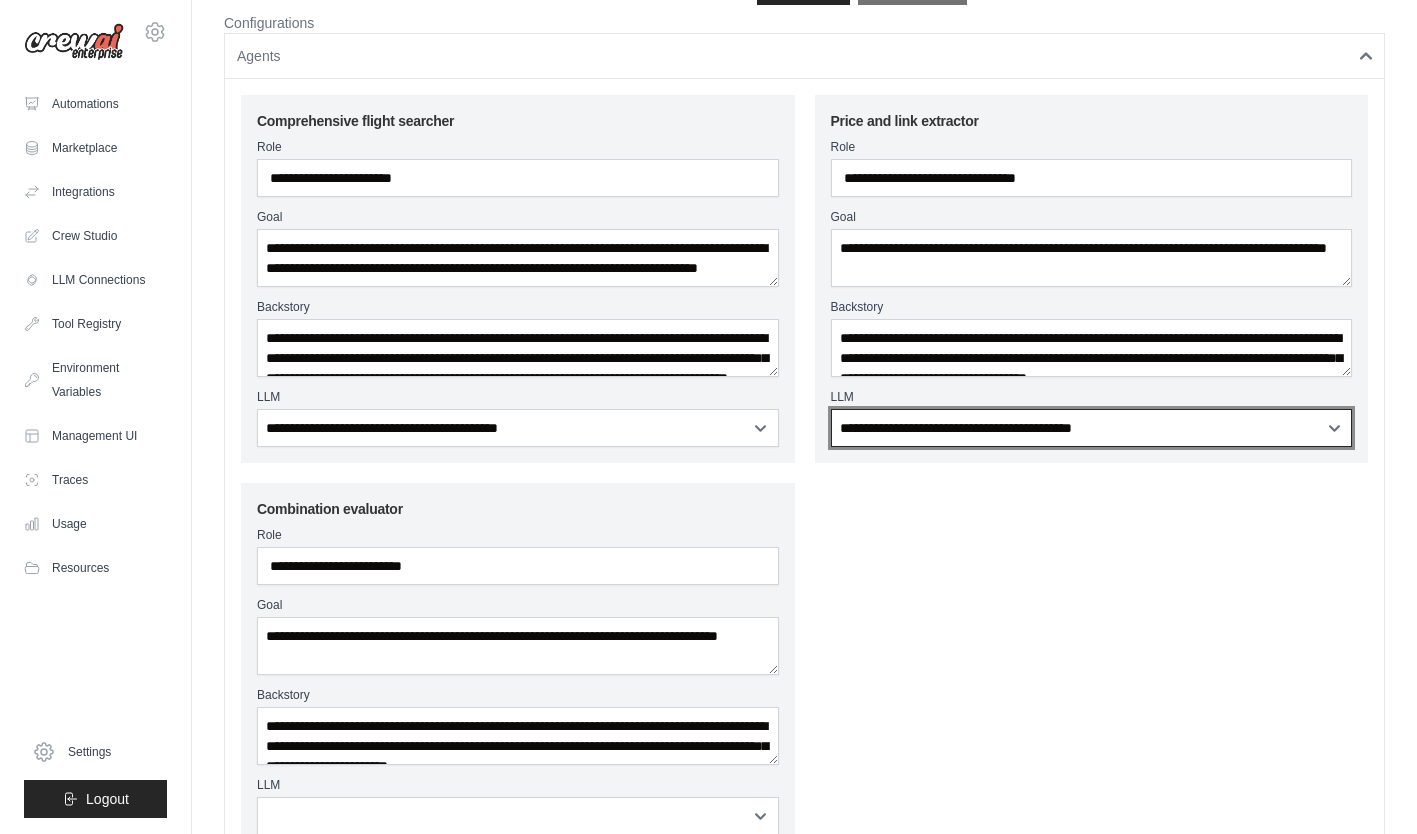 click on "**********" at bounding box center [1092, 428] 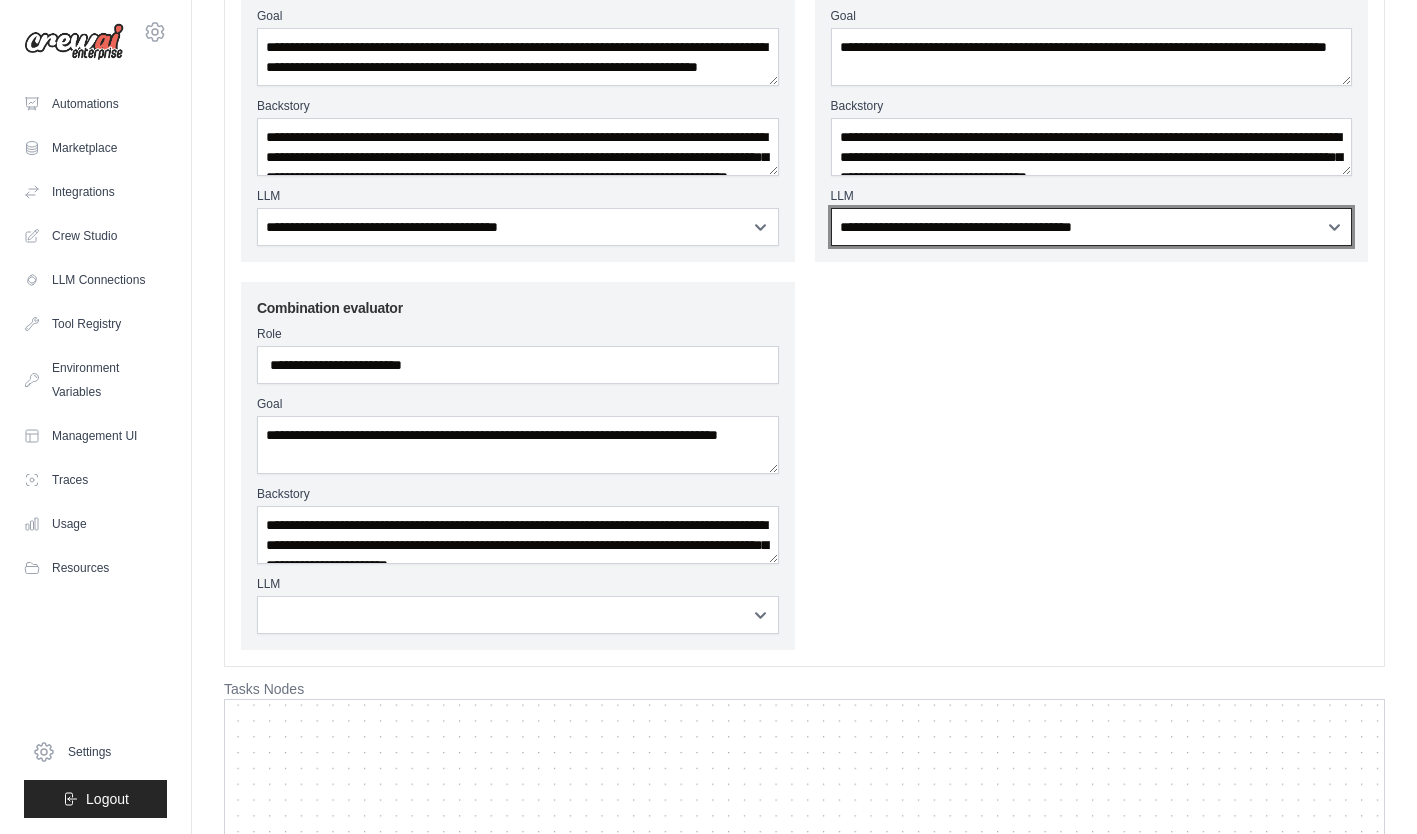 scroll, scrollTop: 370, scrollLeft: 0, axis: vertical 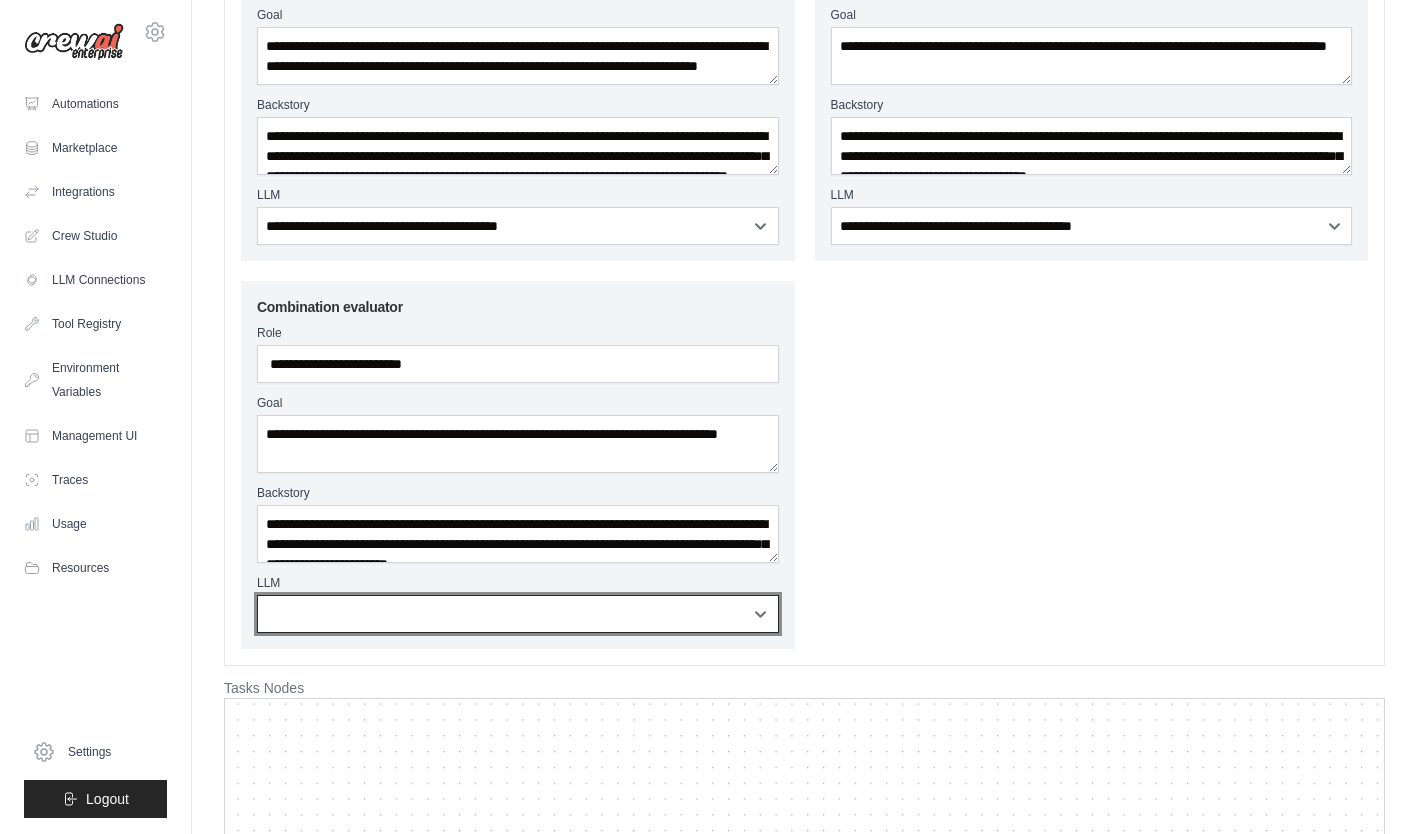 click on "**********" at bounding box center (518, 614) 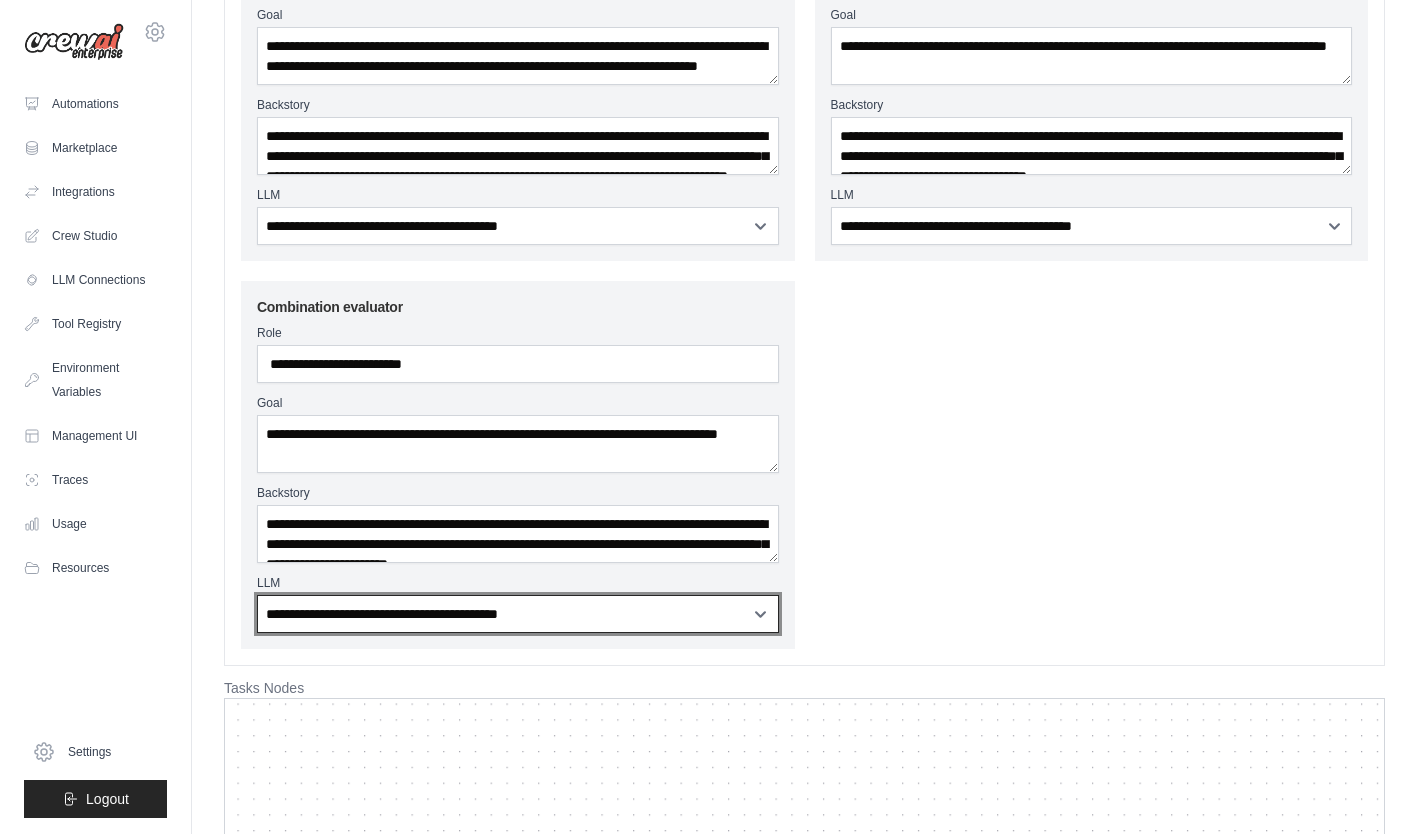 click on "**********" at bounding box center [518, 614] 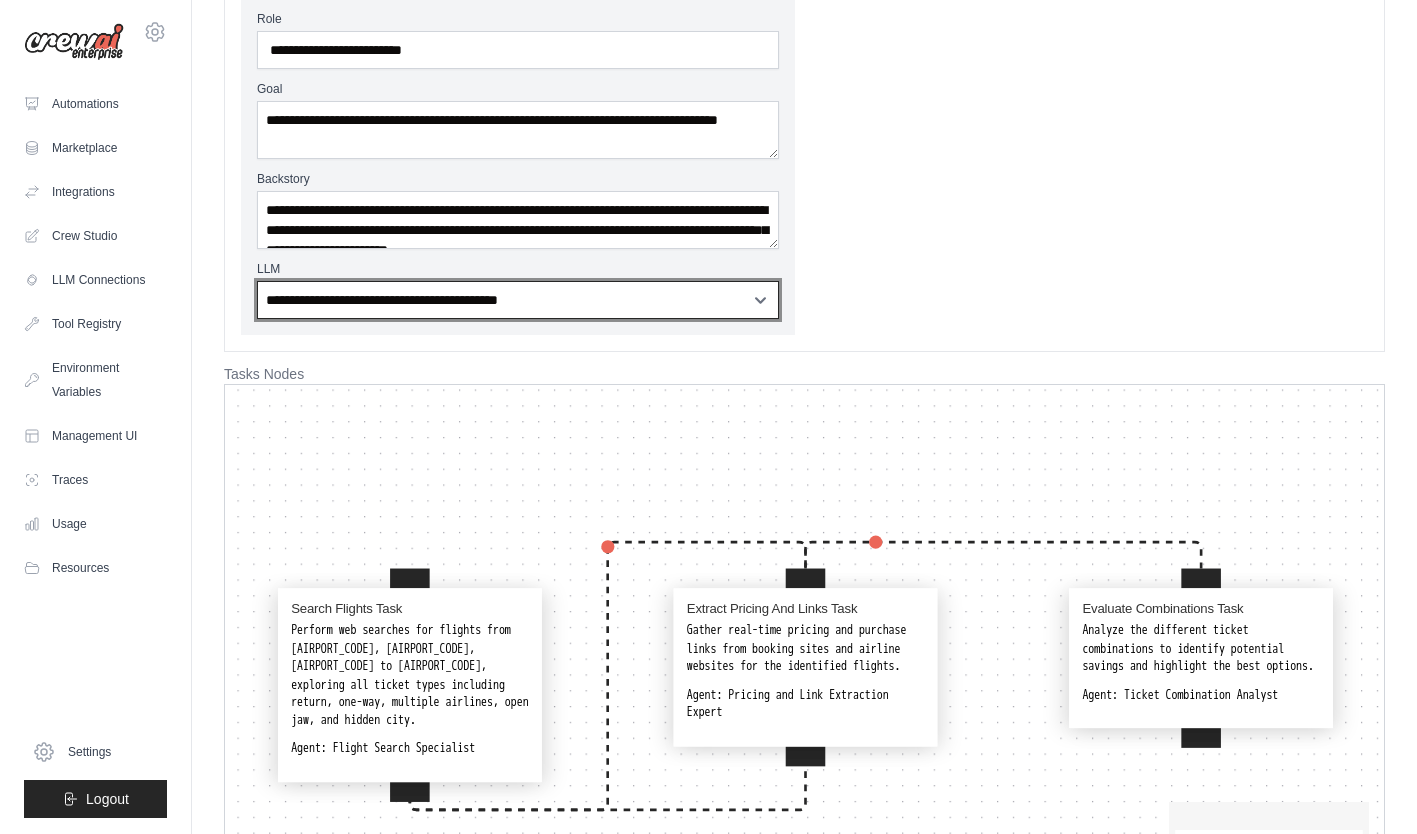 scroll, scrollTop: 838, scrollLeft: 0, axis: vertical 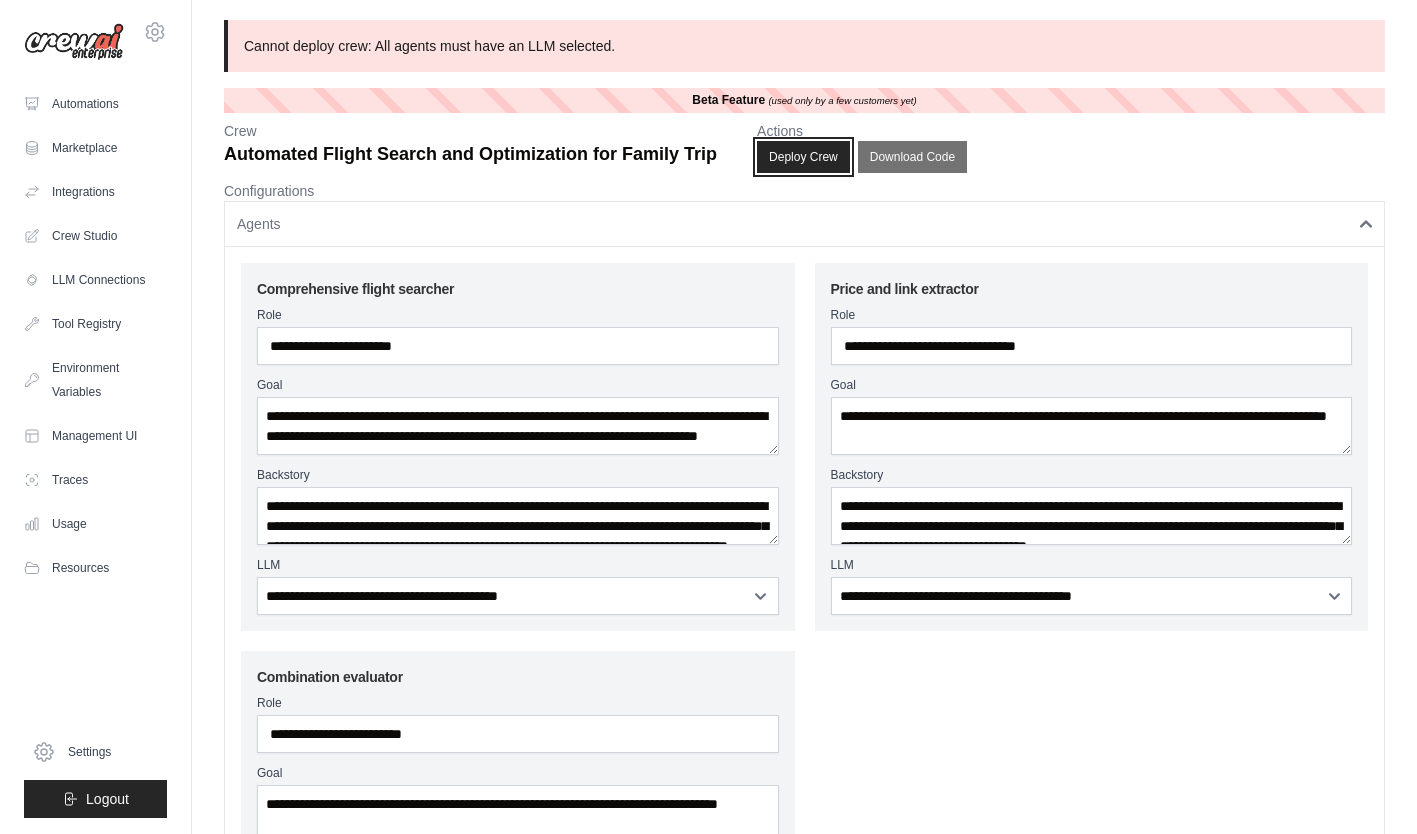 click on "Deploy Crew" at bounding box center [803, 157] 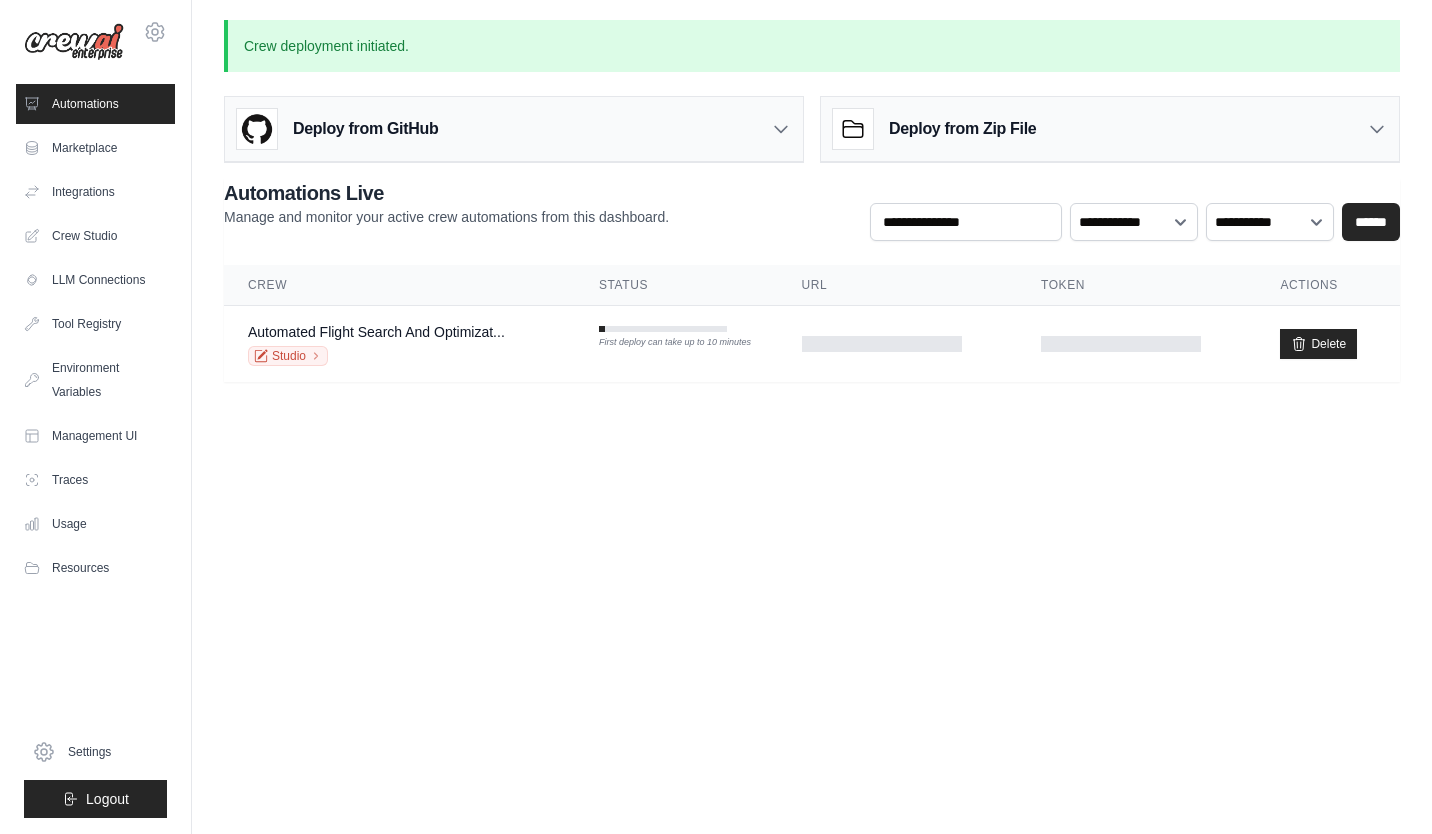 click on "Automated Flight Search And Optimizat..." at bounding box center [376, 332] 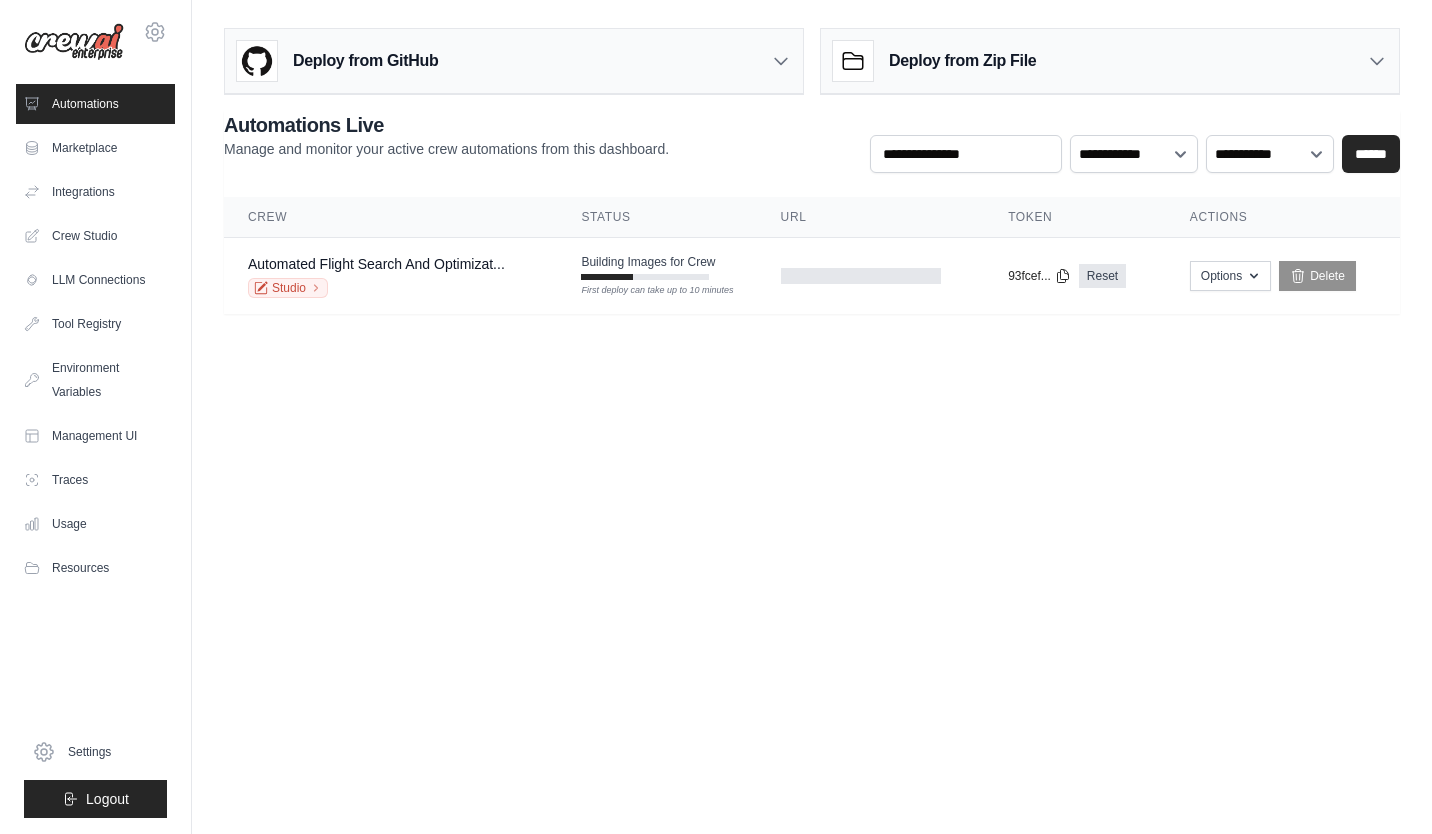 scroll, scrollTop: 0, scrollLeft: 0, axis: both 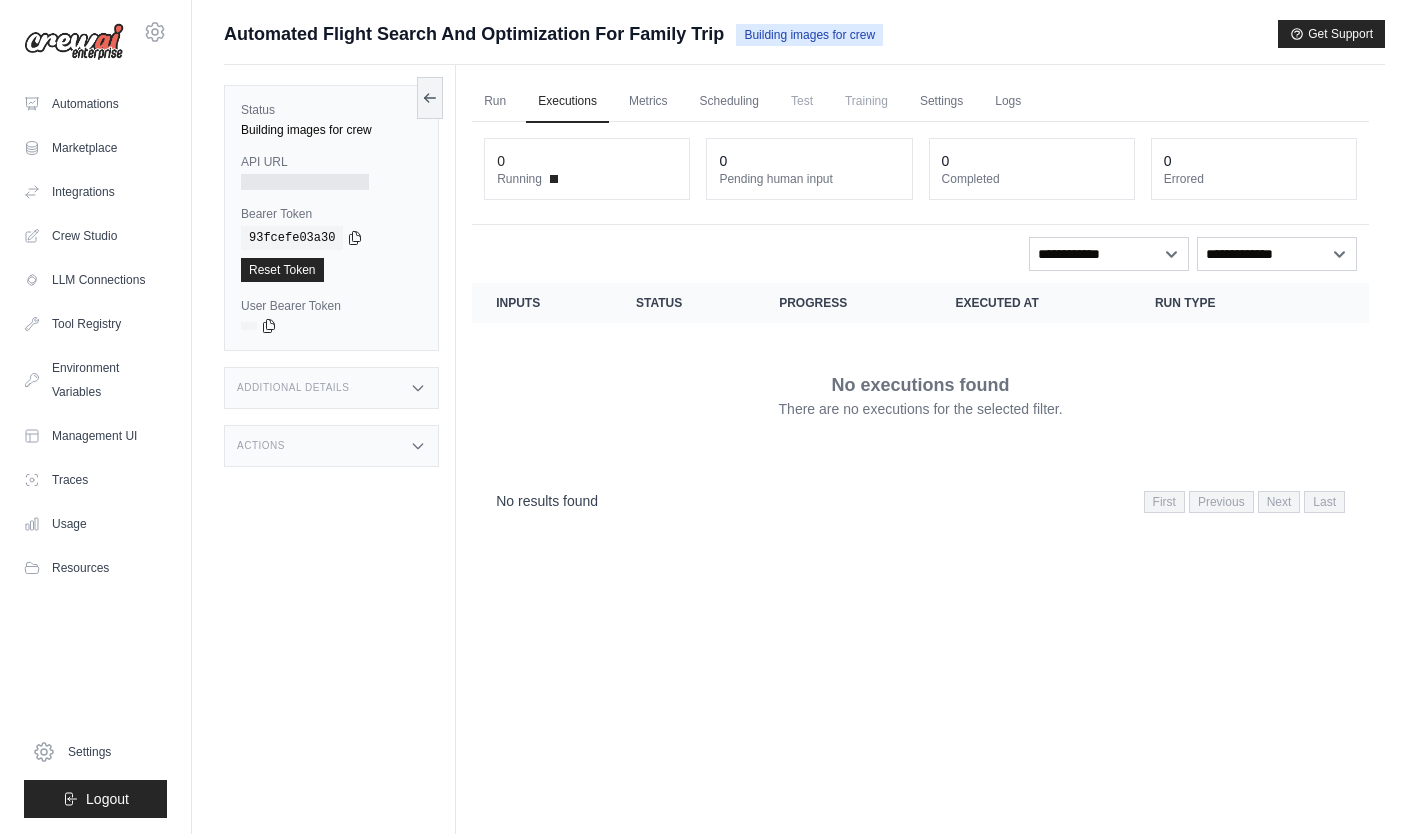 click on "Run" at bounding box center [495, 102] 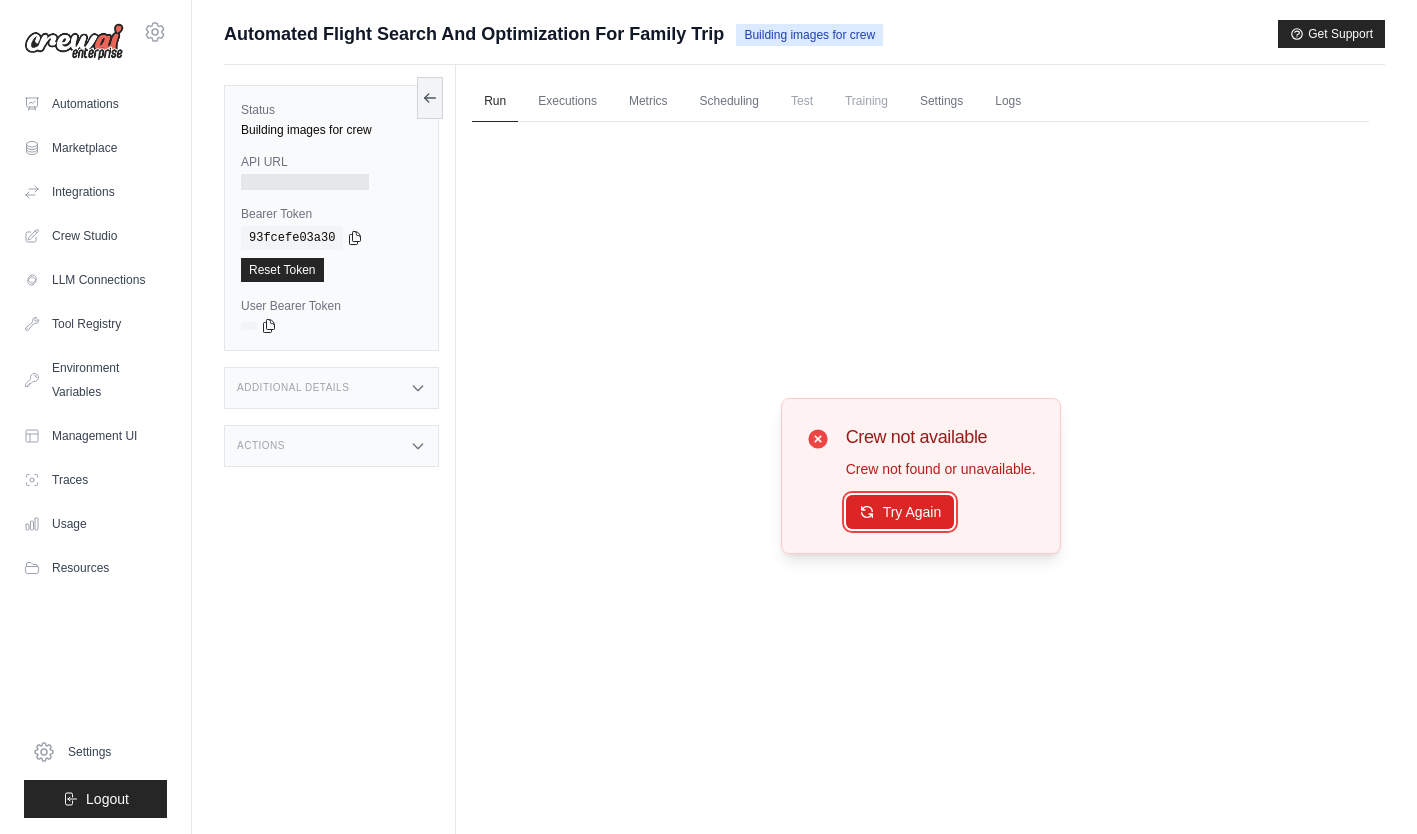 click on "Try Again" at bounding box center (900, 512) 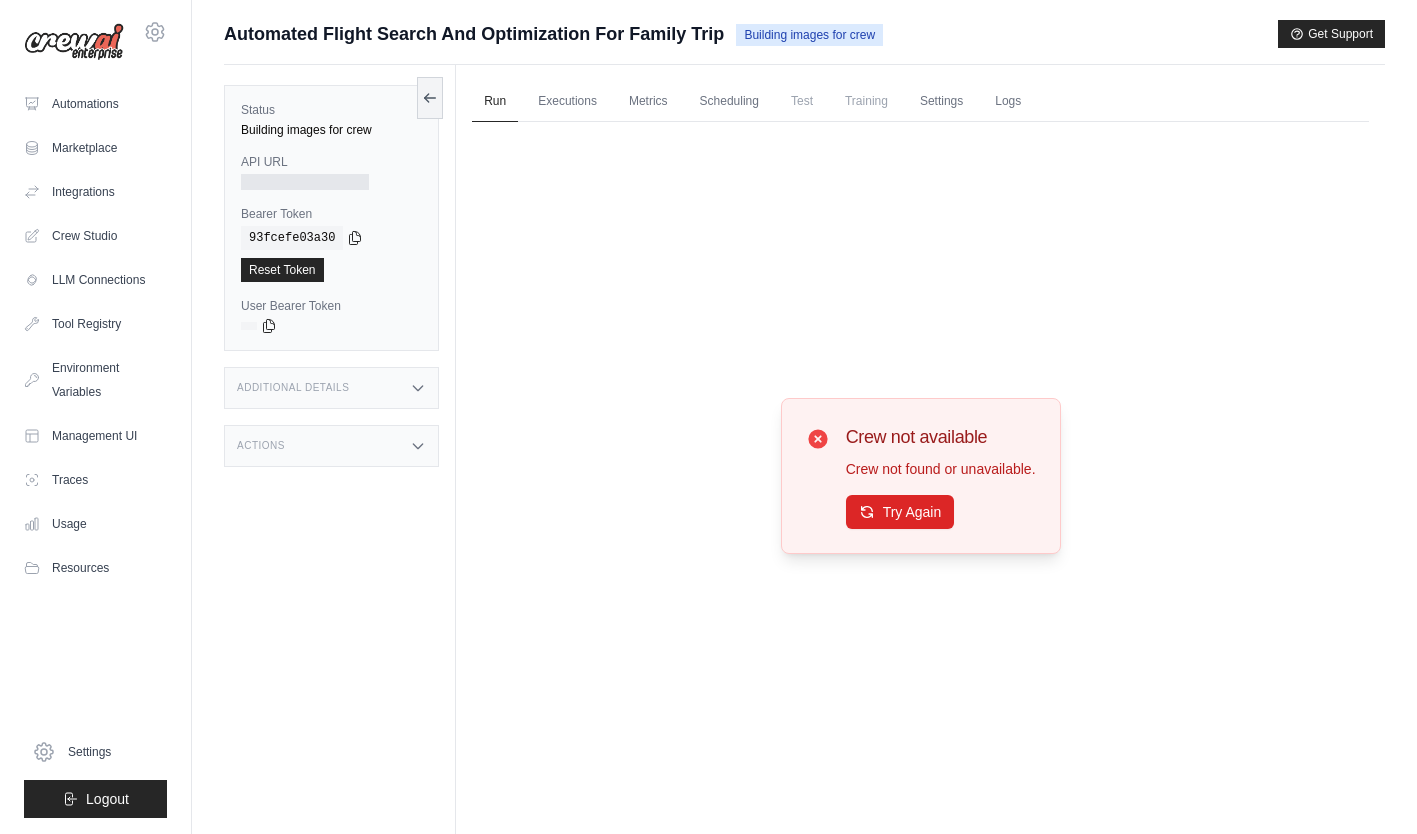 click 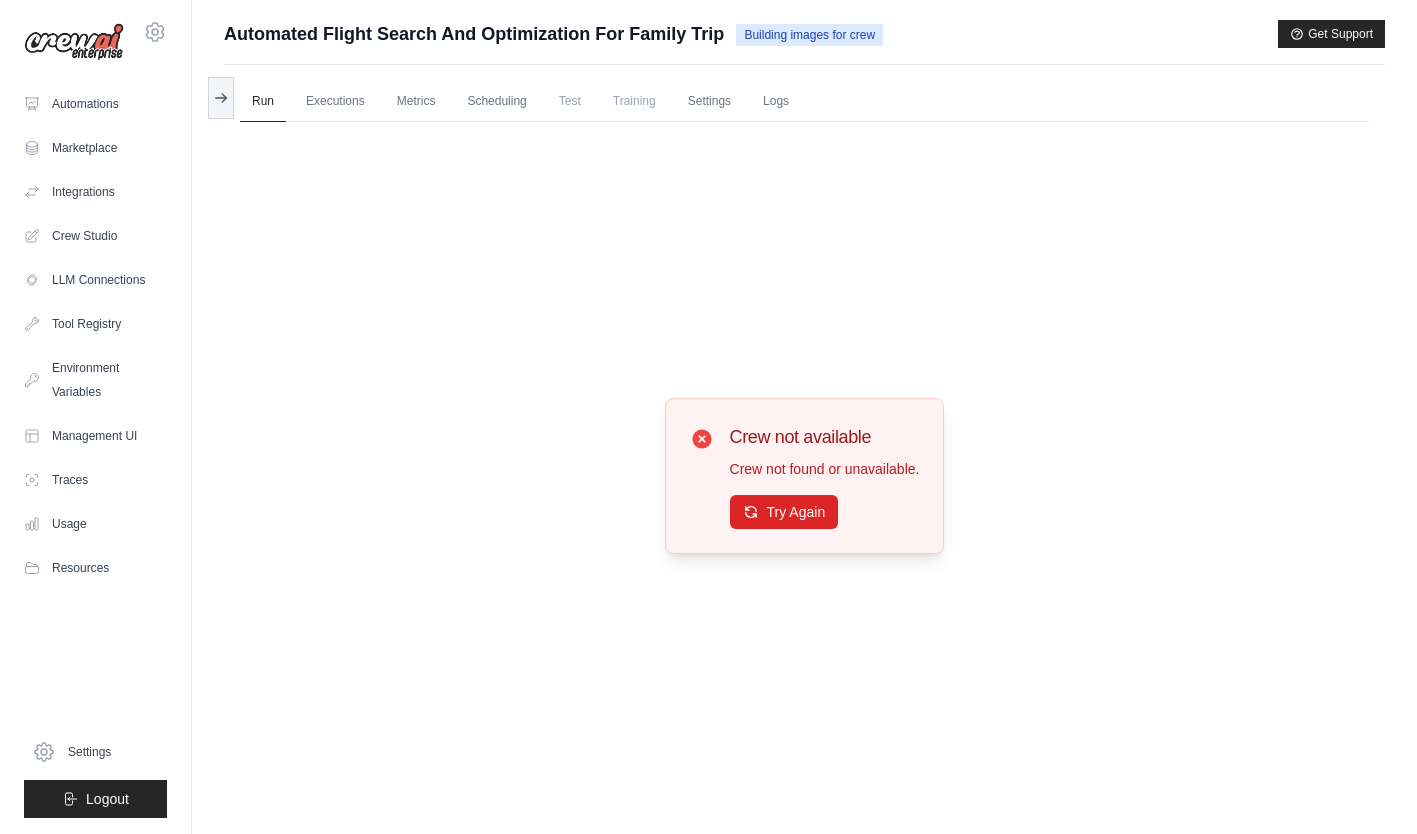 click on "Executions" at bounding box center (335, 102) 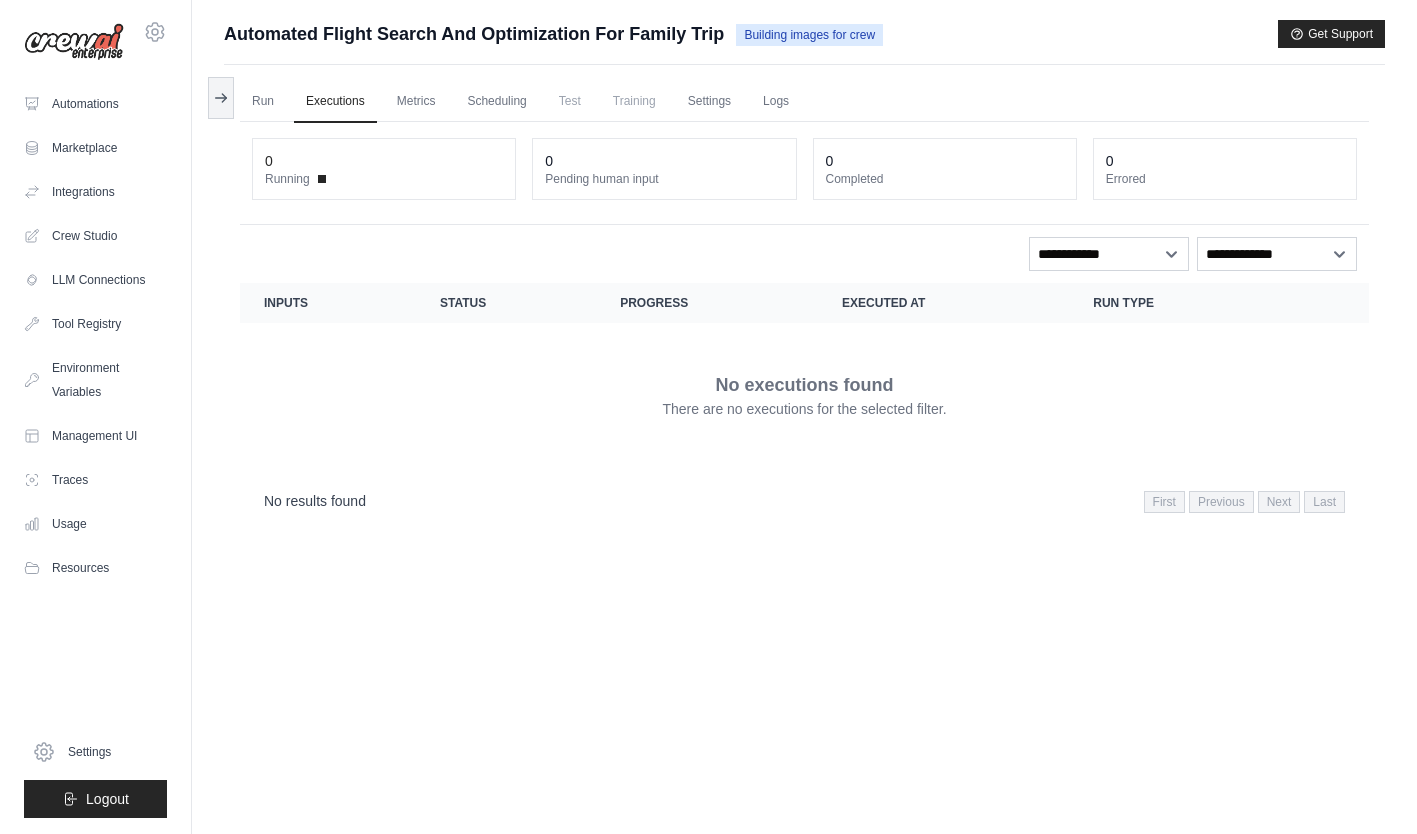 click on "Run" at bounding box center [263, 102] 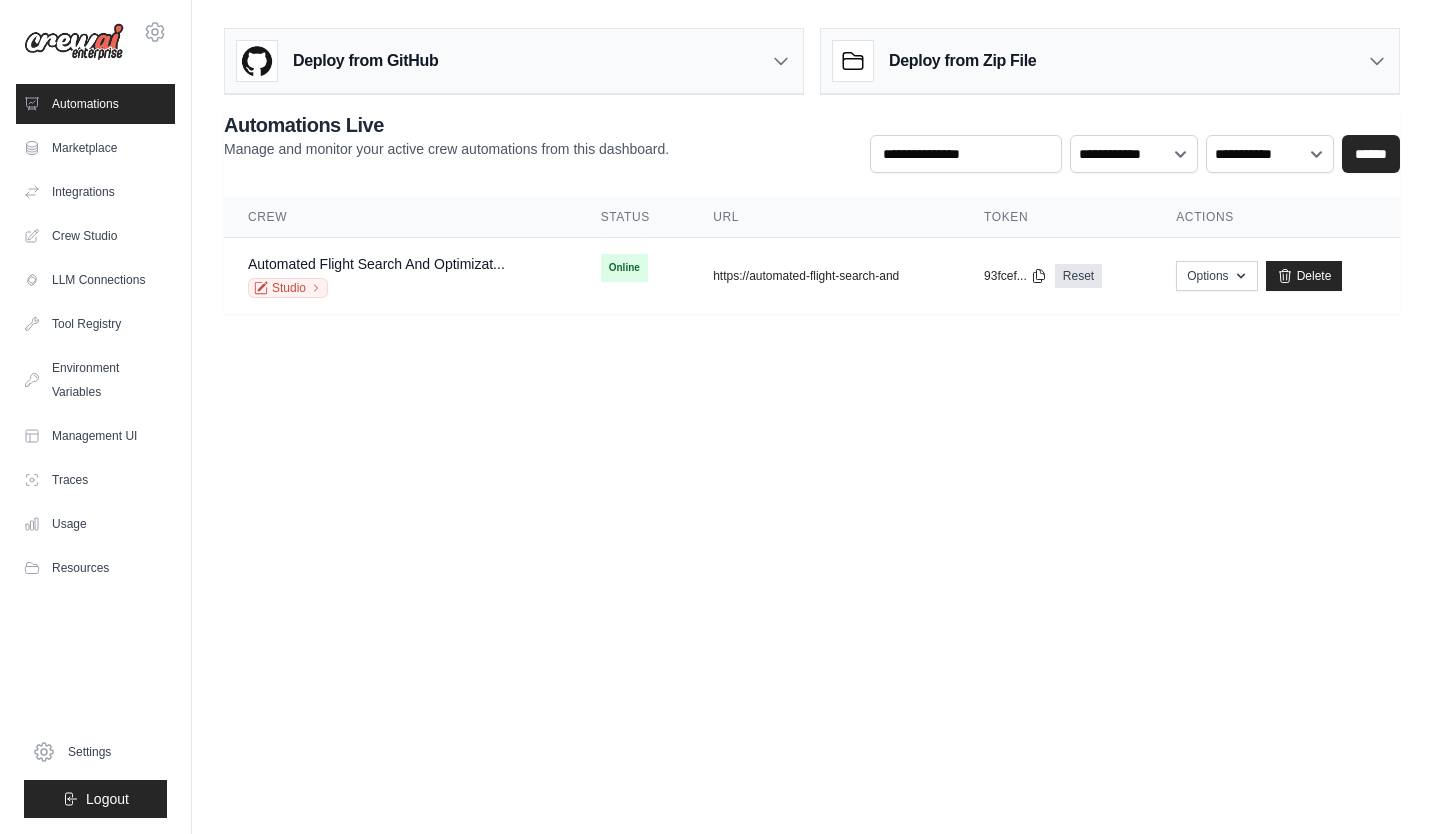 scroll, scrollTop: 0, scrollLeft: 0, axis: both 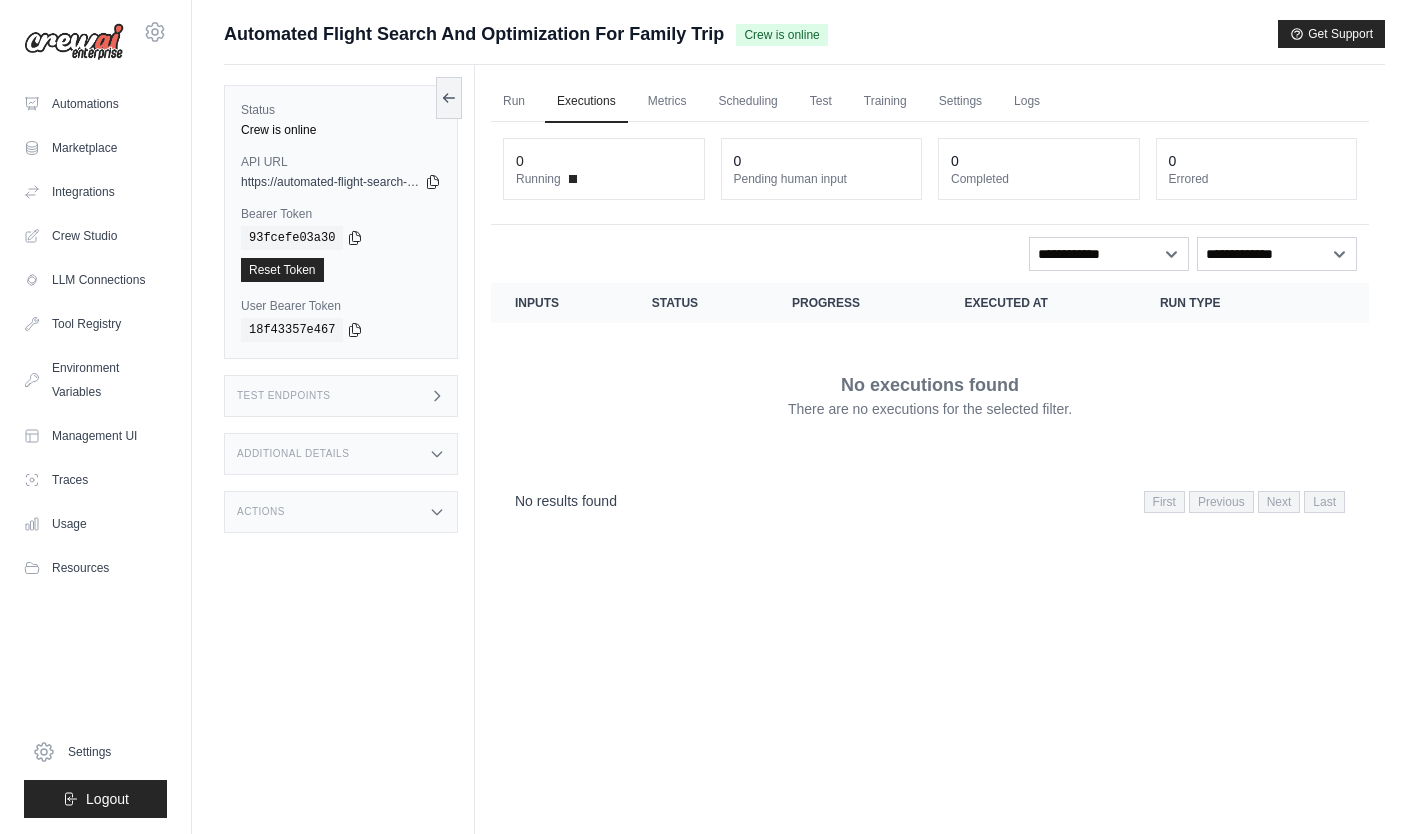click on "Run" at bounding box center (514, 102) 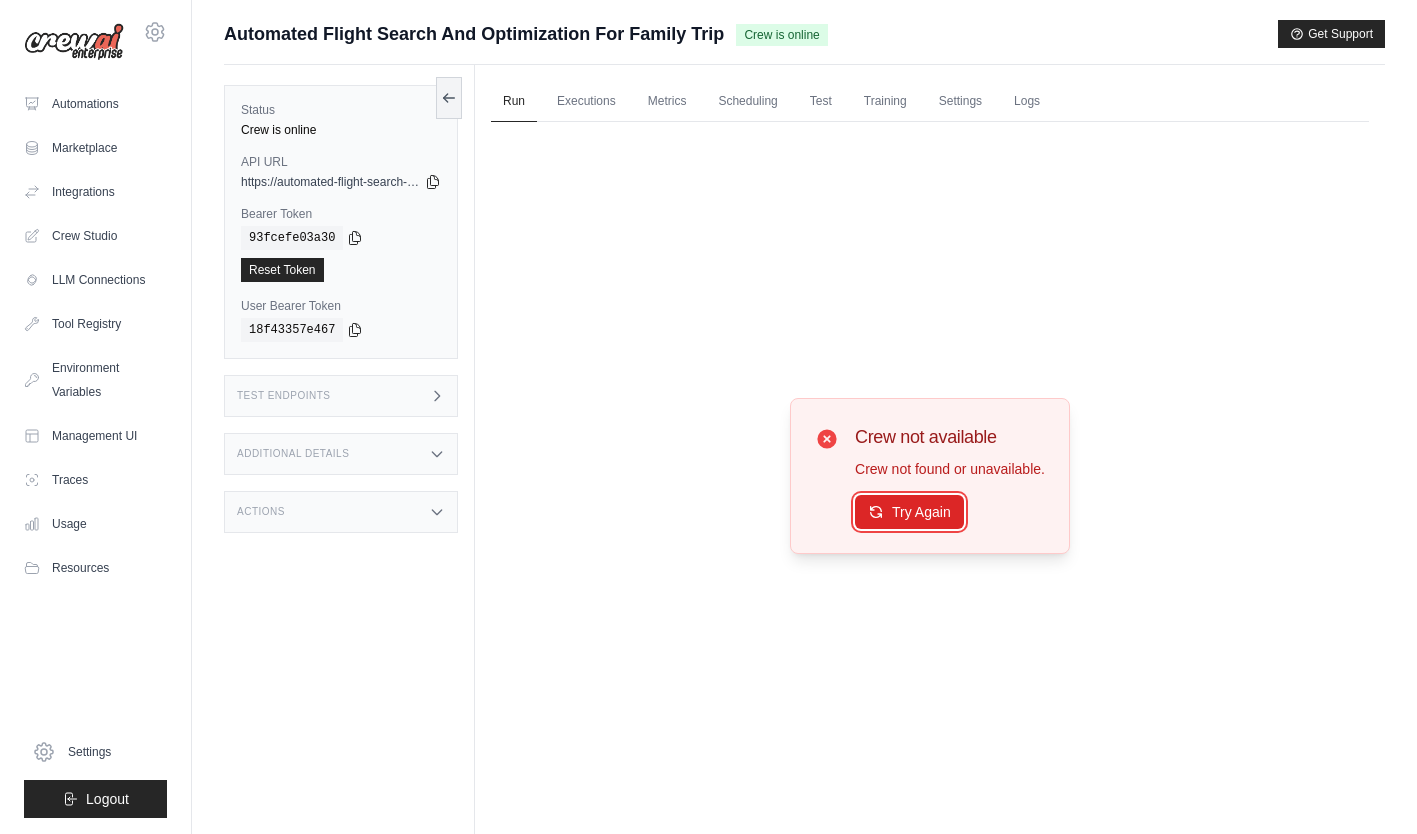 click on "Try Again" at bounding box center (909, 512) 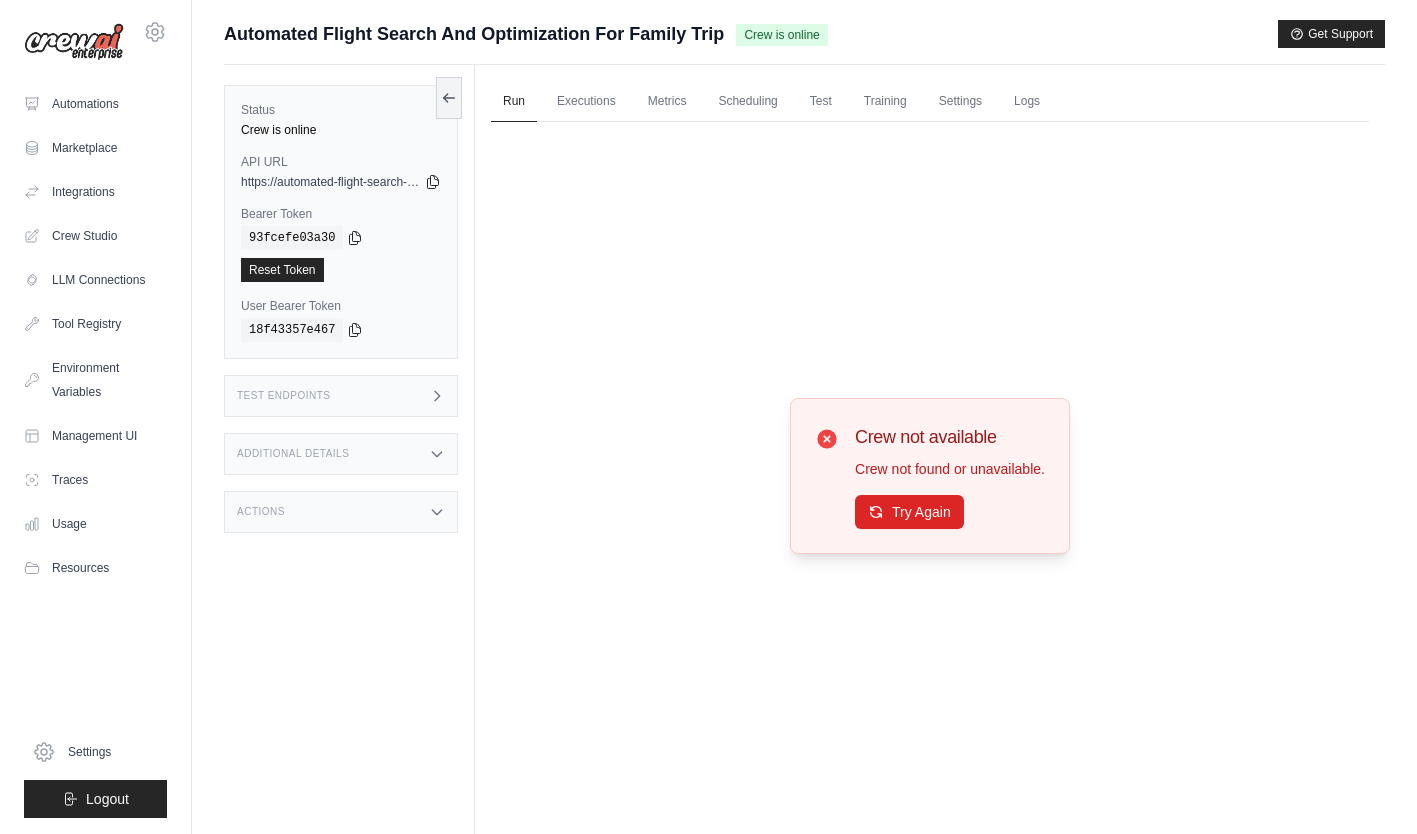 click on "Automations" at bounding box center [95, 104] 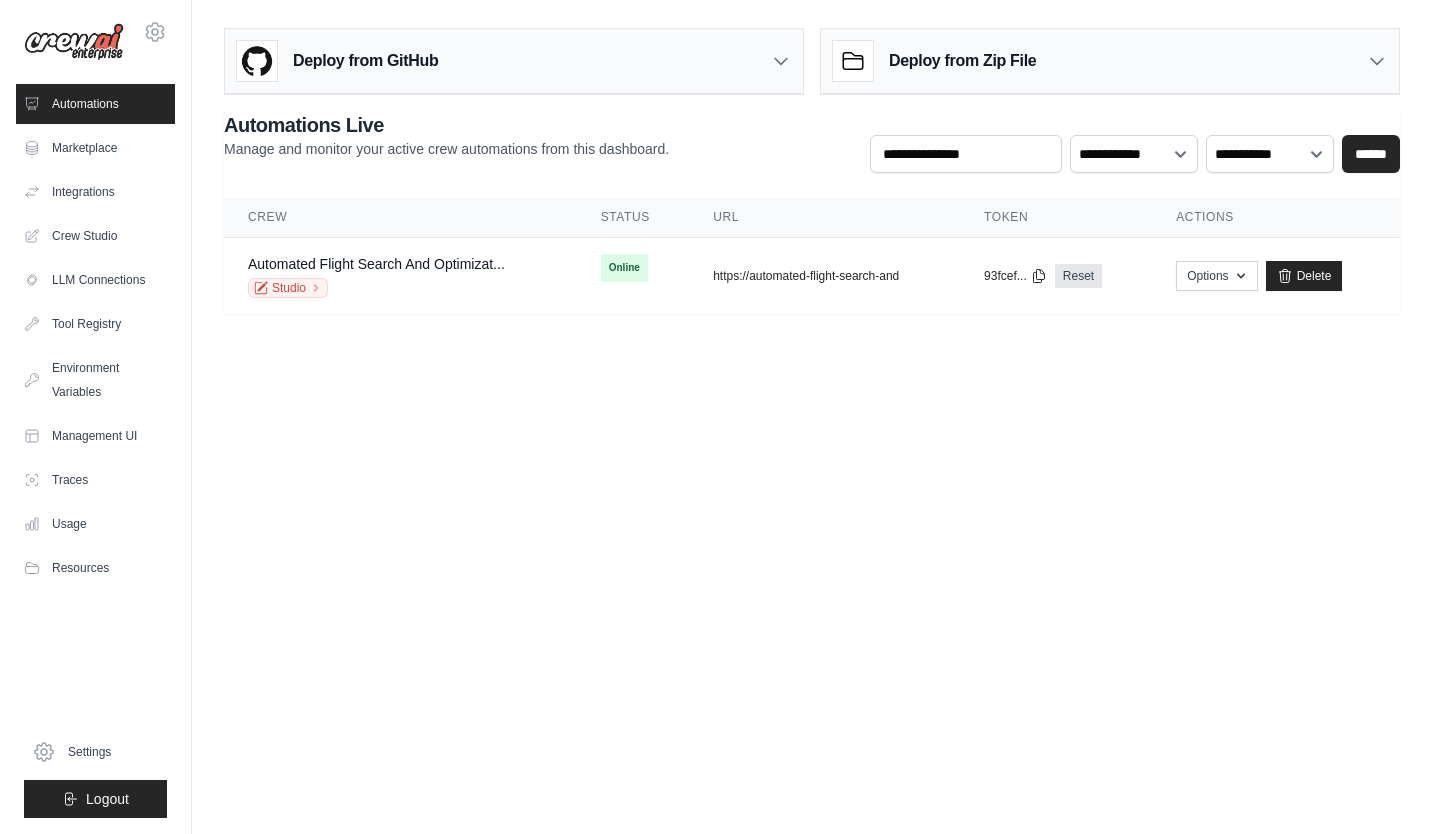 click on "Marketplace" at bounding box center (95, 148) 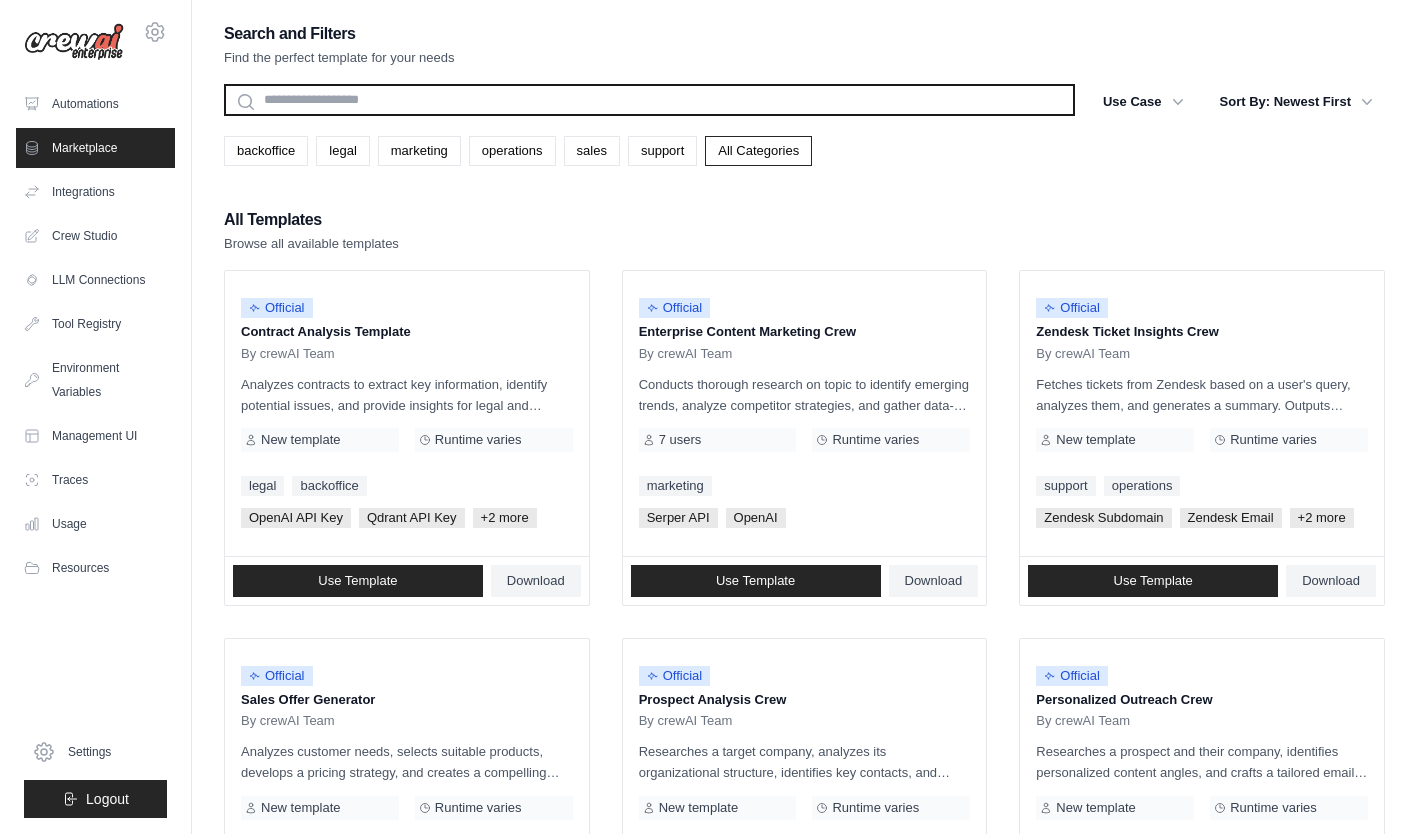 click at bounding box center [649, 100] 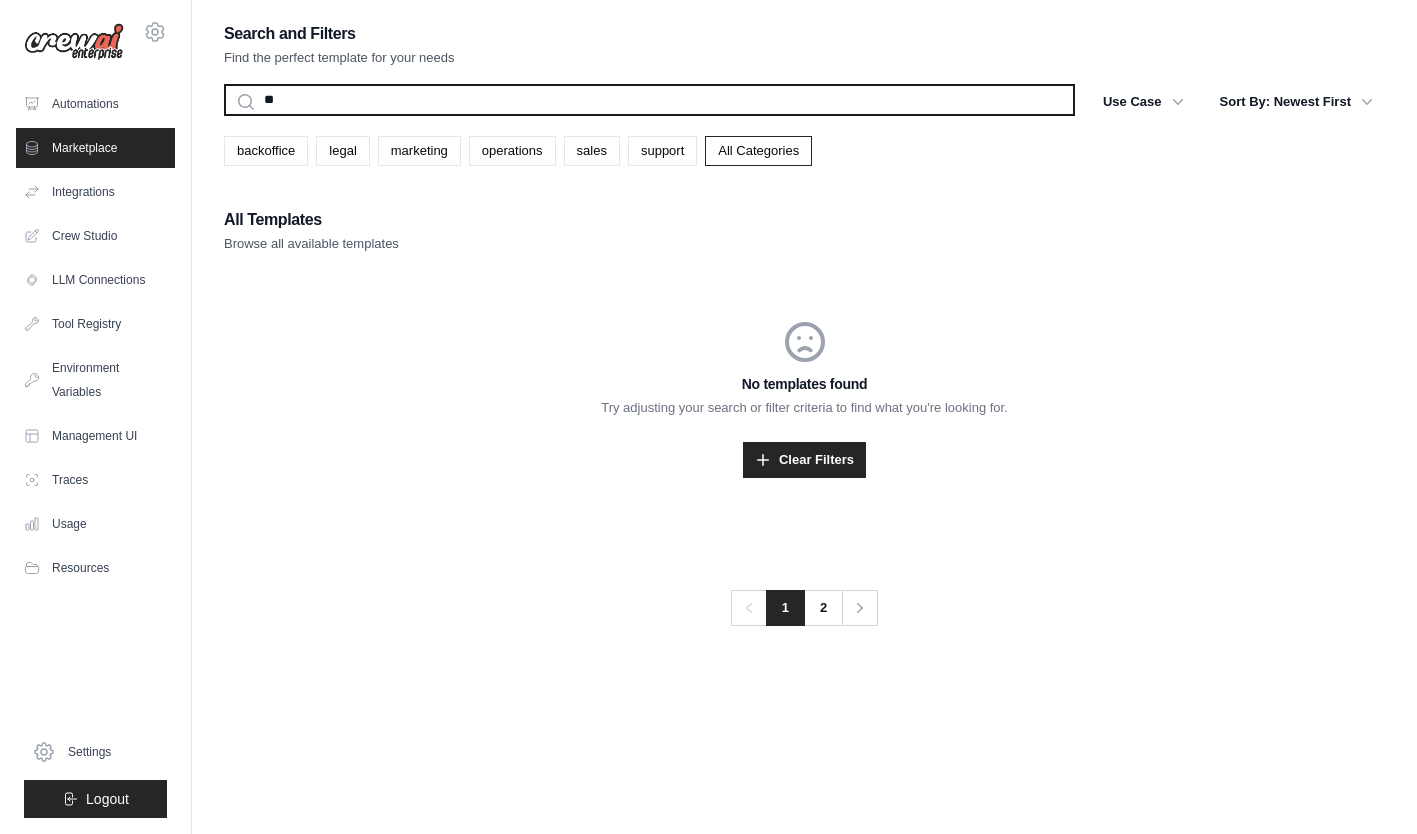 type on "*" 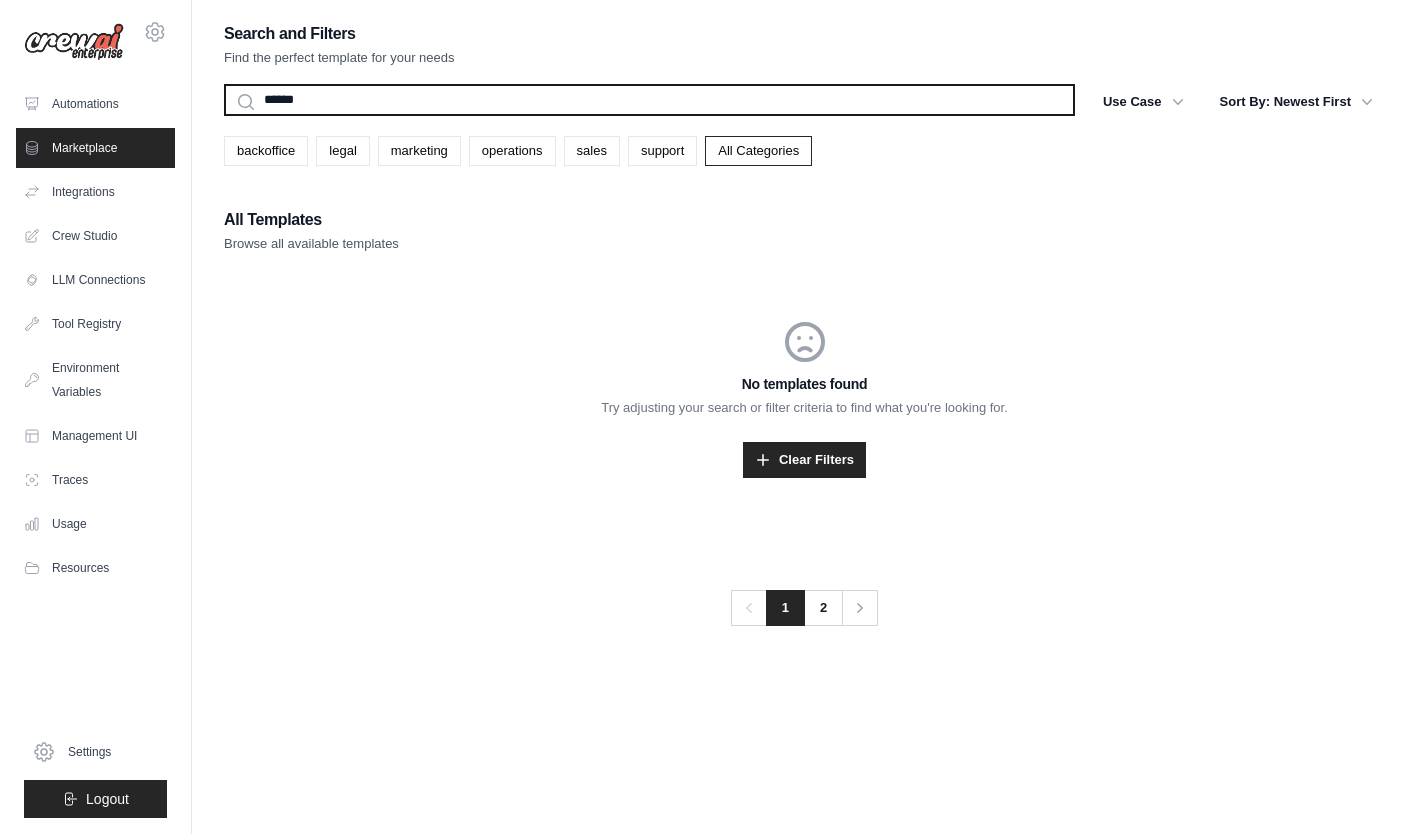 type on "******" 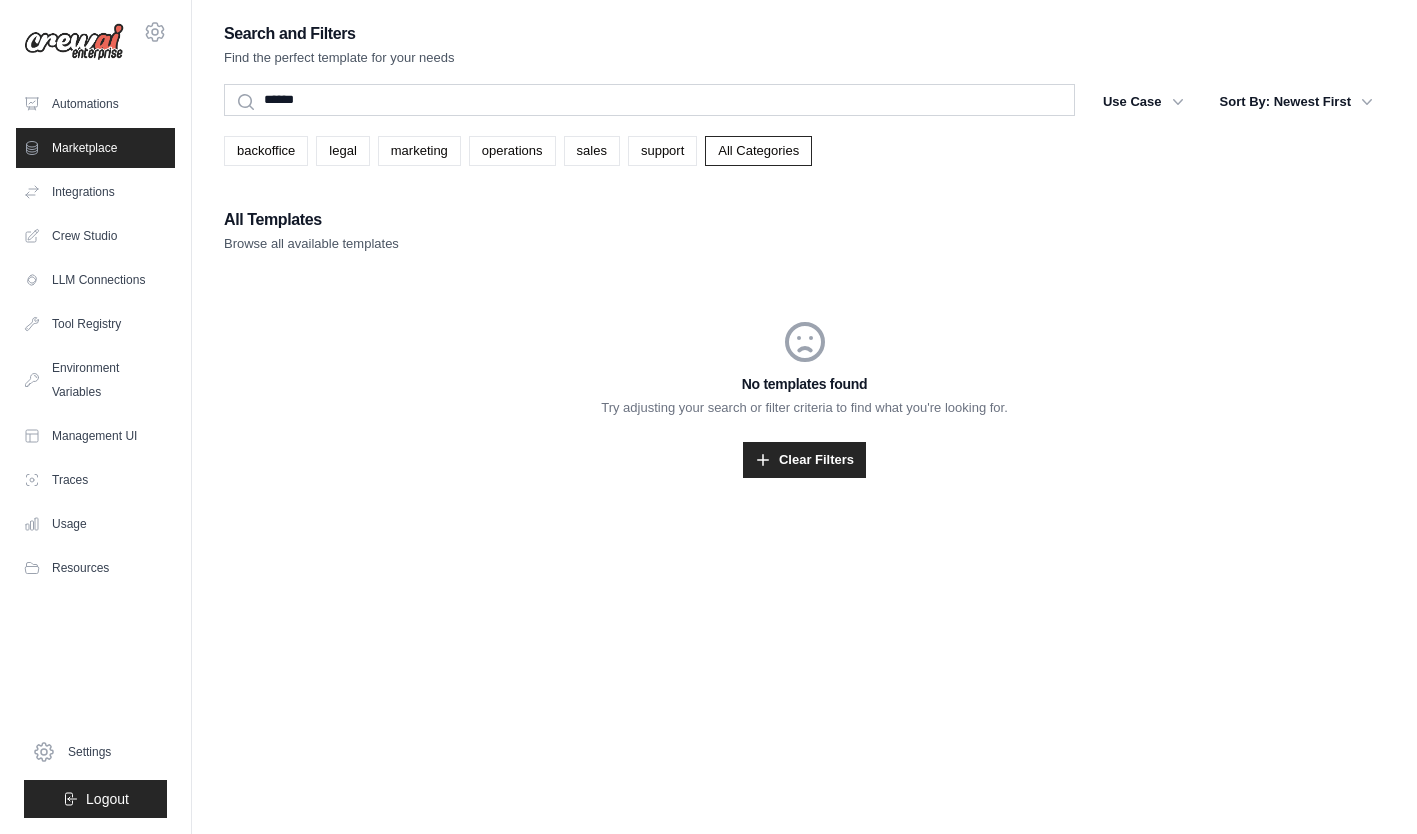 click on "Integrations" at bounding box center (95, 192) 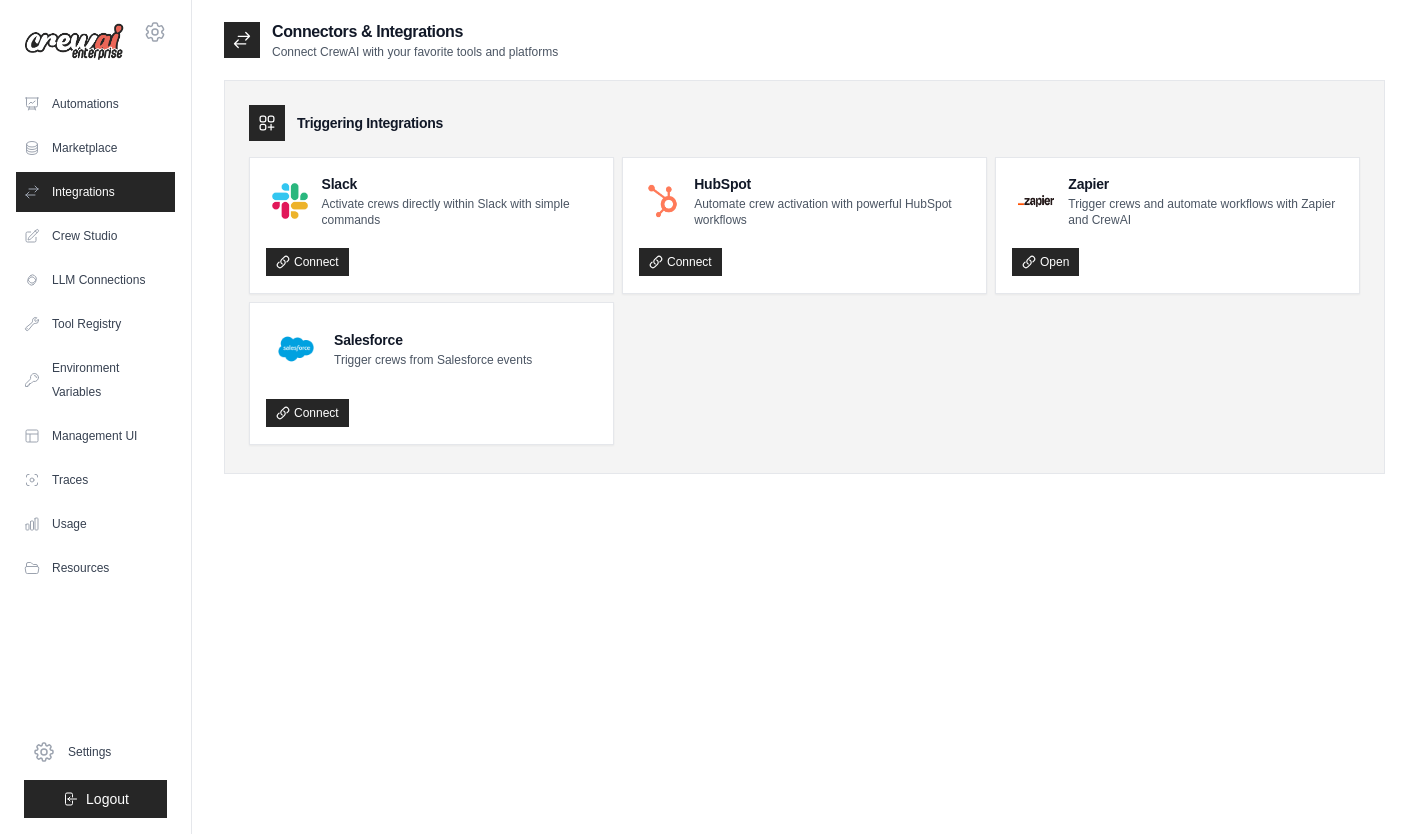 click at bounding box center (267, 123) 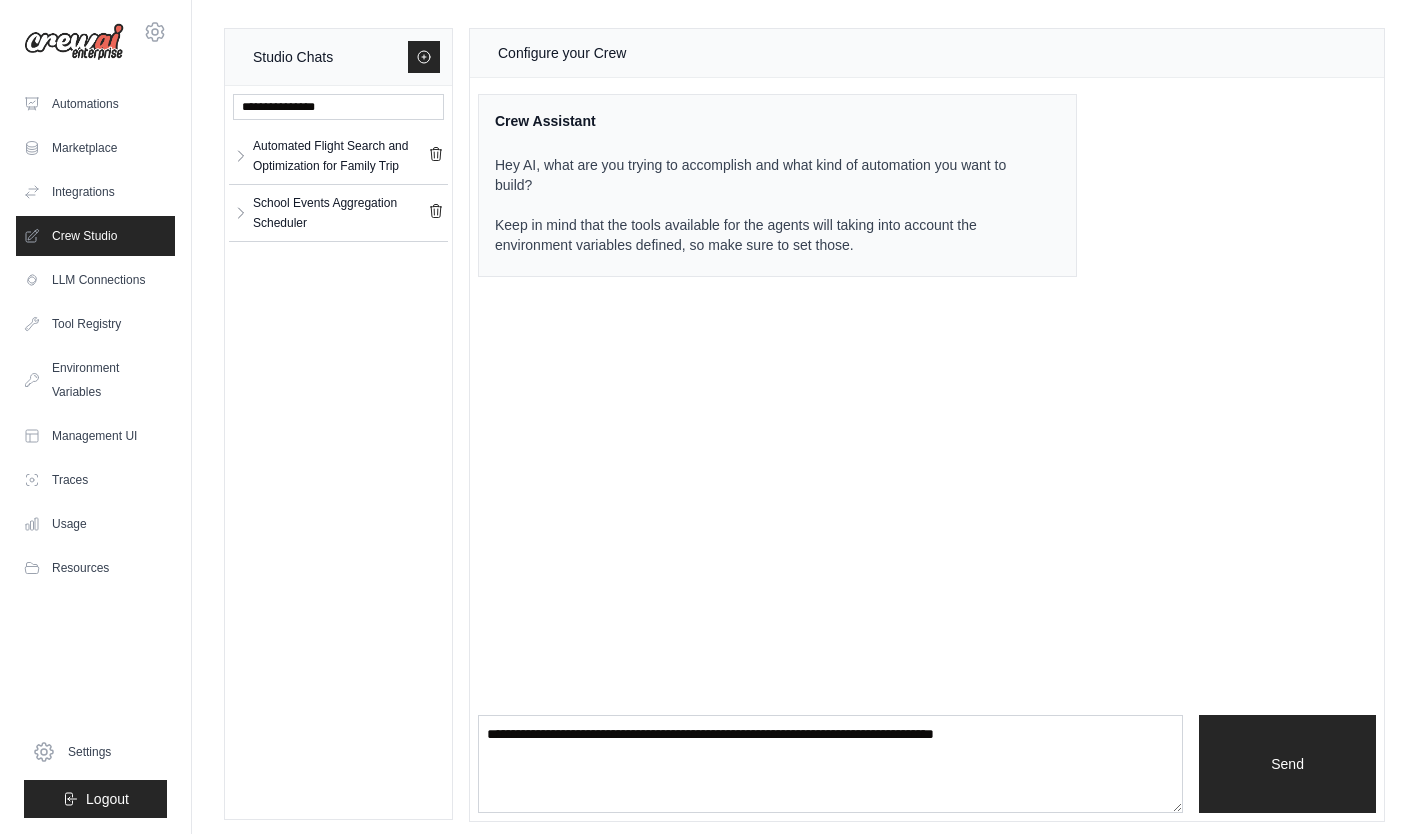 click on "Tool Registry" at bounding box center (95, 324) 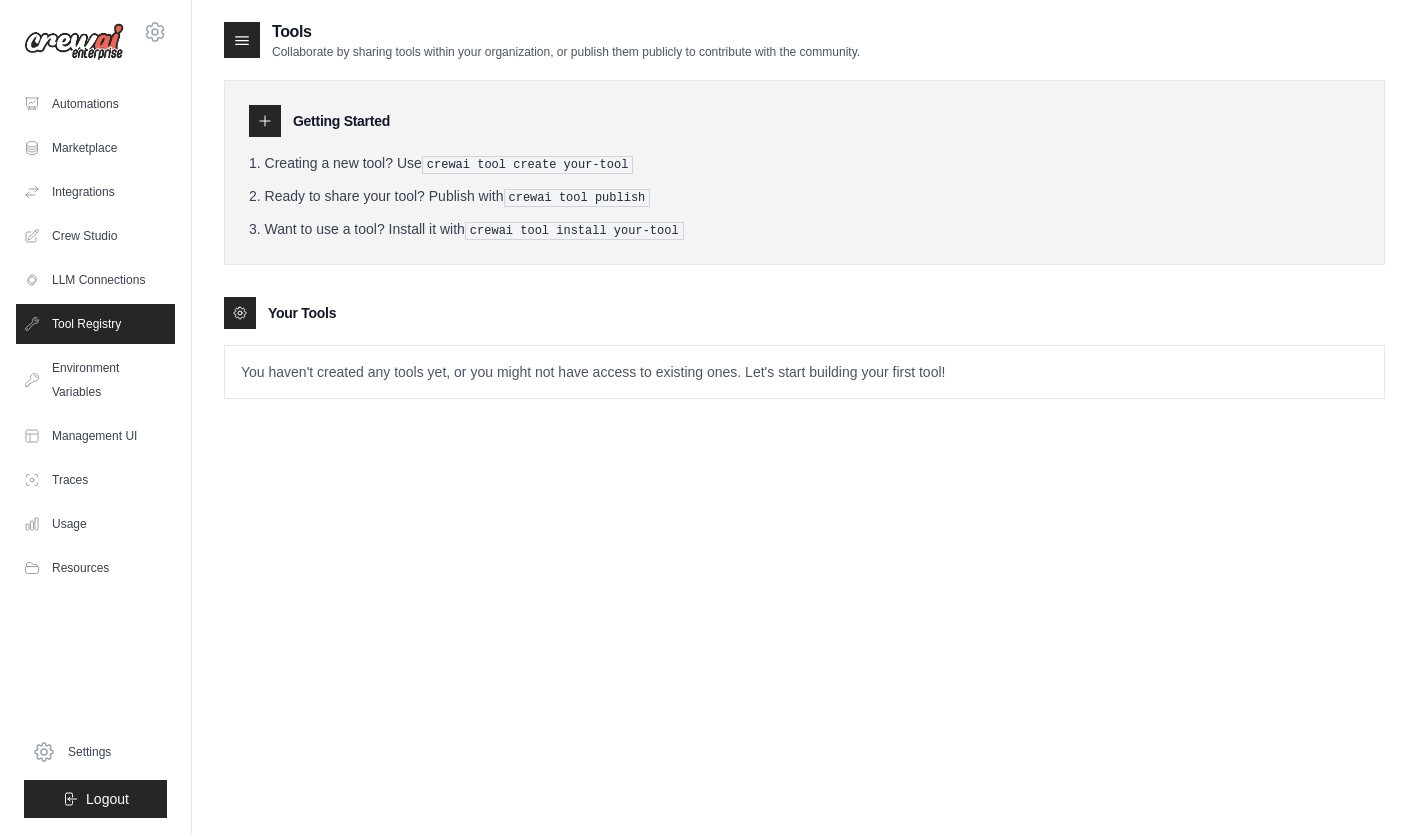 click on "Environment Variables" at bounding box center [95, 380] 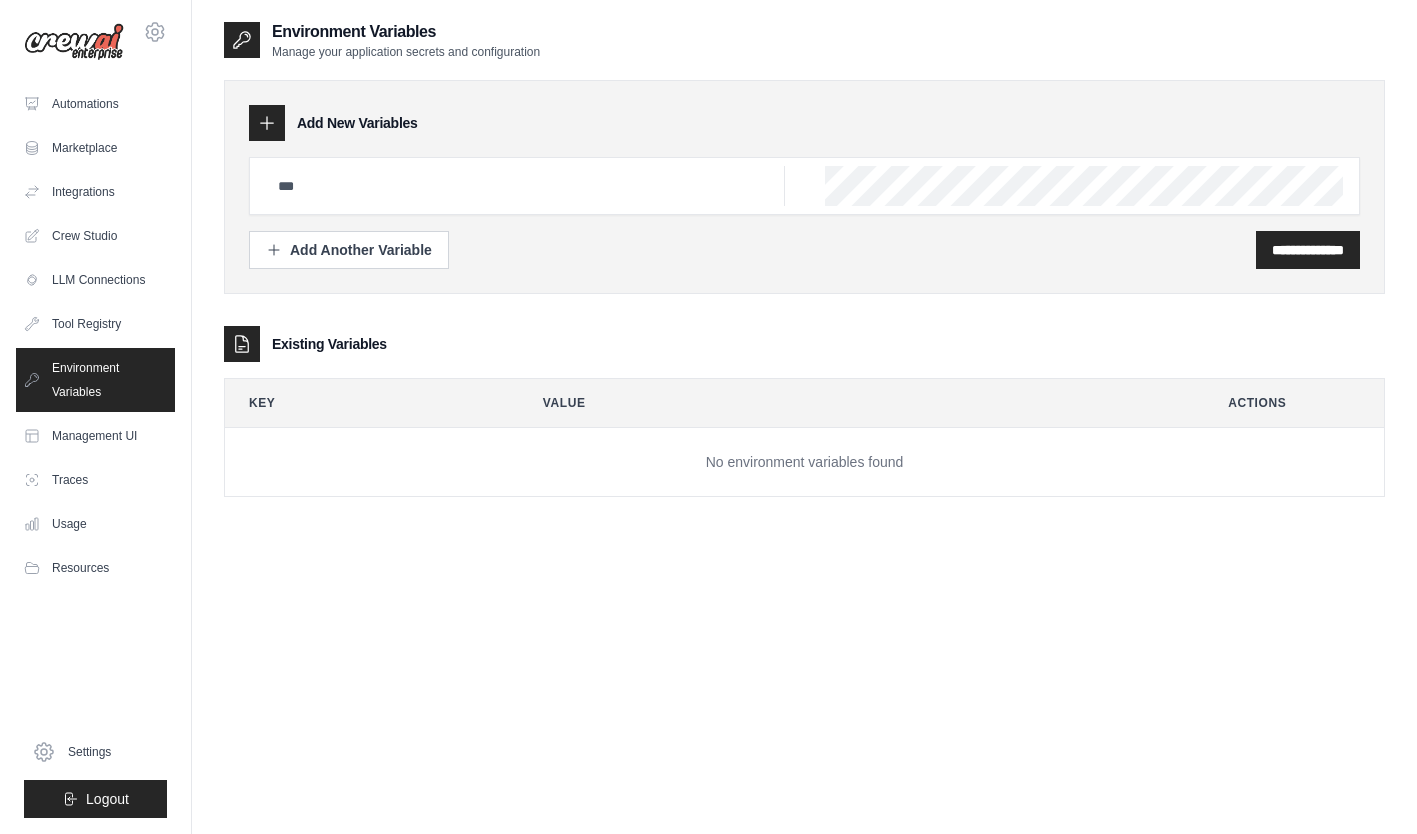 click on "Management UI" at bounding box center (95, 436) 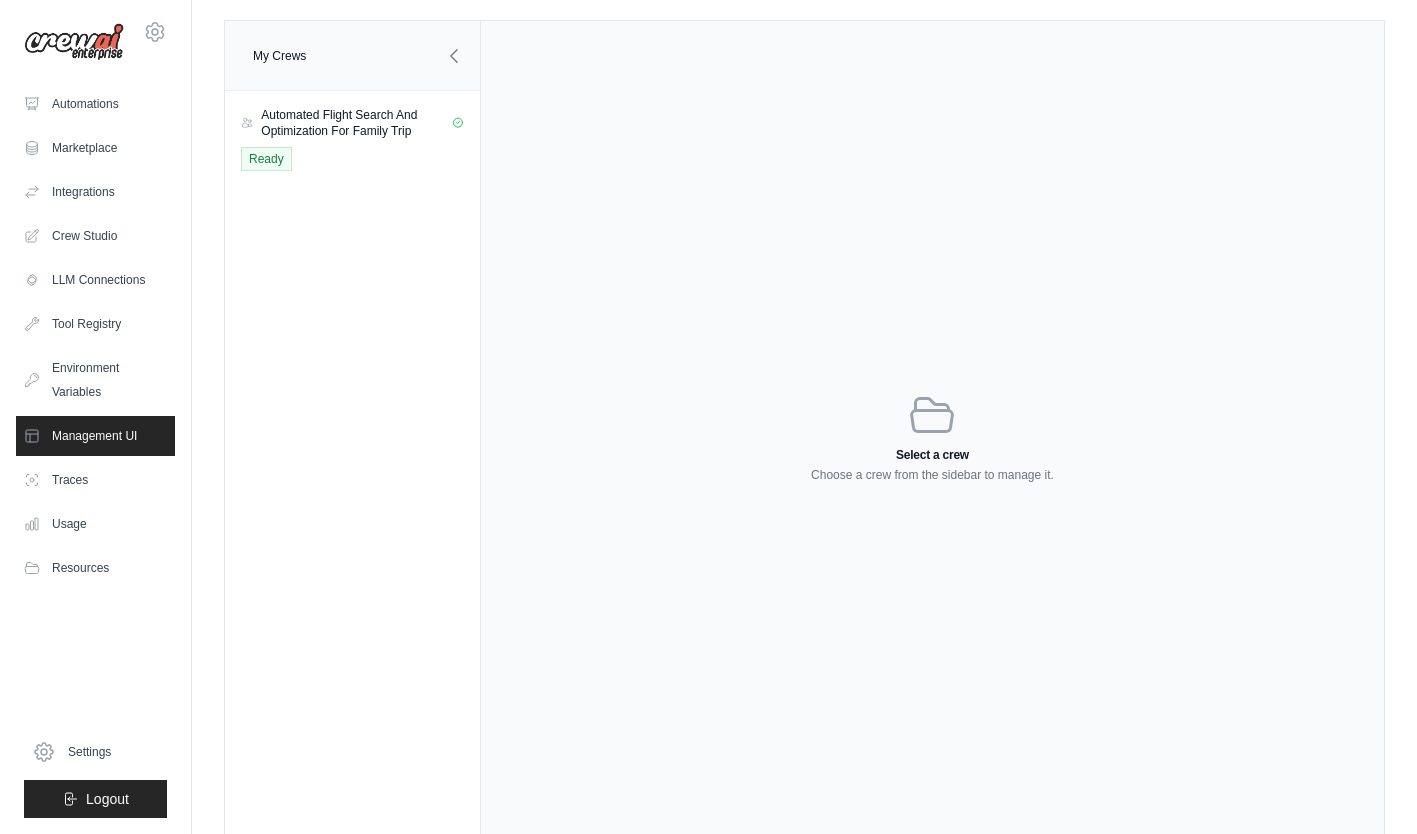 click on "Traces" at bounding box center [95, 480] 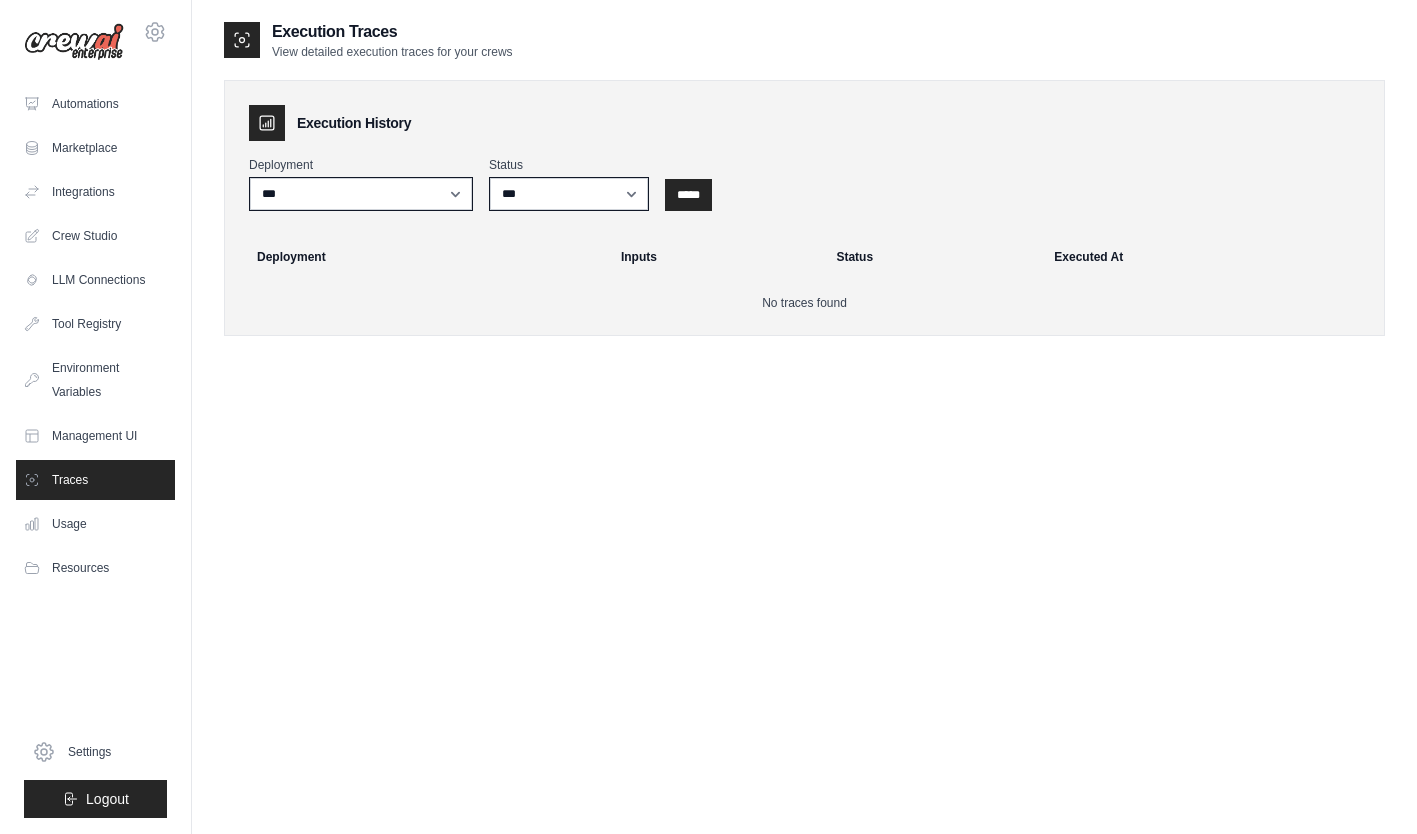 click on "Usage" at bounding box center (95, 524) 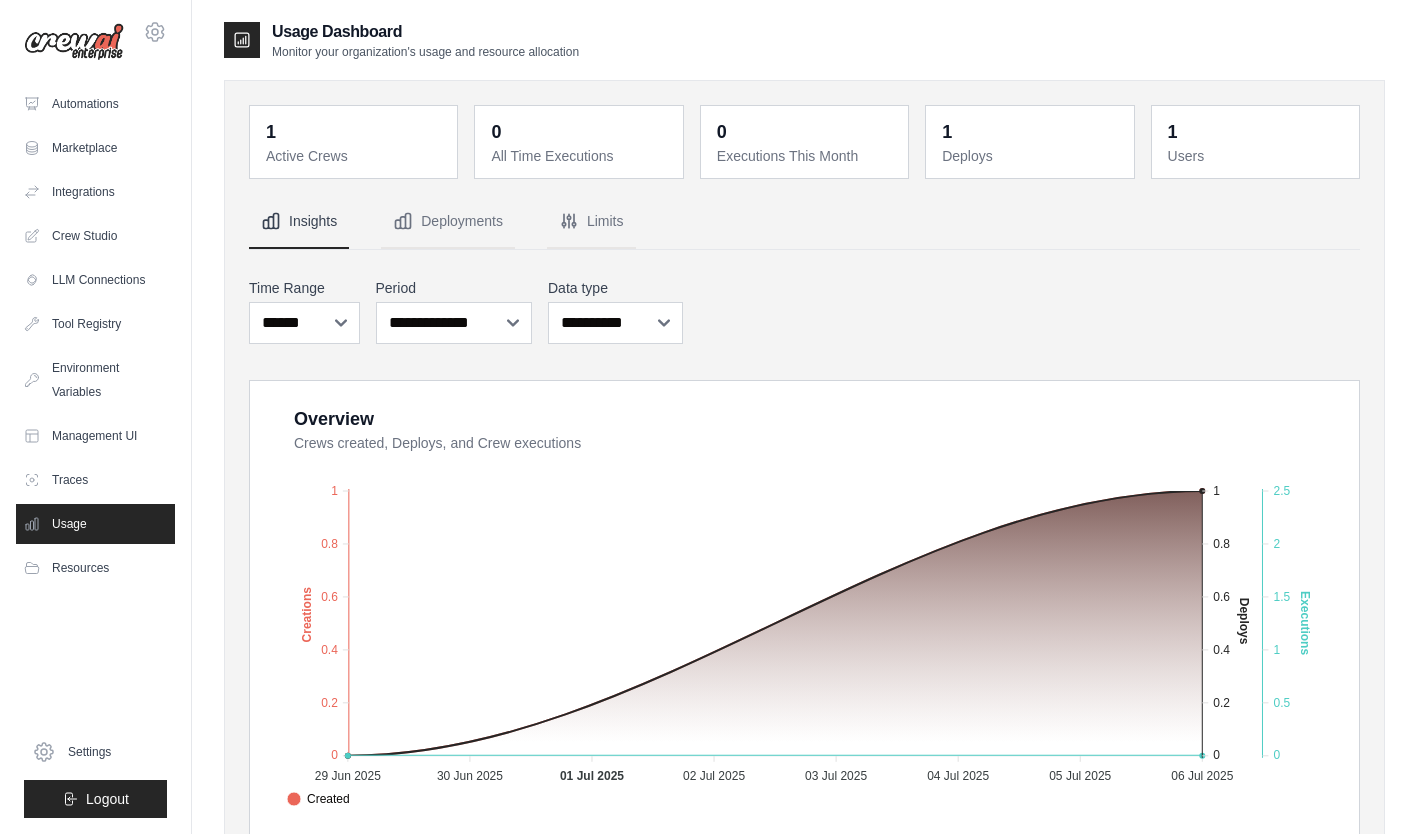 click on "Resources" at bounding box center (95, 568) 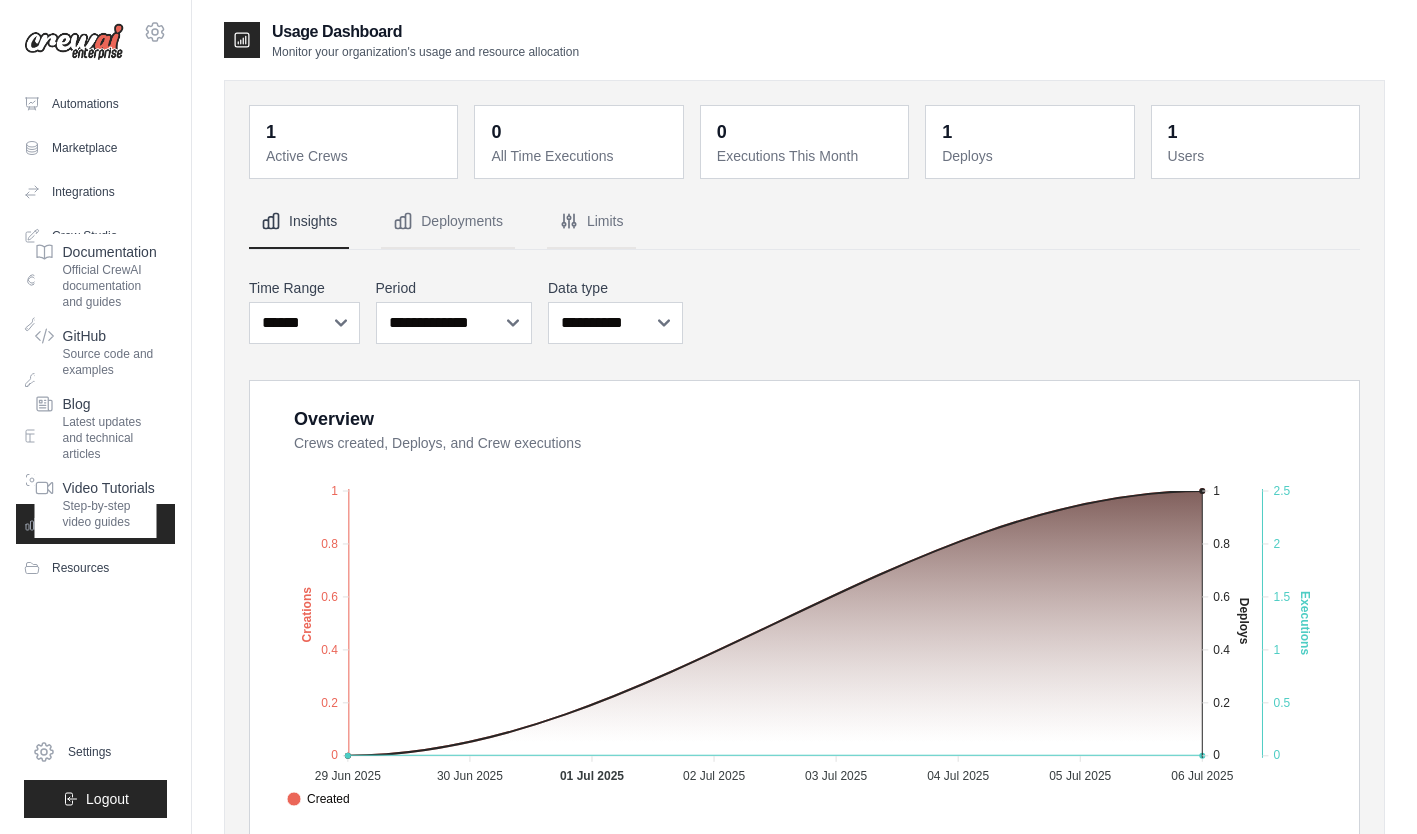 click on "Automations
Marketplace
Integrations
Crew Studio
LLM Connections
Documentation" at bounding box center (95, 451) 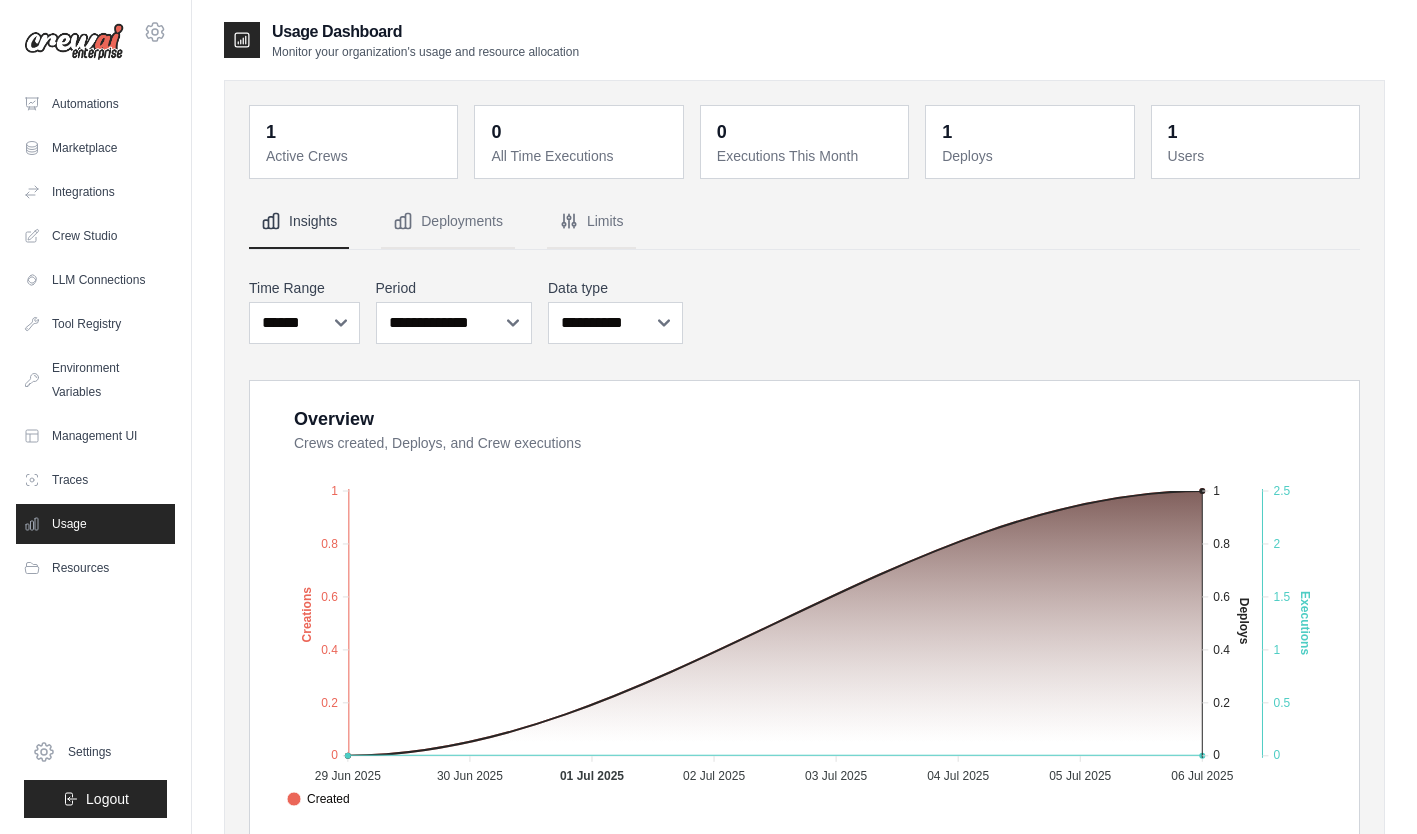 click on "Integrations" at bounding box center [95, 192] 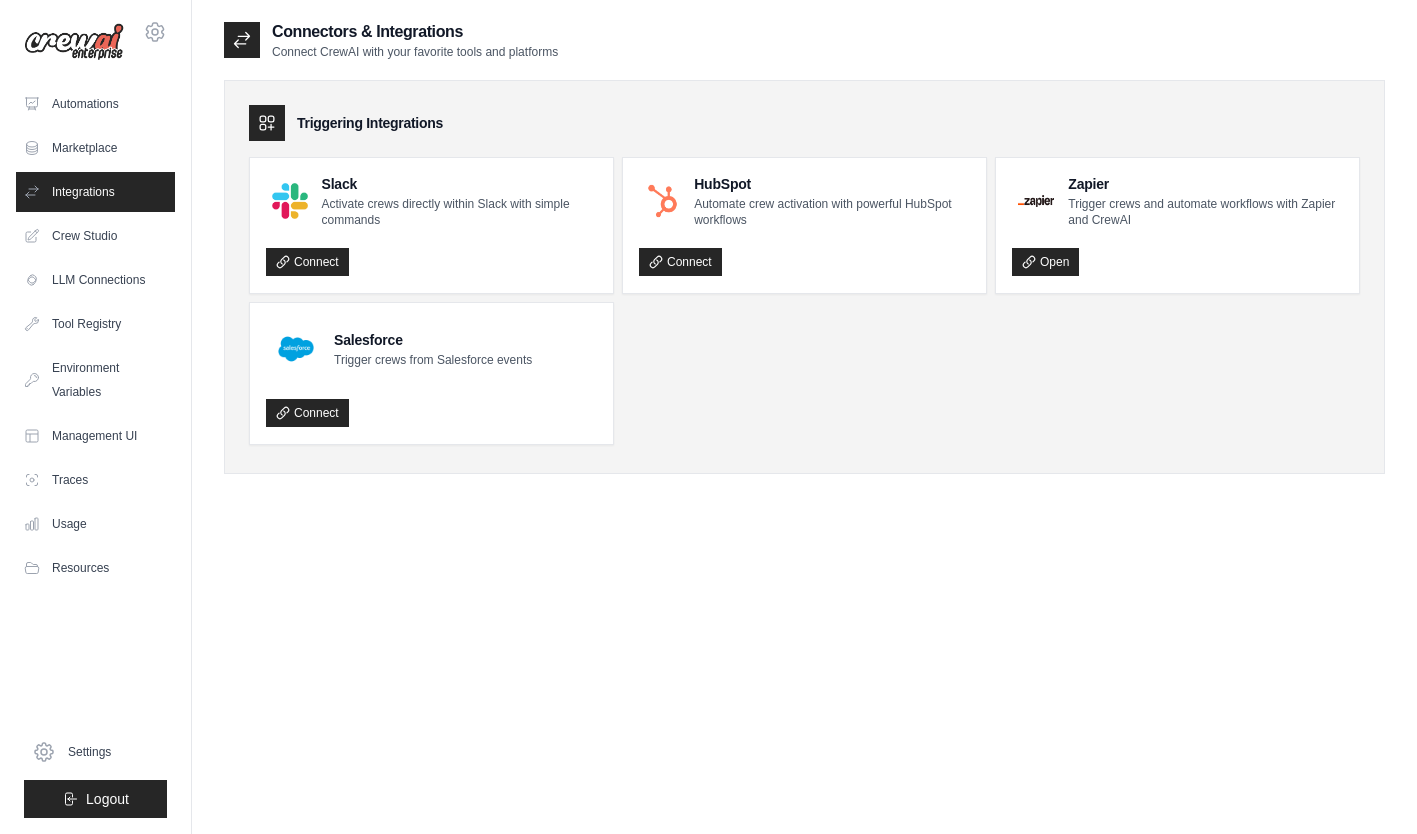 click on "Automations" at bounding box center [95, 104] 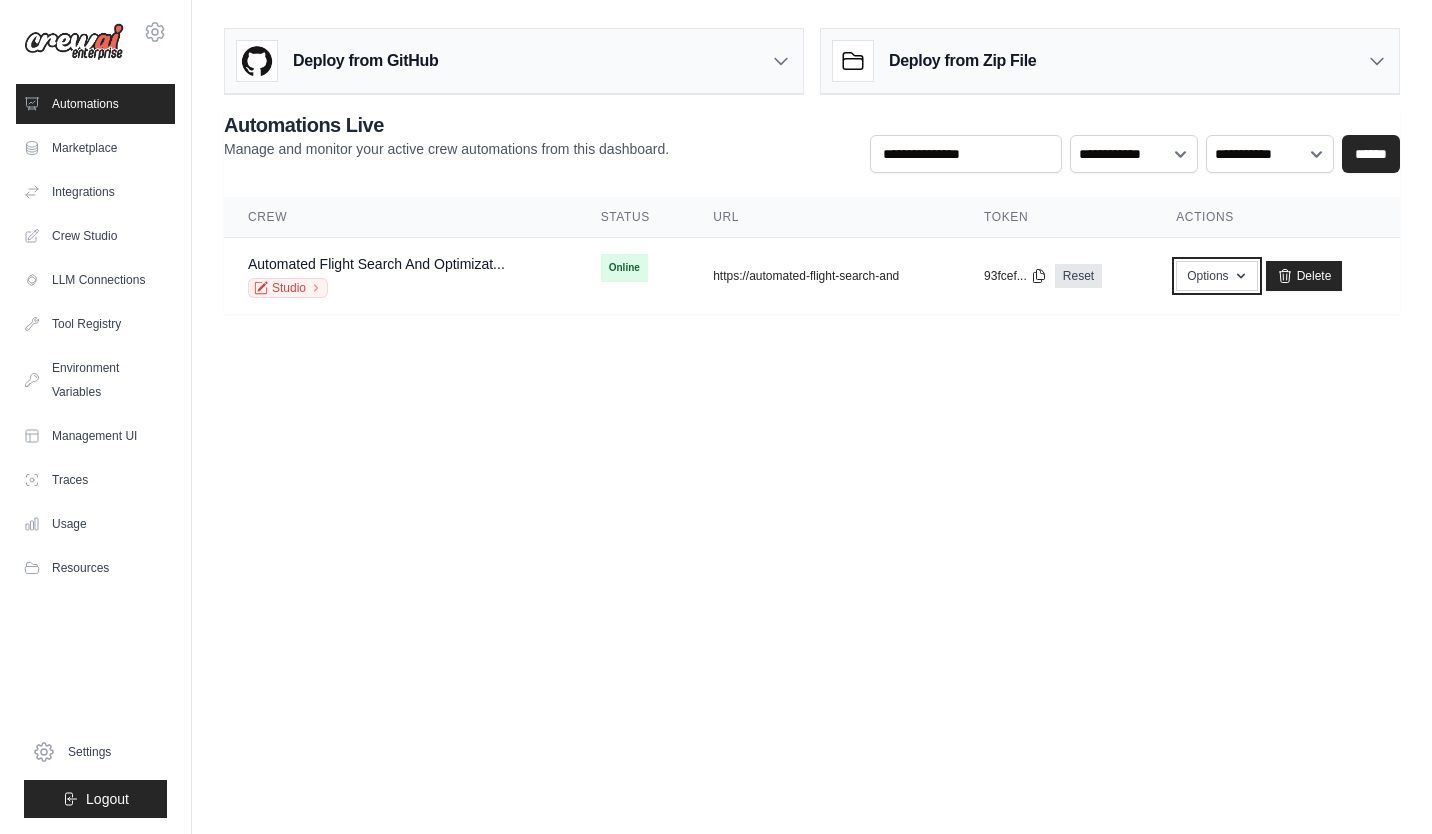 click on "Options" at bounding box center [1216, 276] 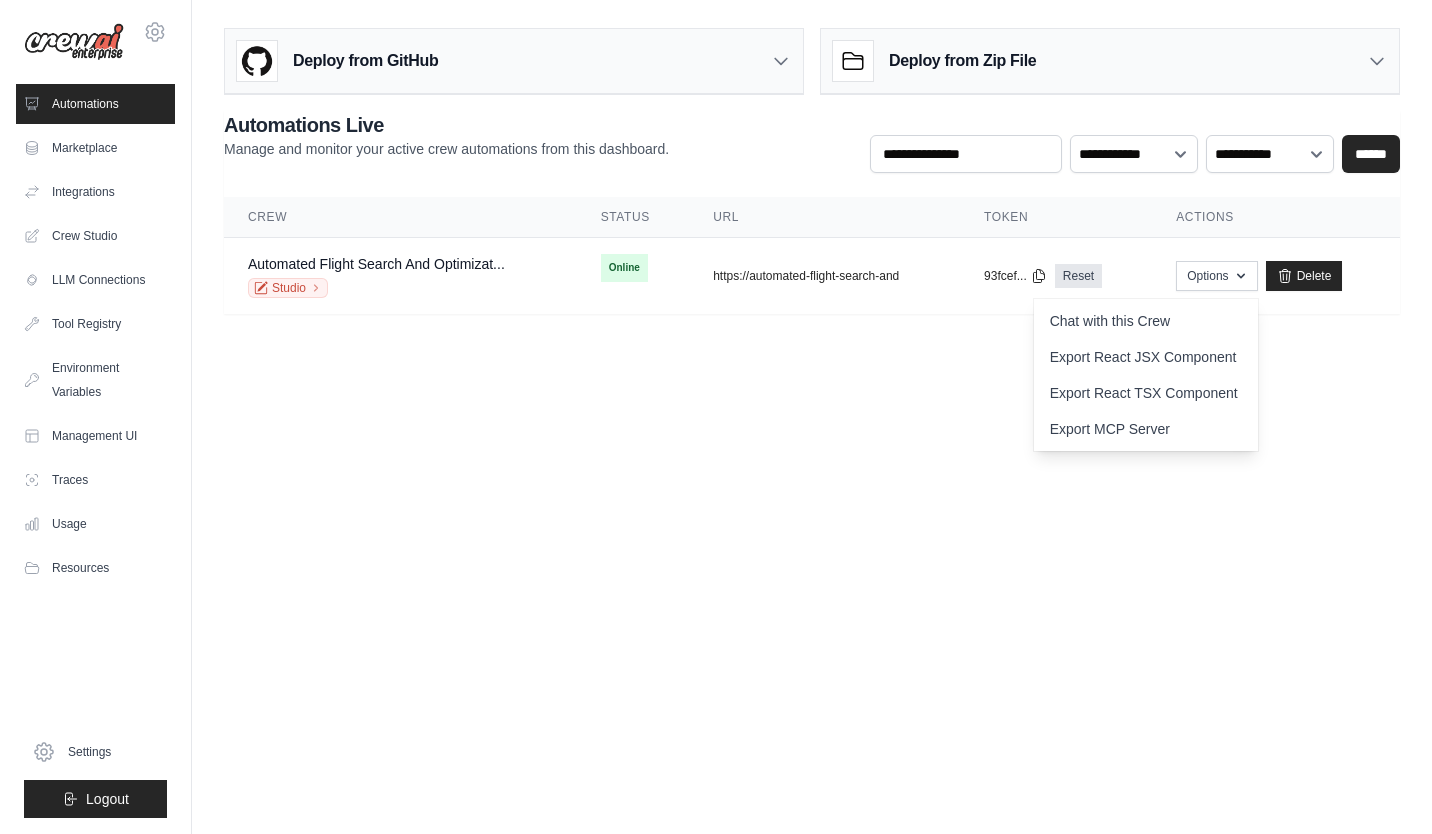 click on "copied
https://automated-flight-search-and" at bounding box center [824, 276] 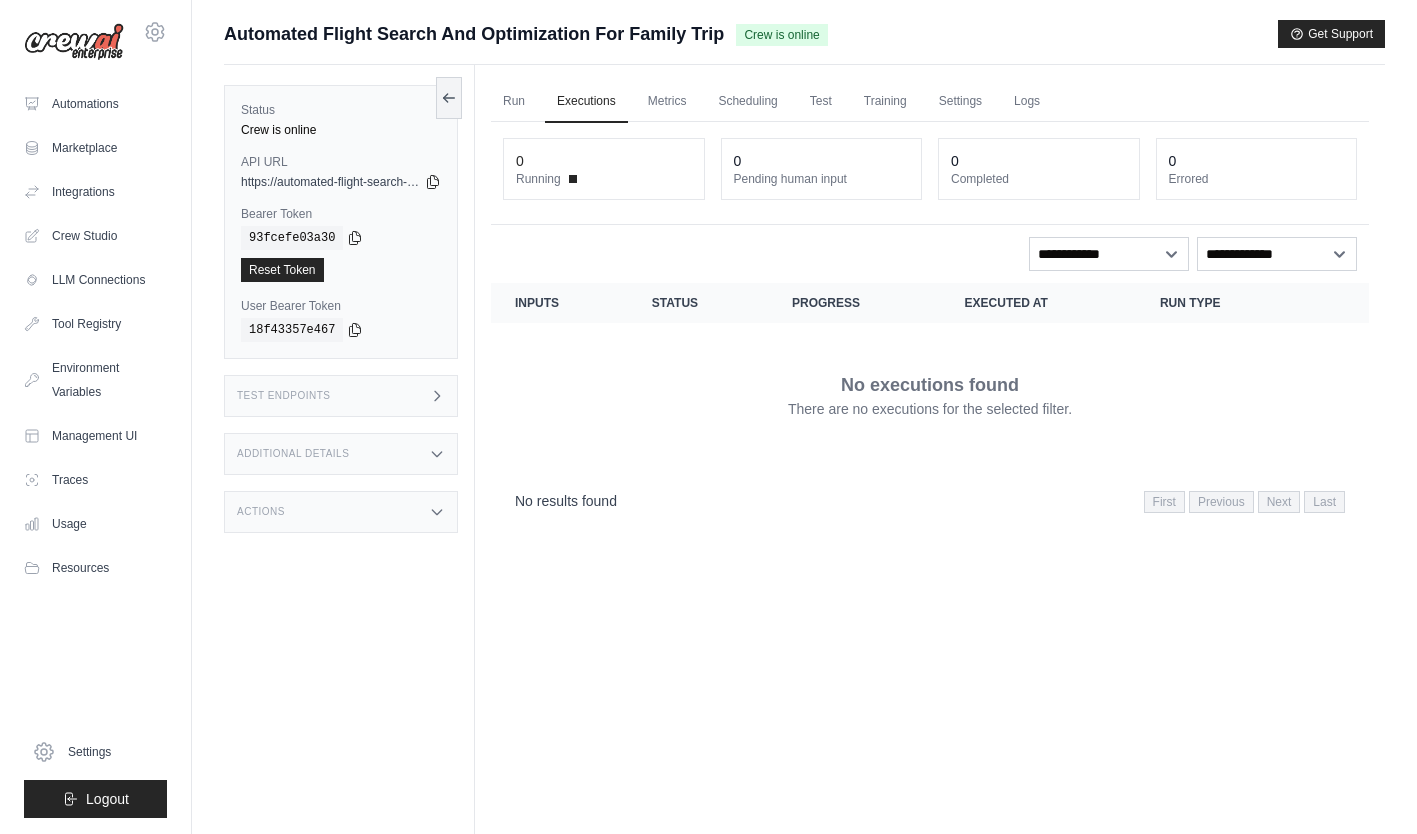 scroll, scrollTop: 0, scrollLeft: 0, axis: both 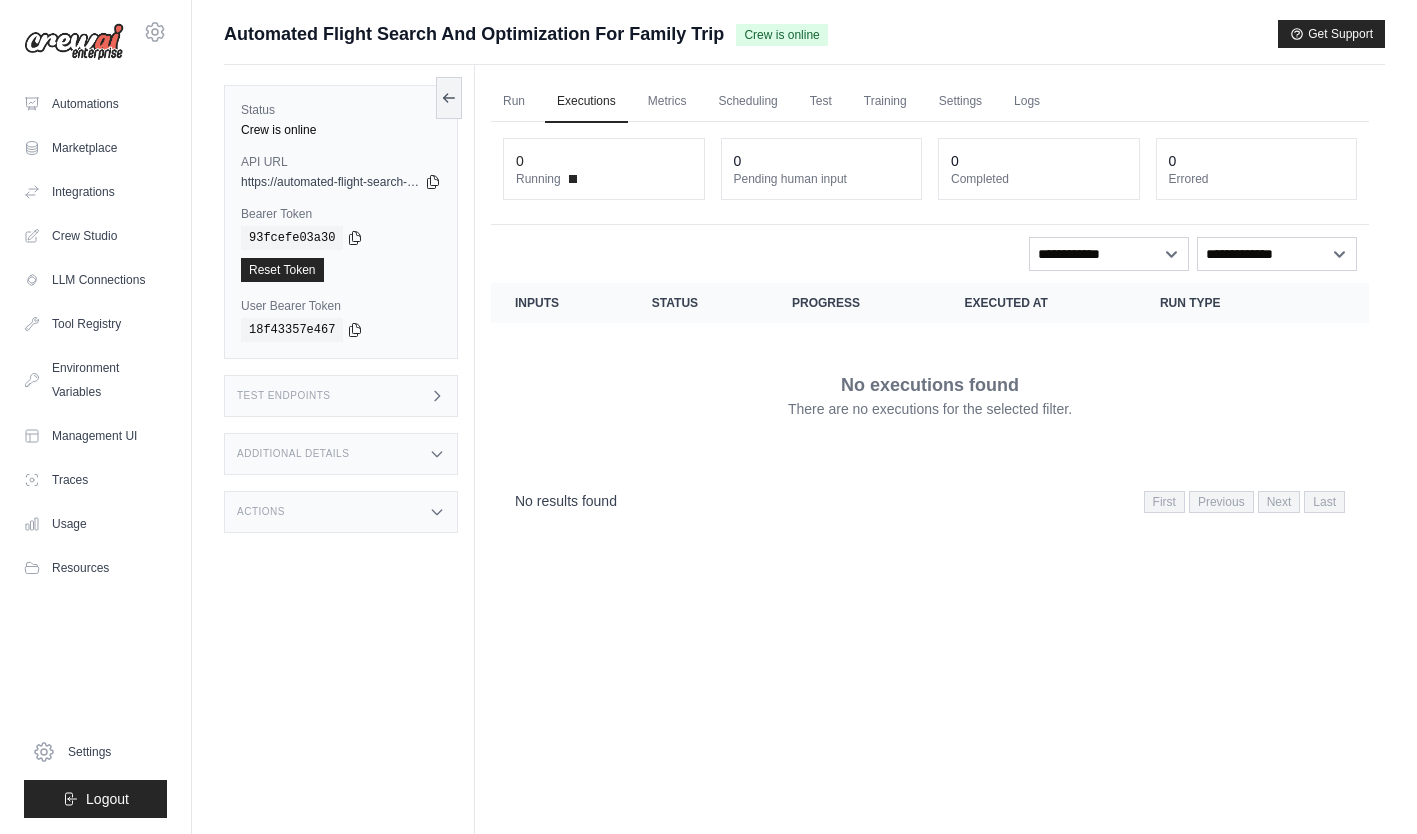 click on "Metrics" at bounding box center (667, 102) 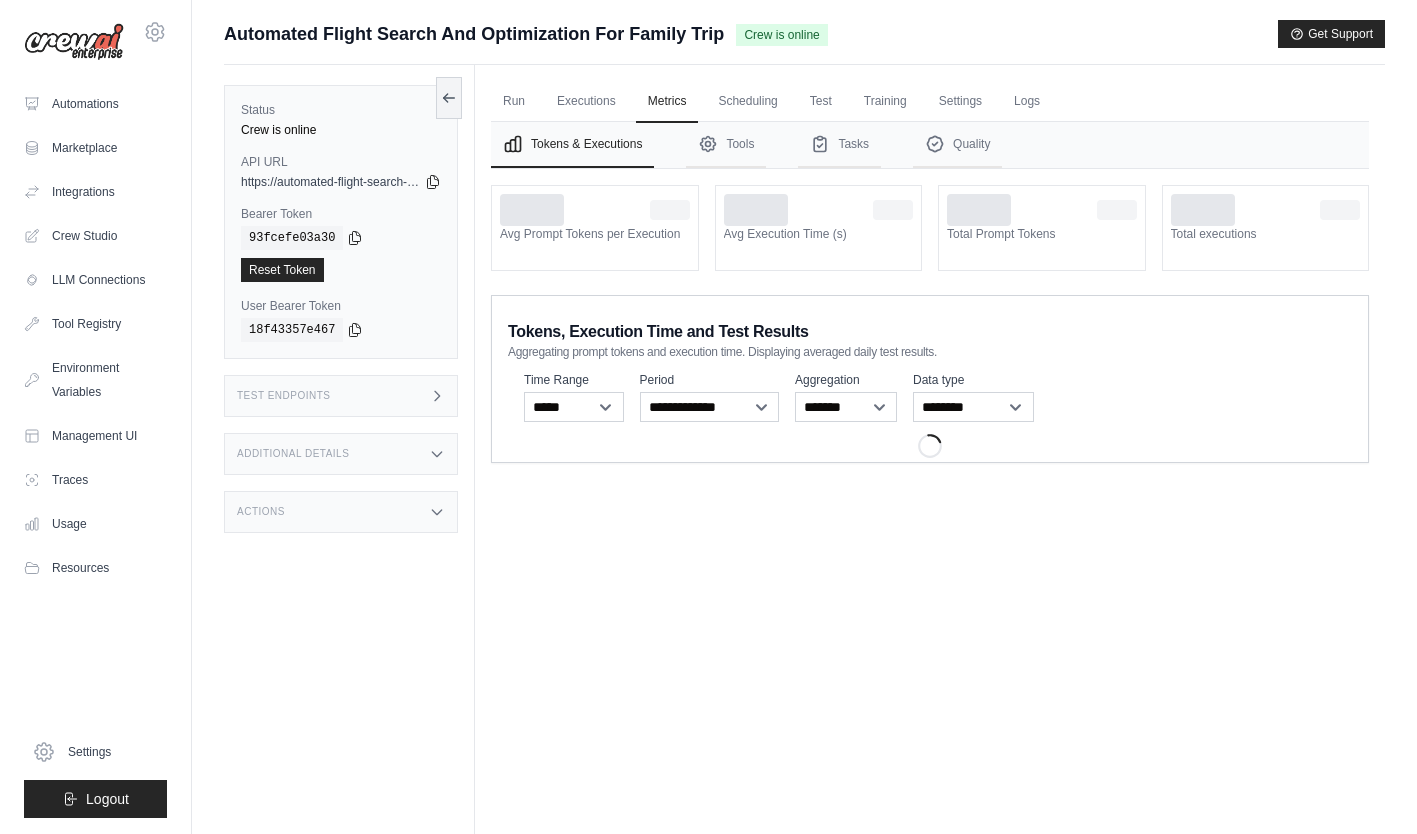 click on "Run" at bounding box center (514, 102) 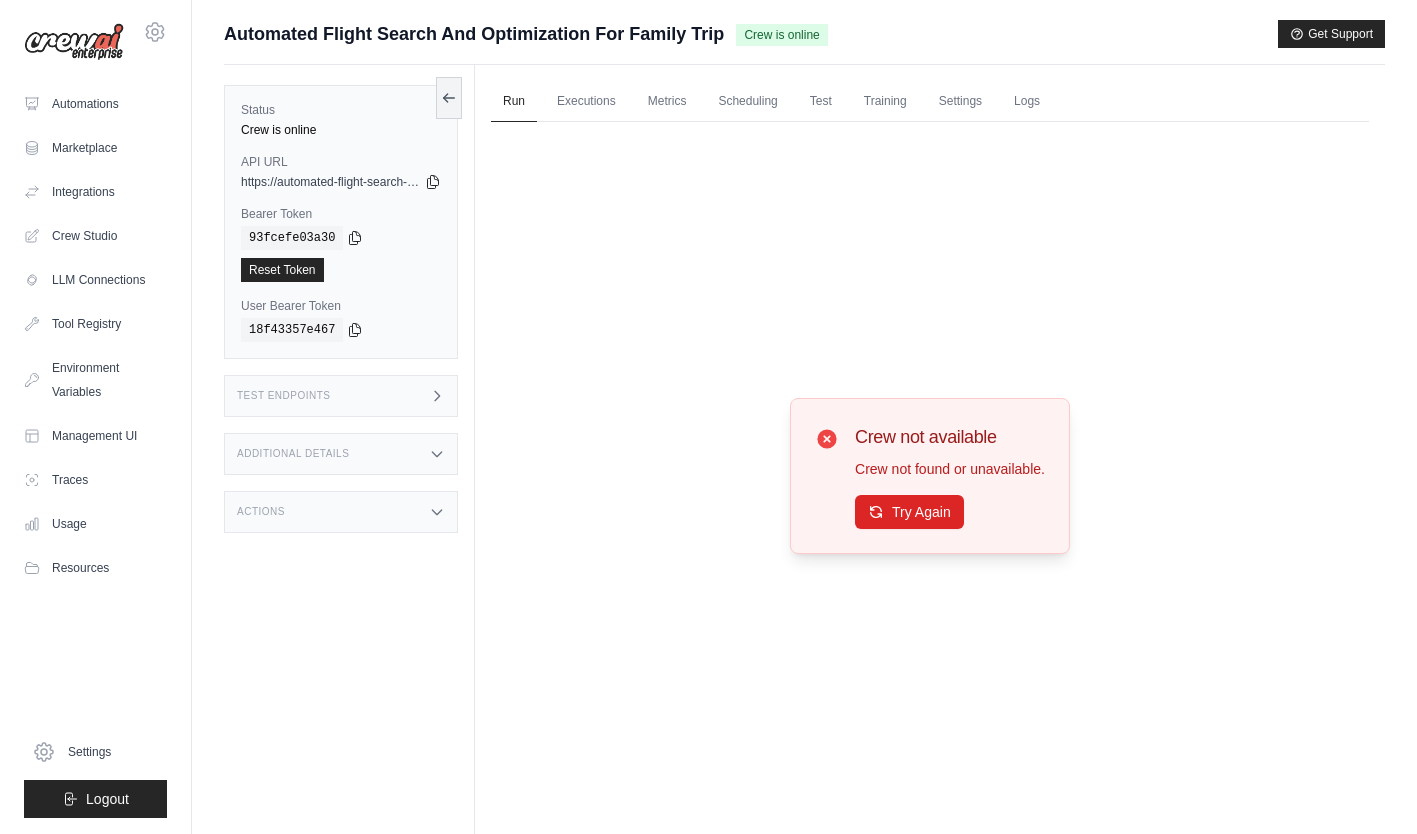 click on "Test Endpoints" at bounding box center (341, 396) 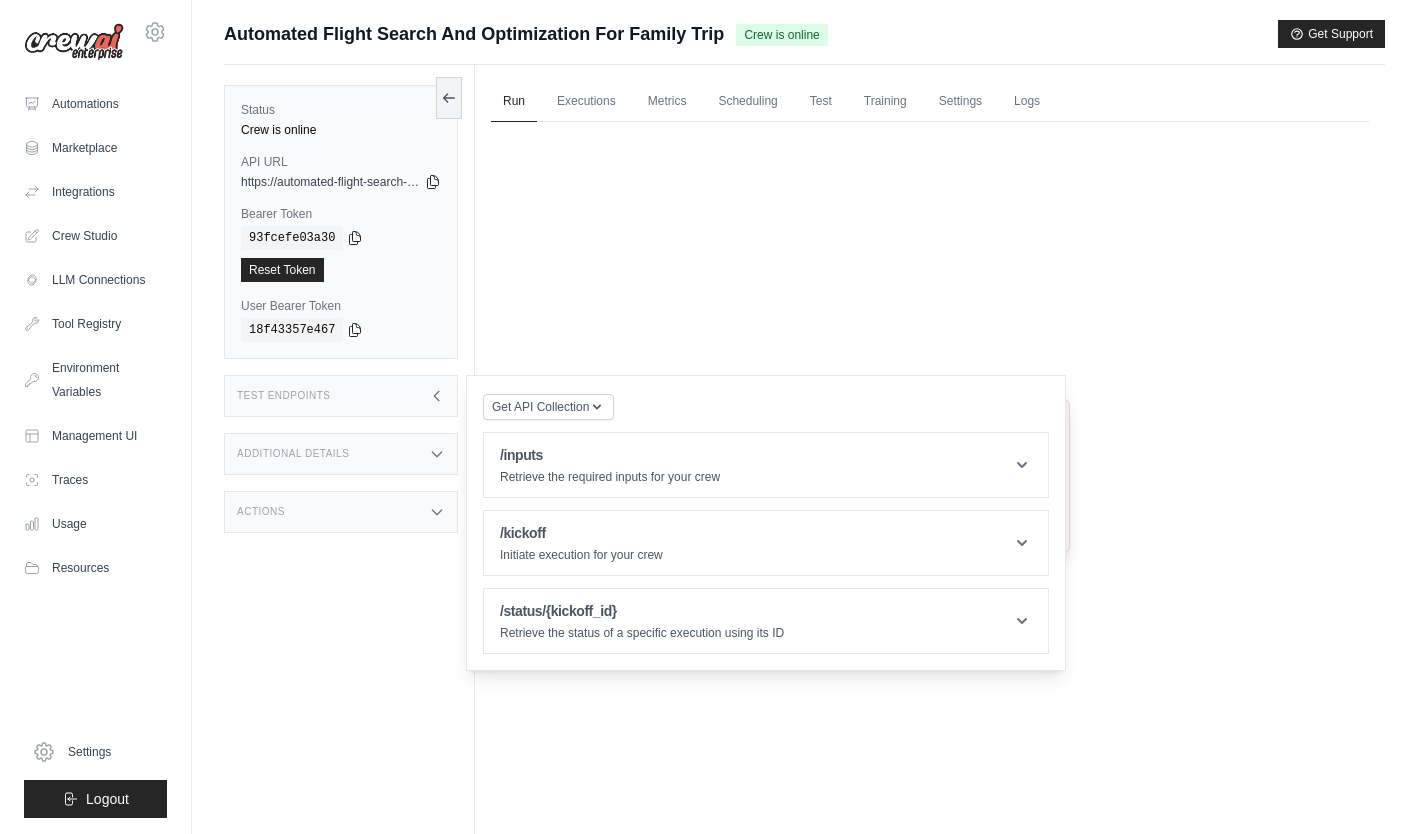 click on "Additional Details" at bounding box center [341, 454] 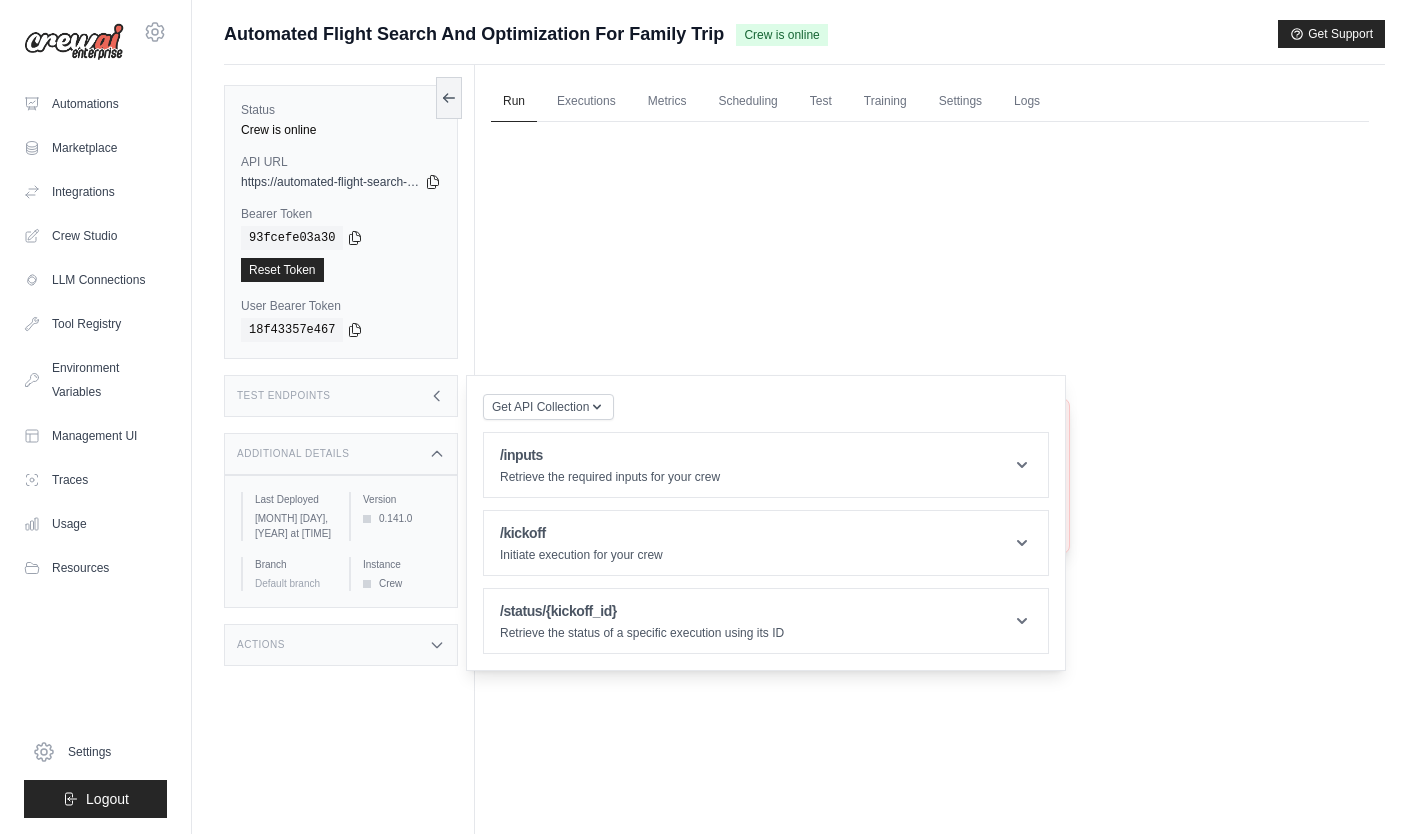 click on "Actions" at bounding box center [341, 645] 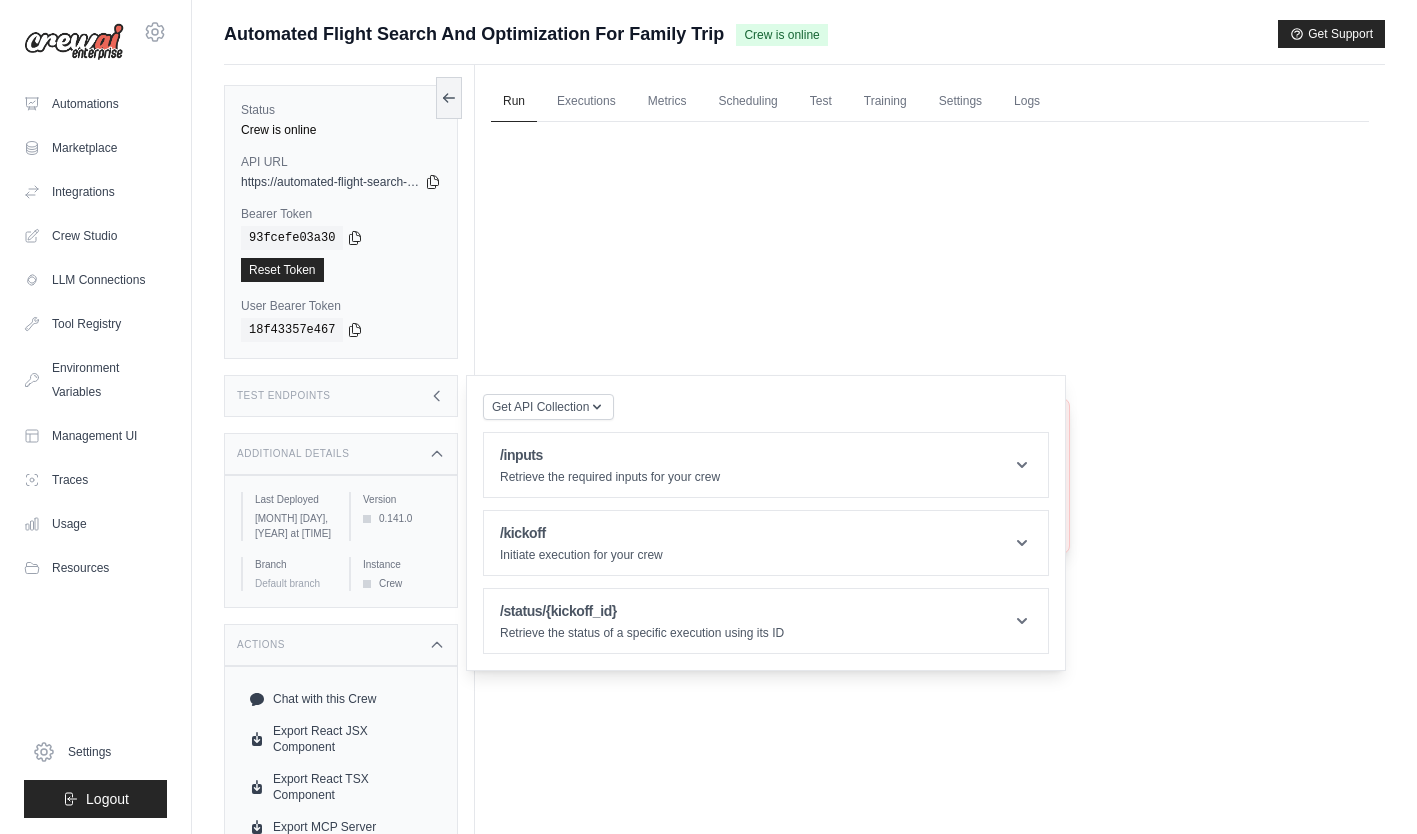 scroll, scrollTop: 85, scrollLeft: 0, axis: vertical 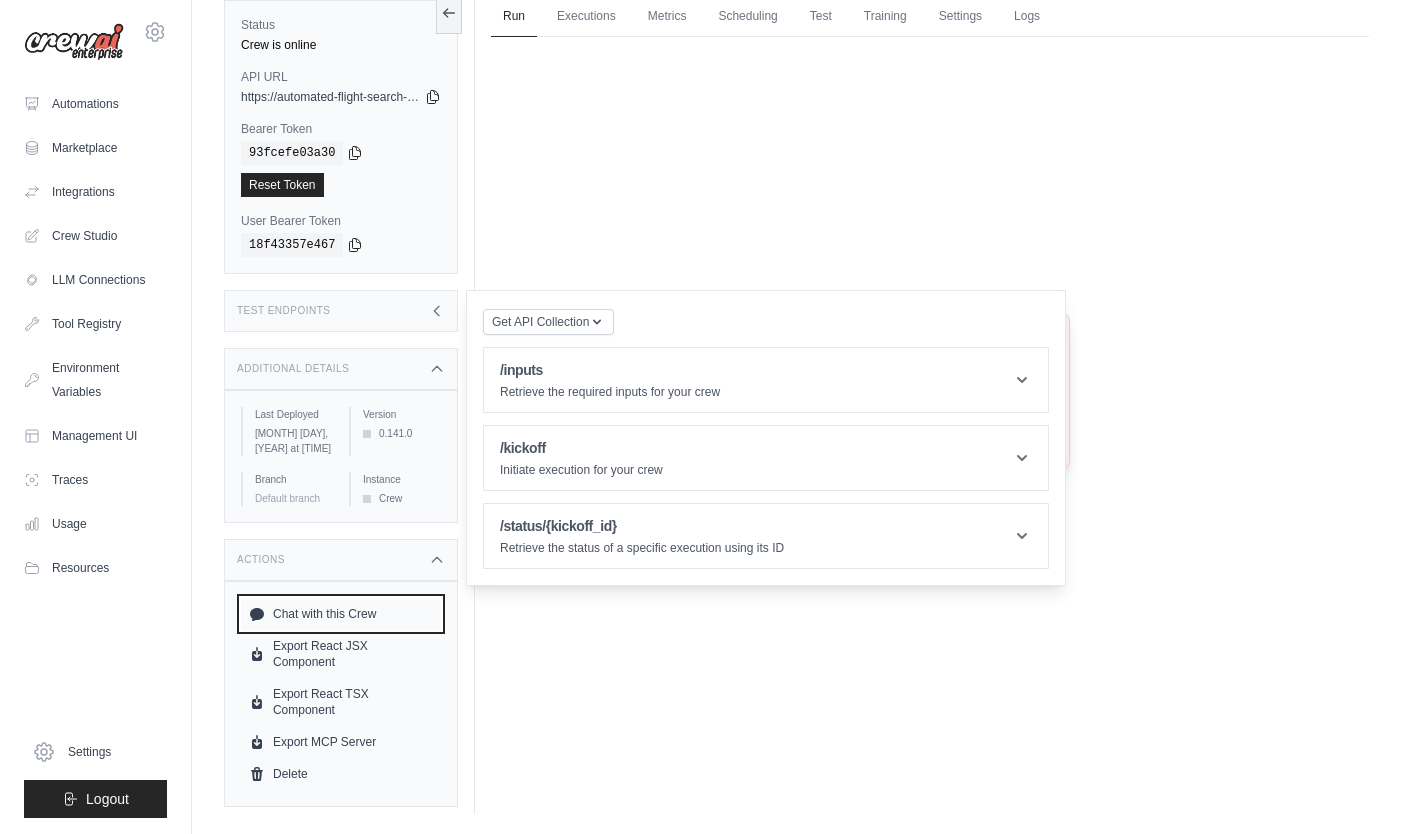 click on "Chat with this
Crew" at bounding box center (341, 614) 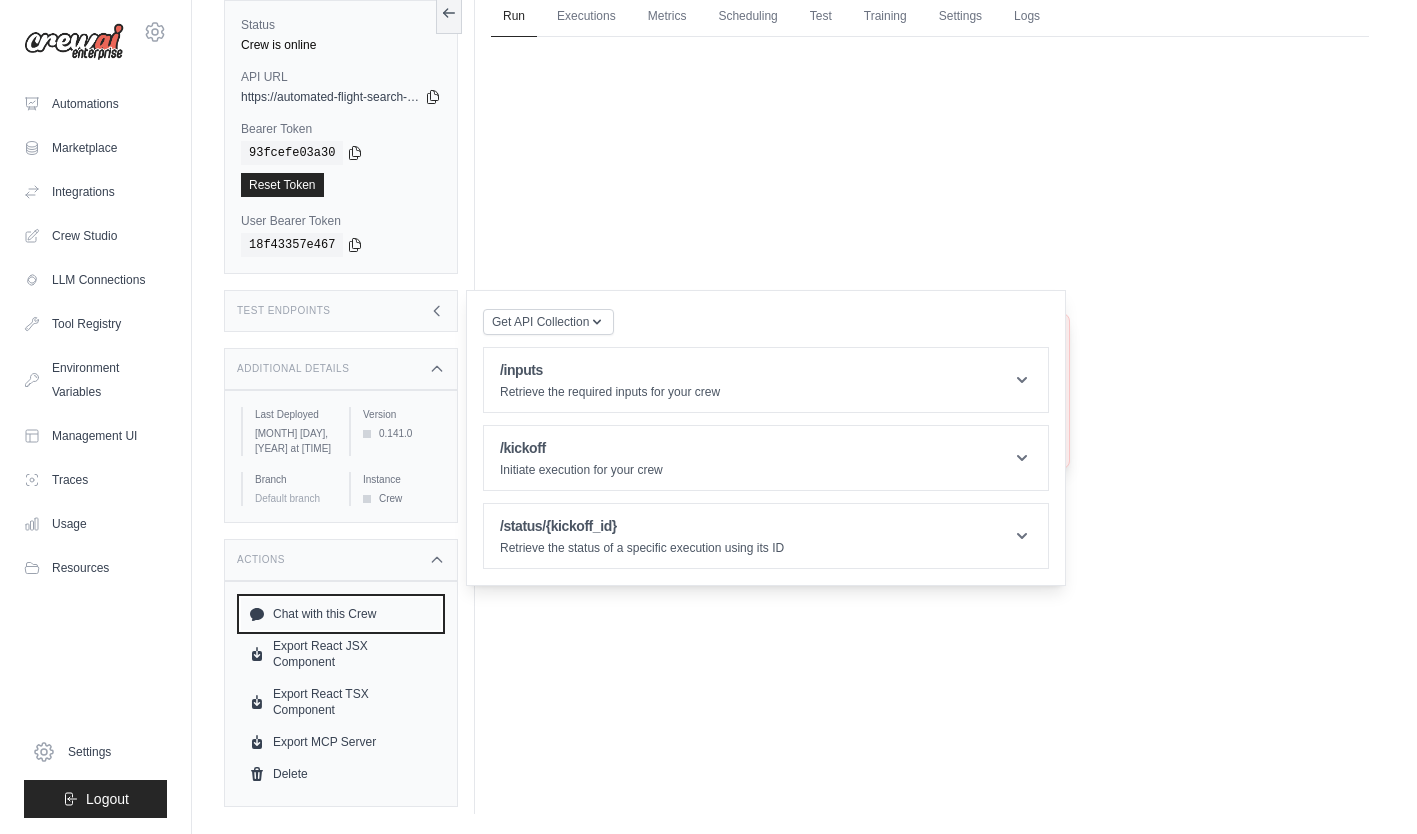 scroll, scrollTop: 0, scrollLeft: 0, axis: both 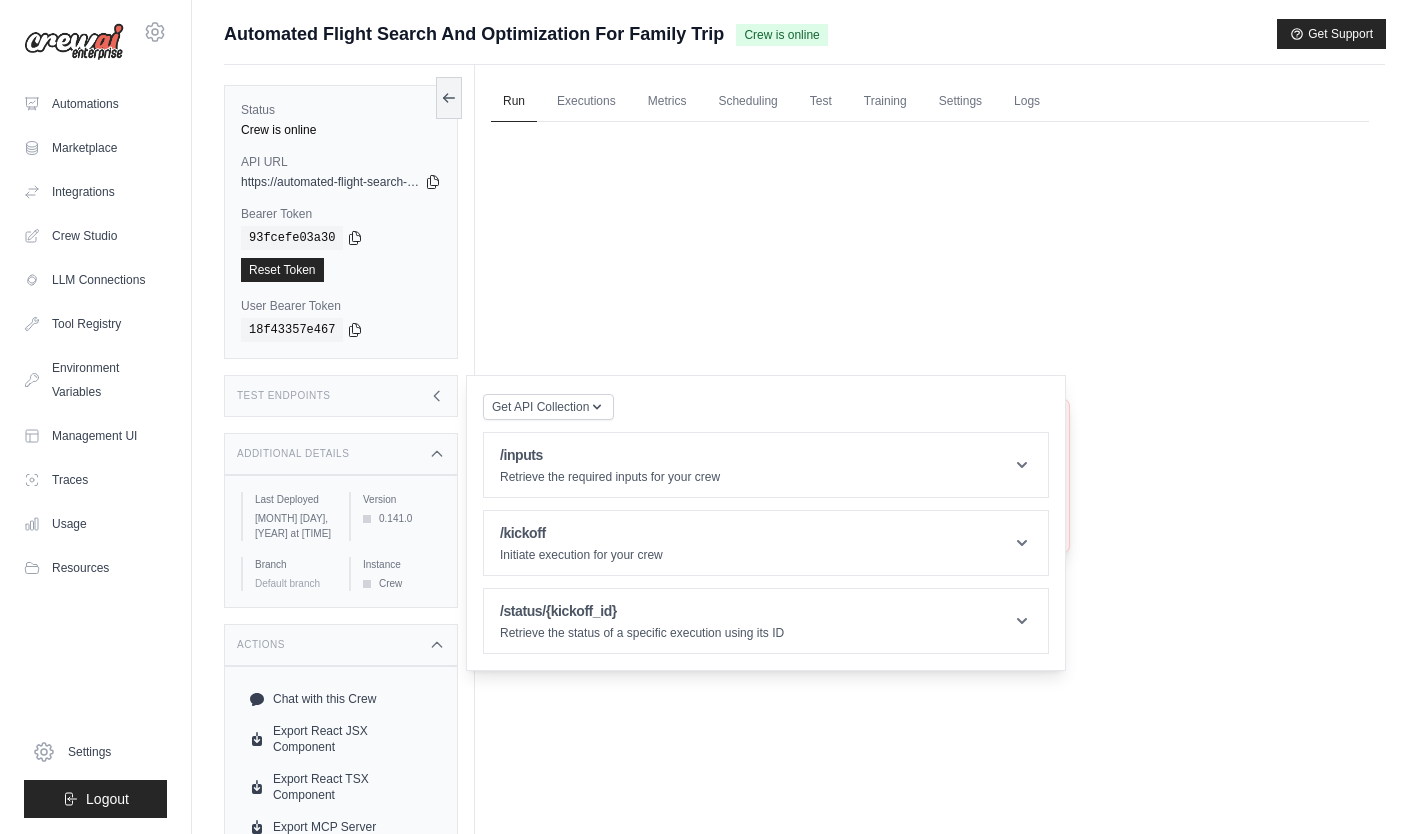 click on "Get Support" at bounding box center [1331, 34] 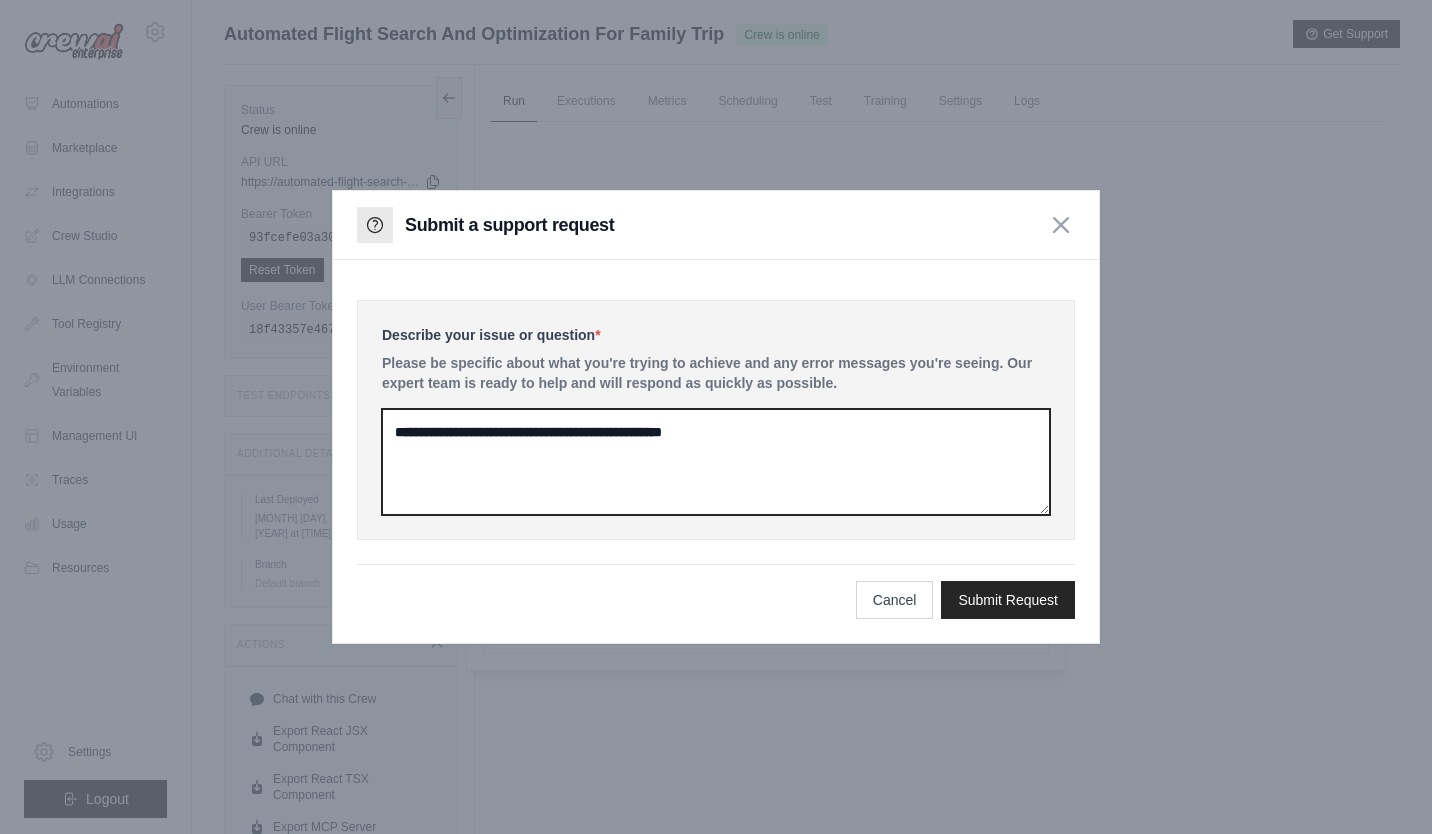 click at bounding box center (716, 462) 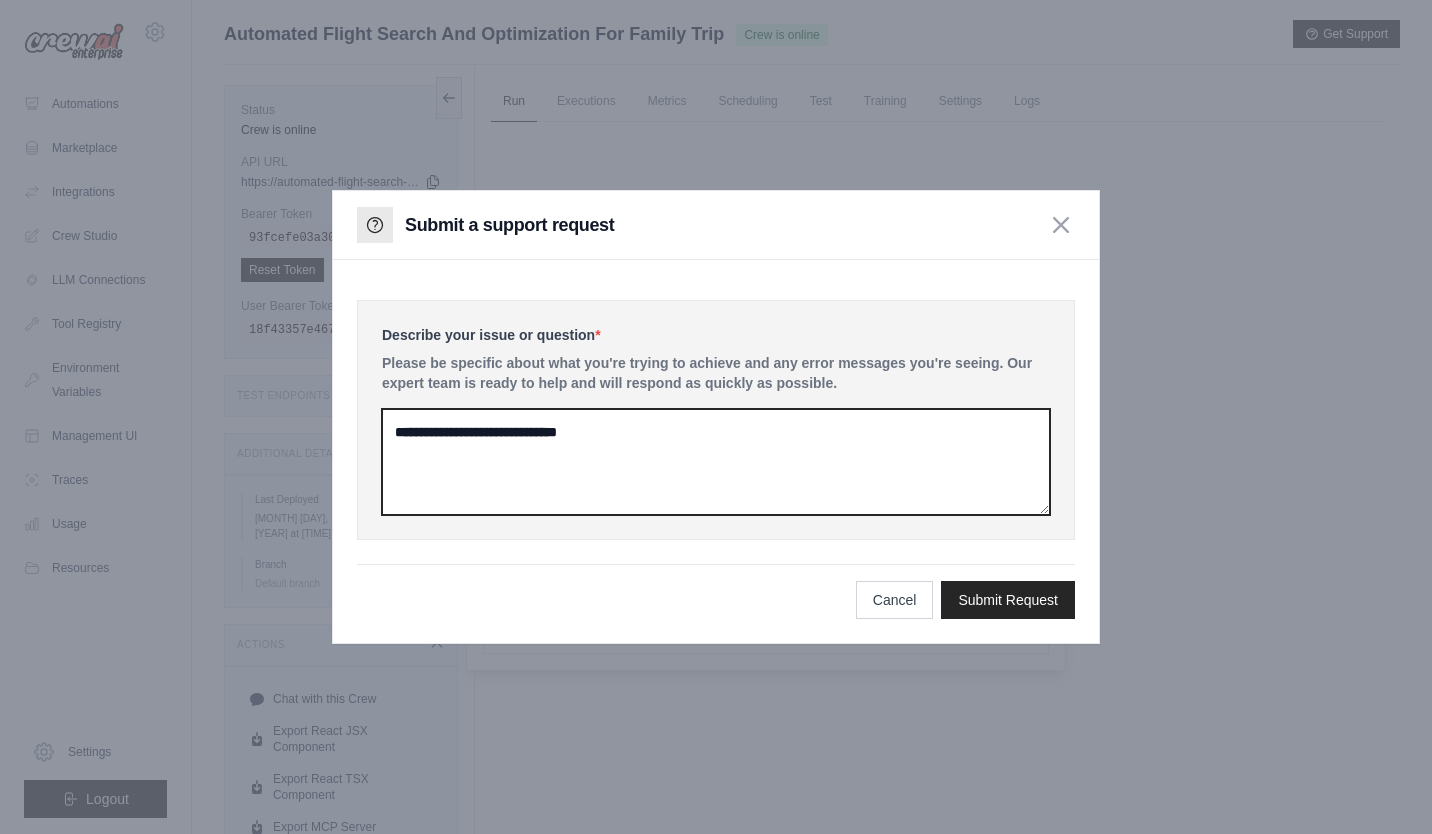 type on "**********" 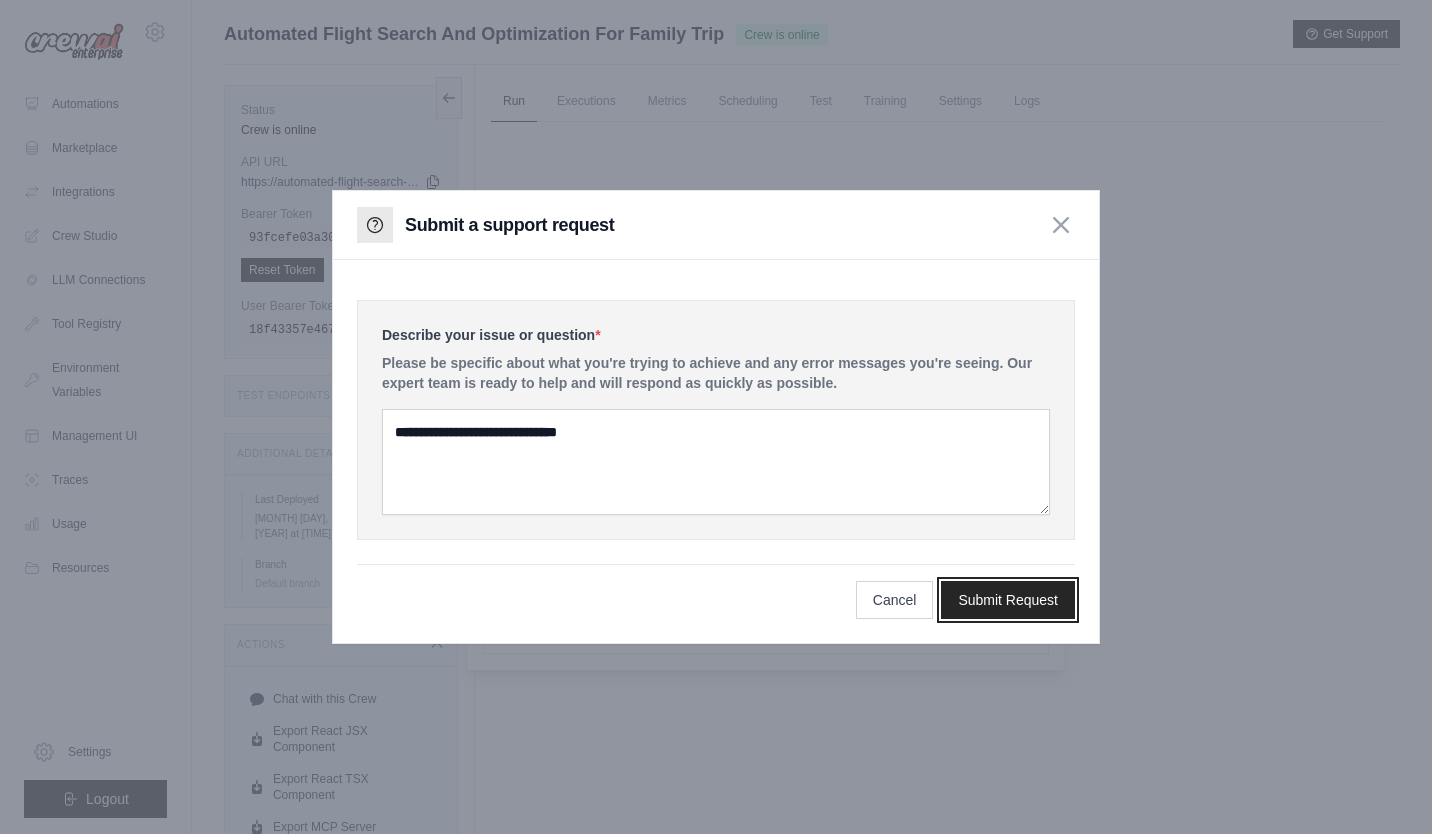 click on "Submit Request" at bounding box center (1008, 600) 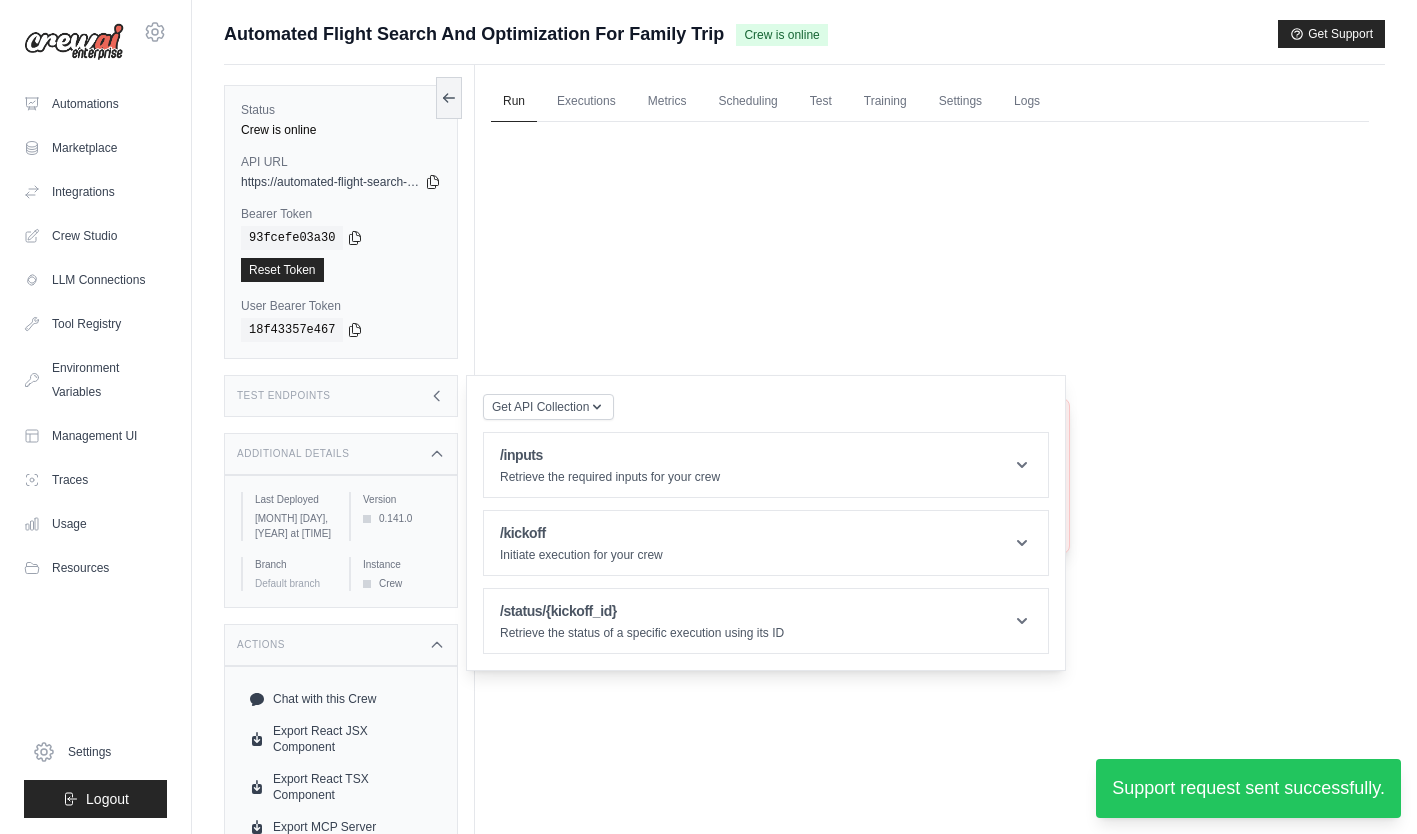 click on "Settings" at bounding box center [95, 752] 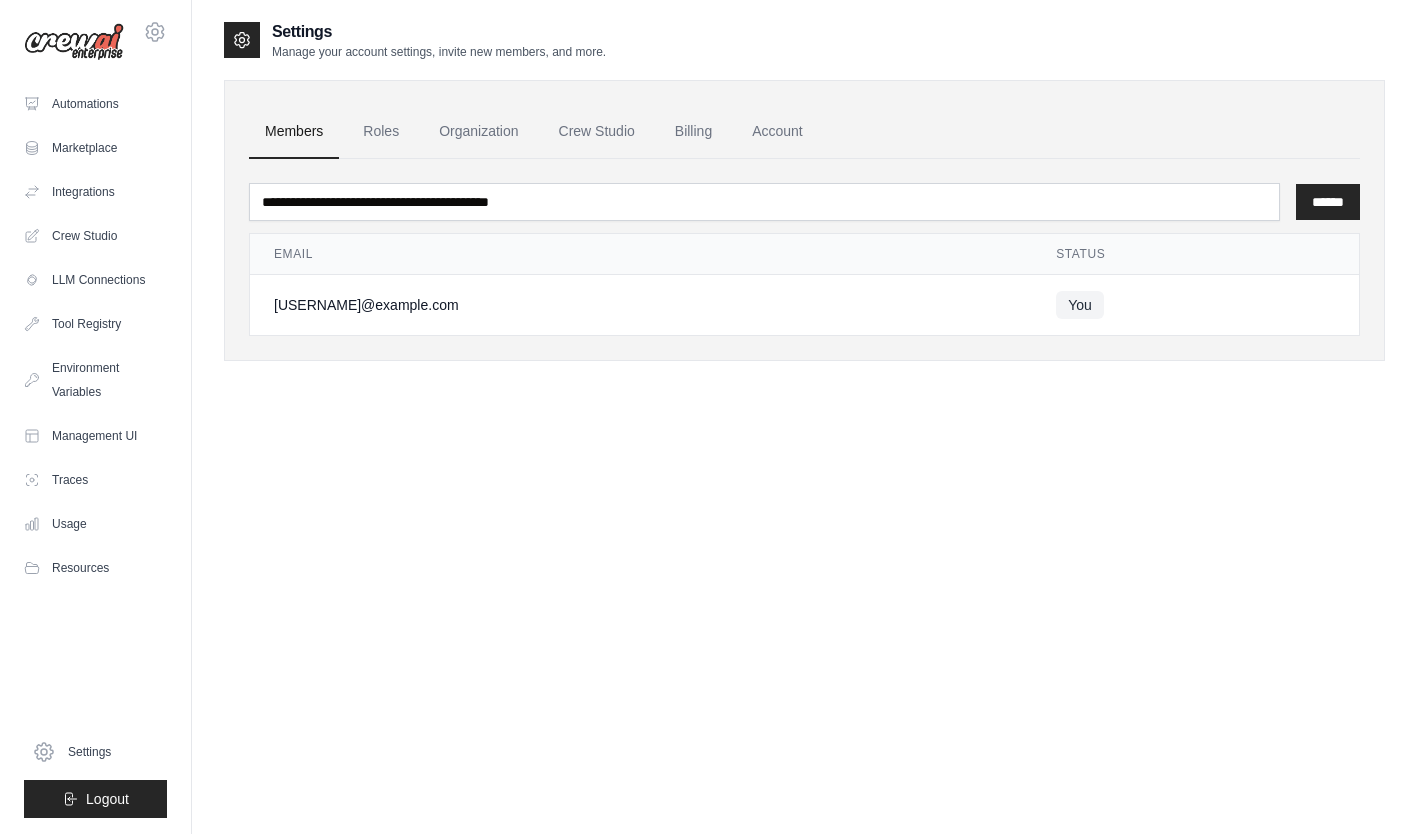 click on "Roles" at bounding box center [381, 132] 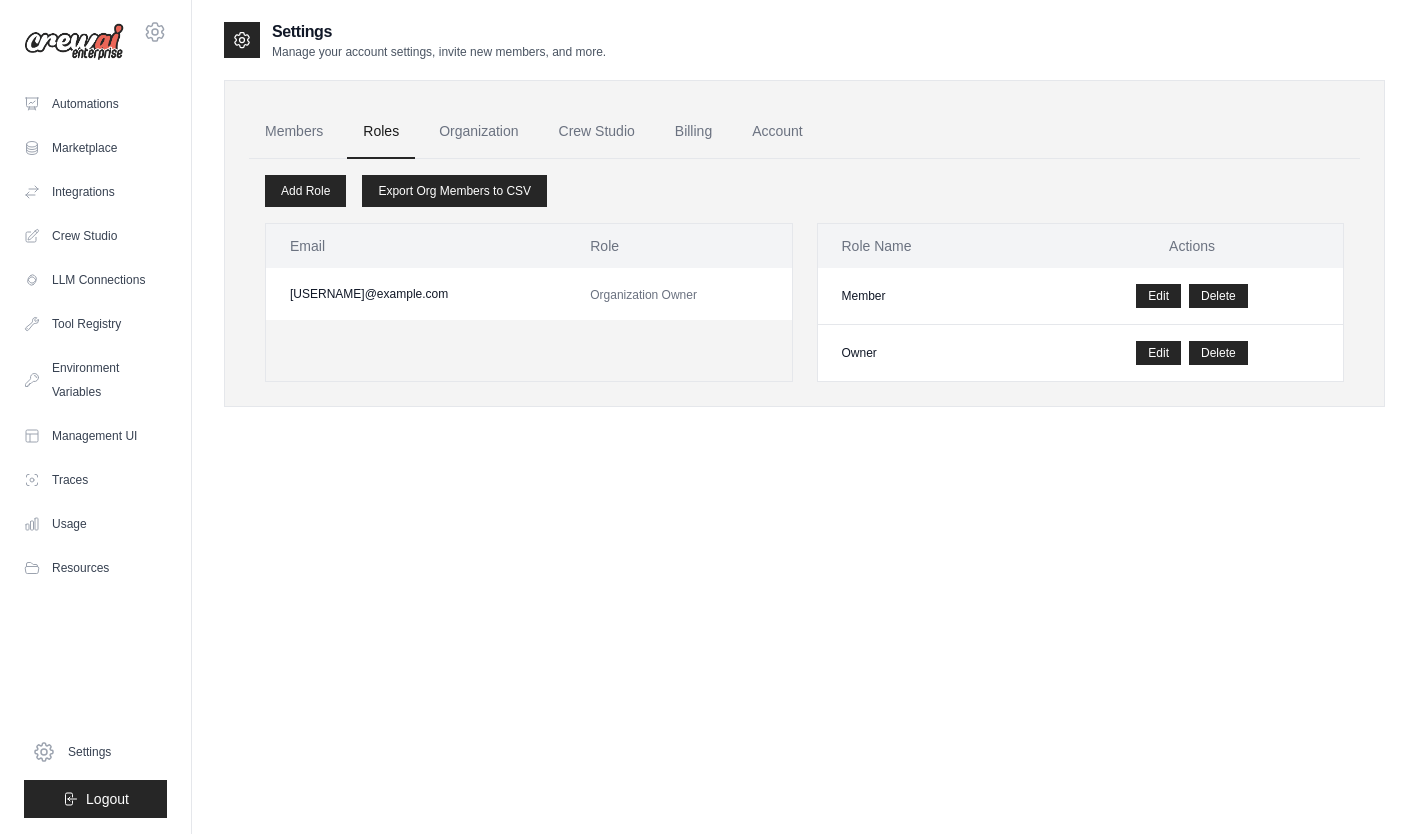 click on "Crew Studio" at bounding box center [597, 132] 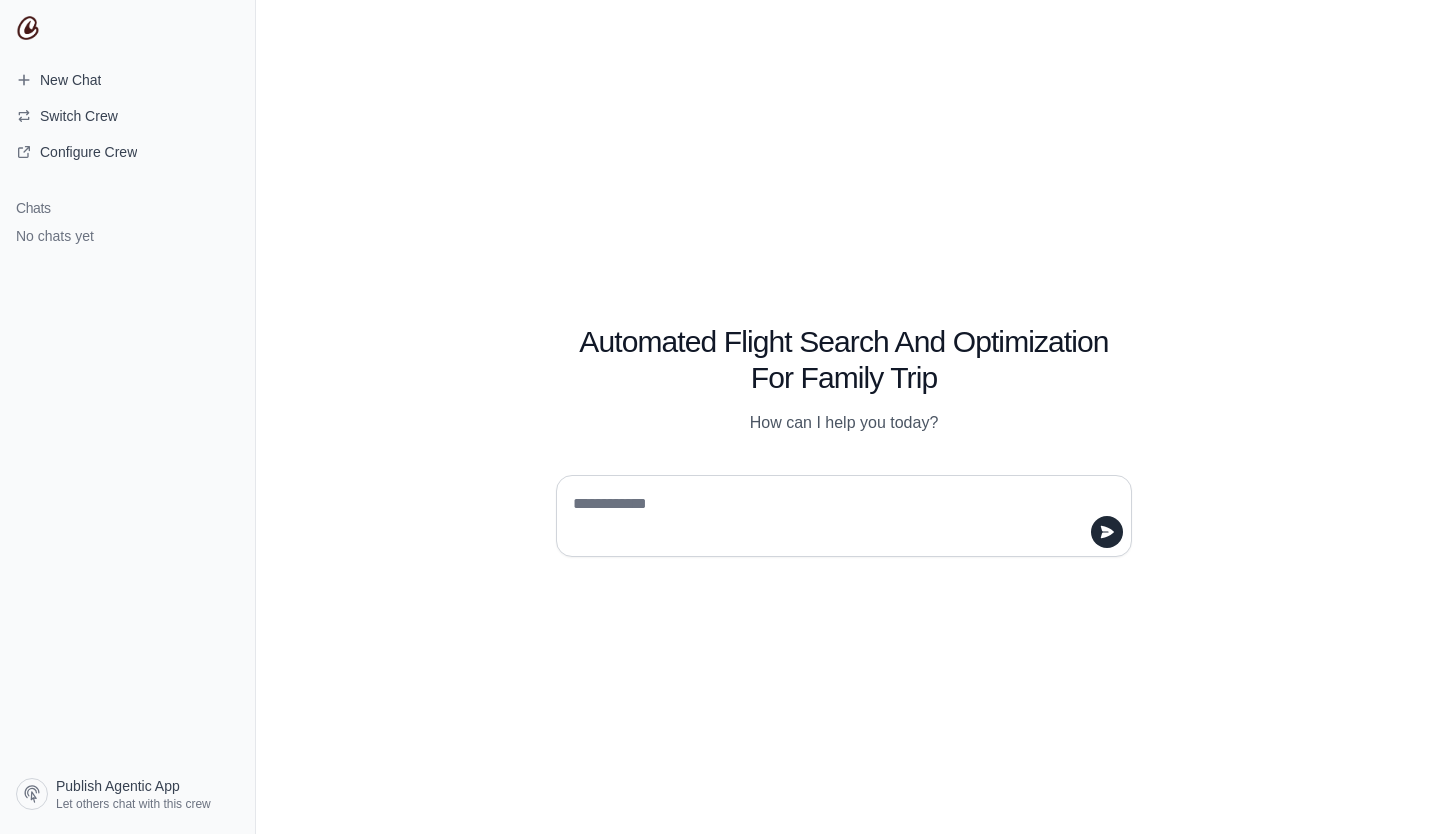 scroll, scrollTop: 0, scrollLeft: 0, axis: both 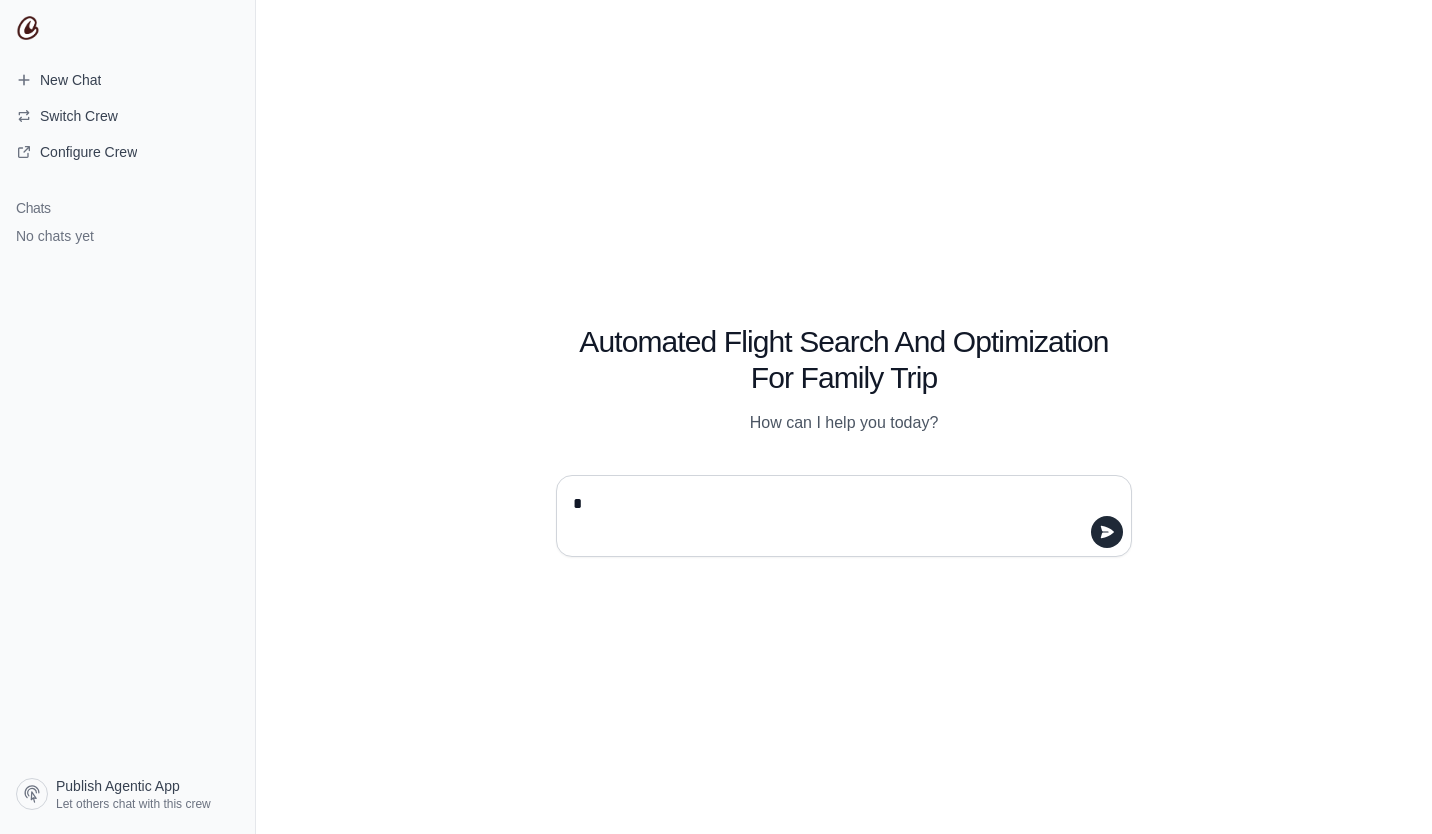 type on "**" 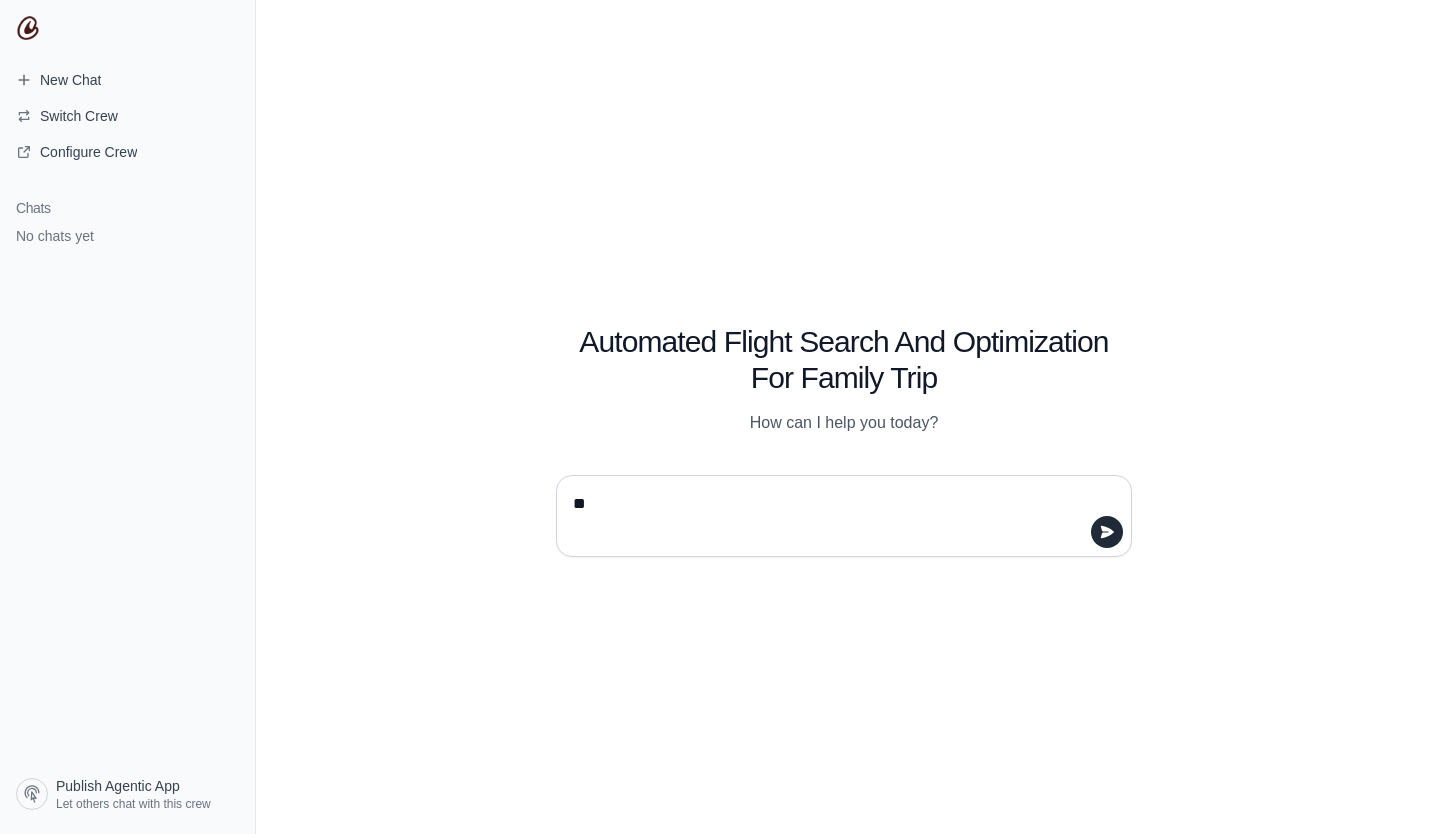 type 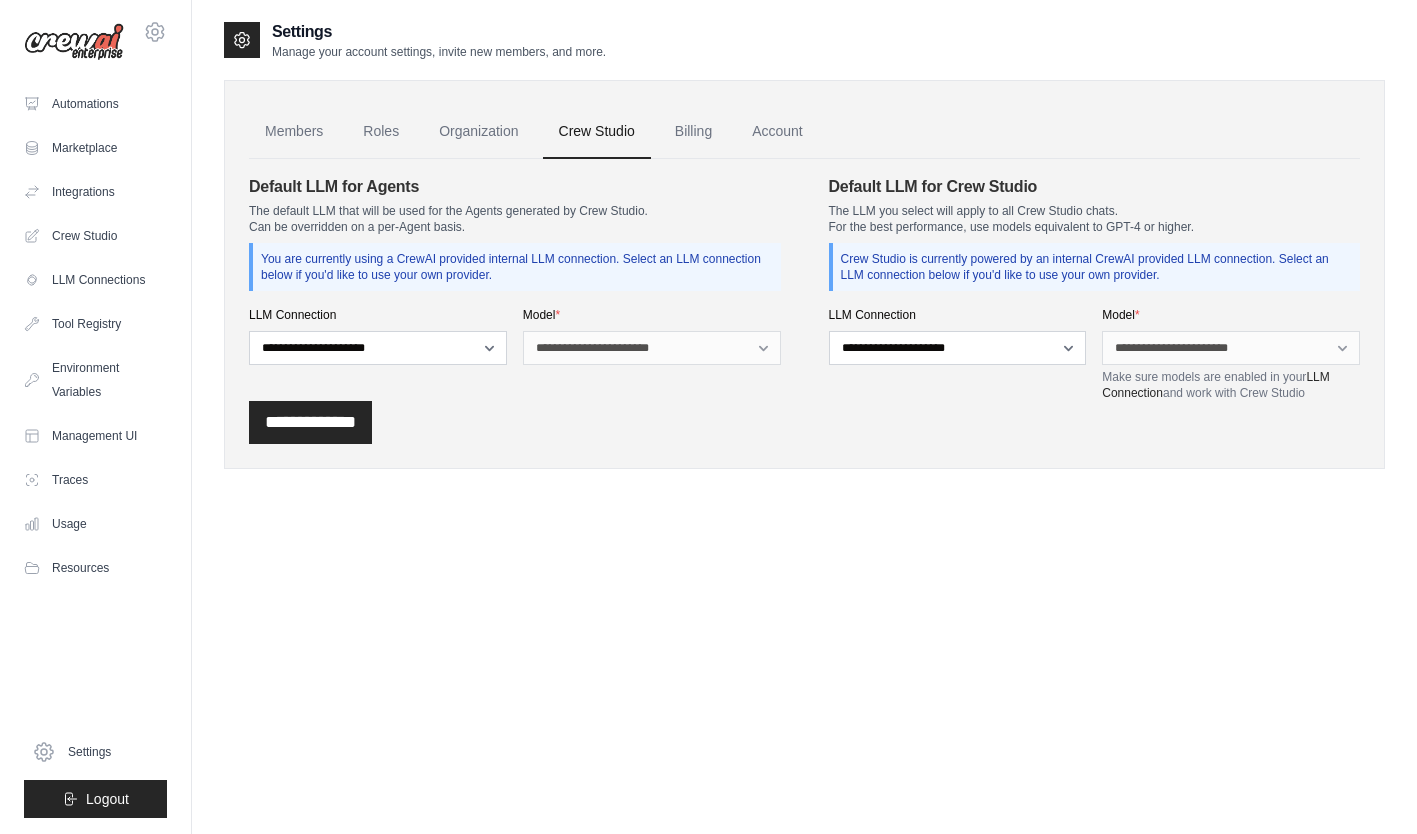 scroll, scrollTop: 0, scrollLeft: 0, axis: both 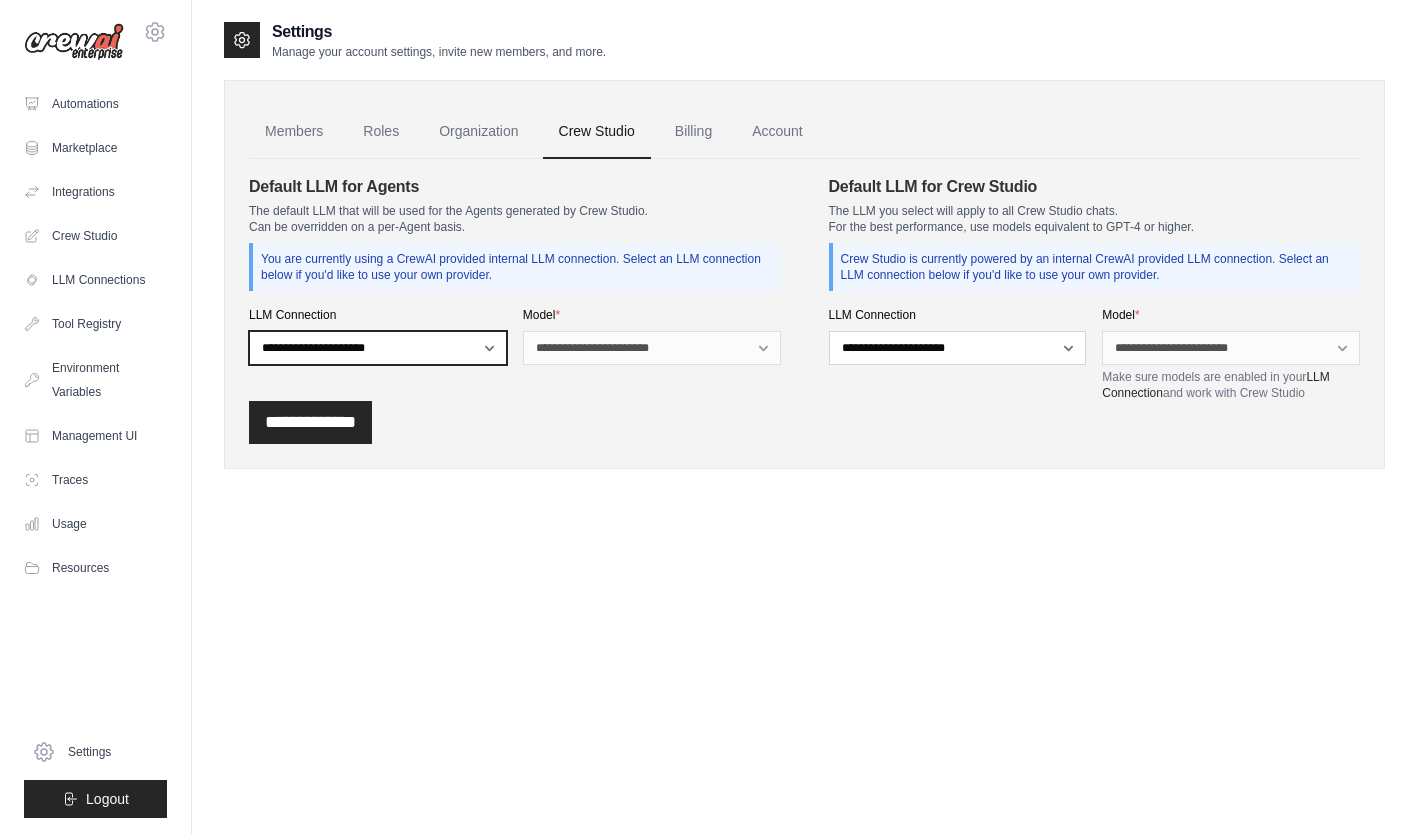 click on "**********" at bounding box center [378, 348] 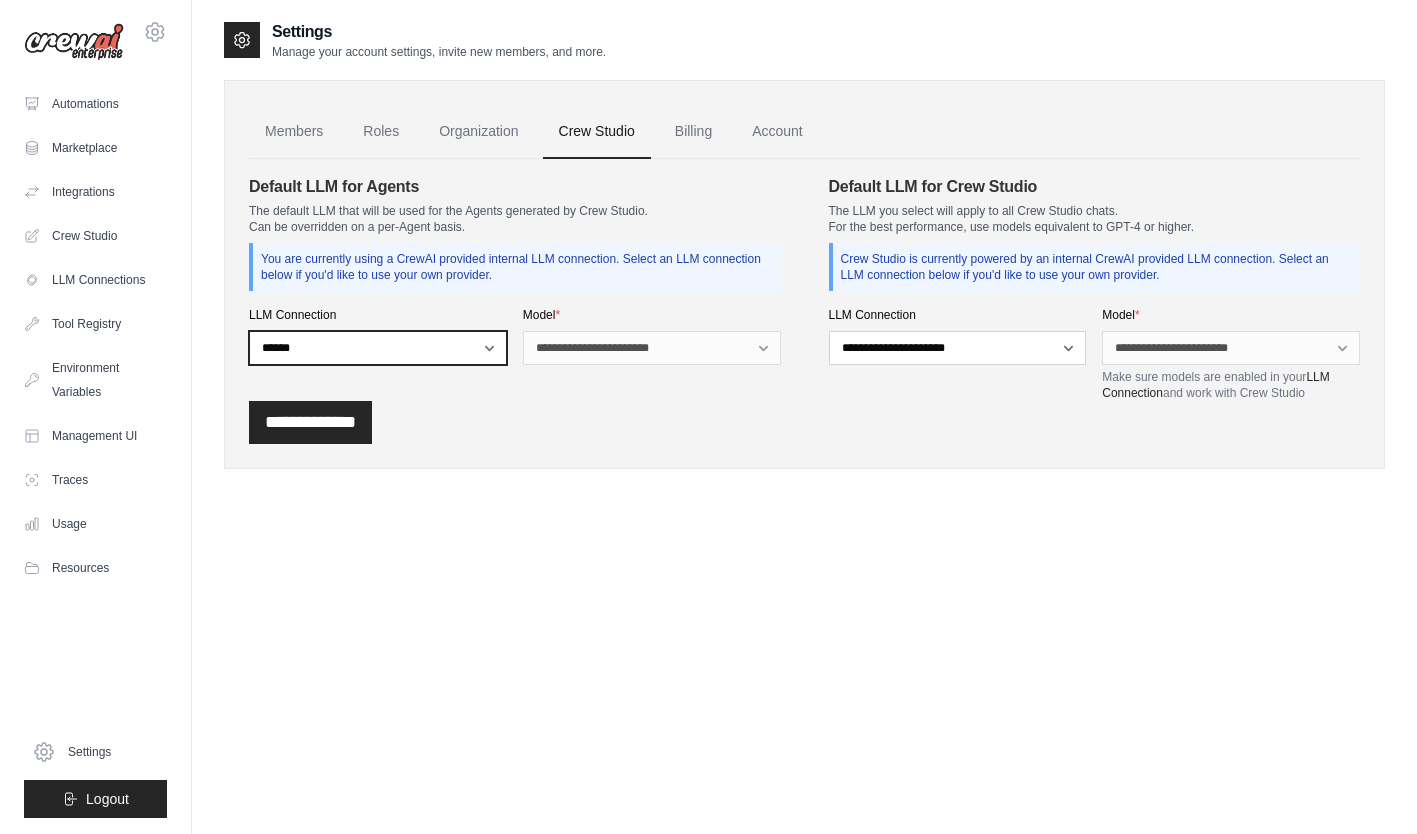 click on "**********" at bounding box center (378, 348) 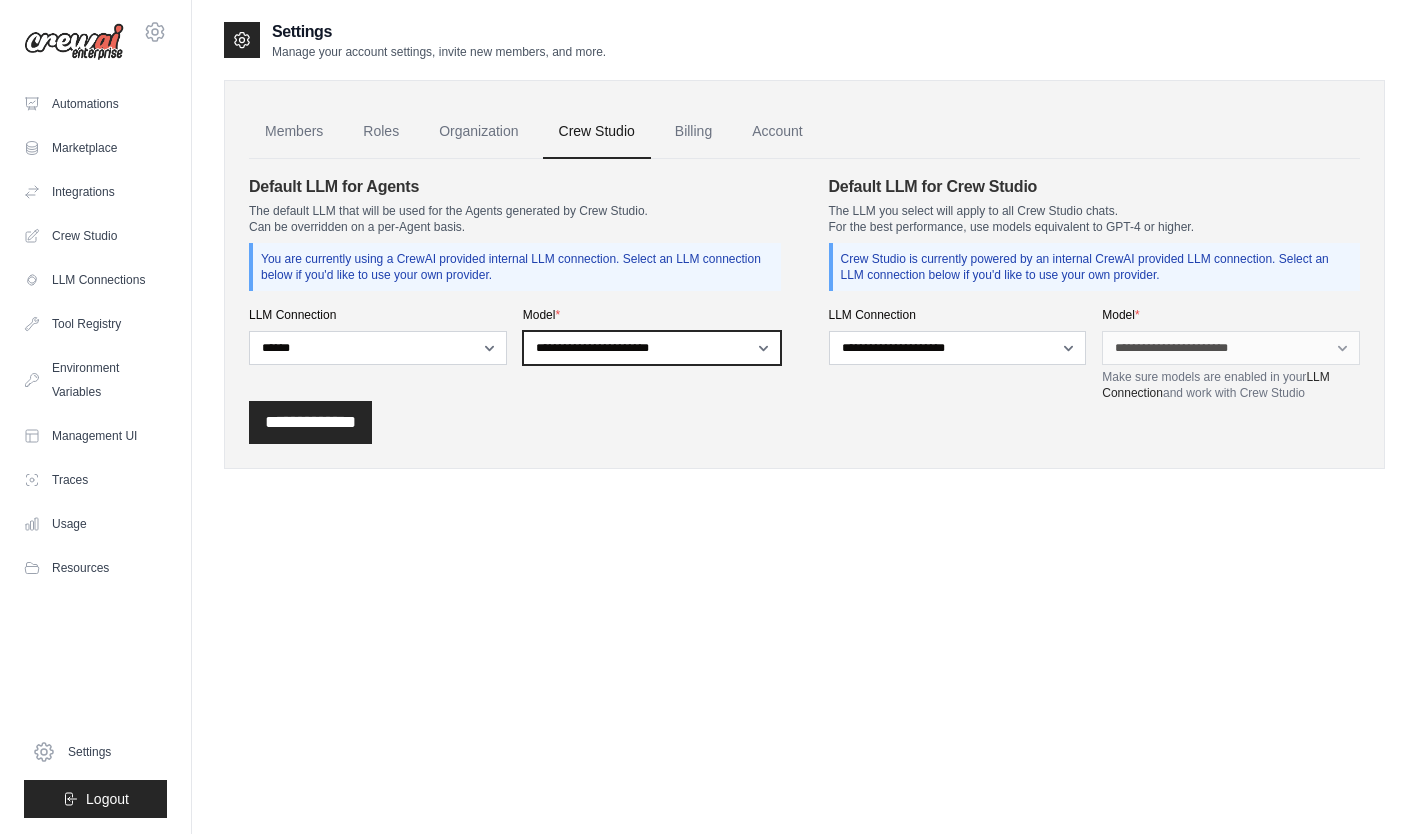click on "**********" at bounding box center [652, 348] 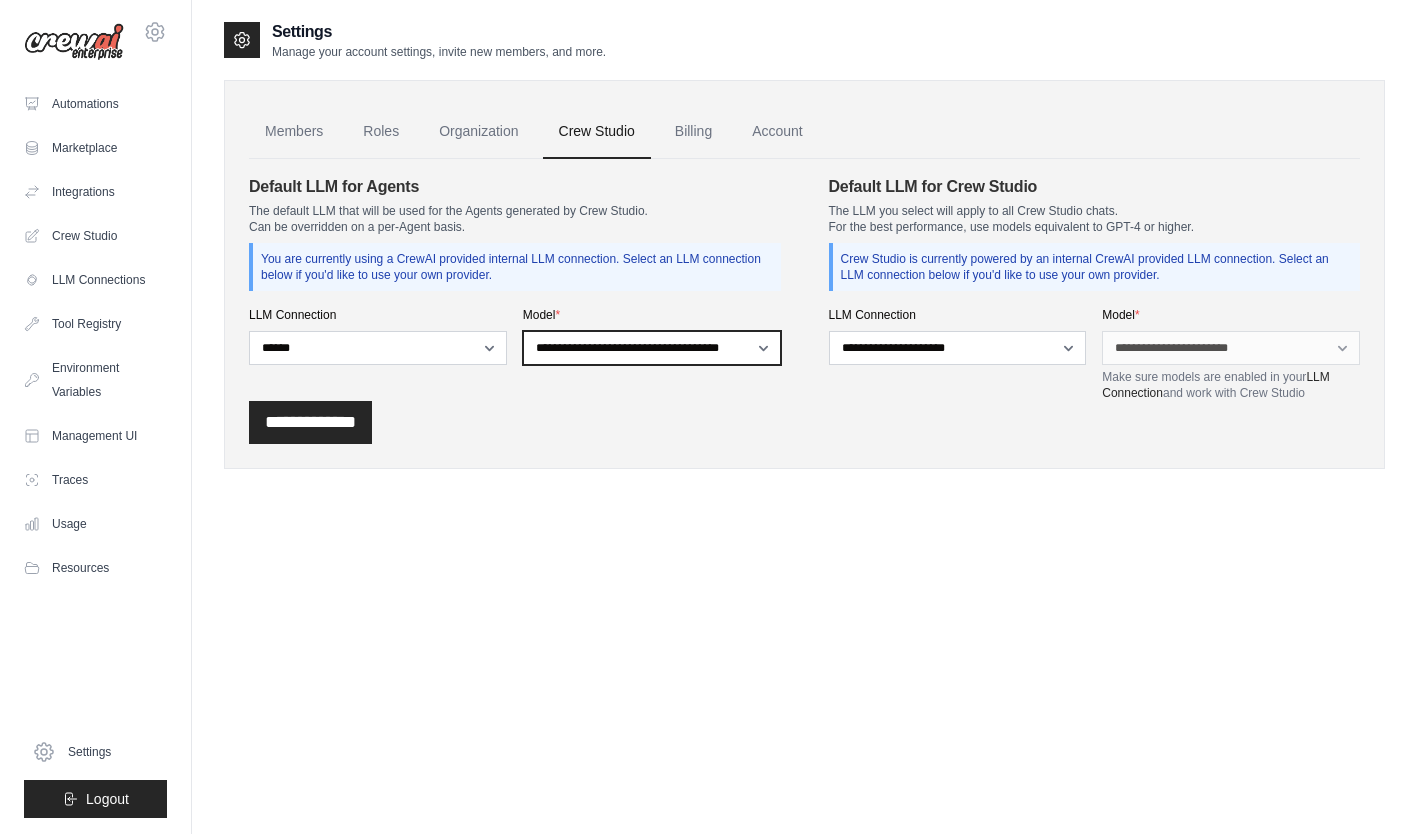 click on "**********" at bounding box center [652, 348] 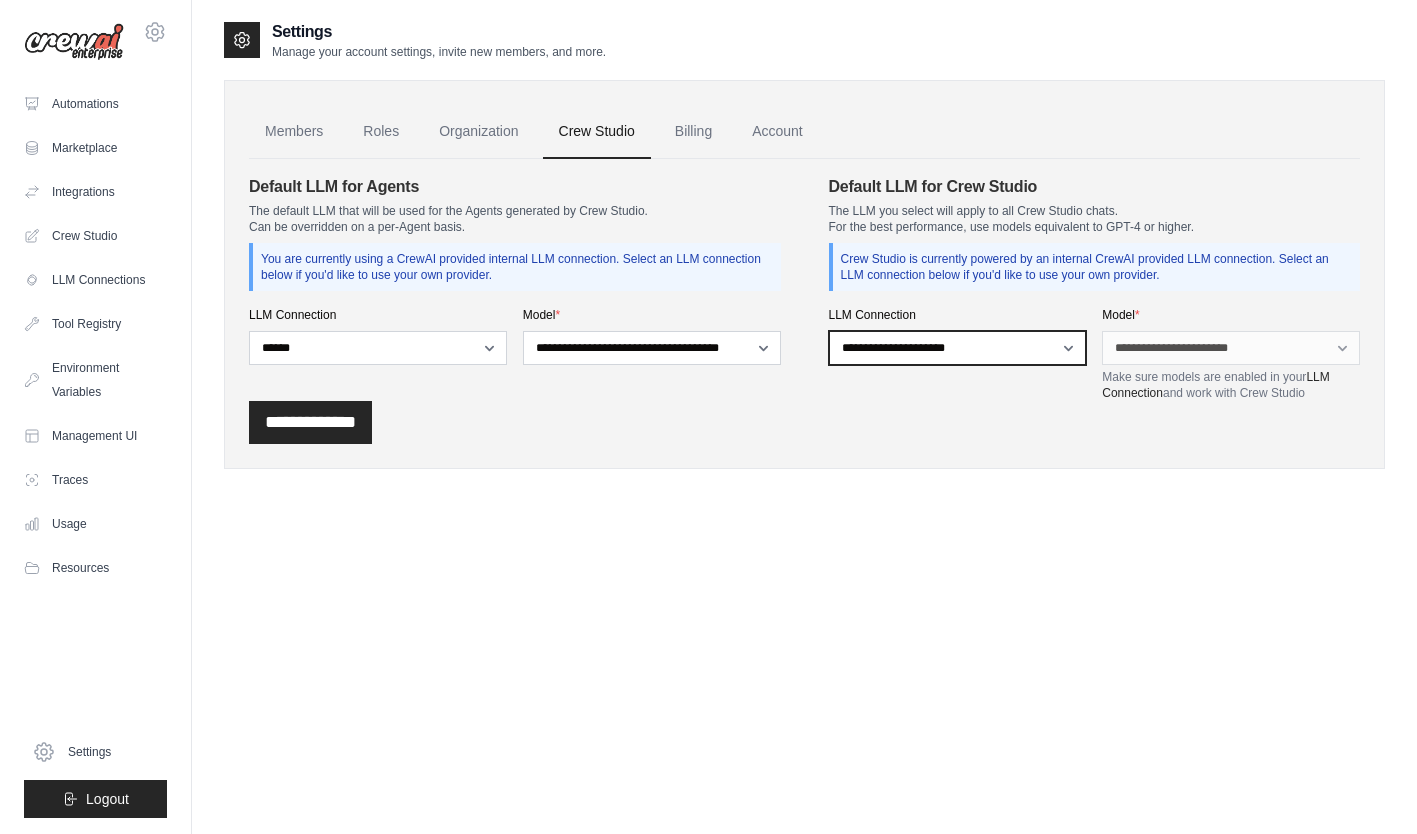 click on "**********" at bounding box center (958, 348) 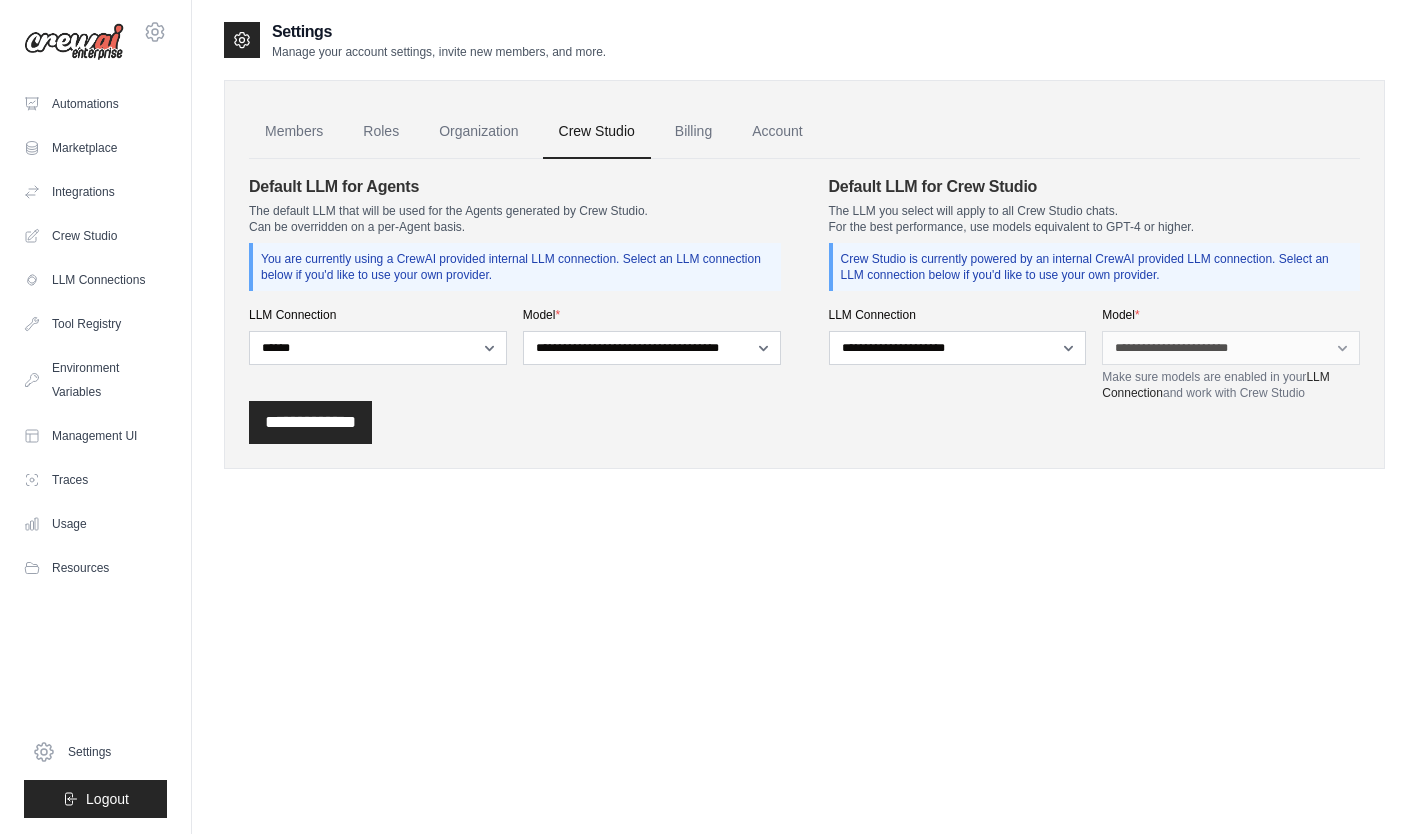 click on "**********" at bounding box center [310, 422] 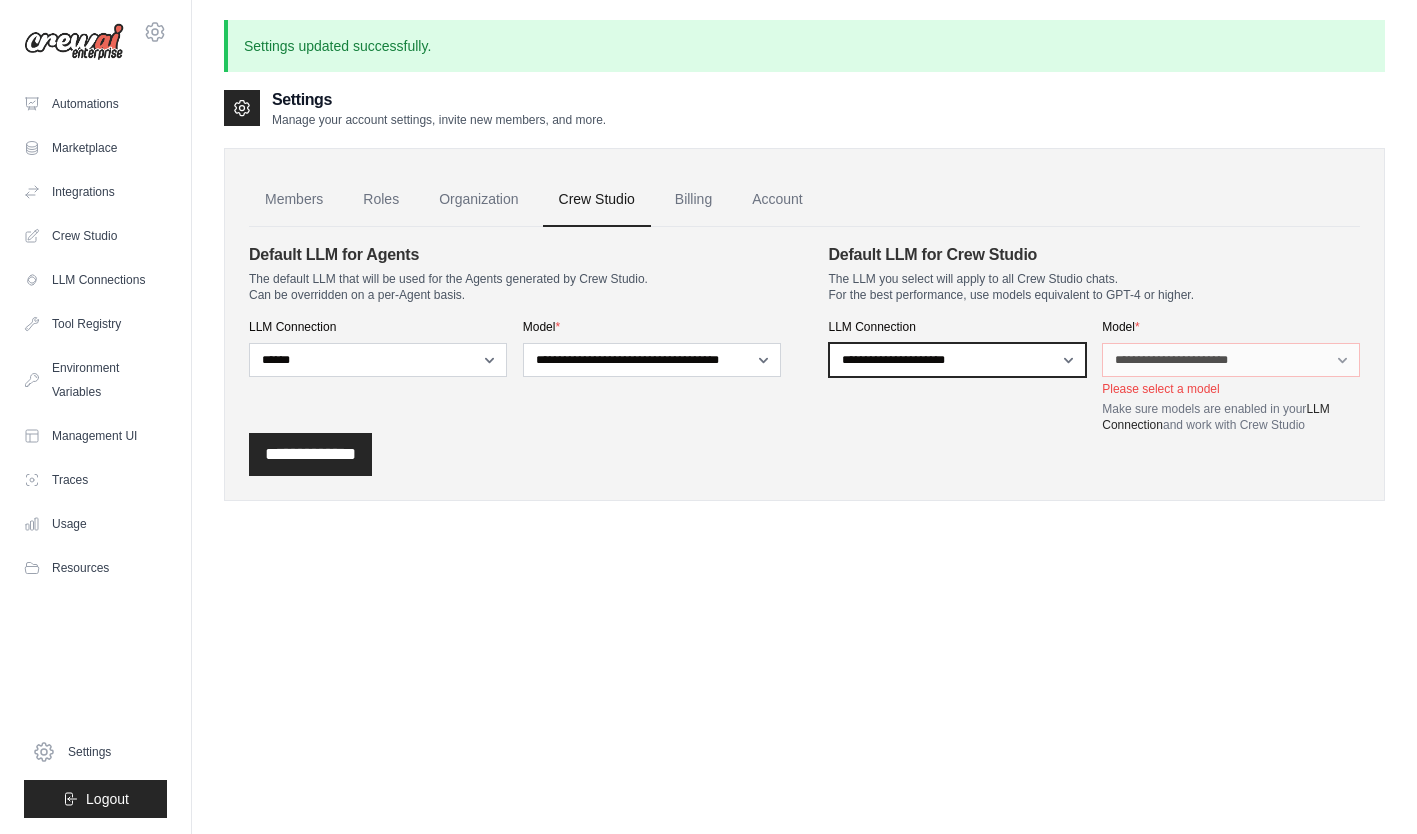 click on "**********" at bounding box center (958, 360) 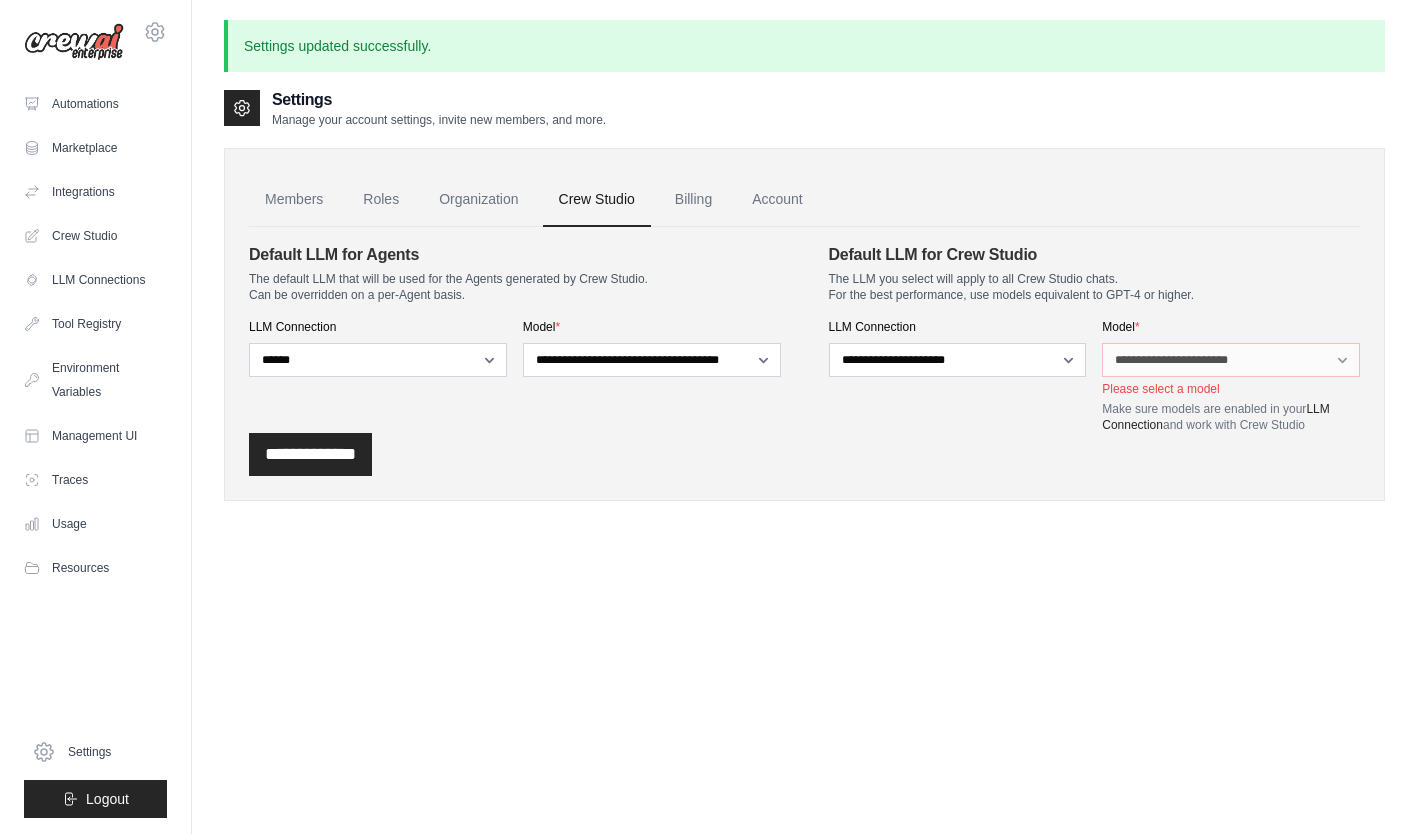 click on "Billing" at bounding box center (693, 200) 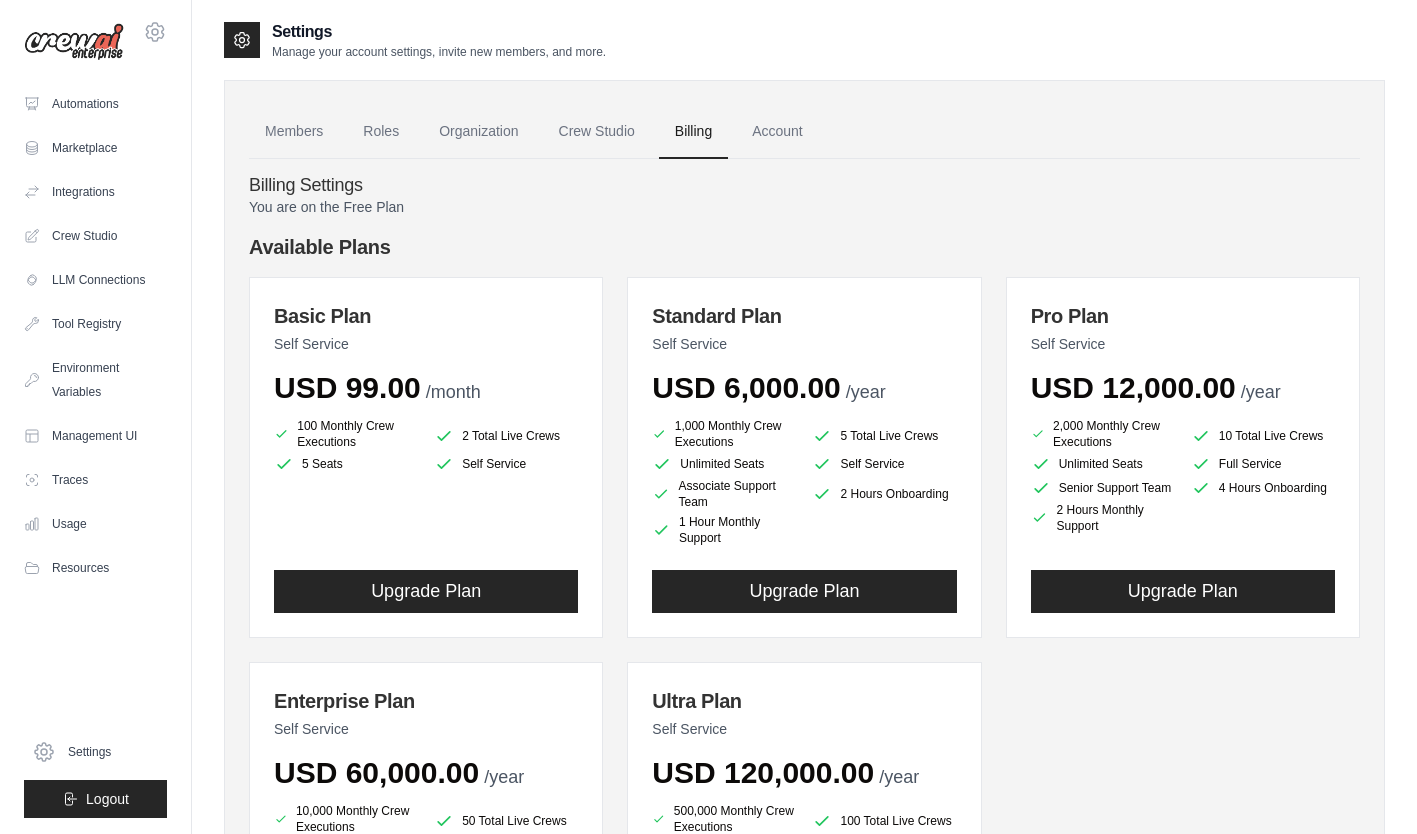 scroll, scrollTop: 0, scrollLeft: 0, axis: both 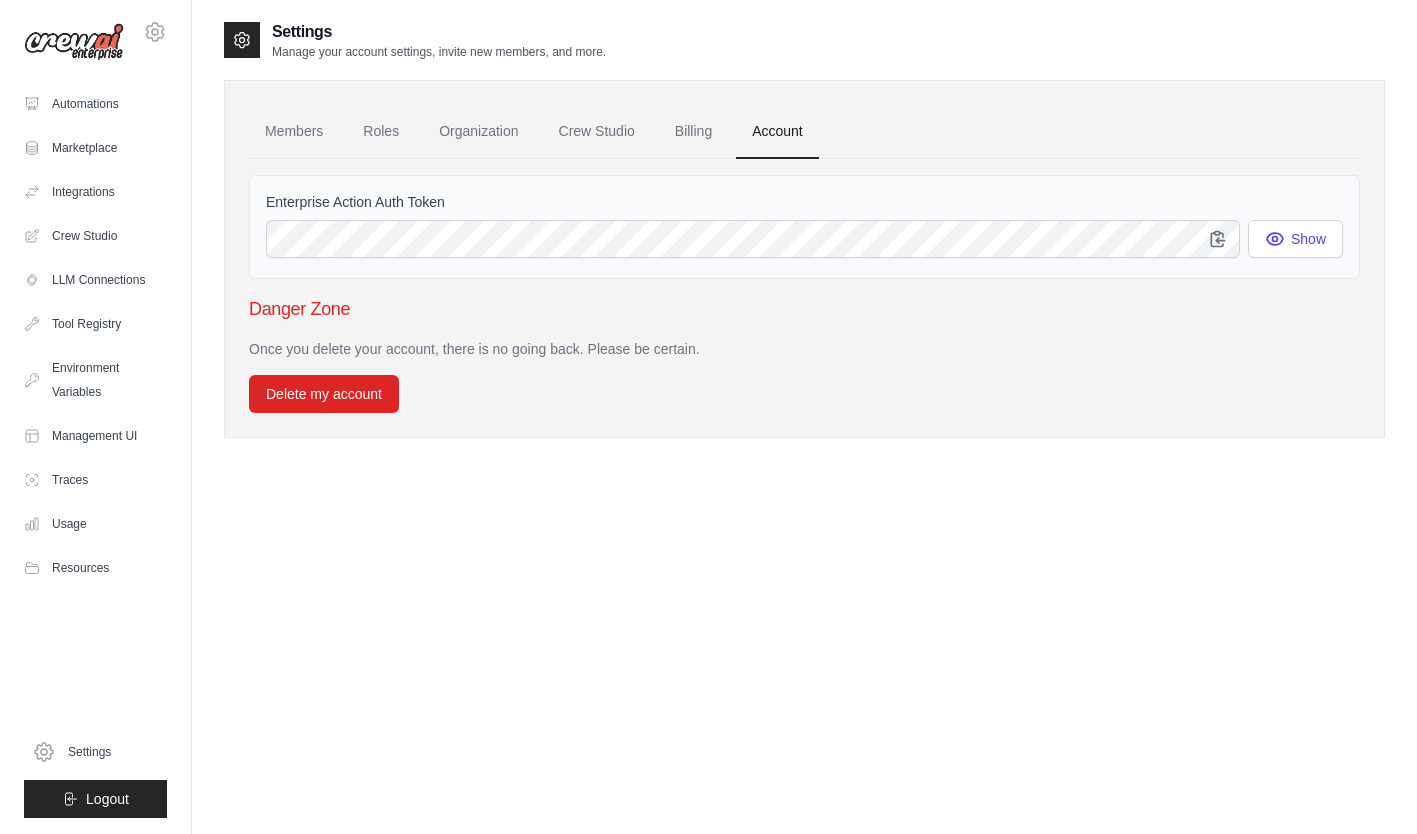 click on "Automations" at bounding box center [95, 104] 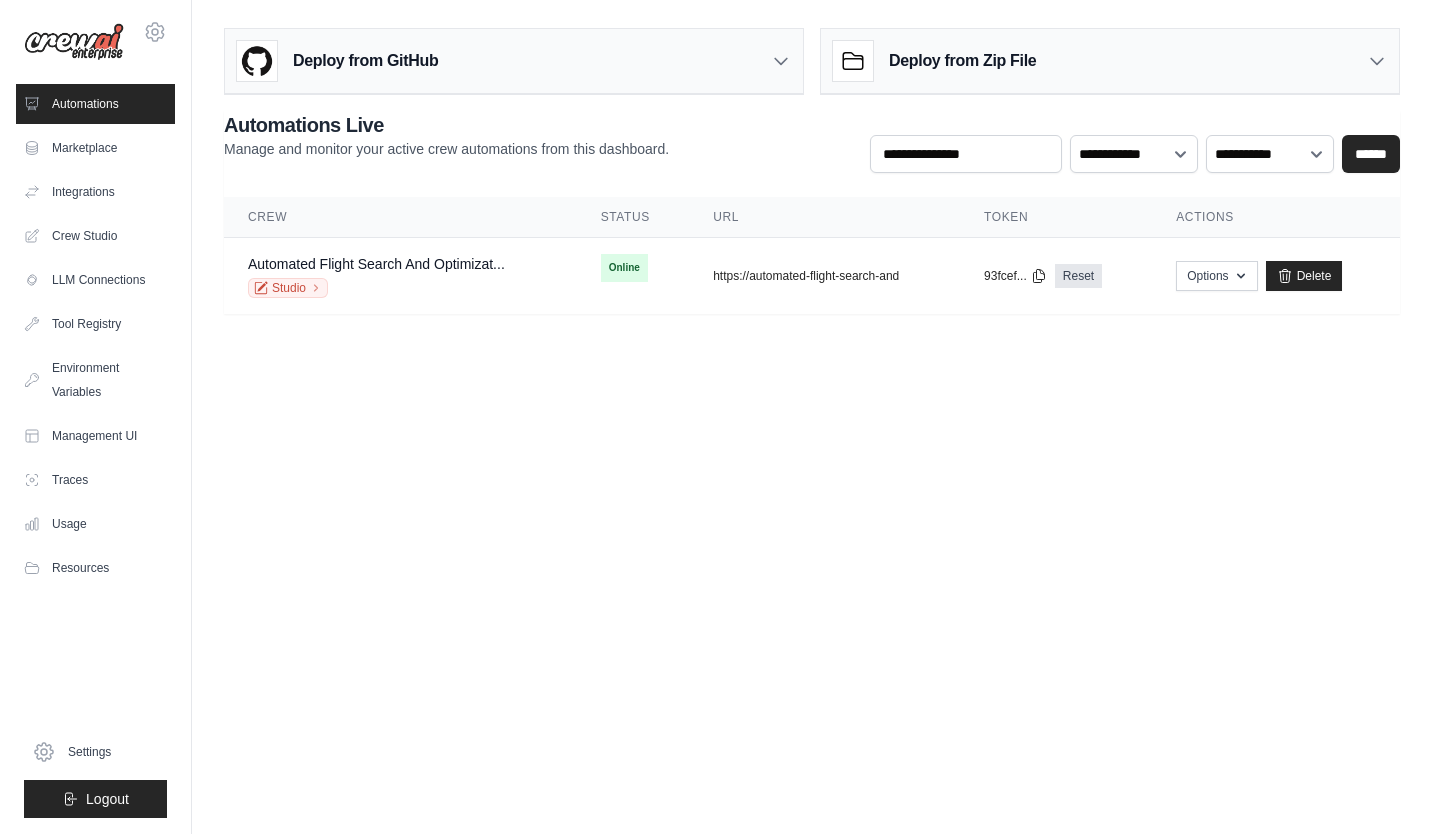 click on "Marketplace" at bounding box center (95, 148) 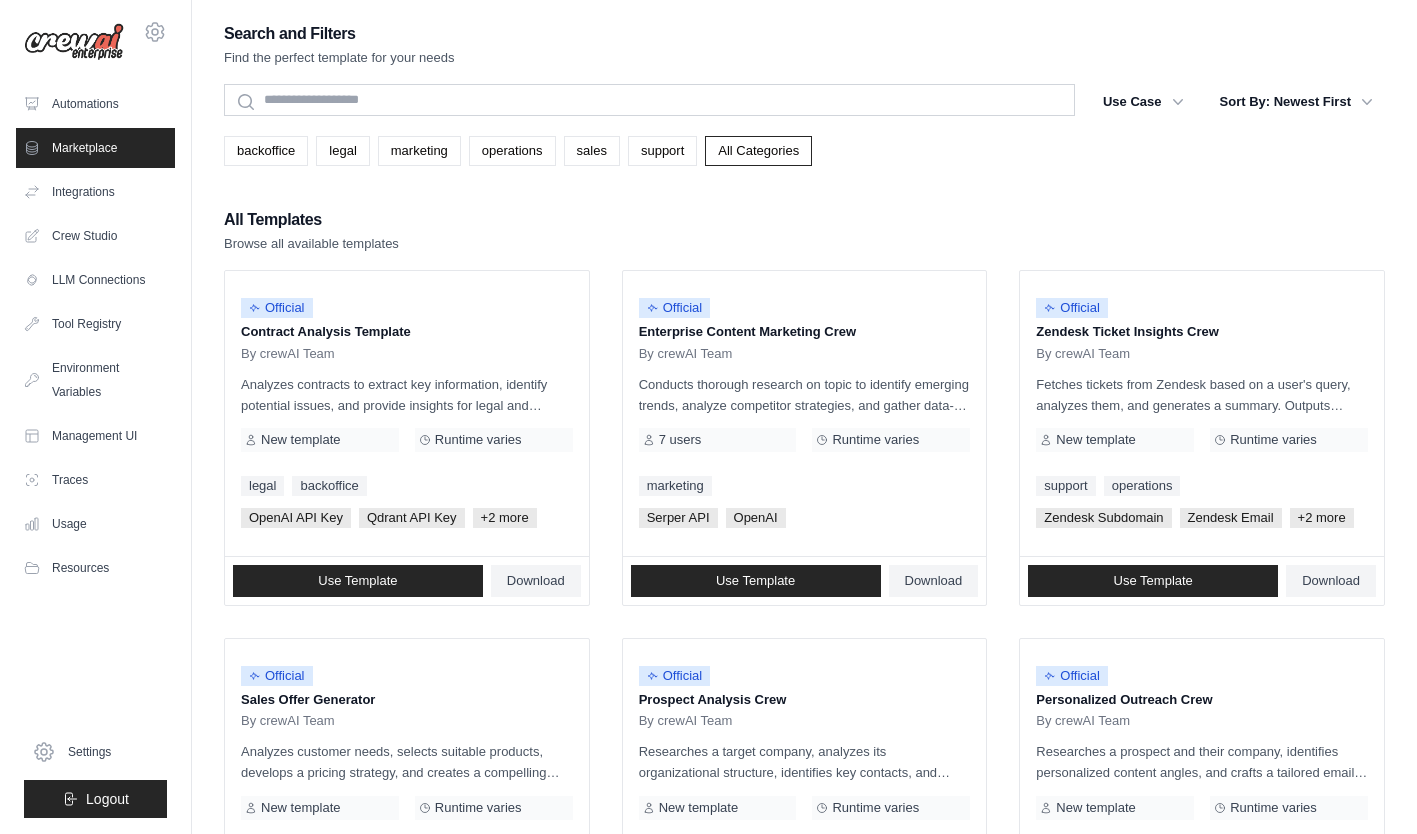 click on "Integrations" at bounding box center (95, 192) 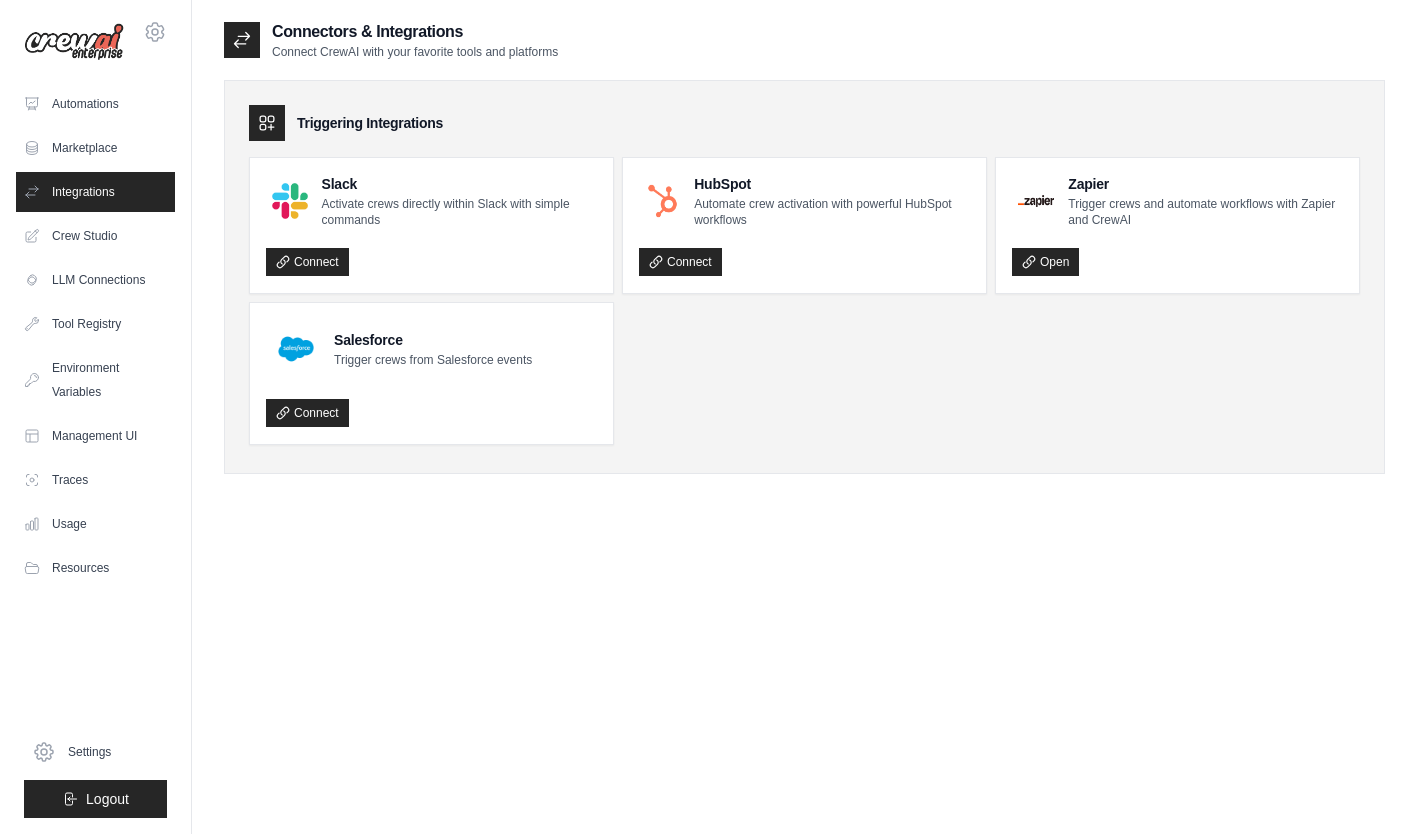 click on "Crew Studio" at bounding box center (95, 236) 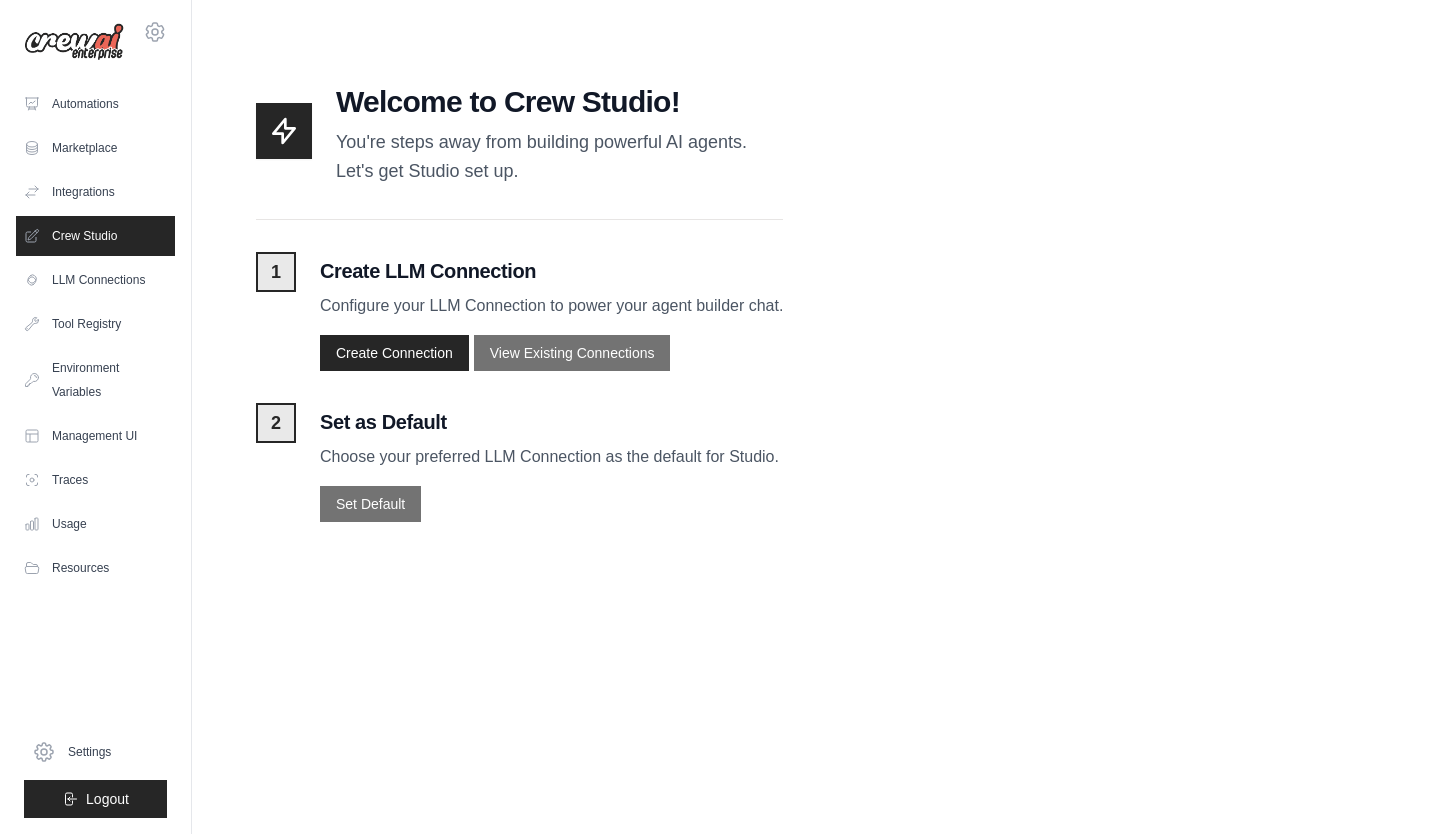 click on "1
Create LLM Connection
Configure your LLM Connection to power your agent builder
chat.
Create Connection
View Existing Connections
2
Set as Default
Choose your preferred LLM Connection as the default for
Studio.
Set Default" at bounding box center (519, 387) 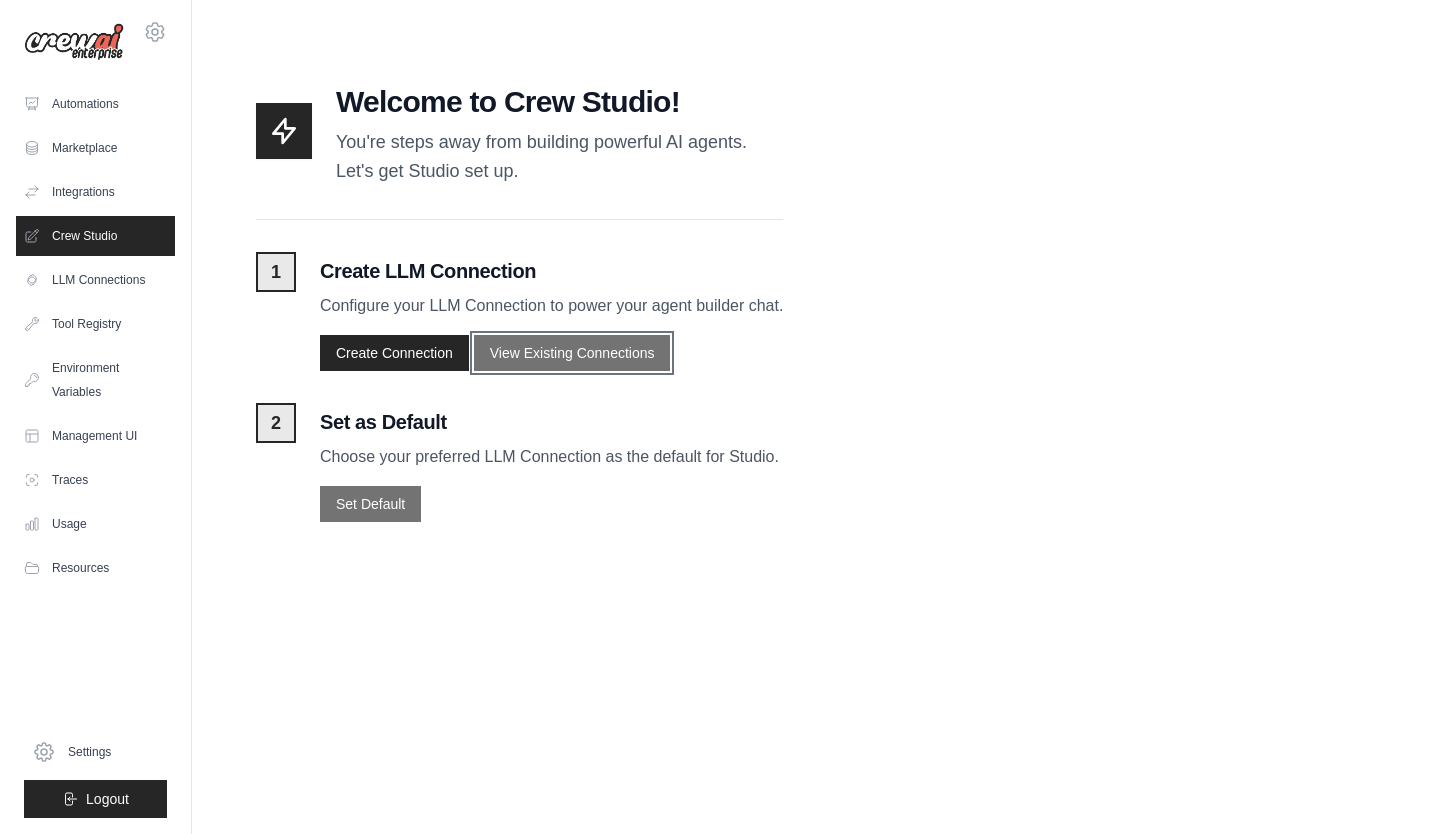 click on "View Existing Connections" at bounding box center [572, 353] 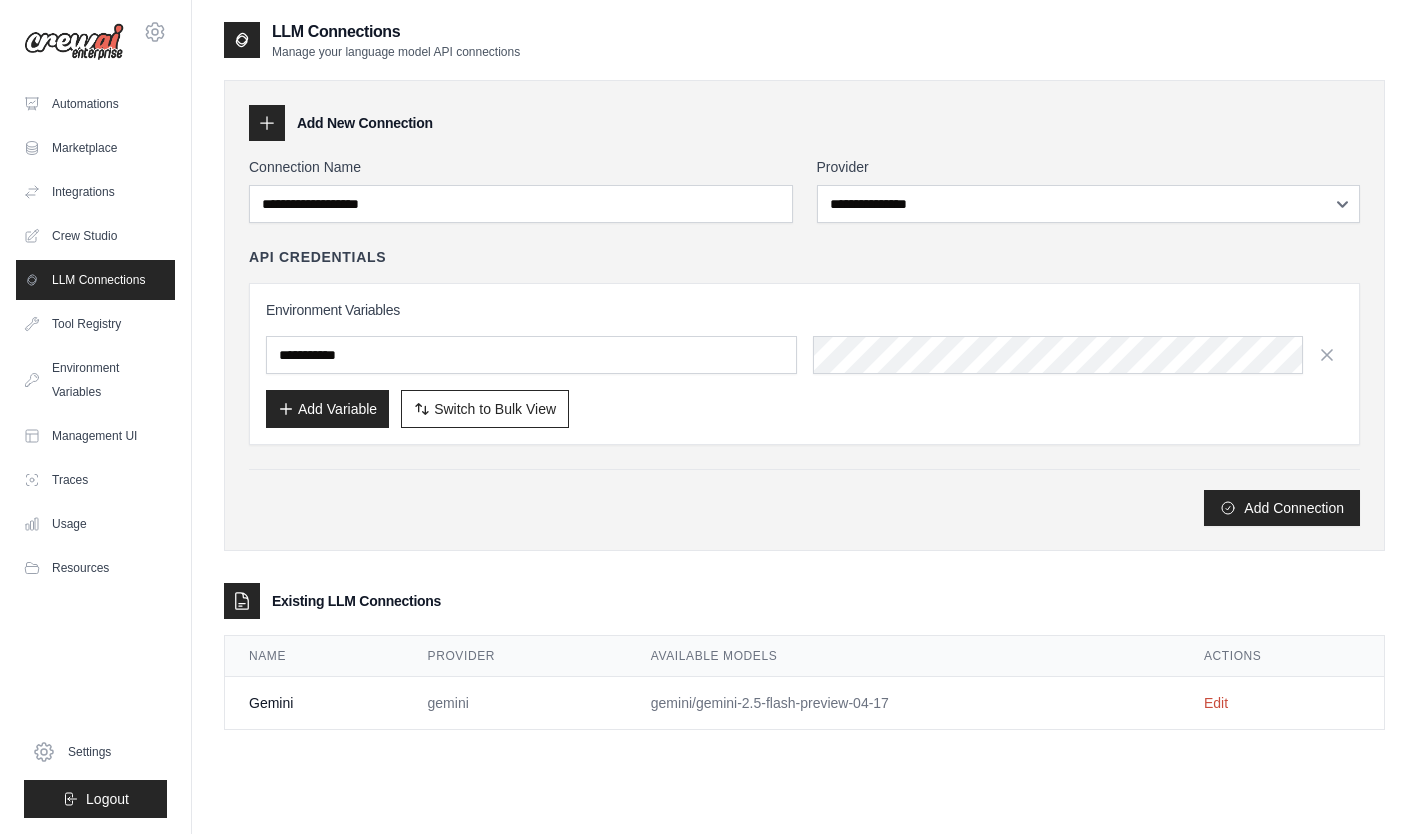 click on "**********" at bounding box center [804, 190] 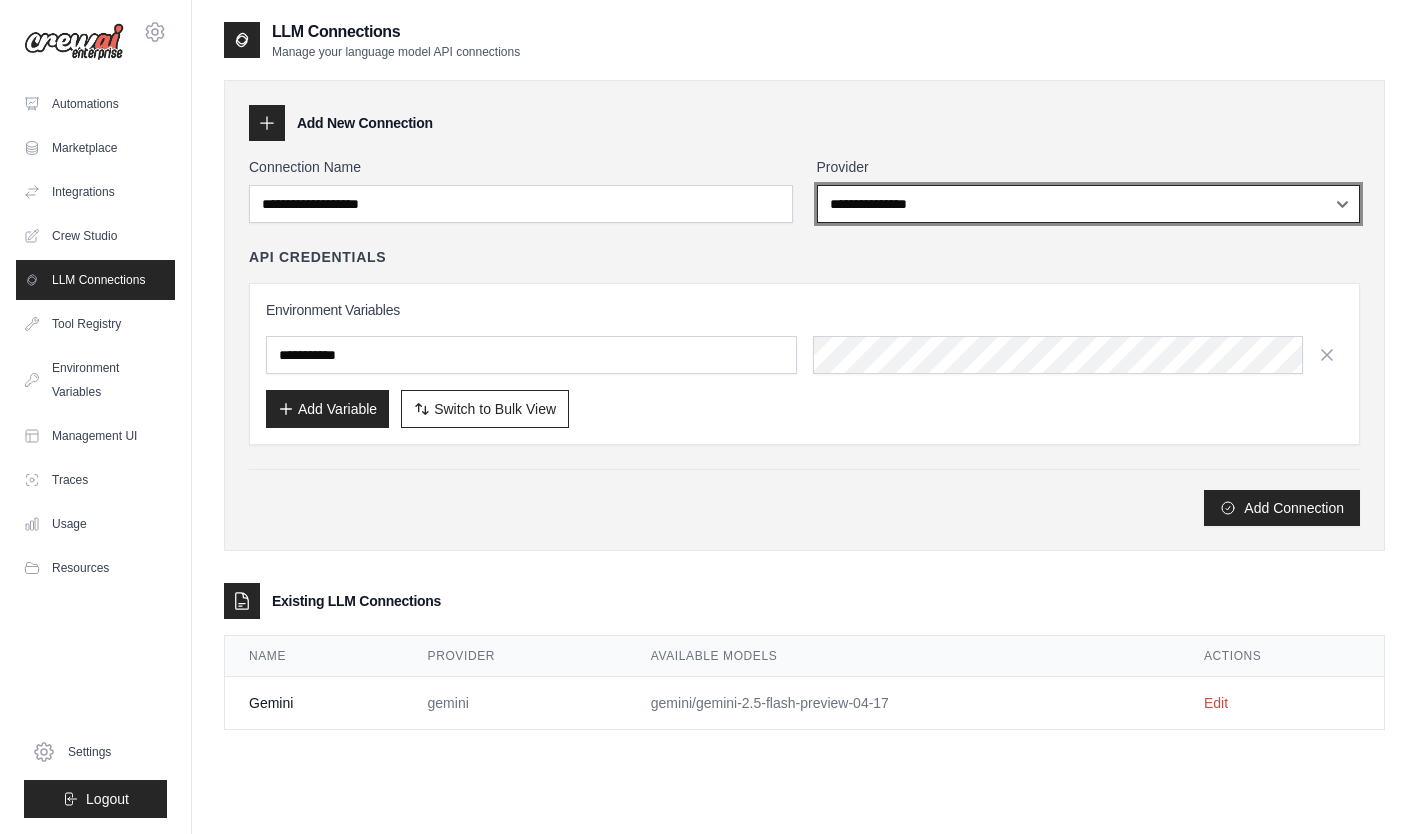 click on "**********" at bounding box center [1089, 204] 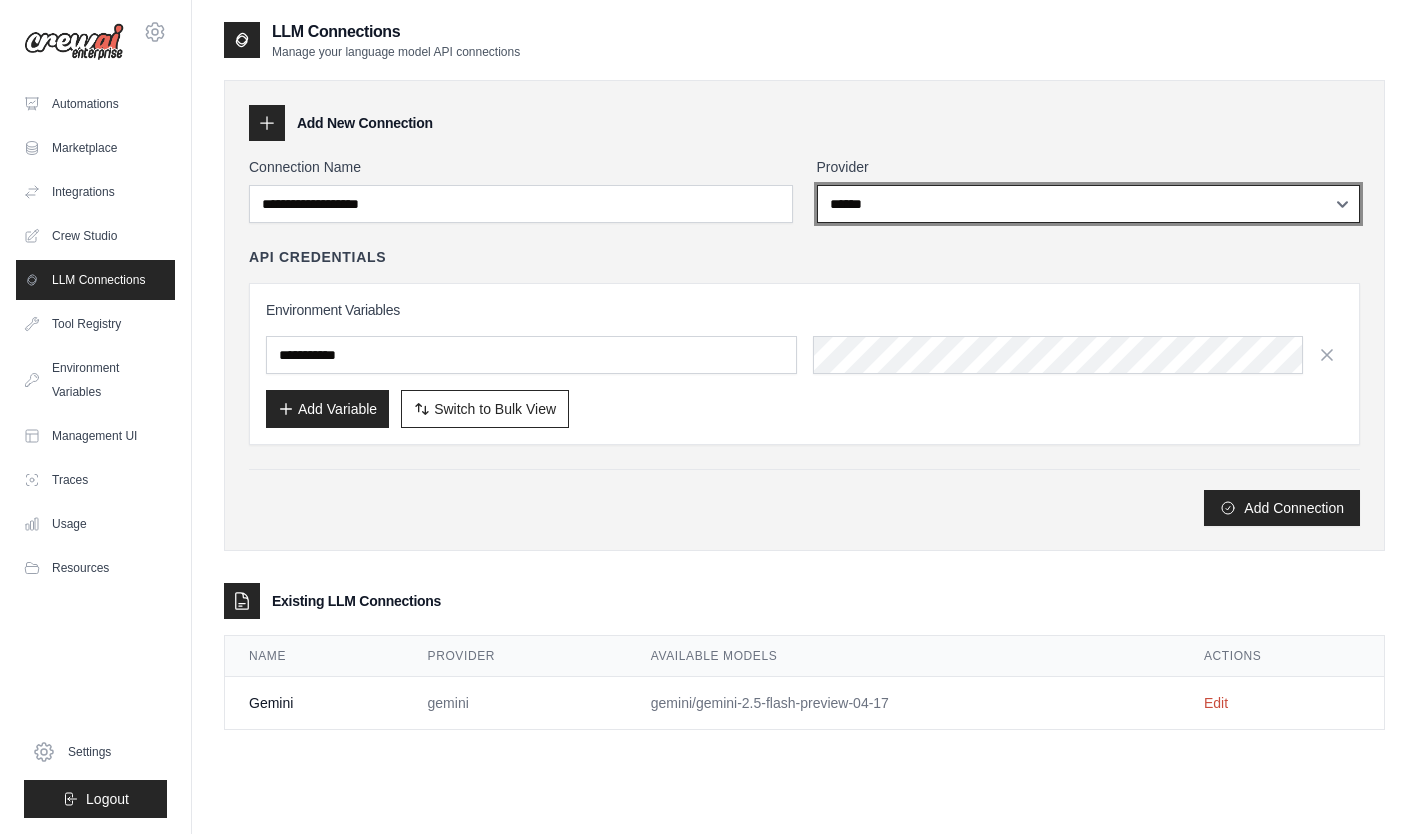 click on "**********" at bounding box center [1089, 204] 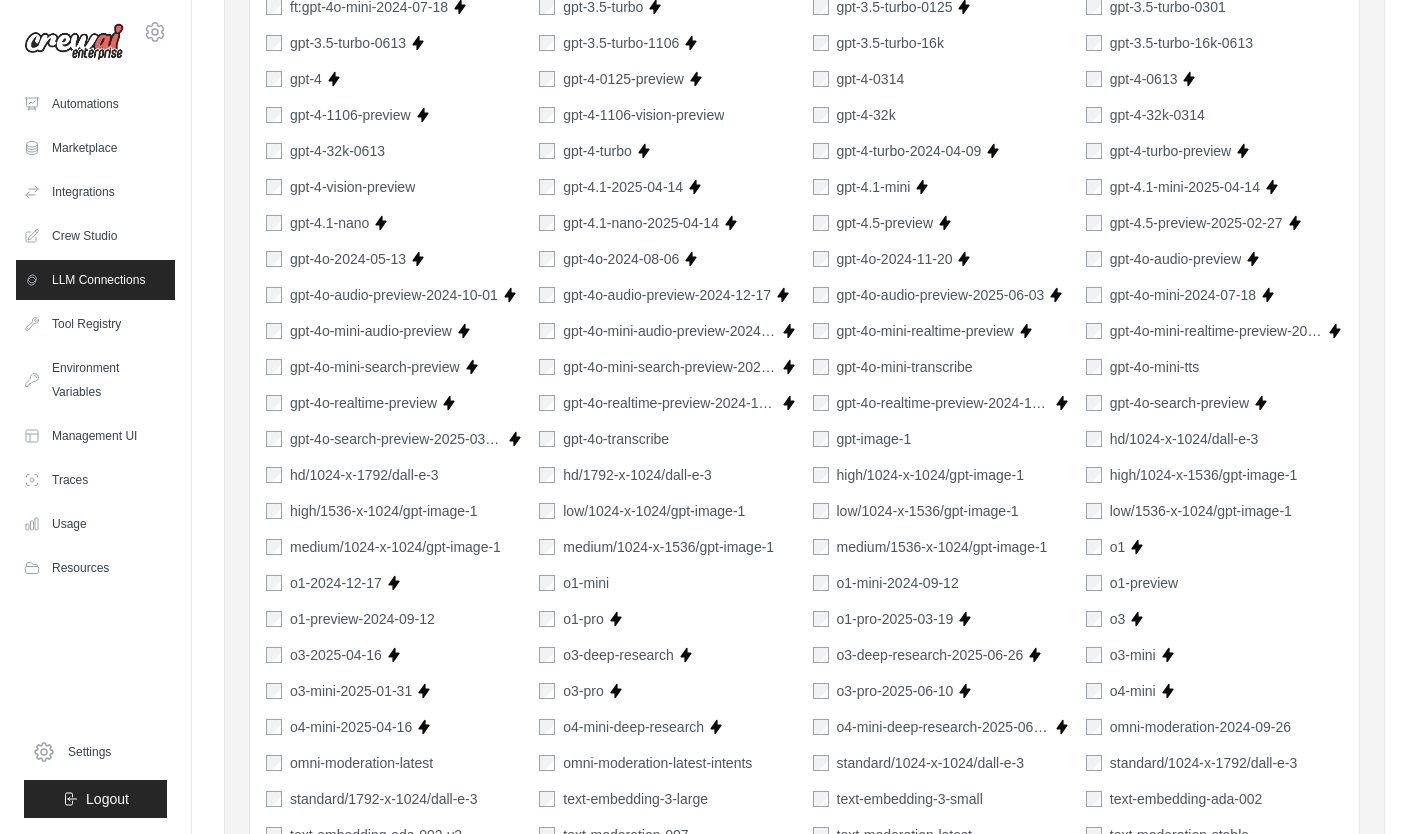 scroll, scrollTop: 1243, scrollLeft: 0, axis: vertical 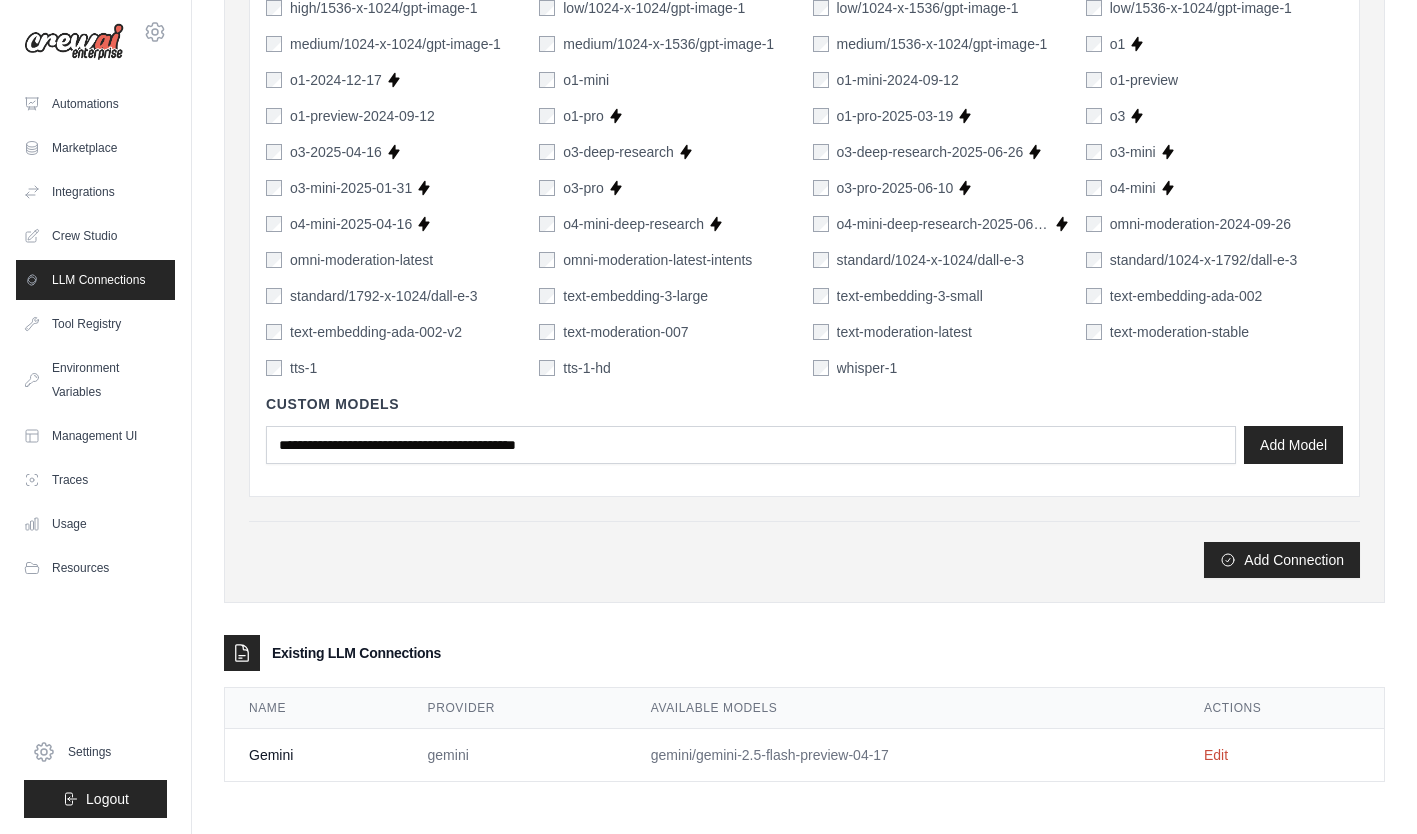 click 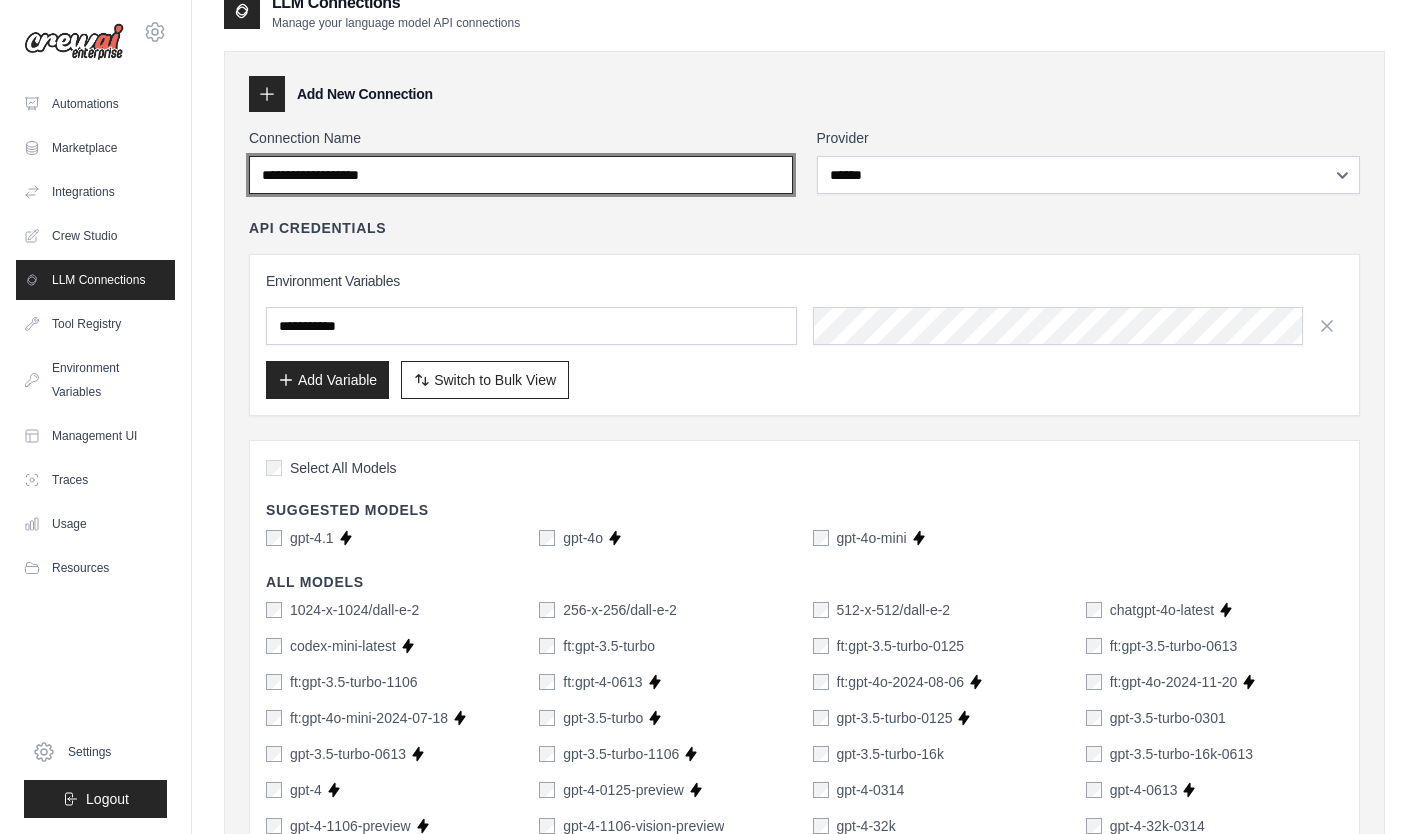 scroll, scrollTop: 28, scrollLeft: 0, axis: vertical 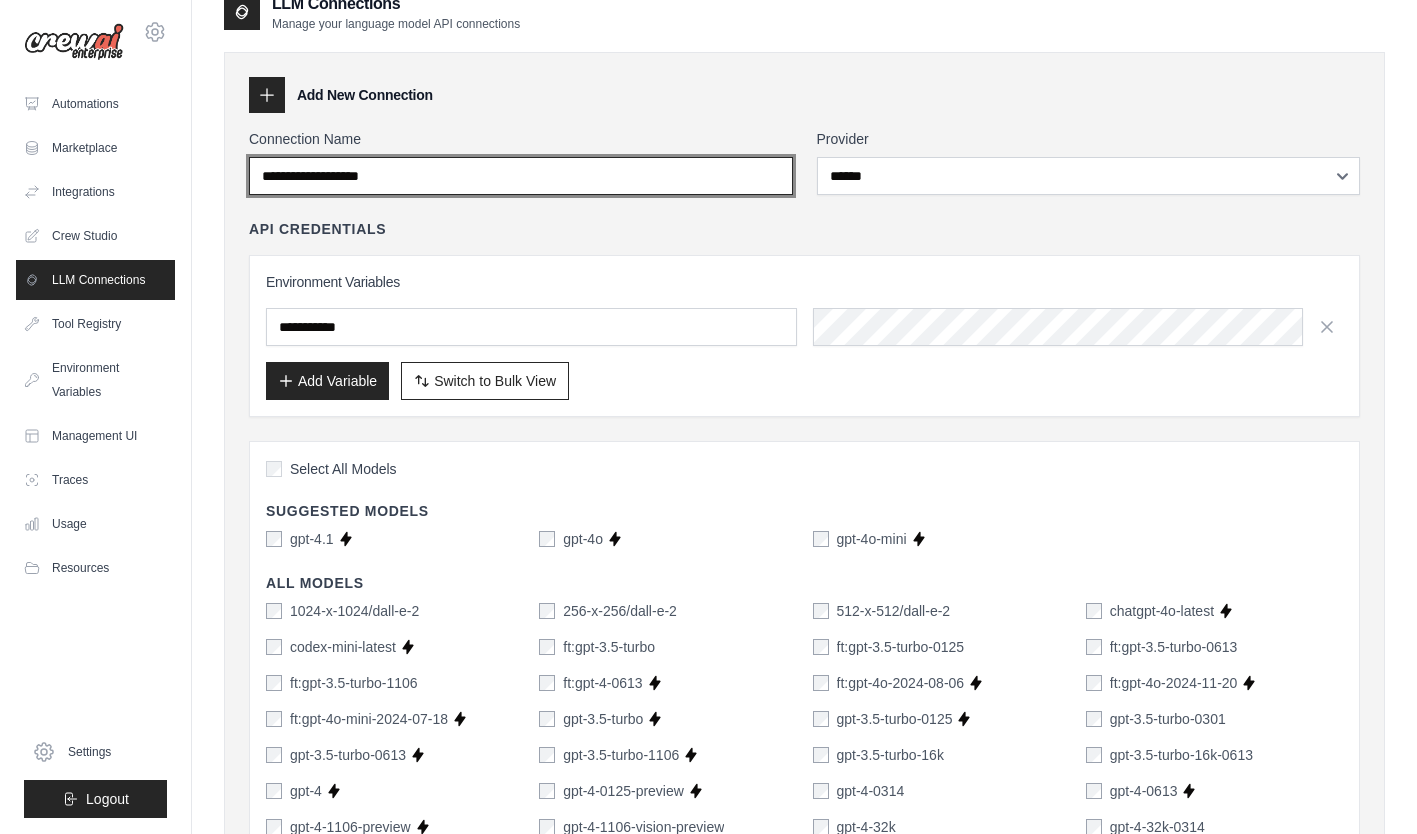 click on "Connection Name" at bounding box center (521, 176) 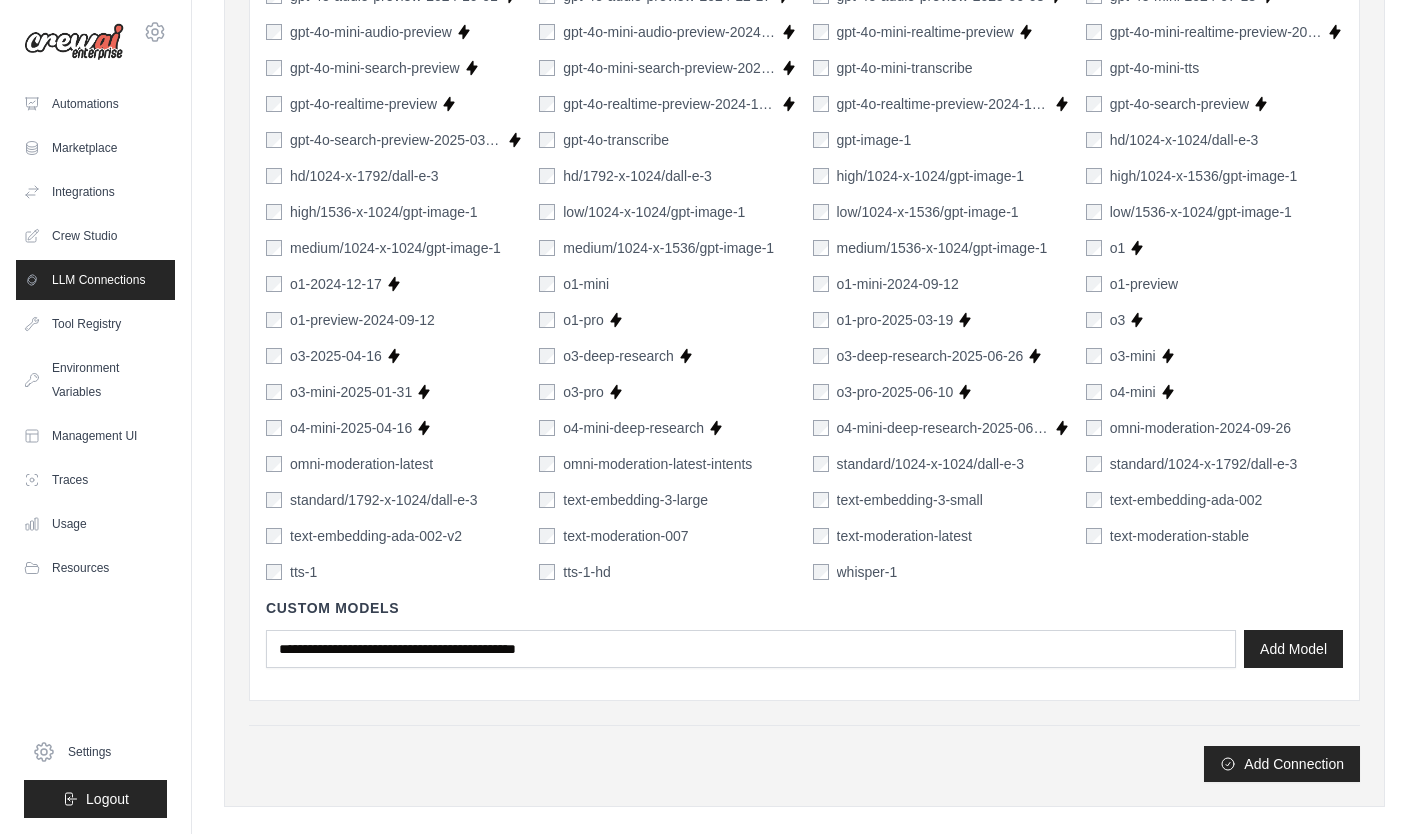 scroll, scrollTop: 1243, scrollLeft: 0, axis: vertical 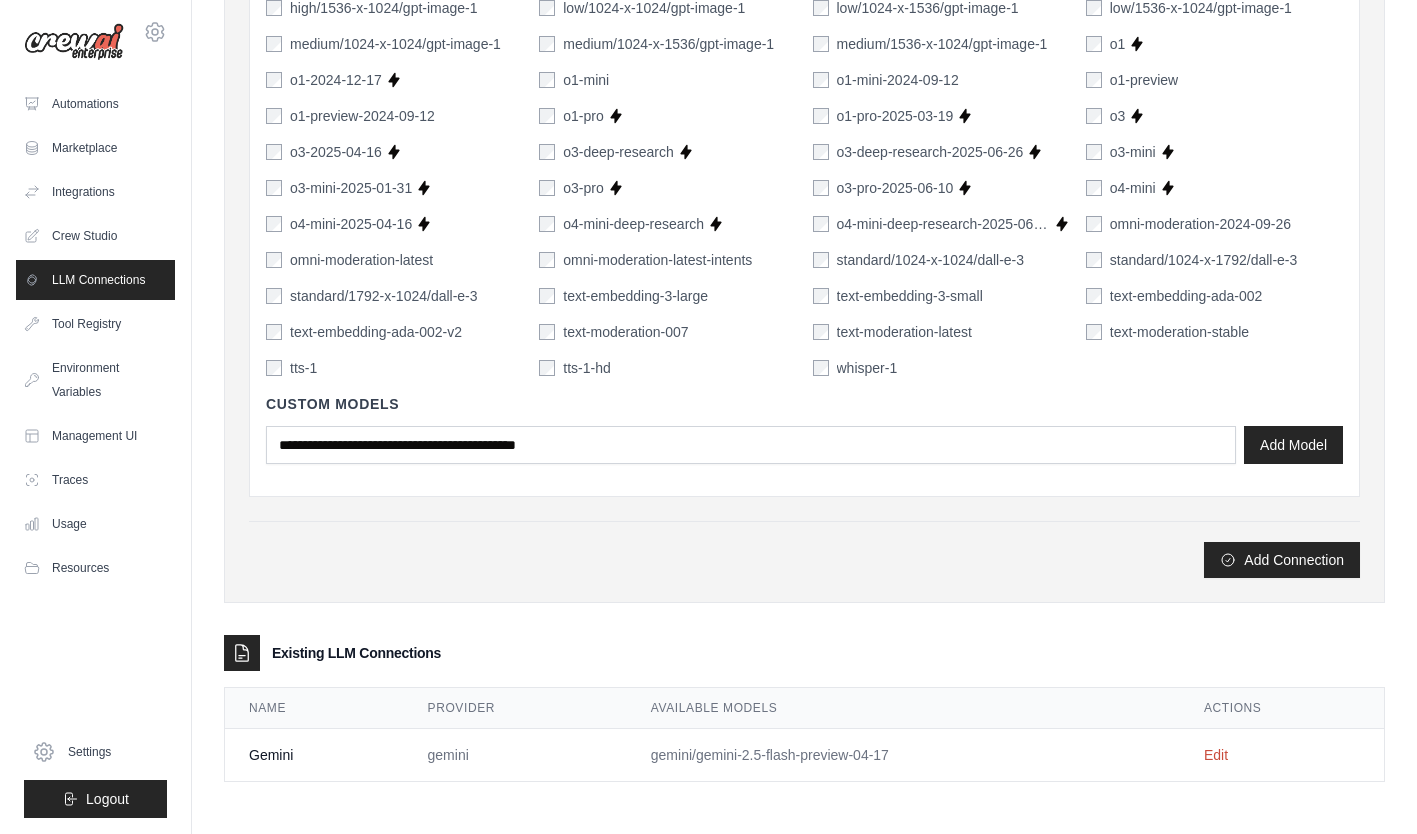 type on "******" 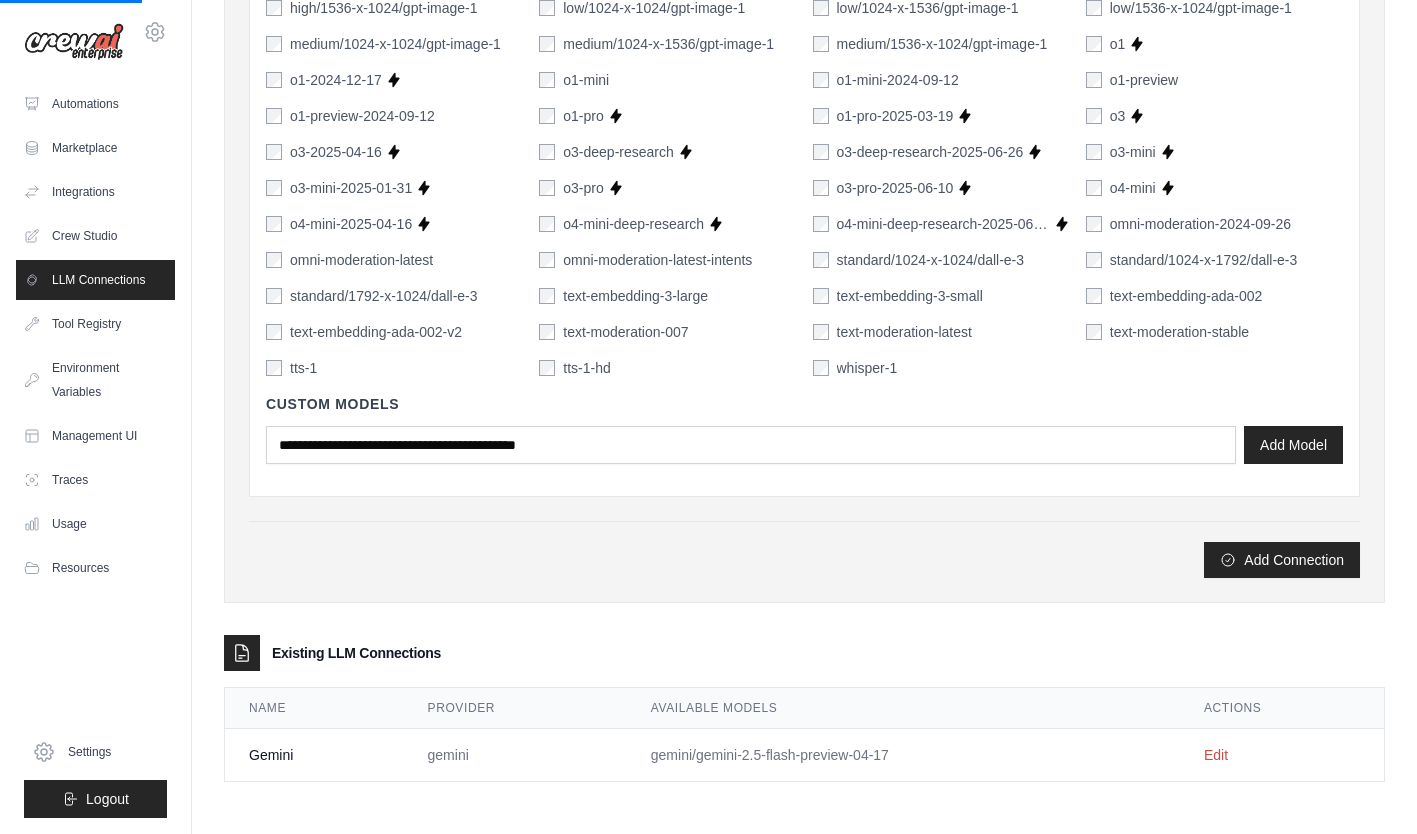 scroll, scrollTop: 0, scrollLeft: 0, axis: both 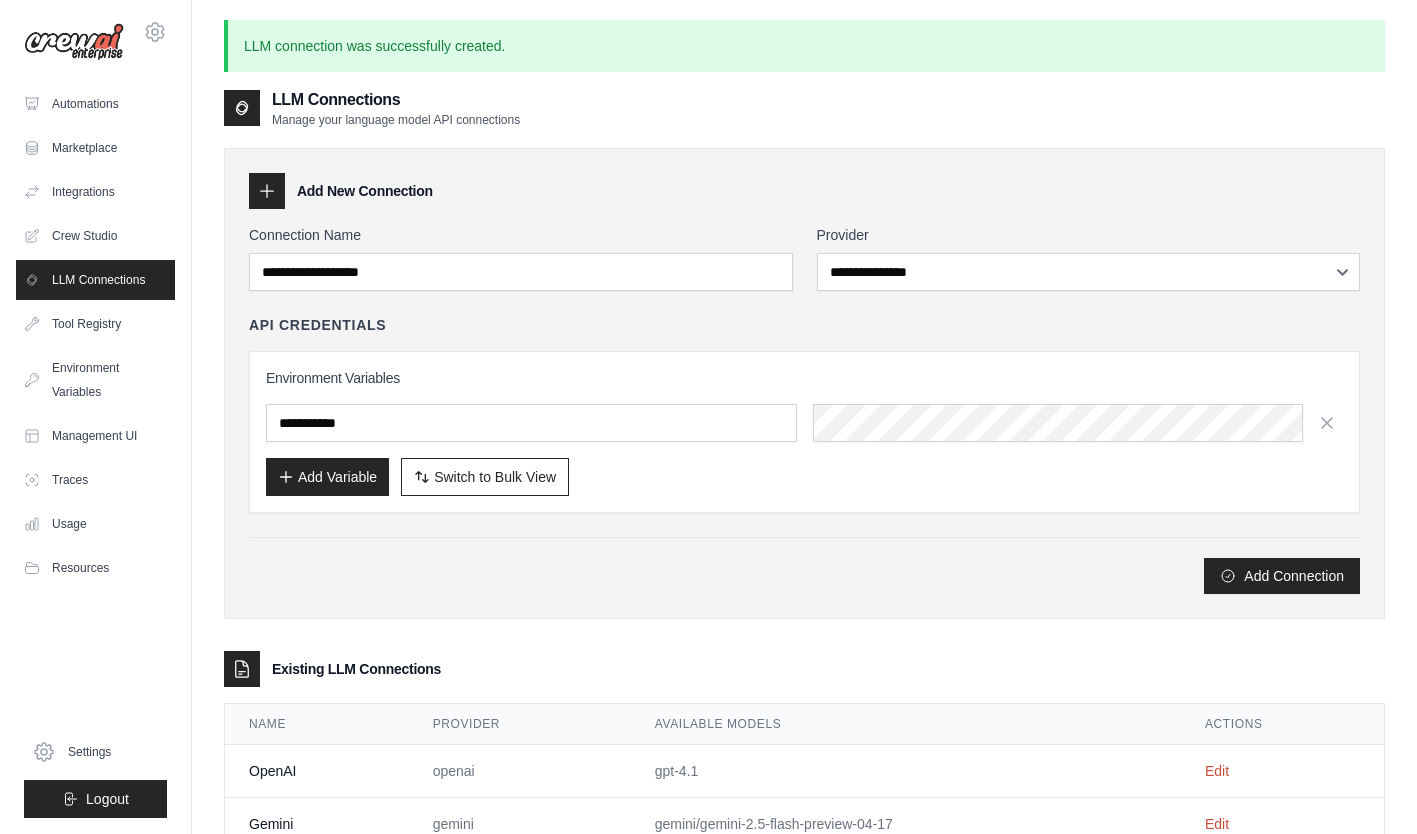 click on "Crew Studio" at bounding box center [95, 236] 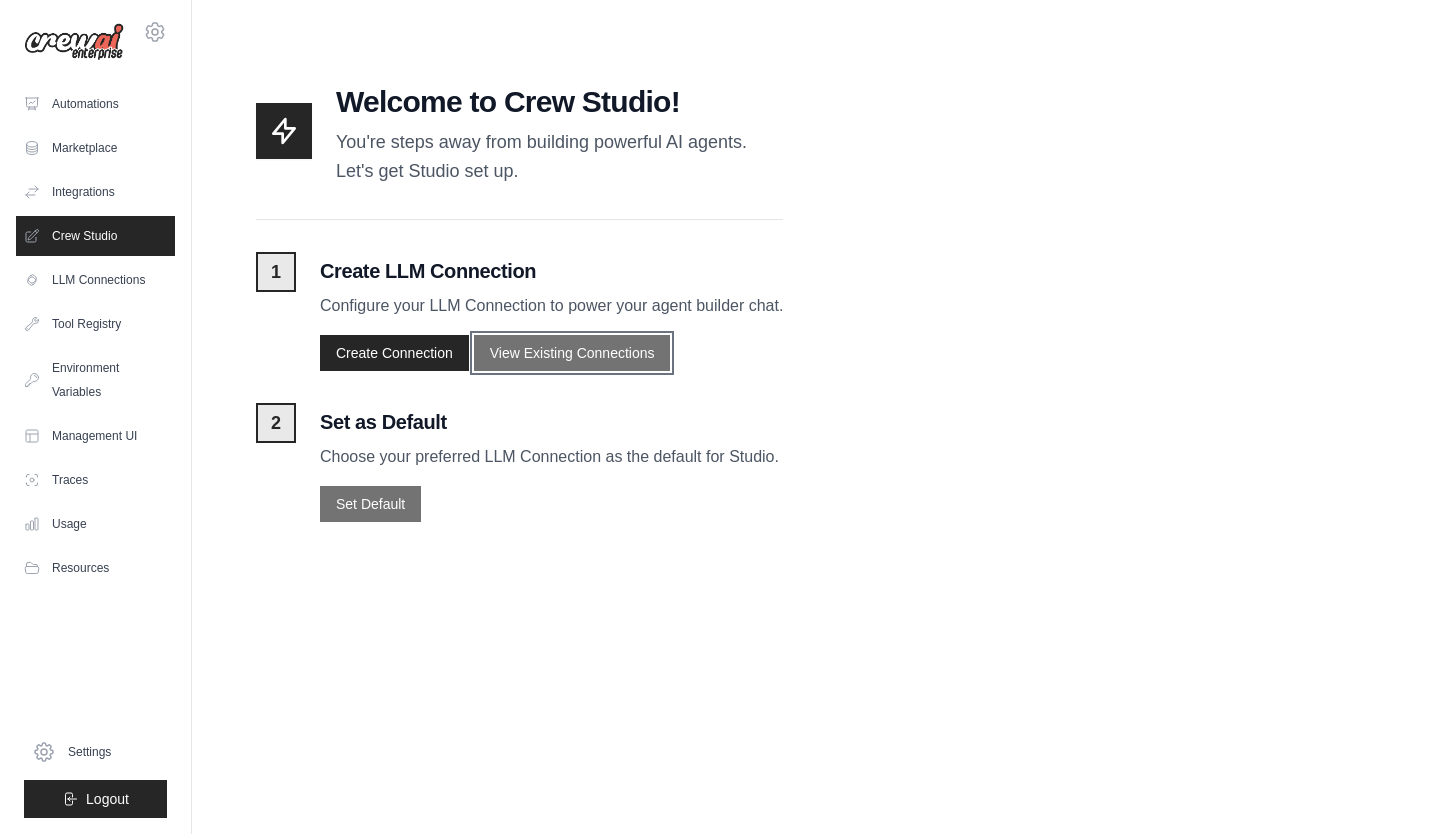 click on "View Existing Connections" at bounding box center (572, 353) 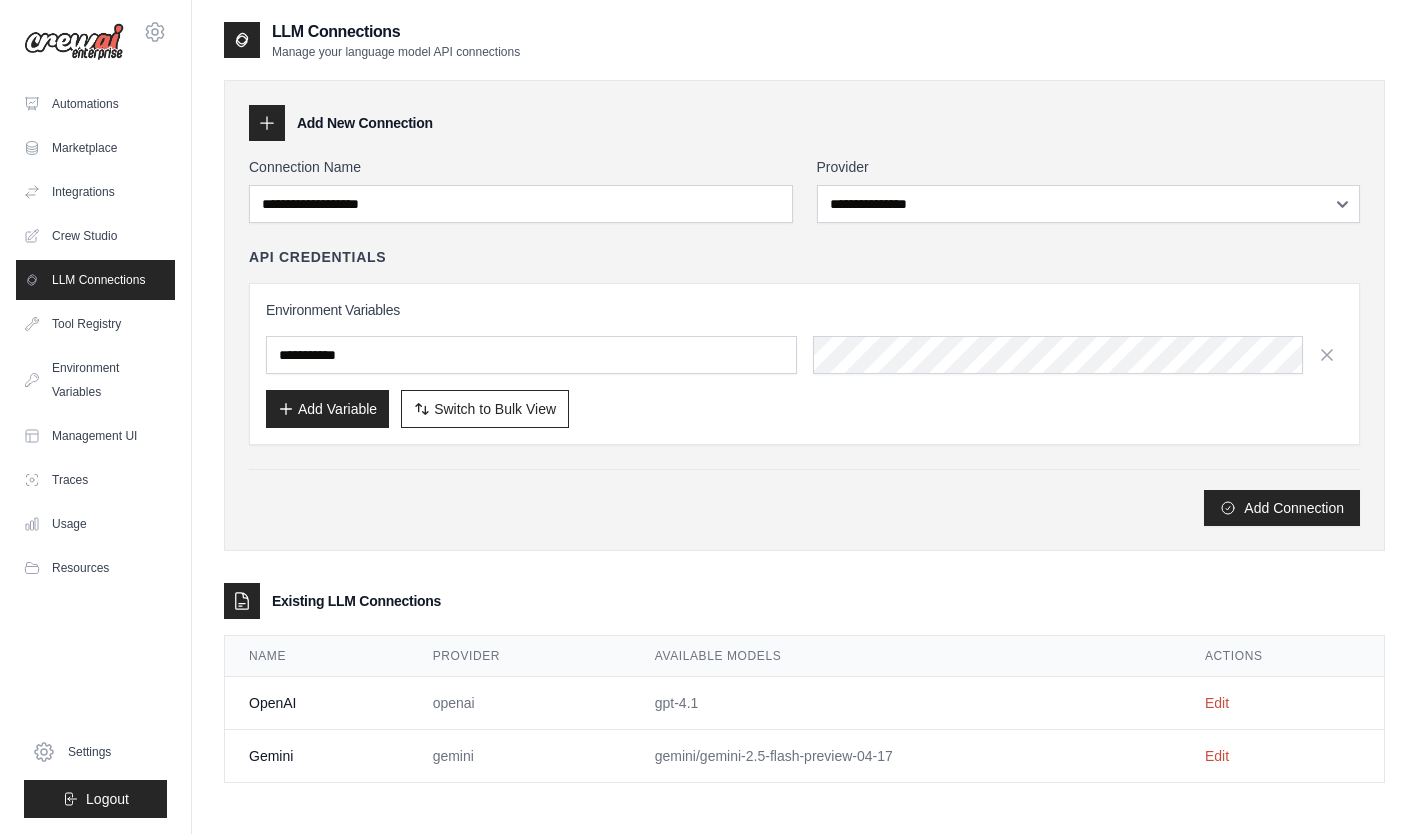 scroll, scrollTop: 40, scrollLeft: 0, axis: vertical 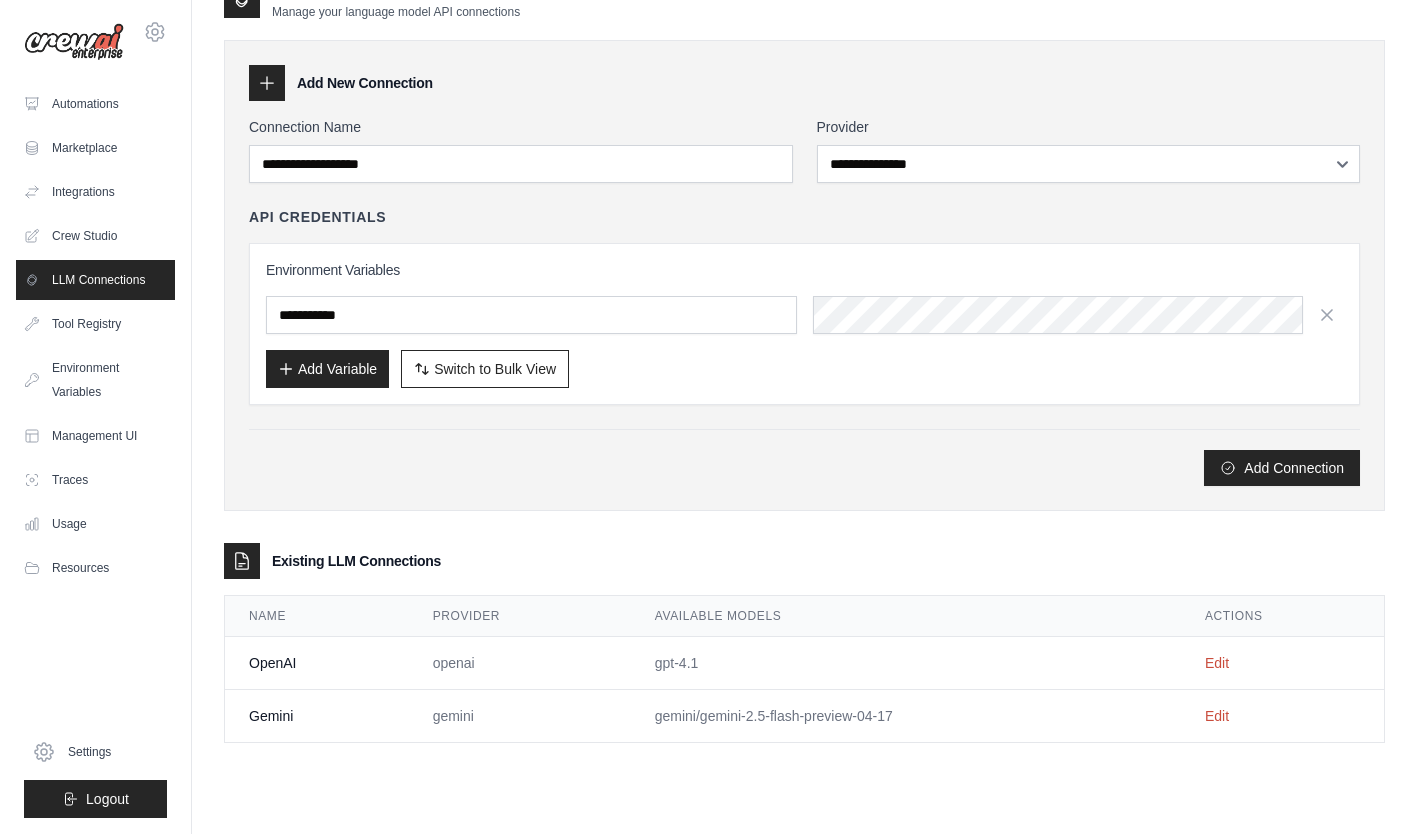 click on "gpt-4.1" at bounding box center (906, 663) 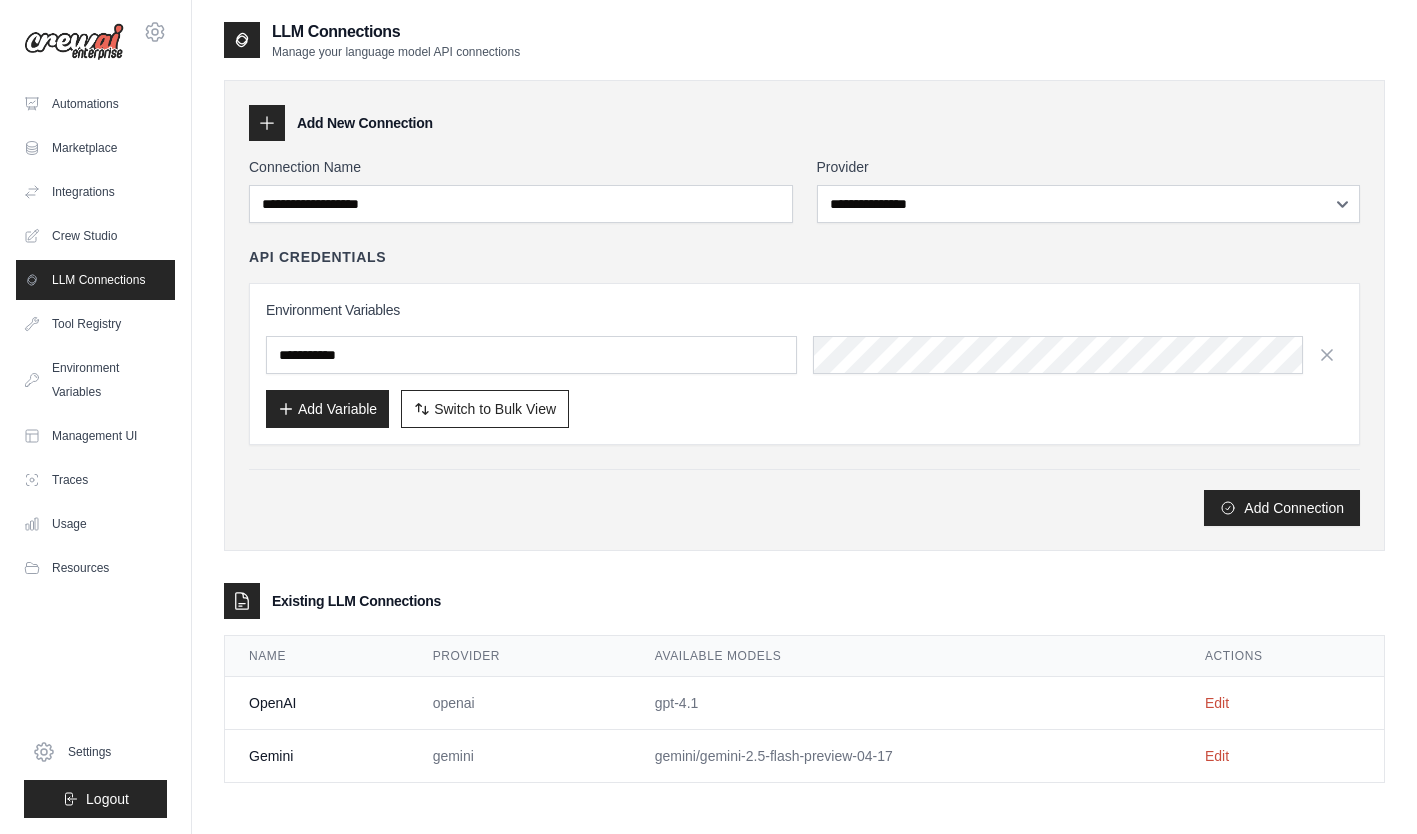click on "LLM Connections" at bounding box center (95, 280) 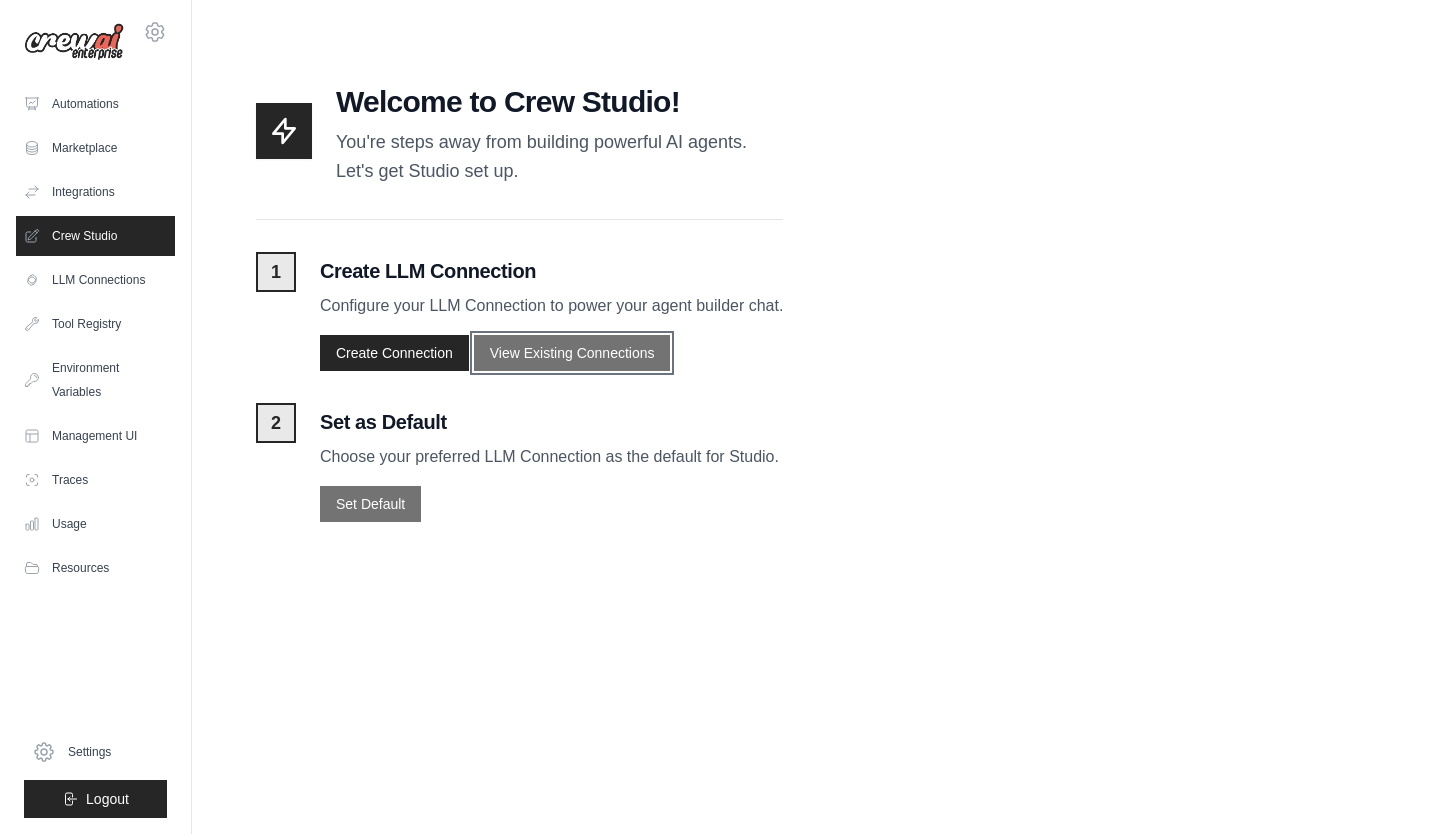 click on "View Existing Connections" at bounding box center [572, 353] 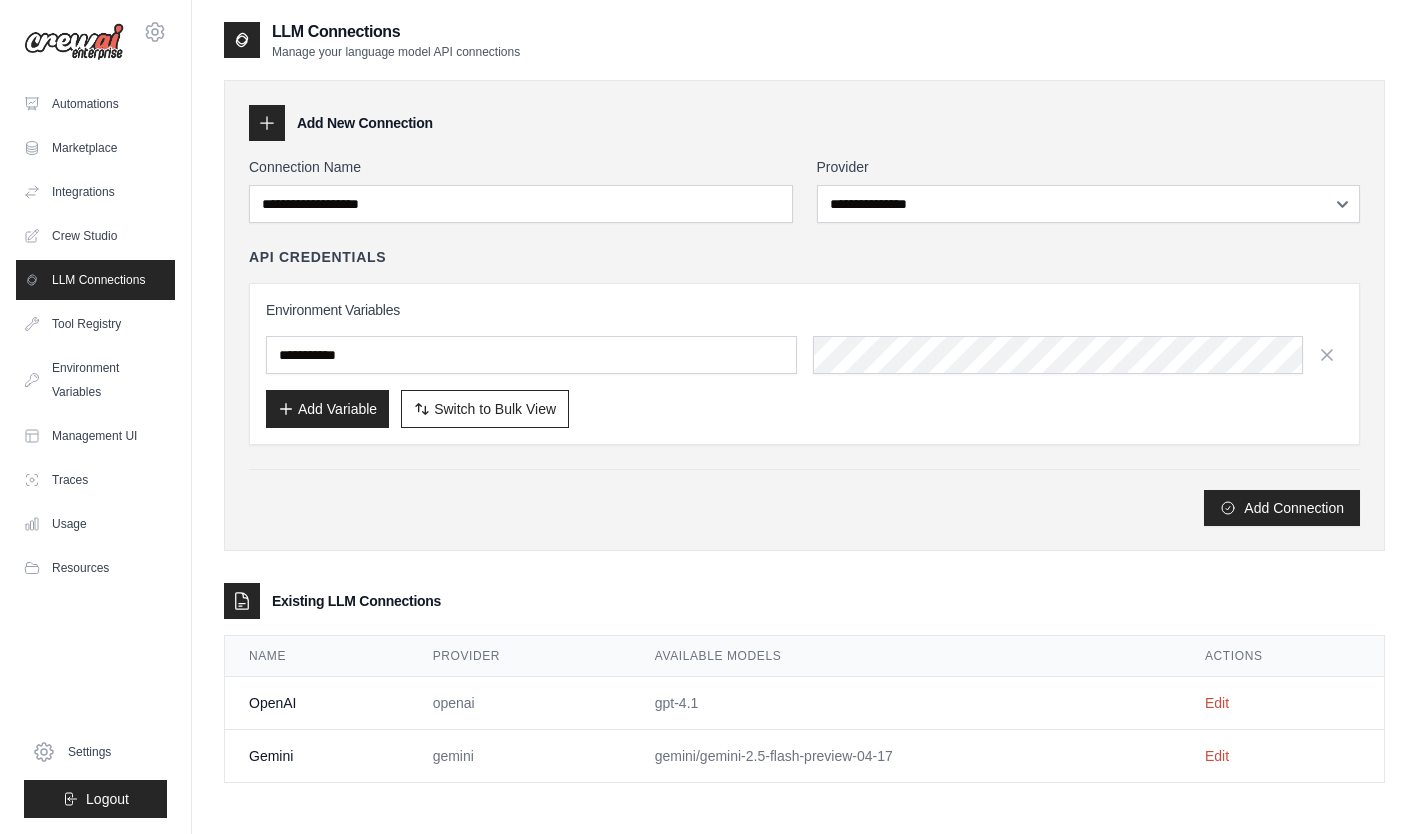 click on "Switch to Bulk View
Switch to Table View" at bounding box center (485, 409) 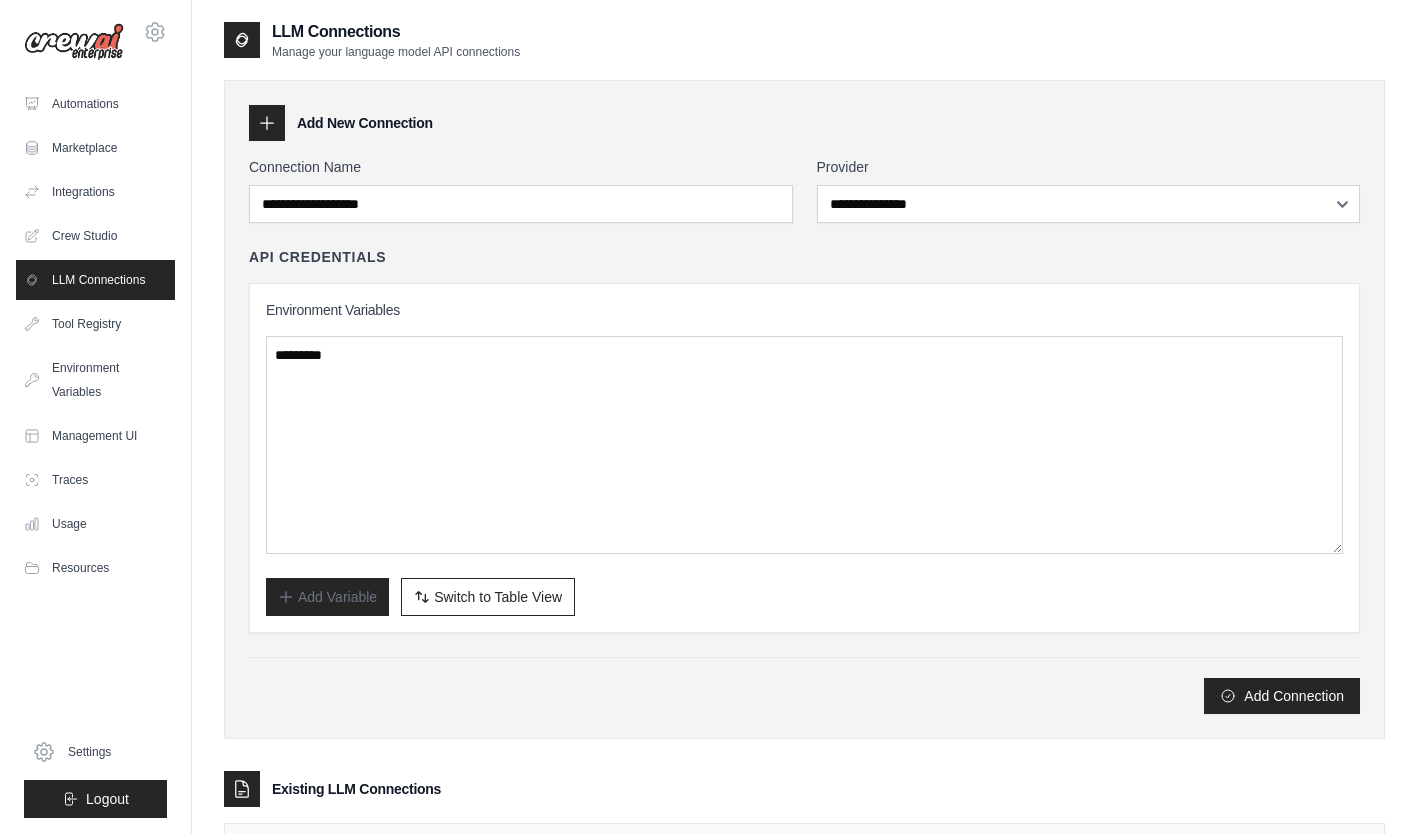 click on "Switch to Bulk View
Switch to Table View" at bounding box center (488, 597) 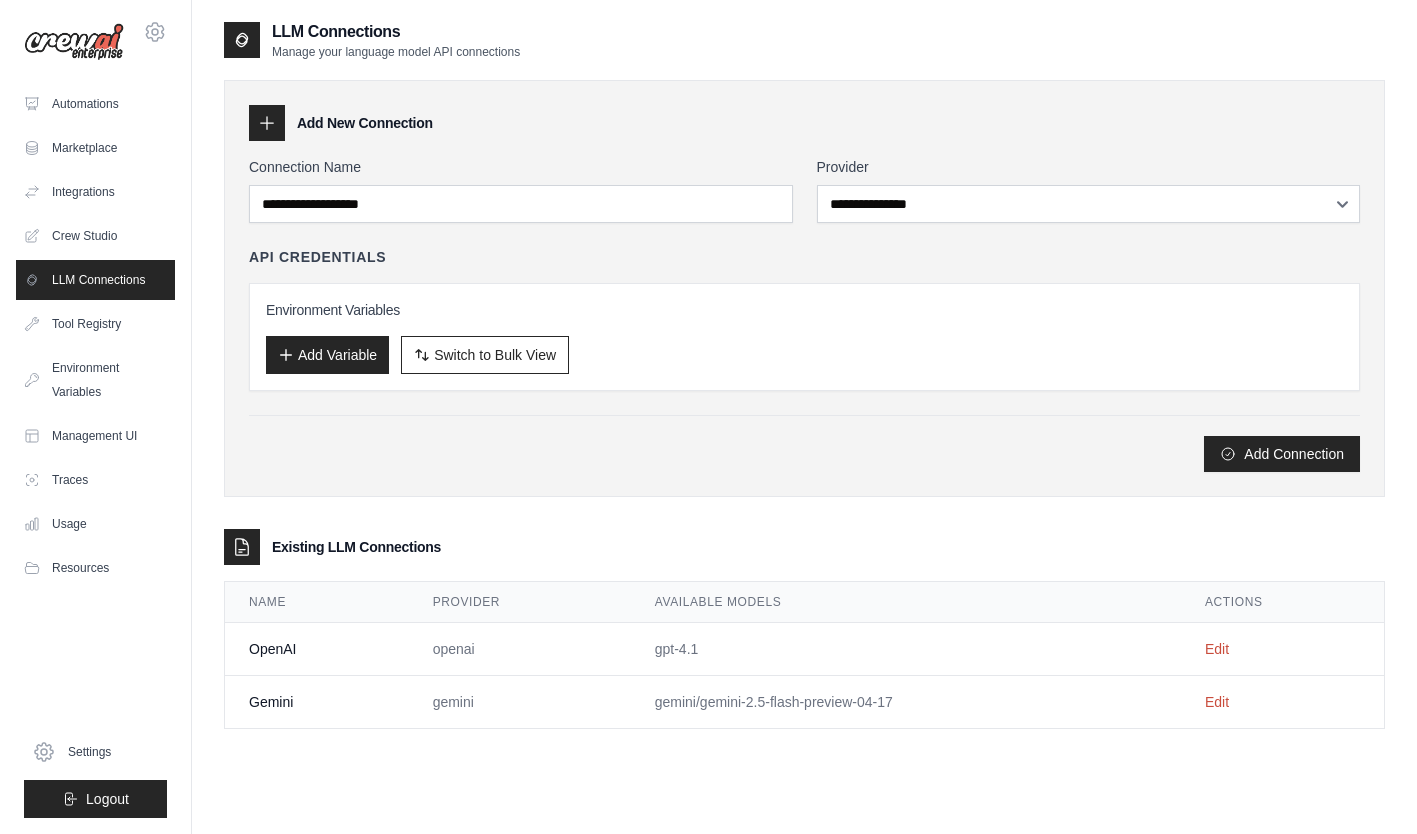 scroll, scrollTop: 40, scrollLeft: 0, axis: vertical 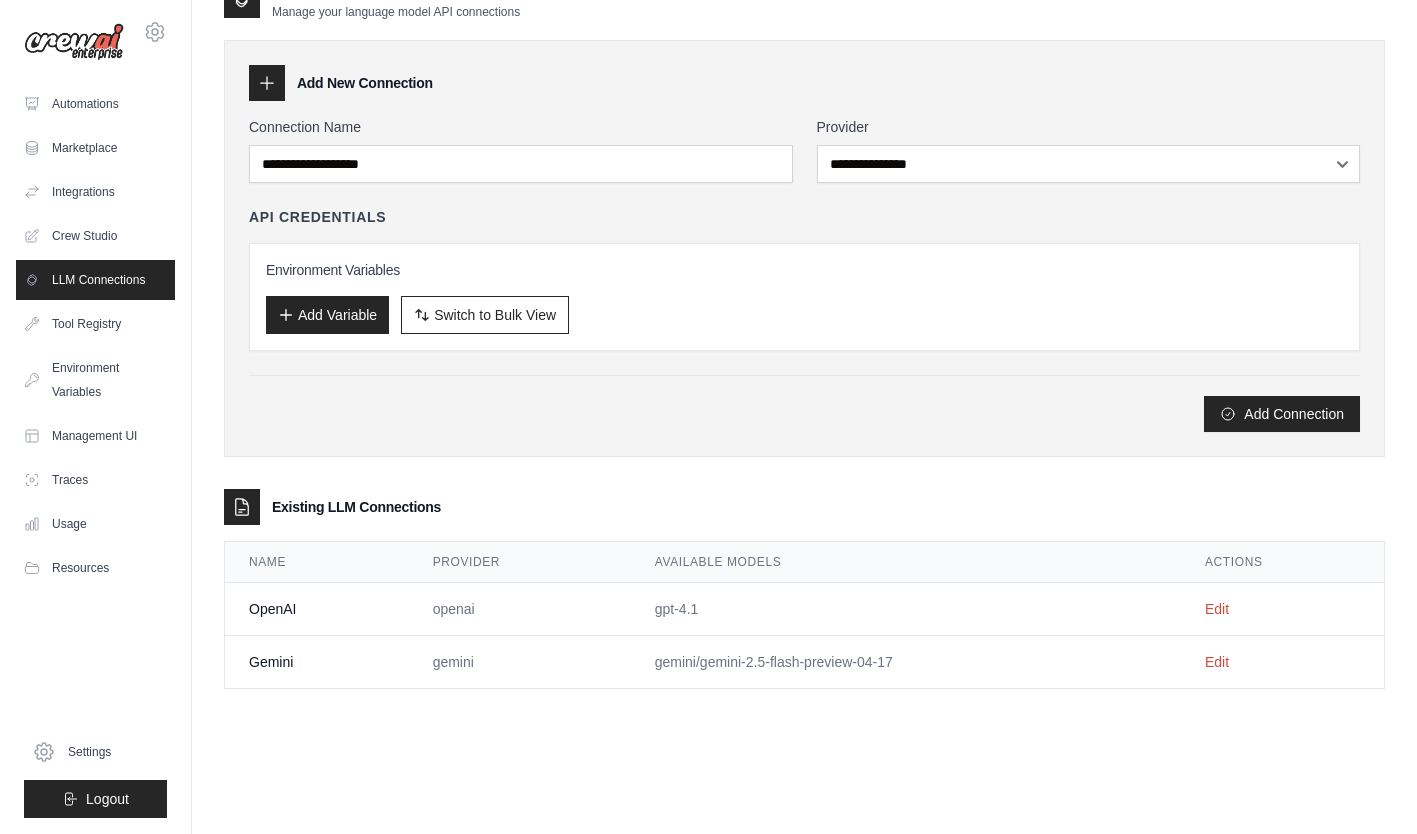 click on "OpenAI" at bounding box center (317, 609) 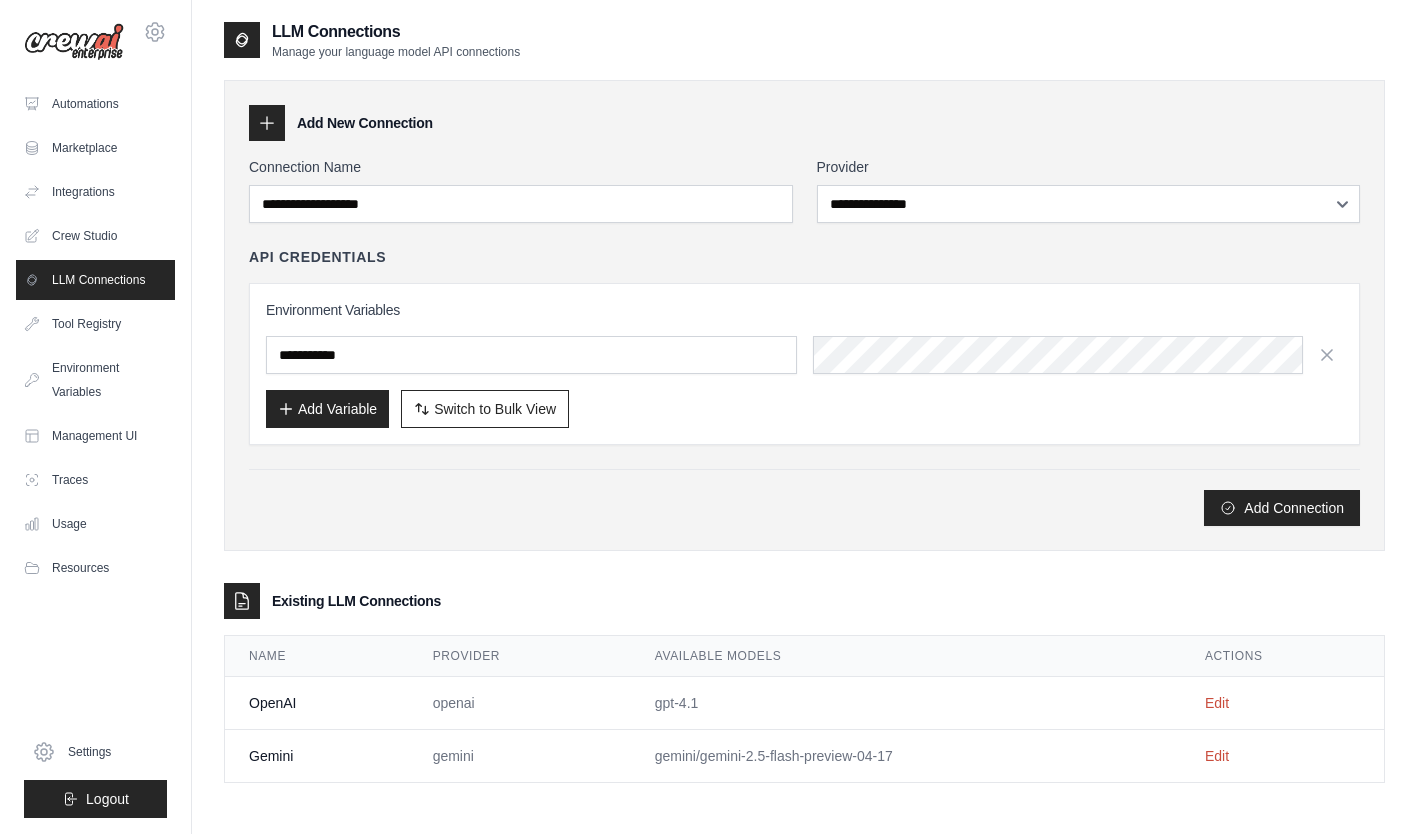 click on "Tool Registry" at bounding box center (95, 324) 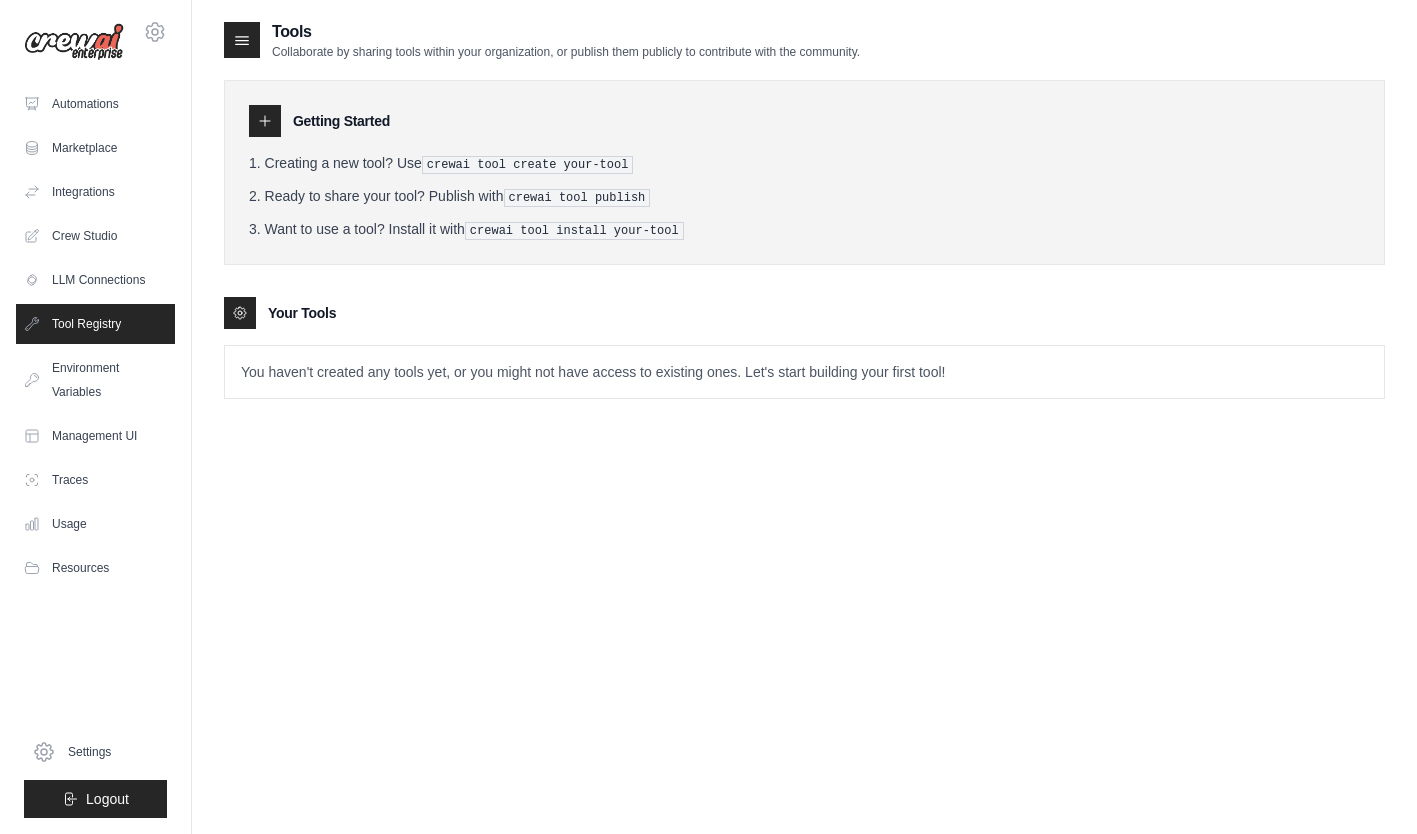 click on "LLM Connections" at bounding box center [95, 280] 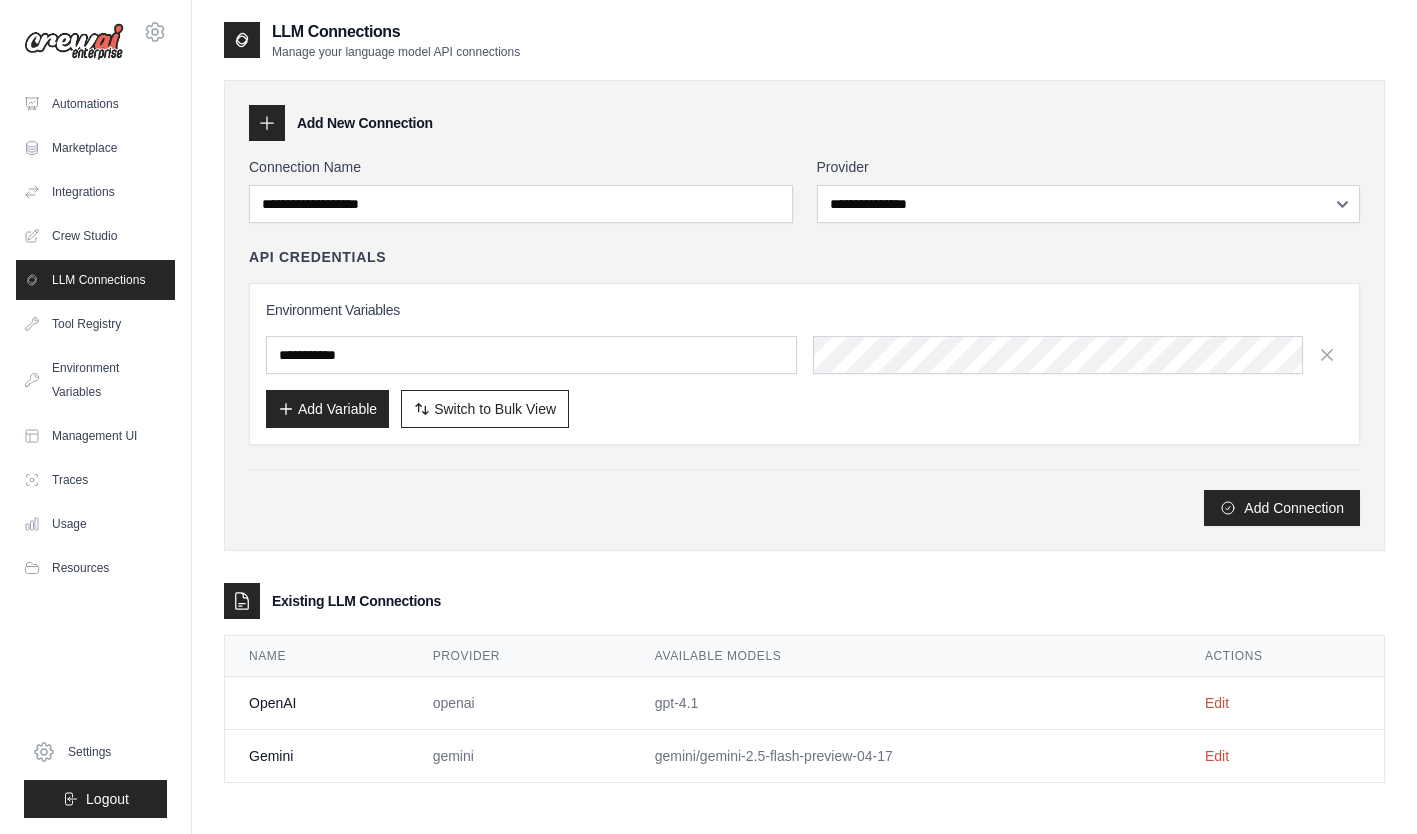 click on "Crew Studio" at bounding box center [95, 236] 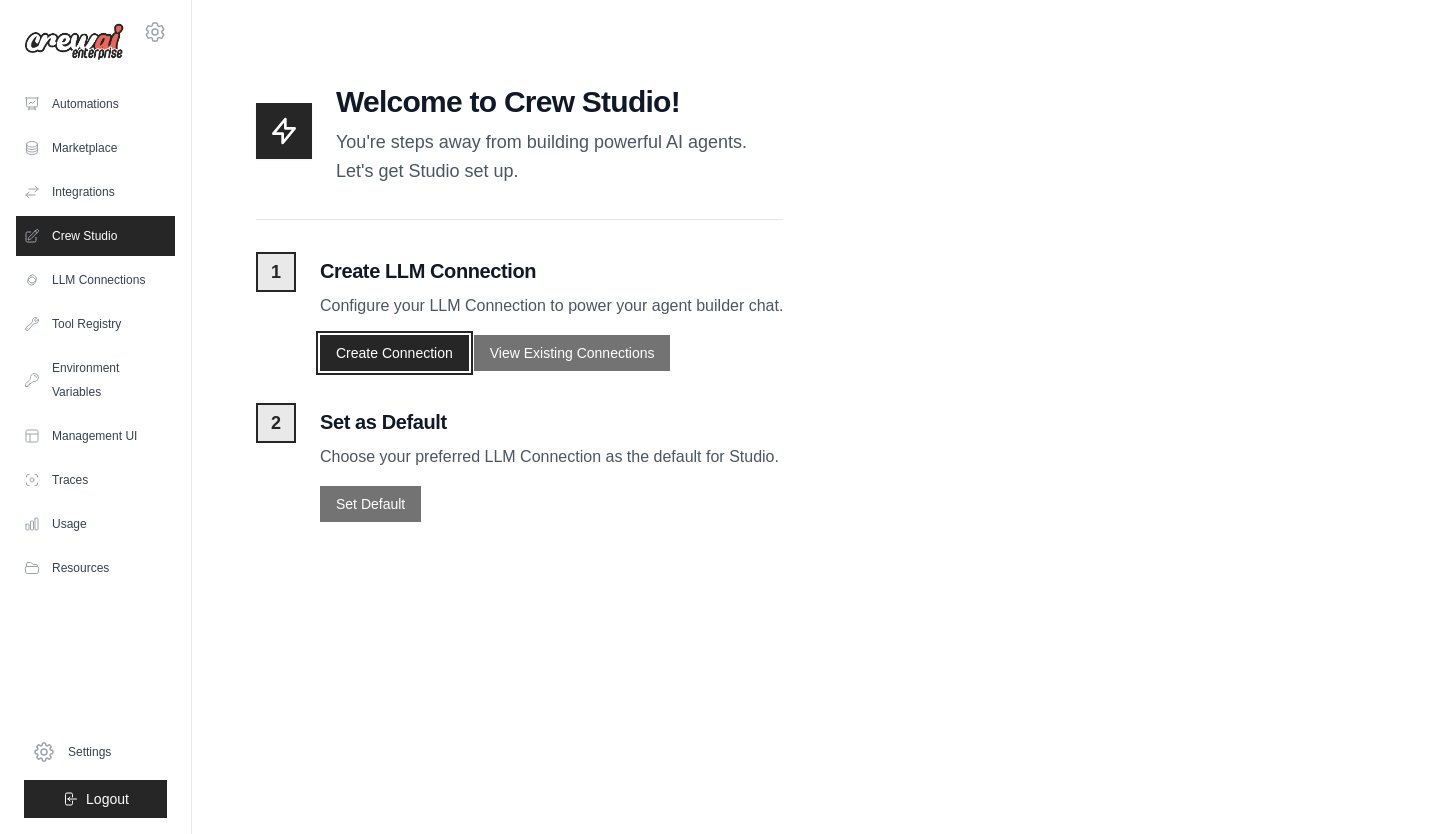 click on "Create Connection" at bounding box center (394, 353) 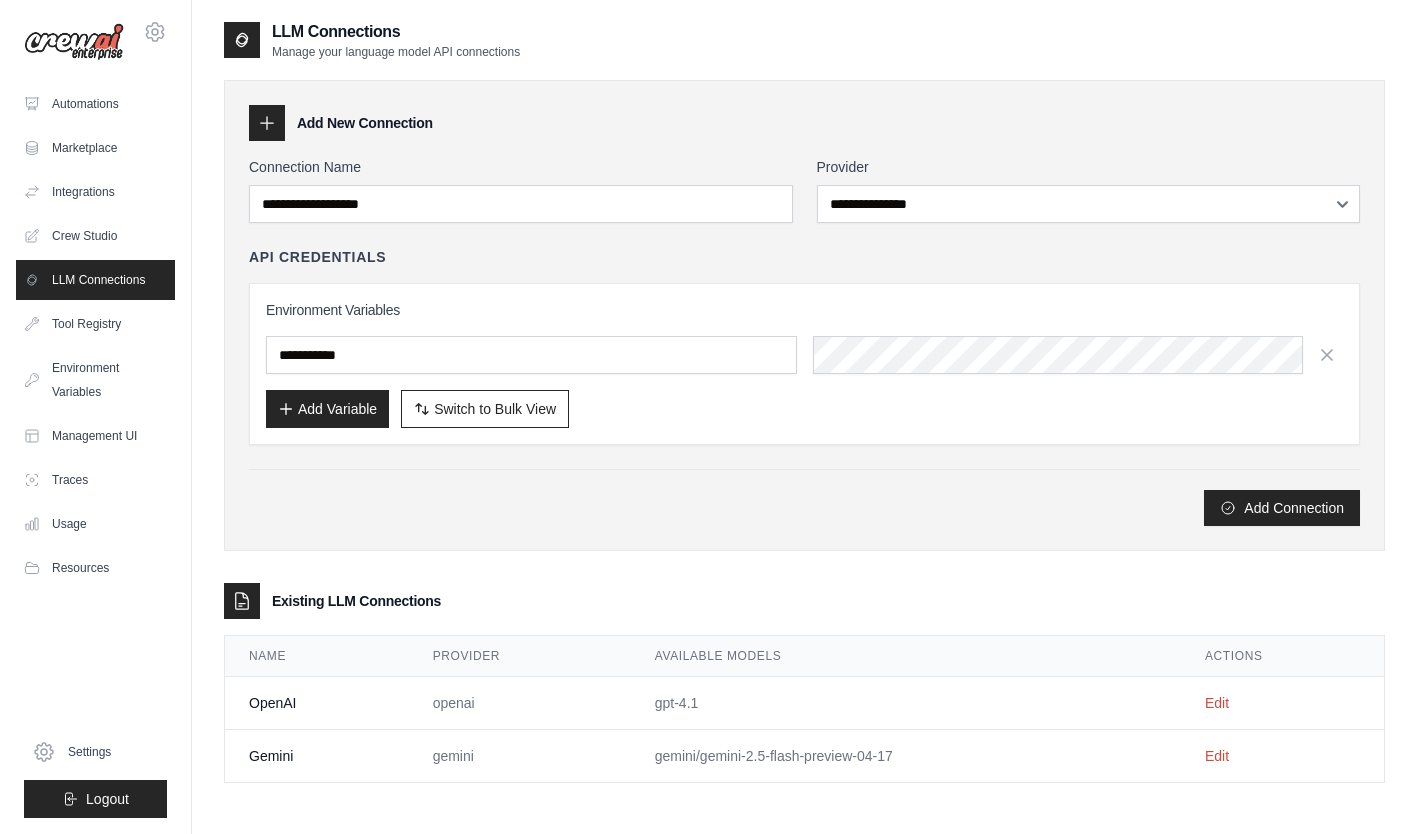 click on "gpt-4.1" at bounding box center (906, 703) 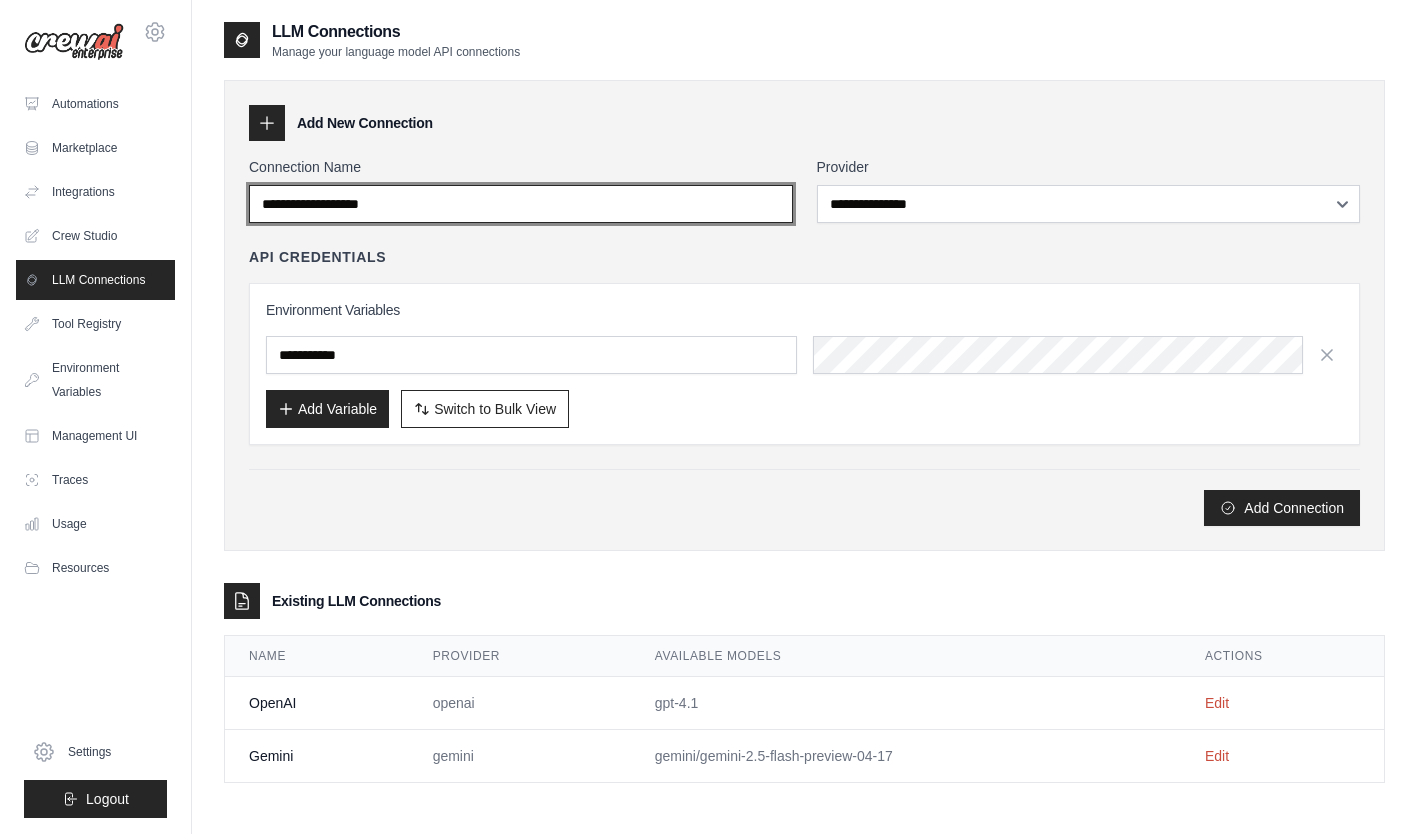 click on "Connection Name" at bounding box center (521, 204) 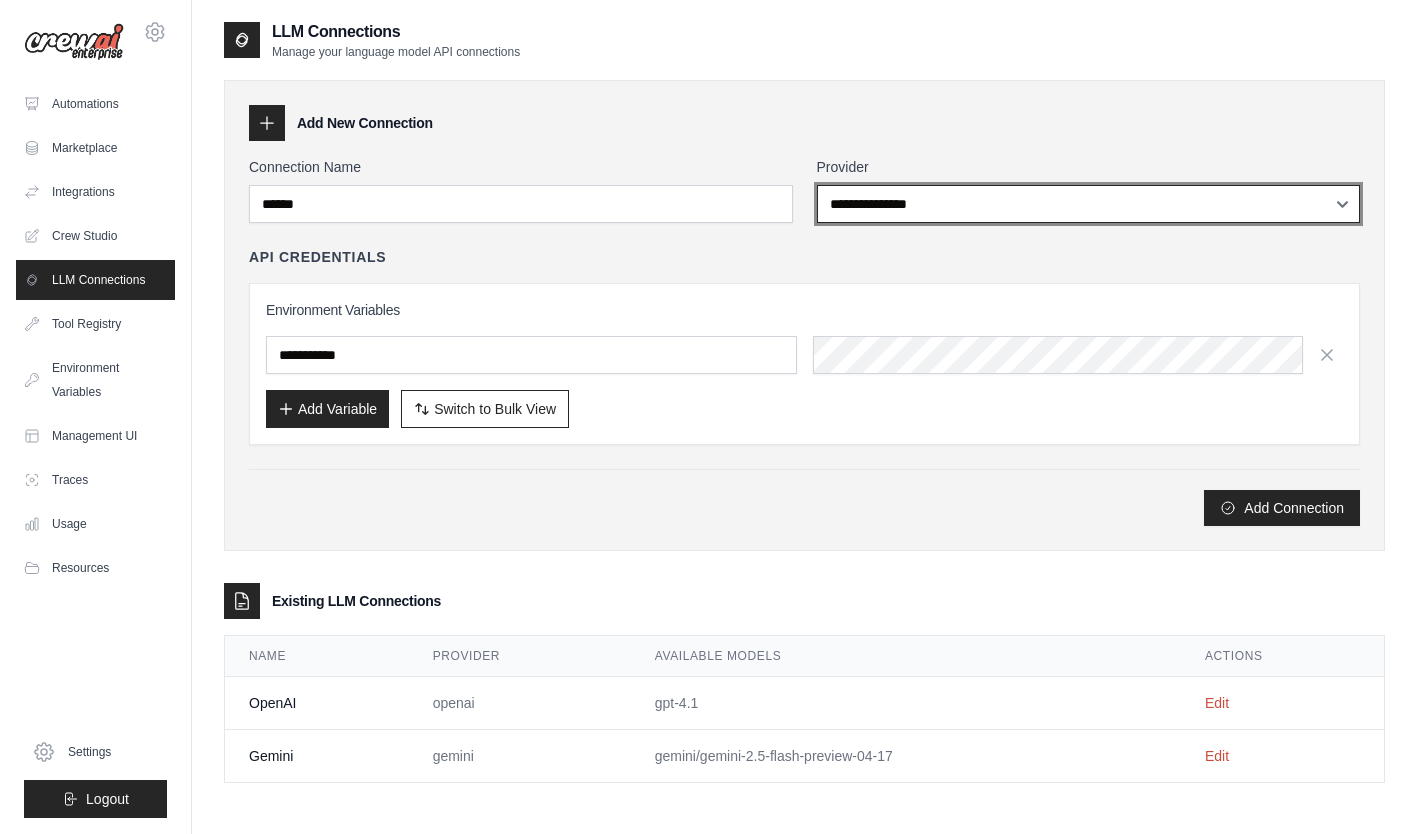click on "**********" at bounding box center (1089, 204) 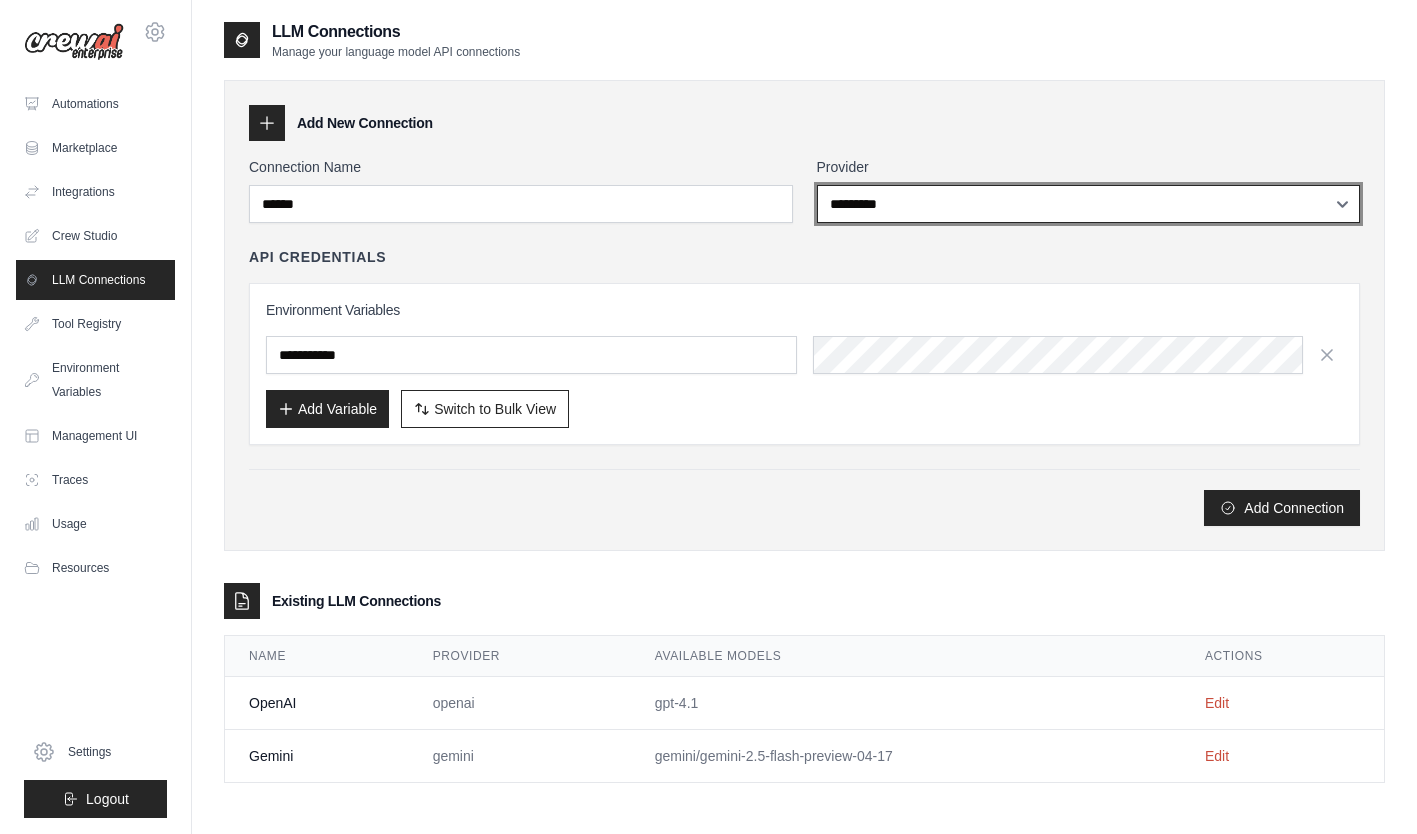 click on "**********" at bounding box center (1089, 204) 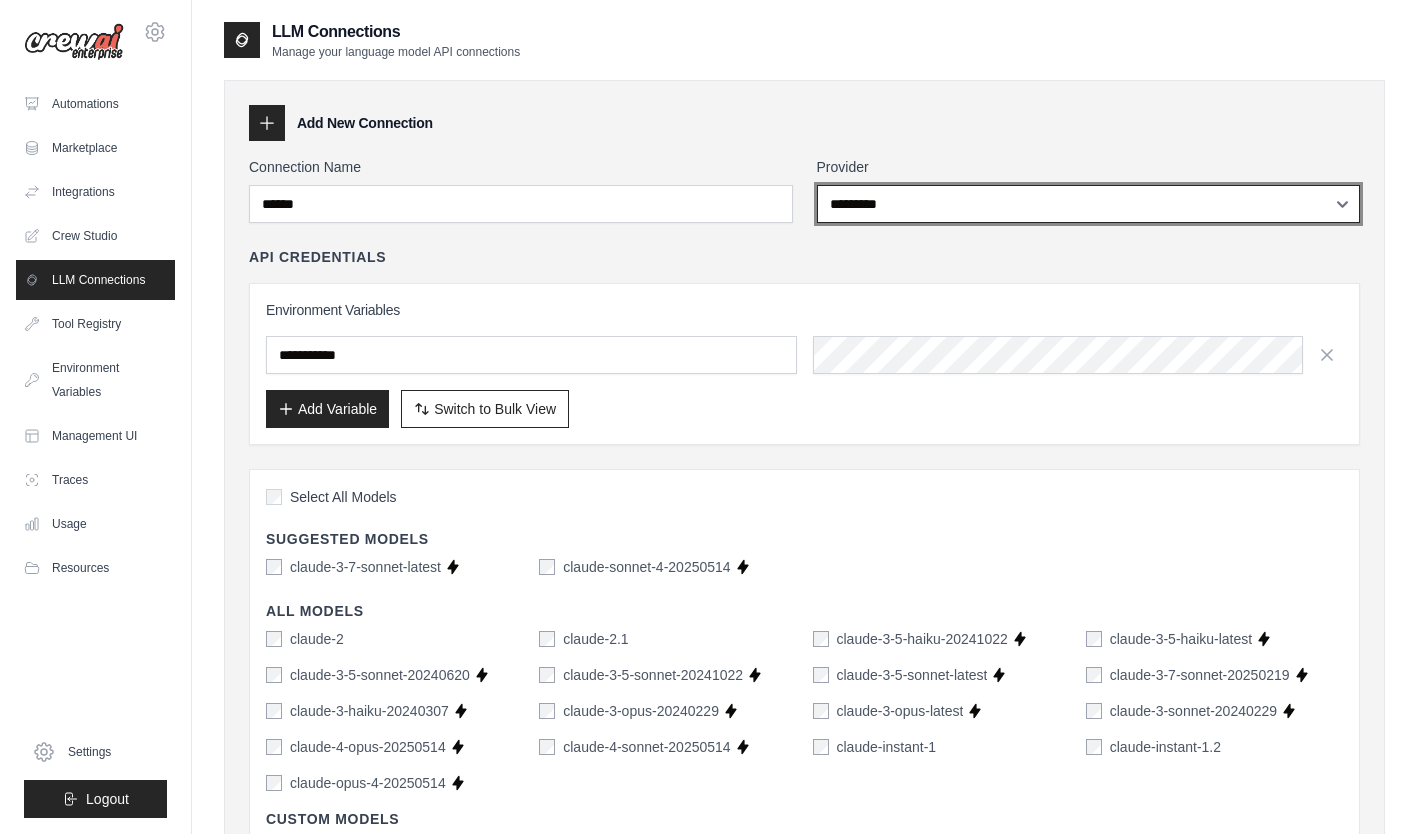 click on "**********" at bounding box center [1089, 204] 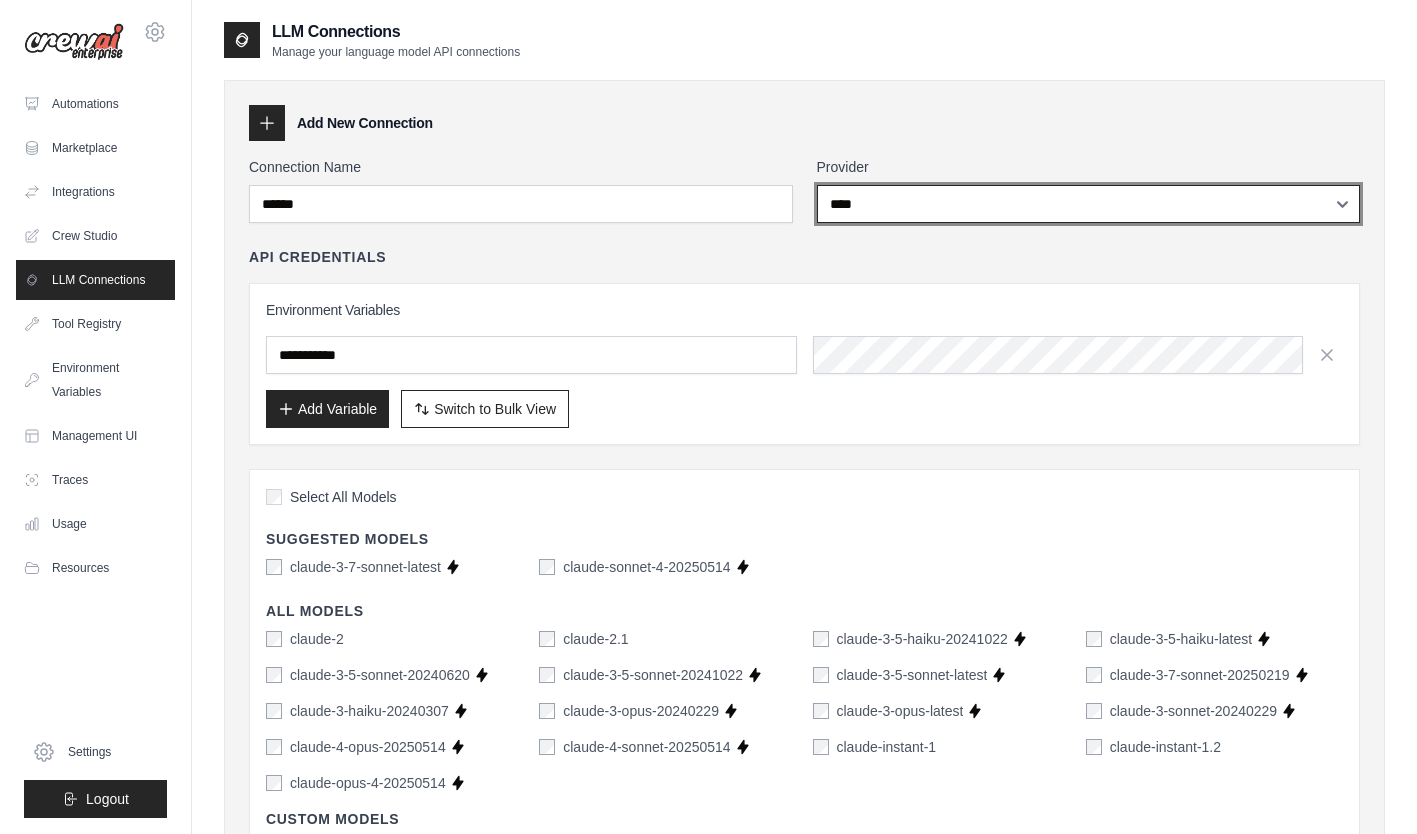 click on "**********" at bounding box center [1089, 204] 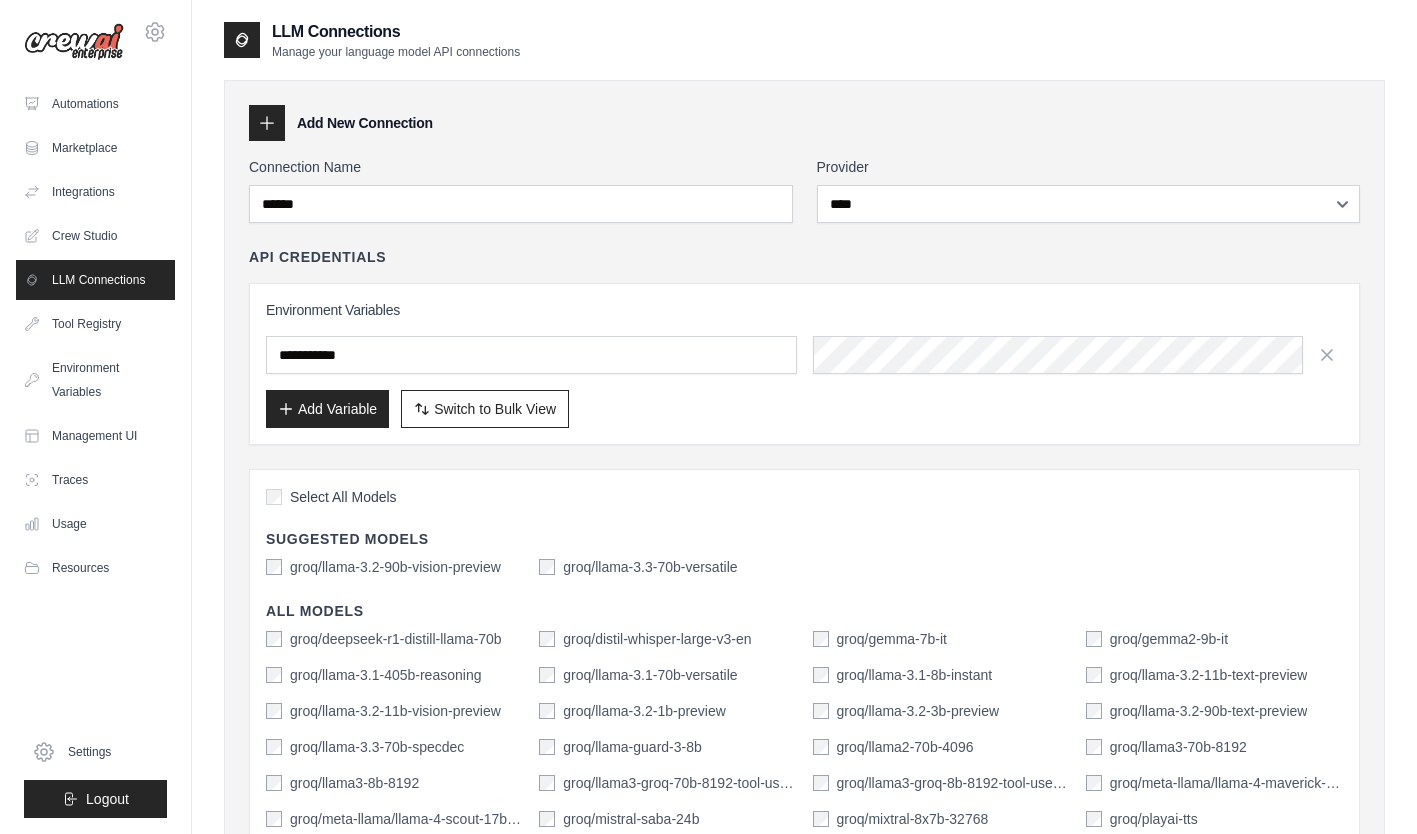 click on "groq/llama-3.2-90b-vision-preview" at bounding box center (395, 567) 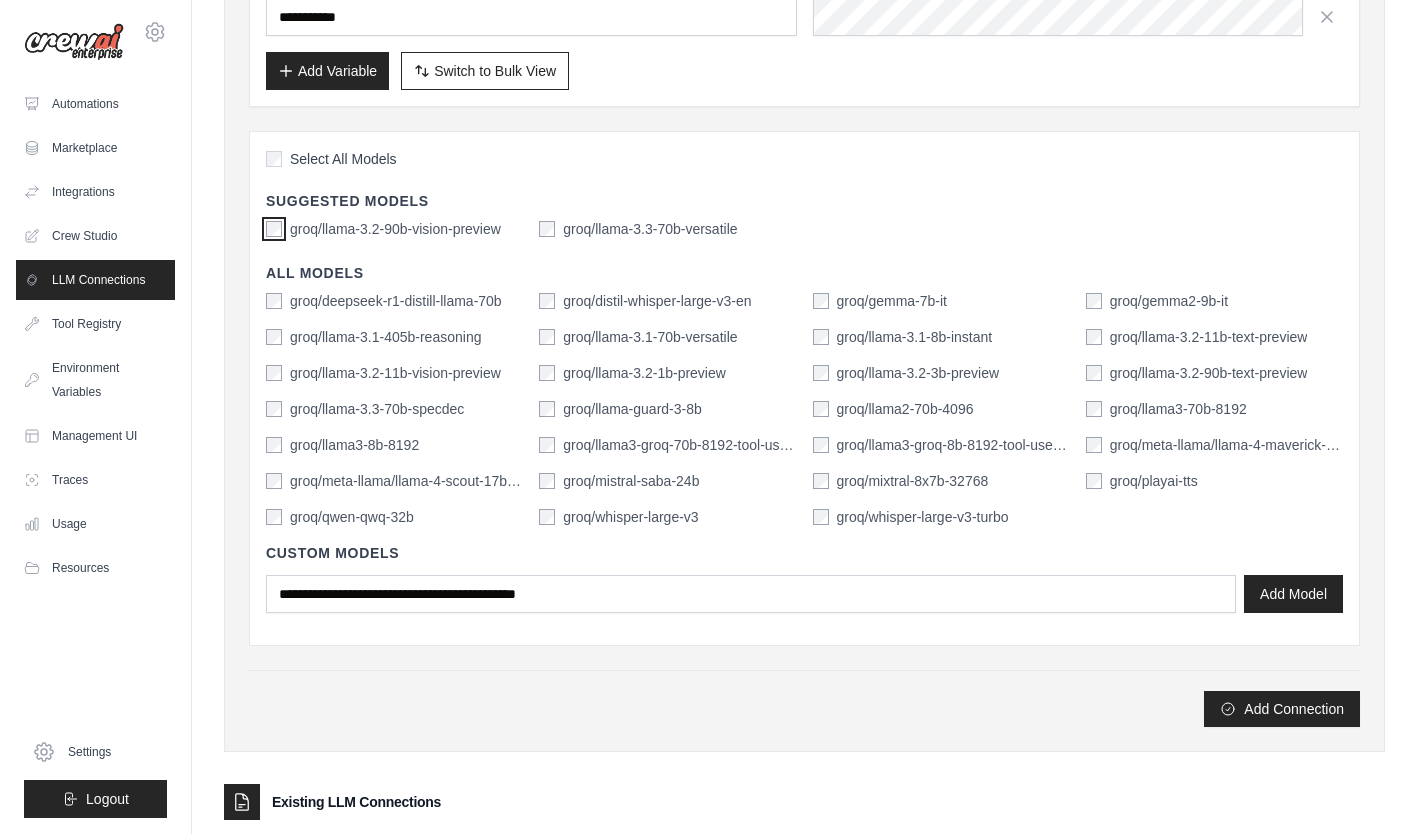 scroll, scrollTop: 341, scrollLeft: 0, axis: vertical 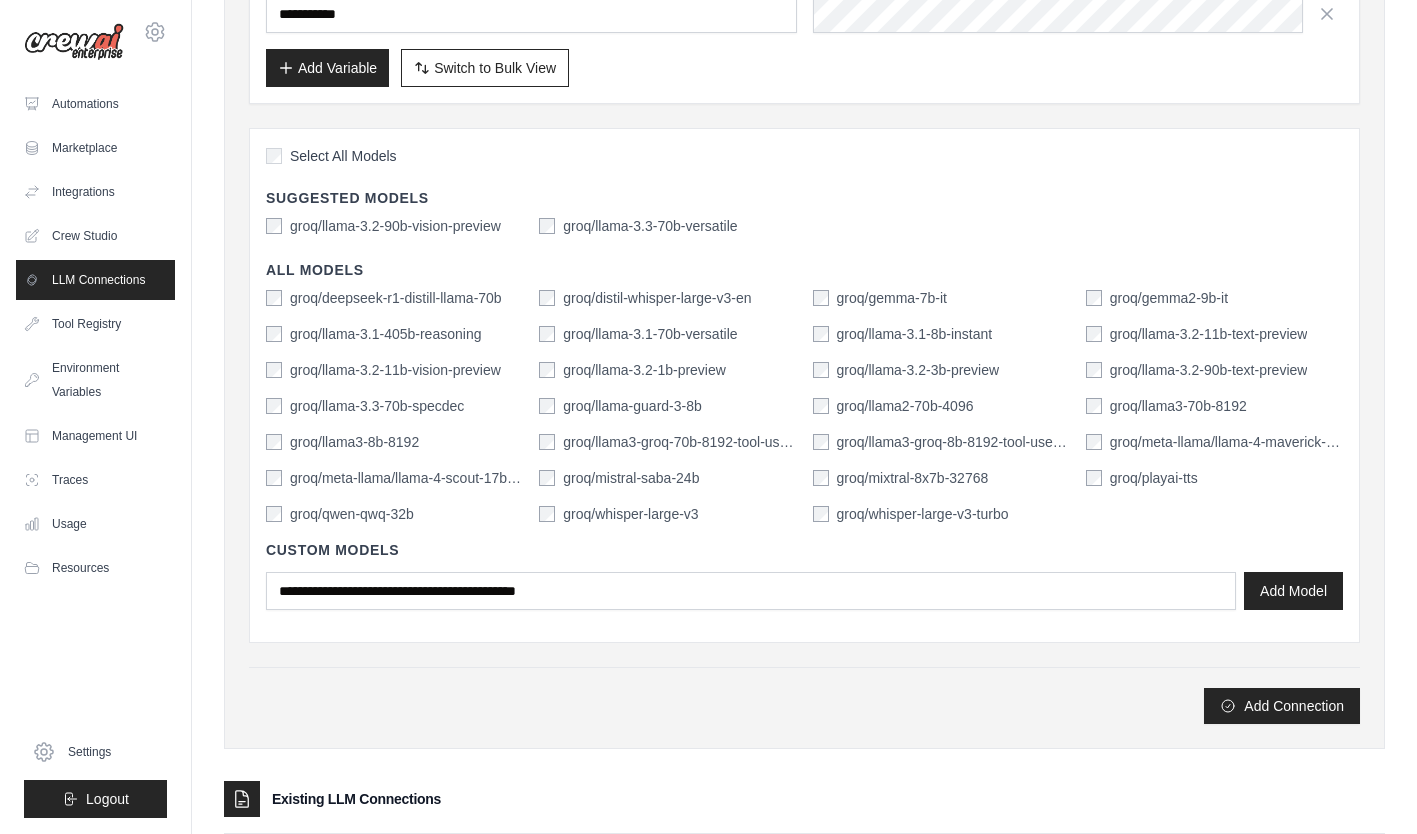 click on "Add Connection" at bounding box center (1282, 706) 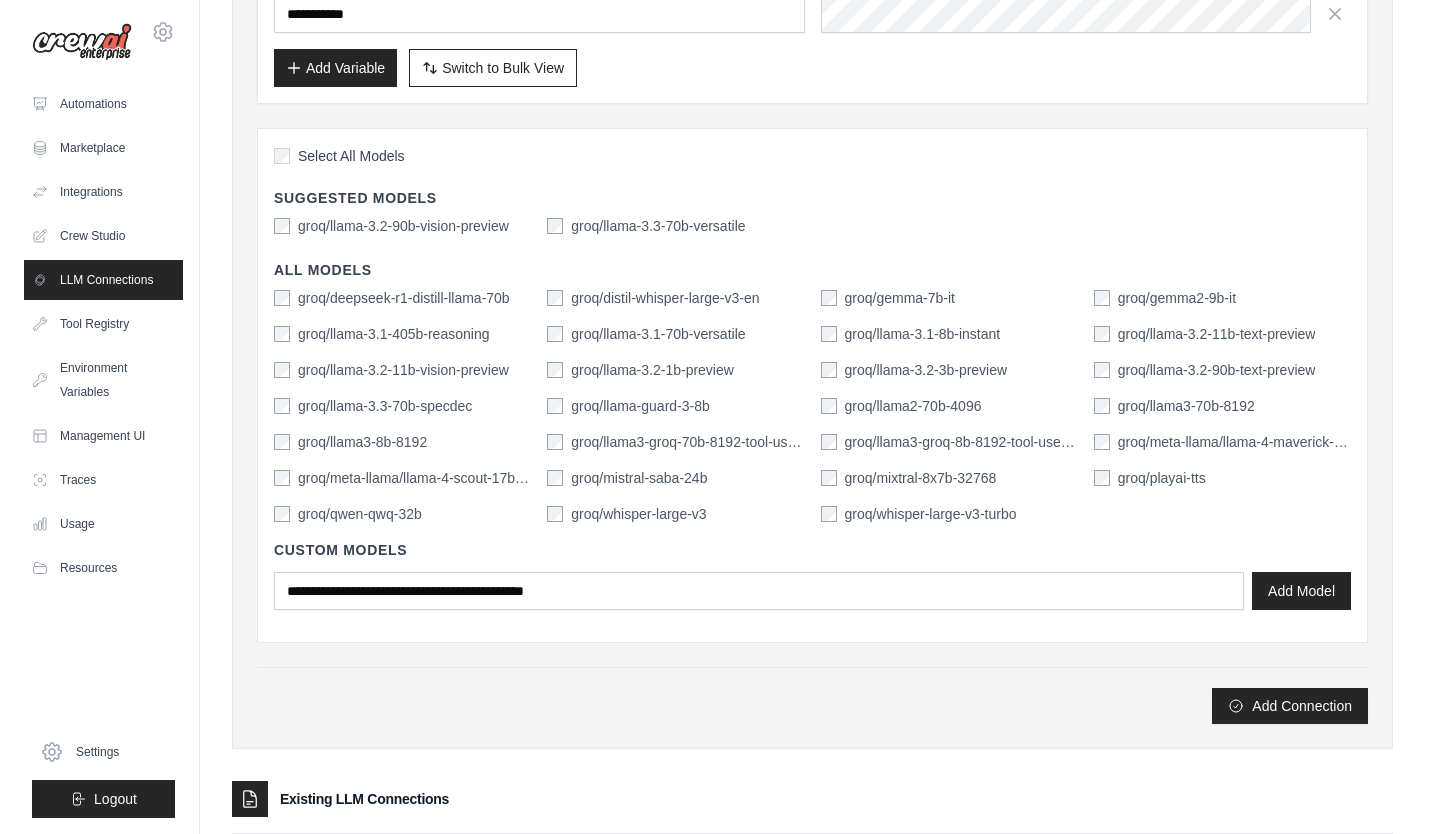 scroll, scrollTop: 0, scrollLeft: 0, axis: both 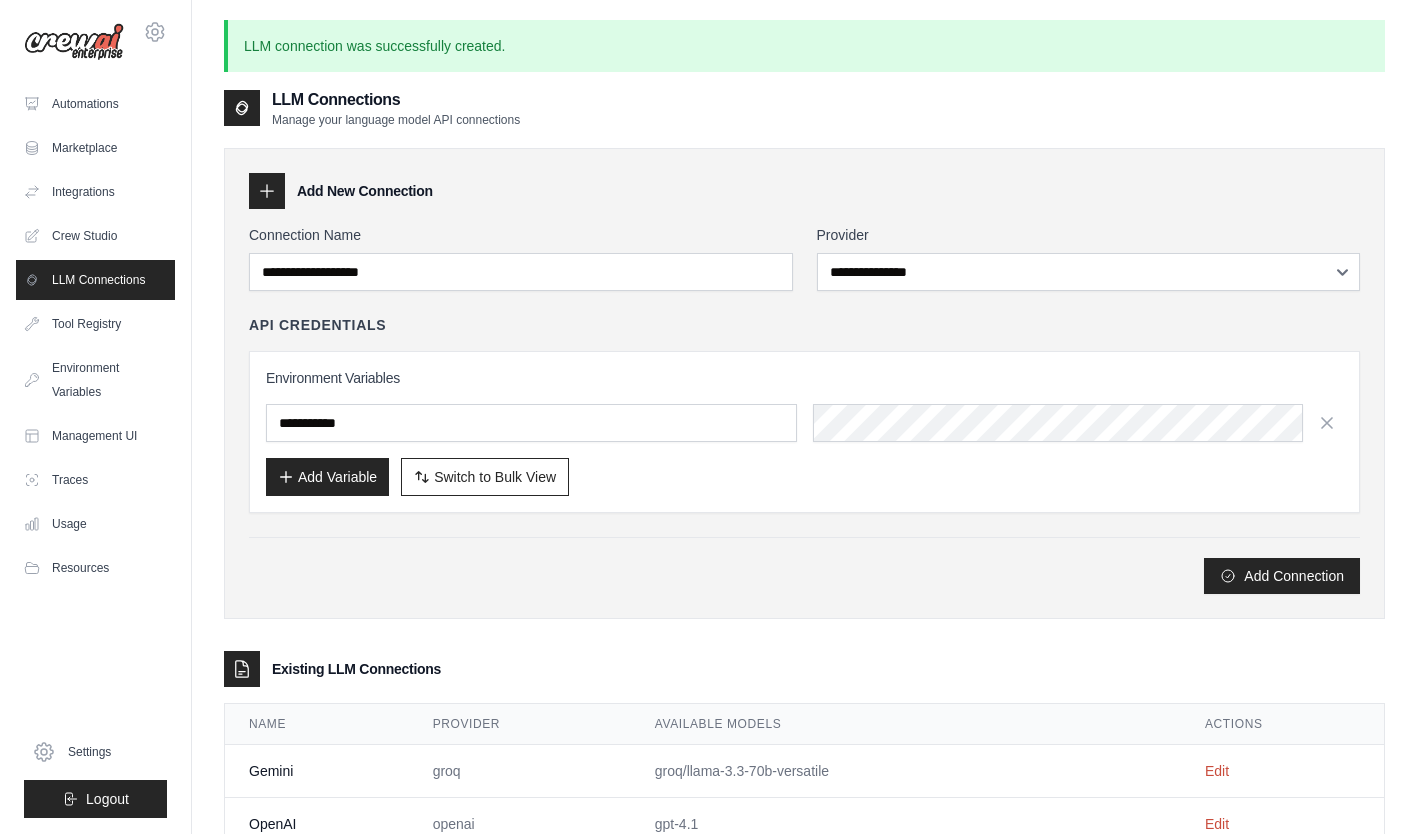 click on "Crew Studio" at bounding box center (95, 236) 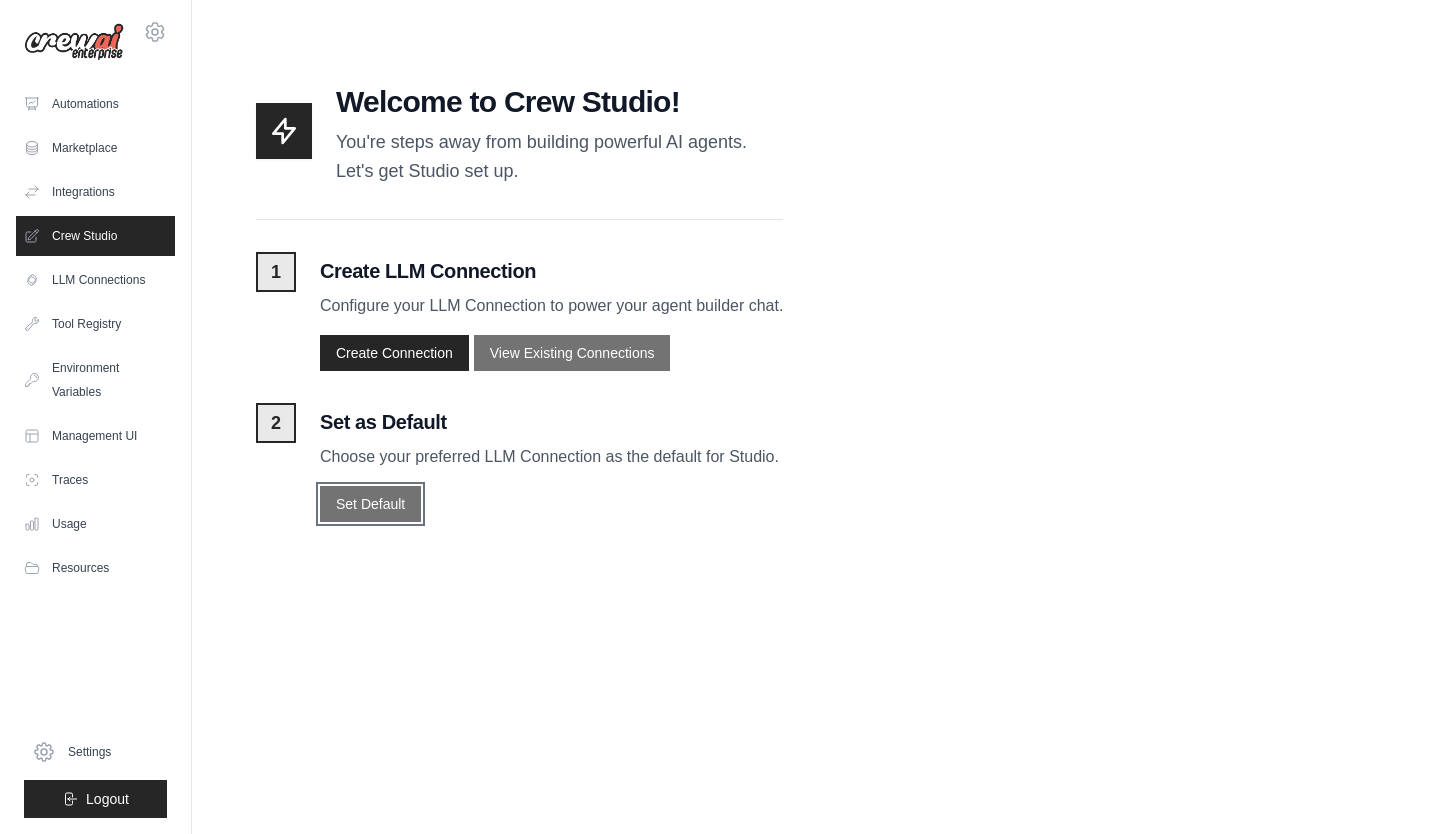 click on "Set Default" at bounding box center (370, 504) 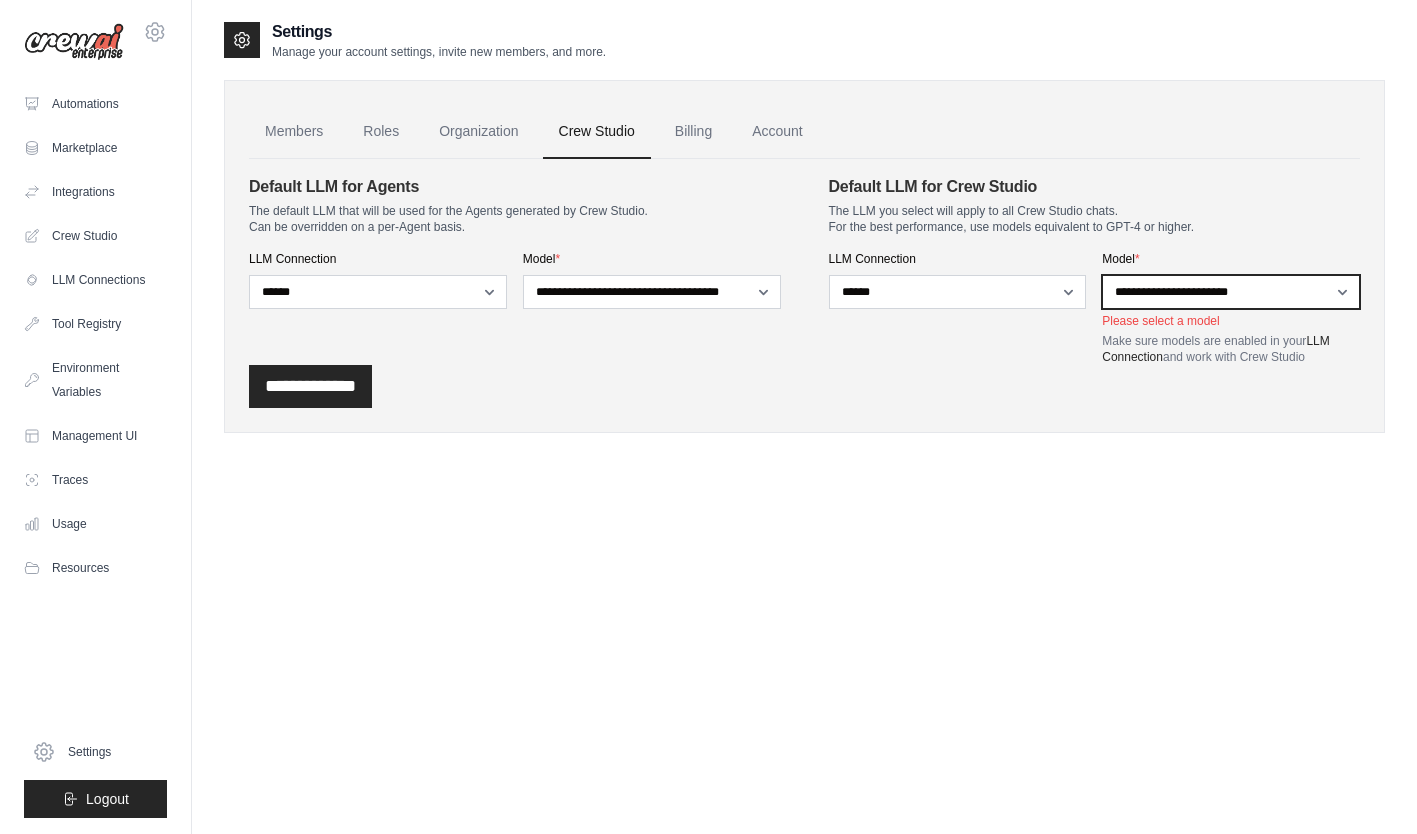 click on "**********" at bounding box center [1231, 292] 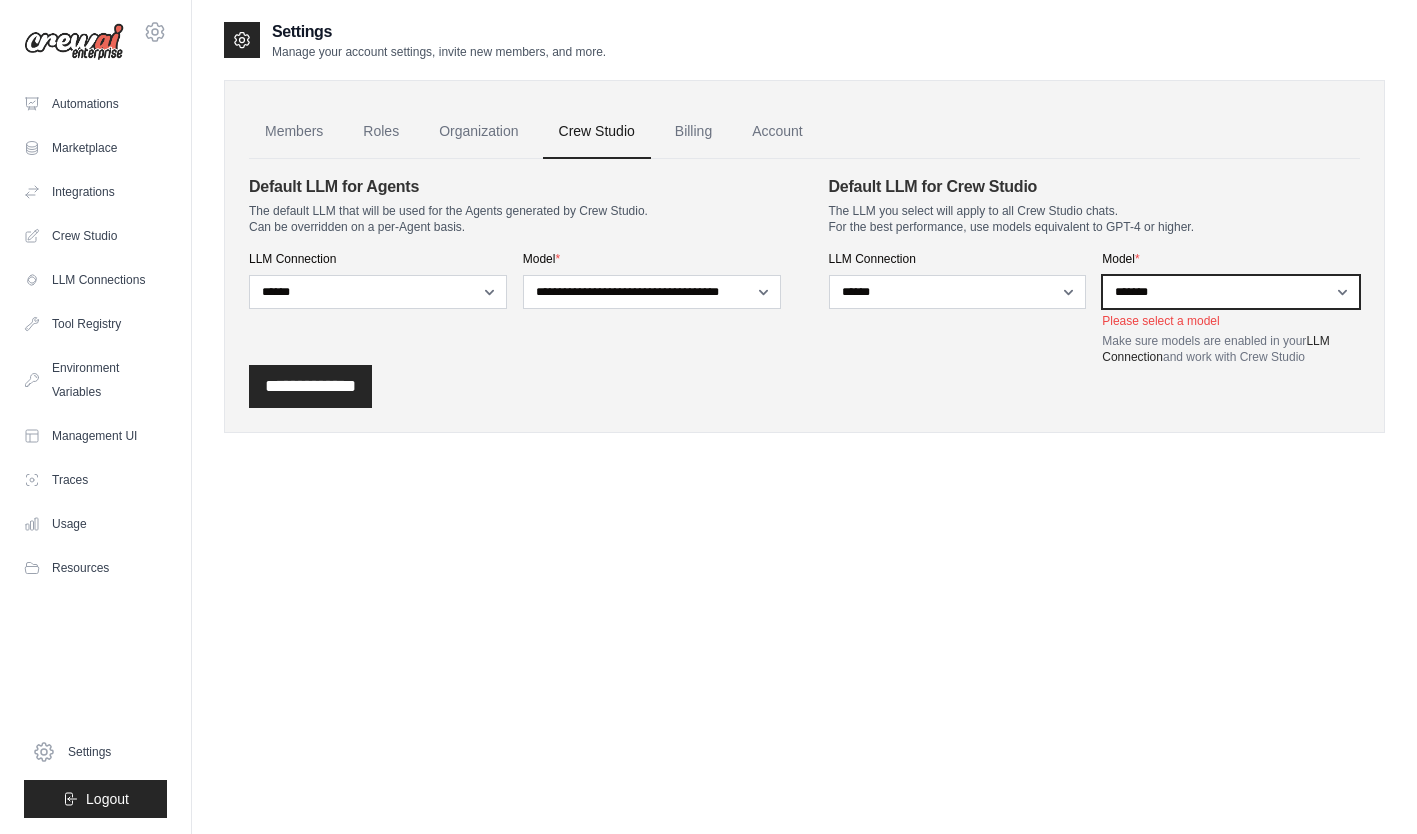 click on "**********" at bounding box center (1231, 292) 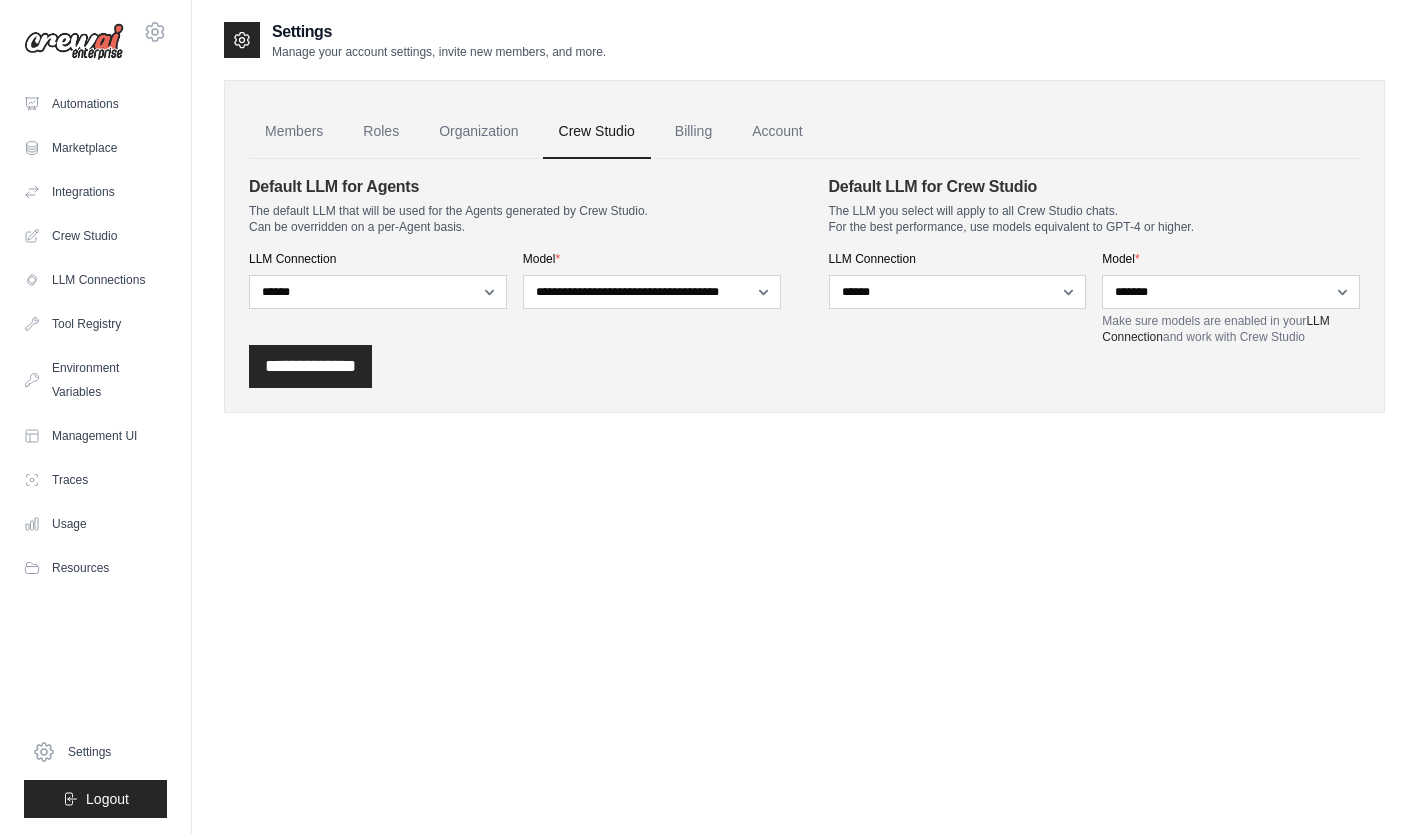 click on "**********" at bounding box center (310, 366) 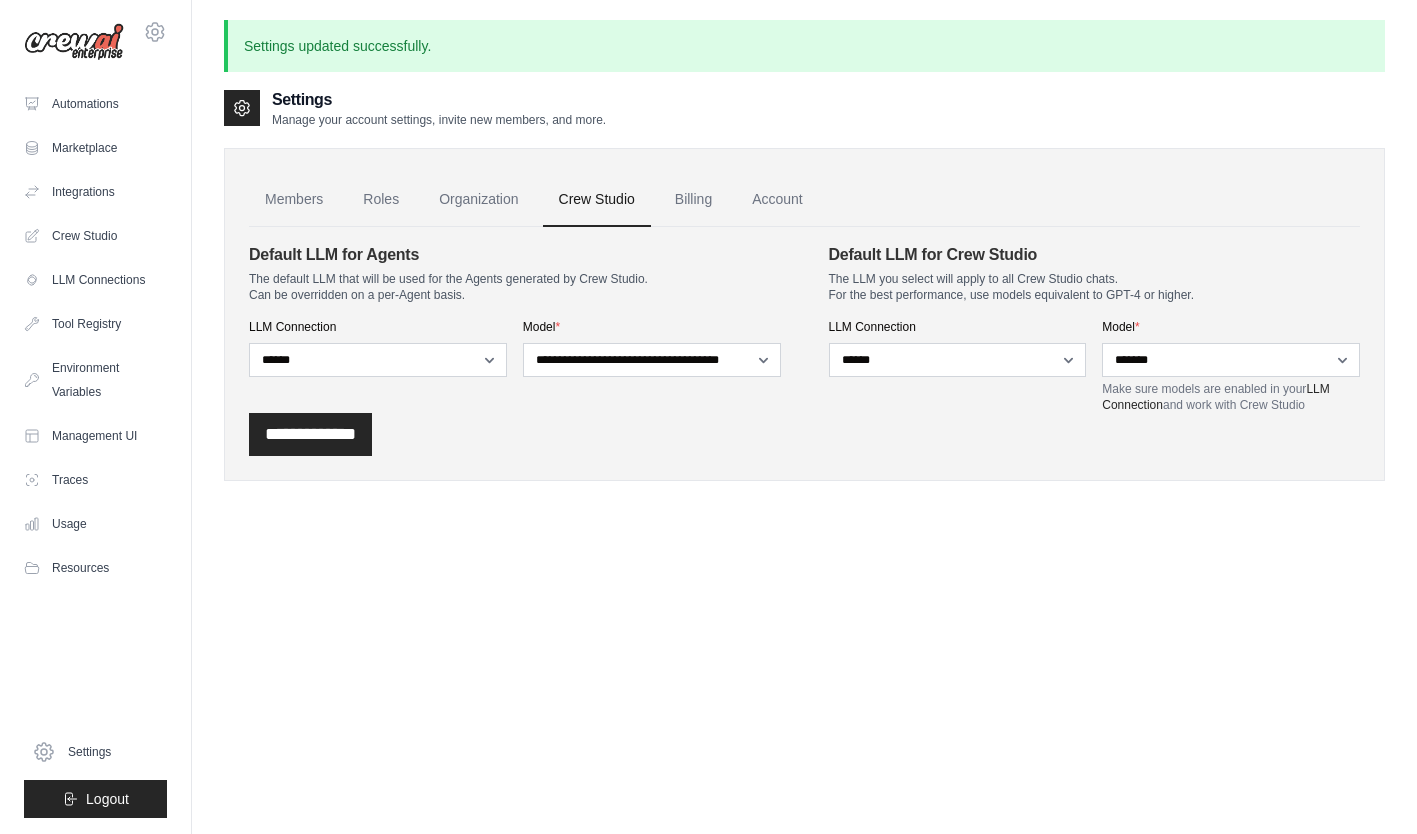 click on "Crew Studio" at bounding box center (95, 236) 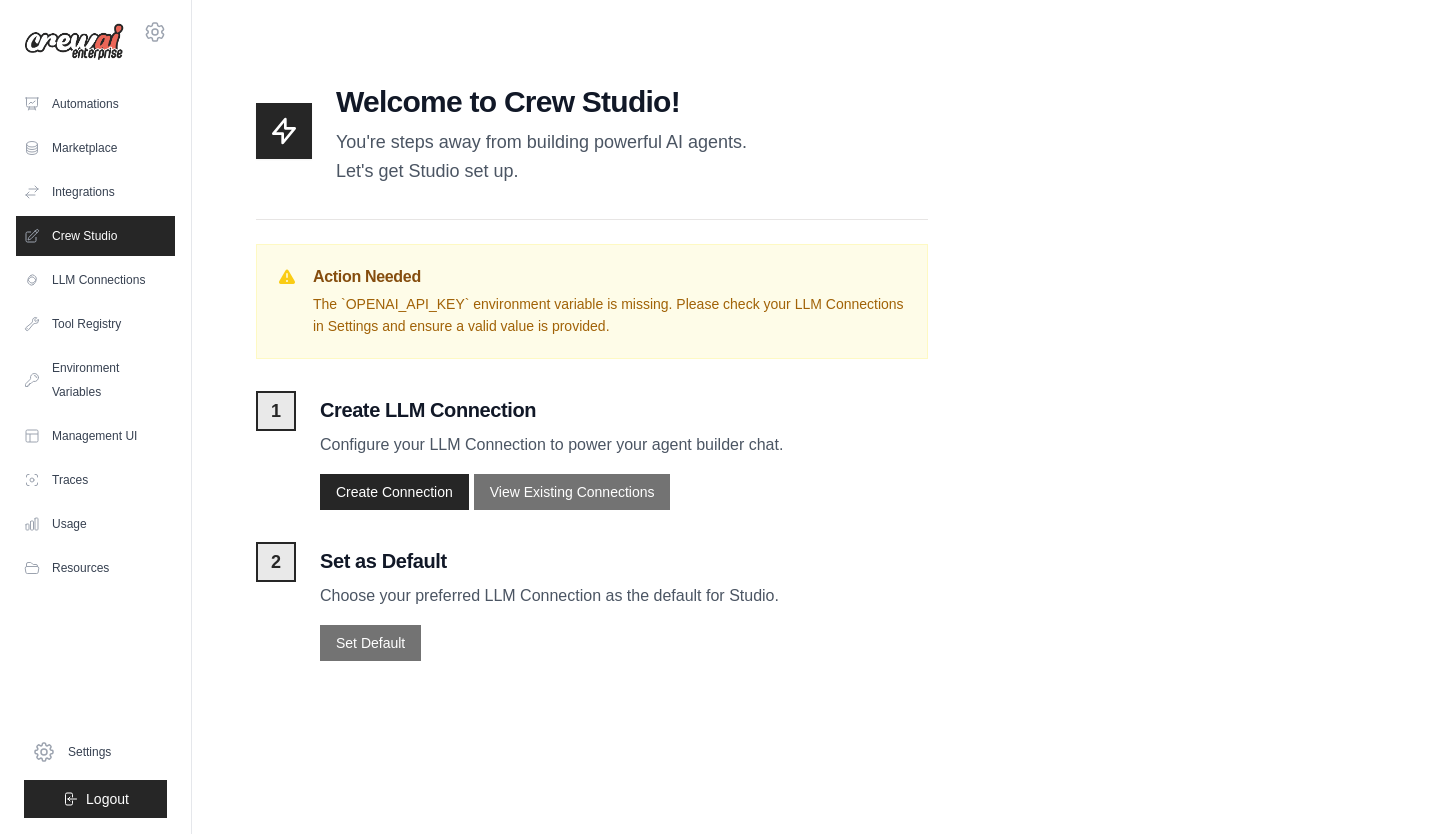 click on "Environment Variables" at bounding box center (95, 380) 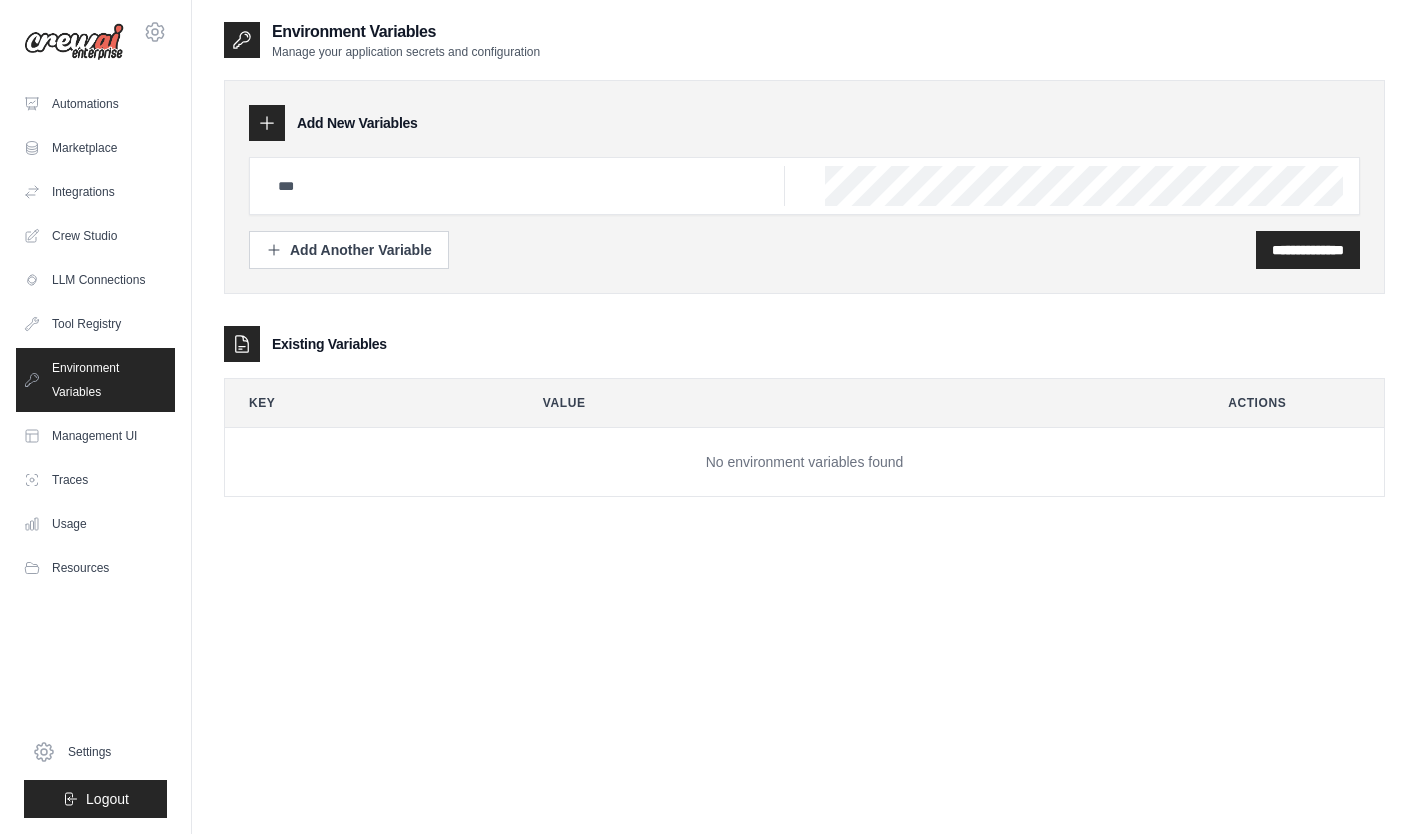 click on "Tool Registry" at bounding box center [95, 324] 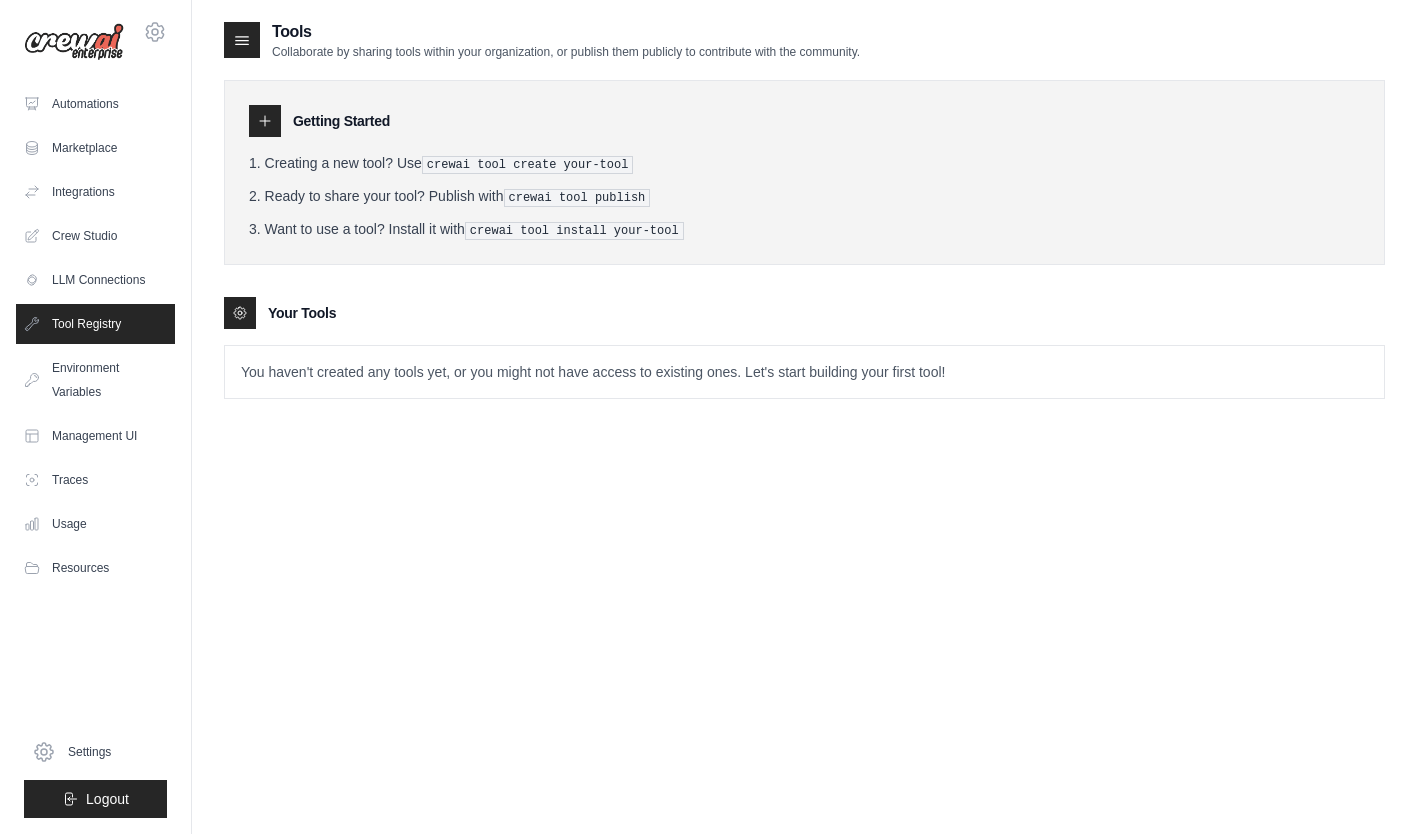 click on "LLM Connections" at bounding box center (95, 280) 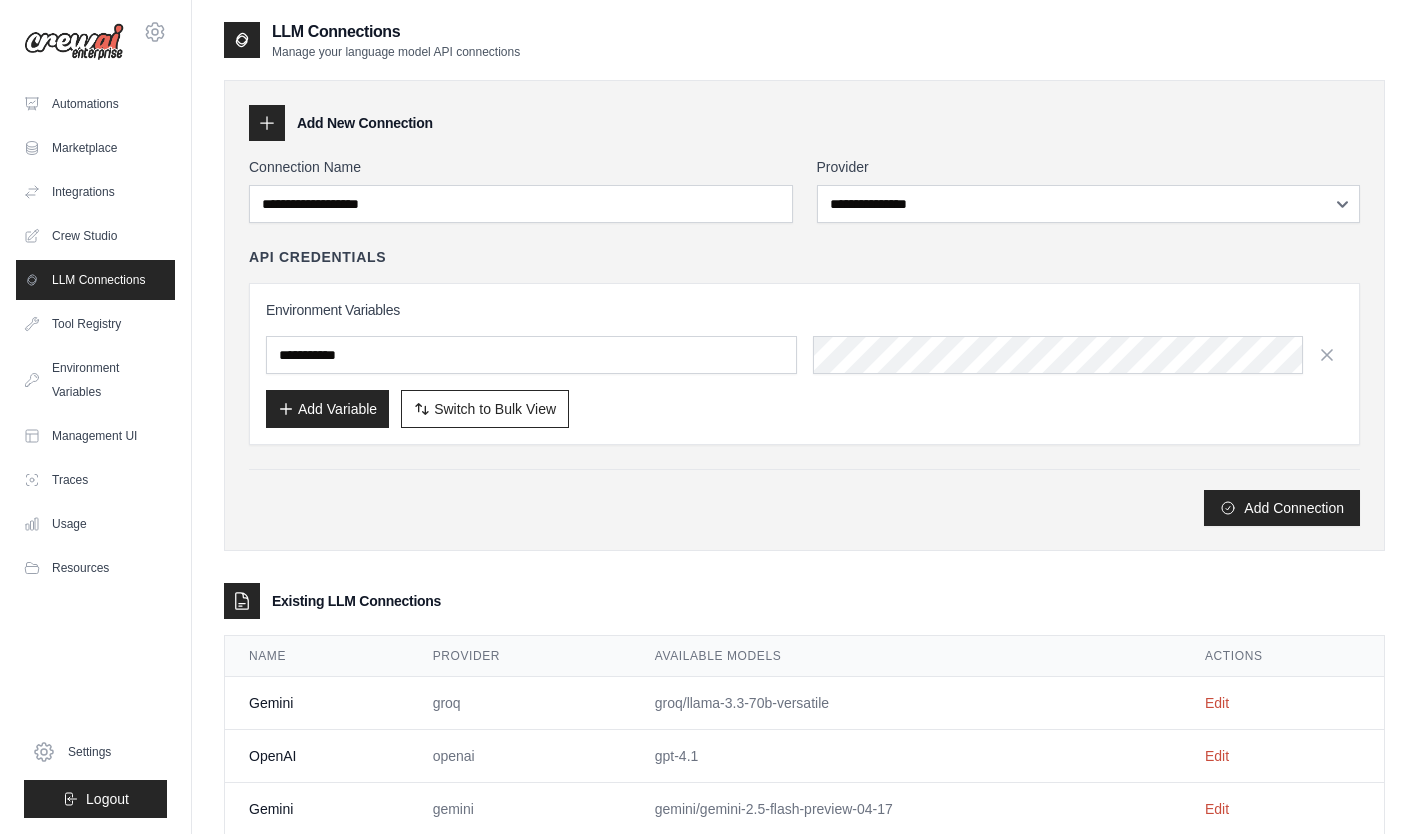 click on "Automations" at bounding box center (95, 104) 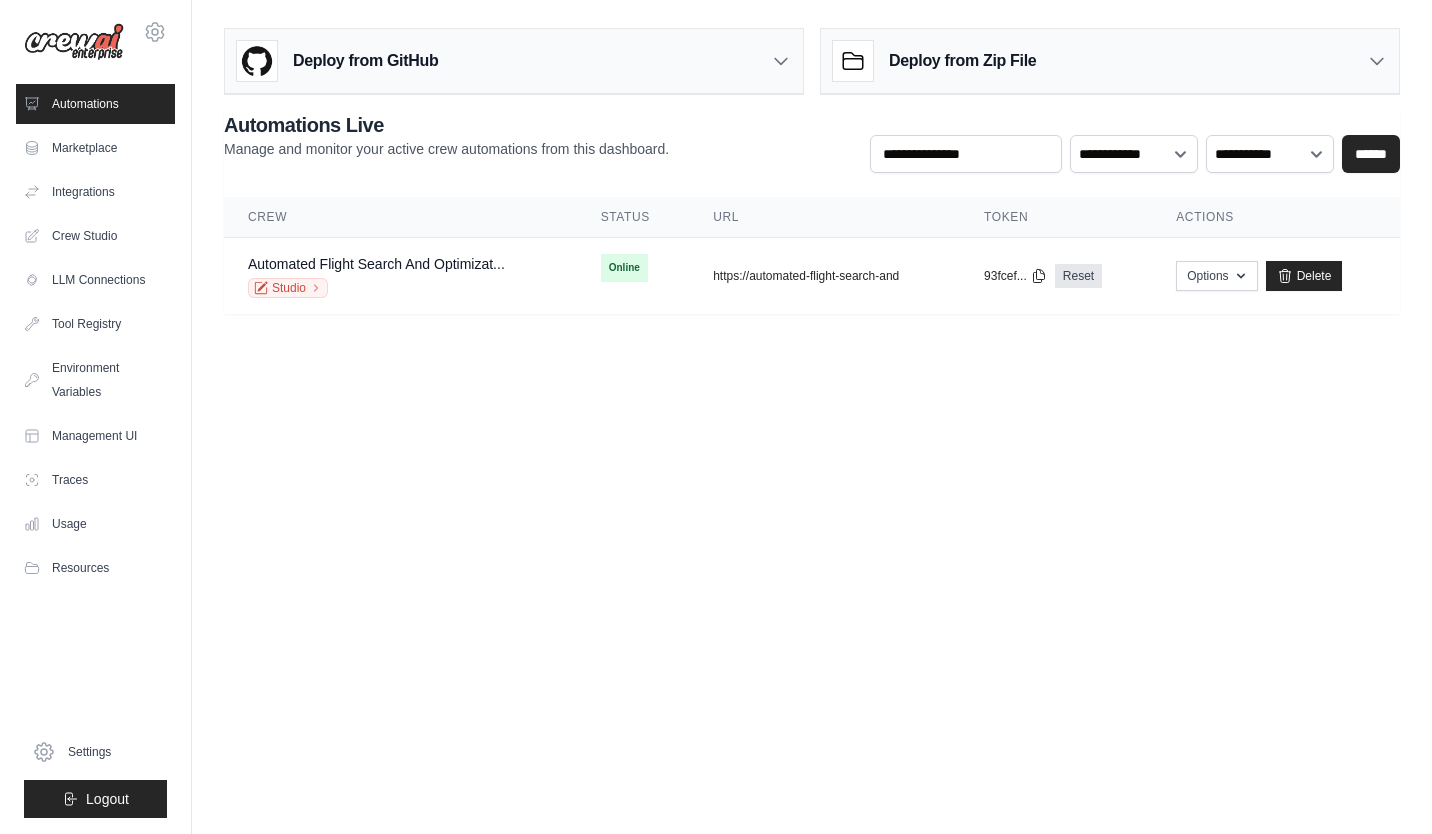 click on "Automated Flight Search And Optimizat...
Studio" at bounding box center (400, 276) 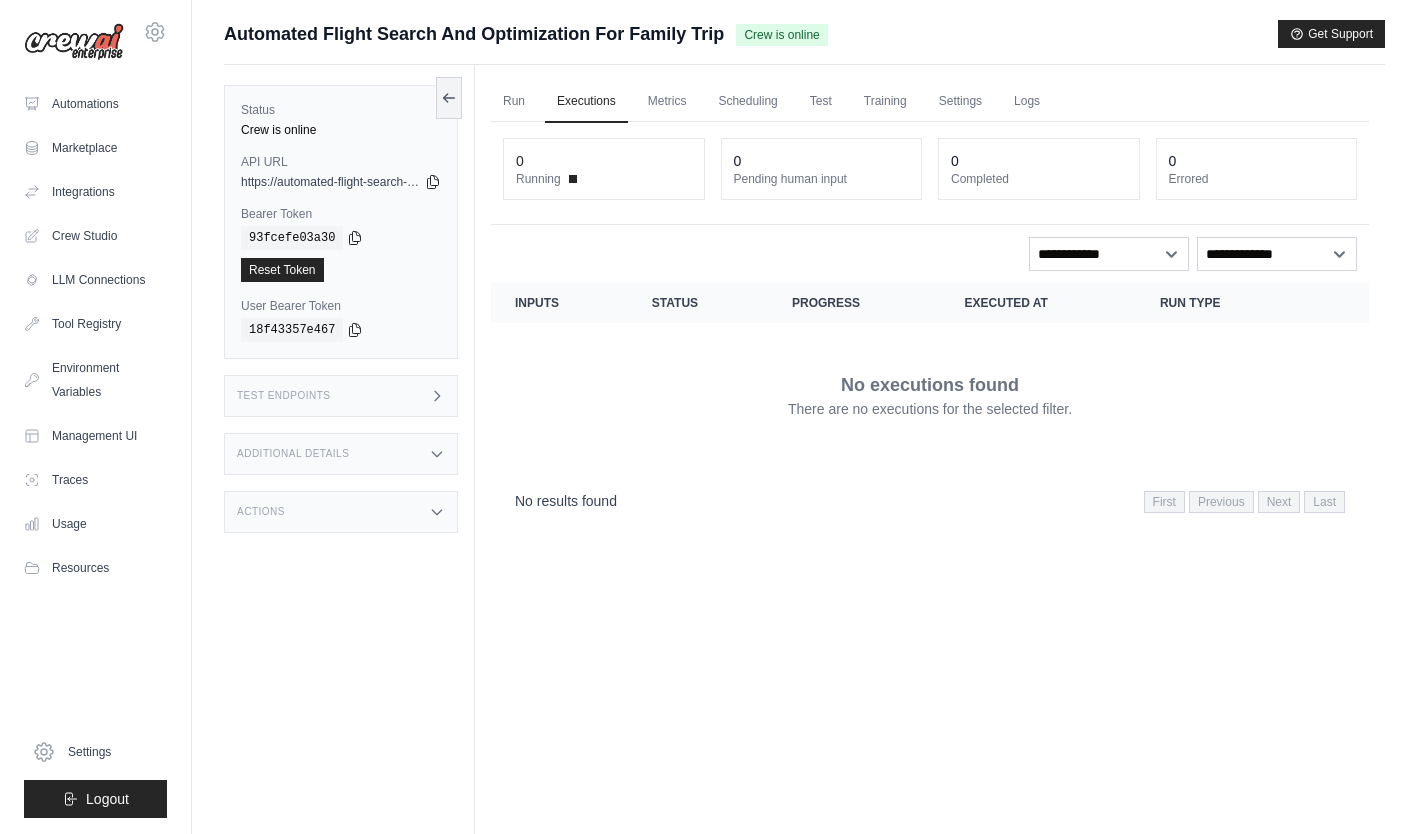 scroll, scrollTop: 0, scrollLeft: 0, axis: both 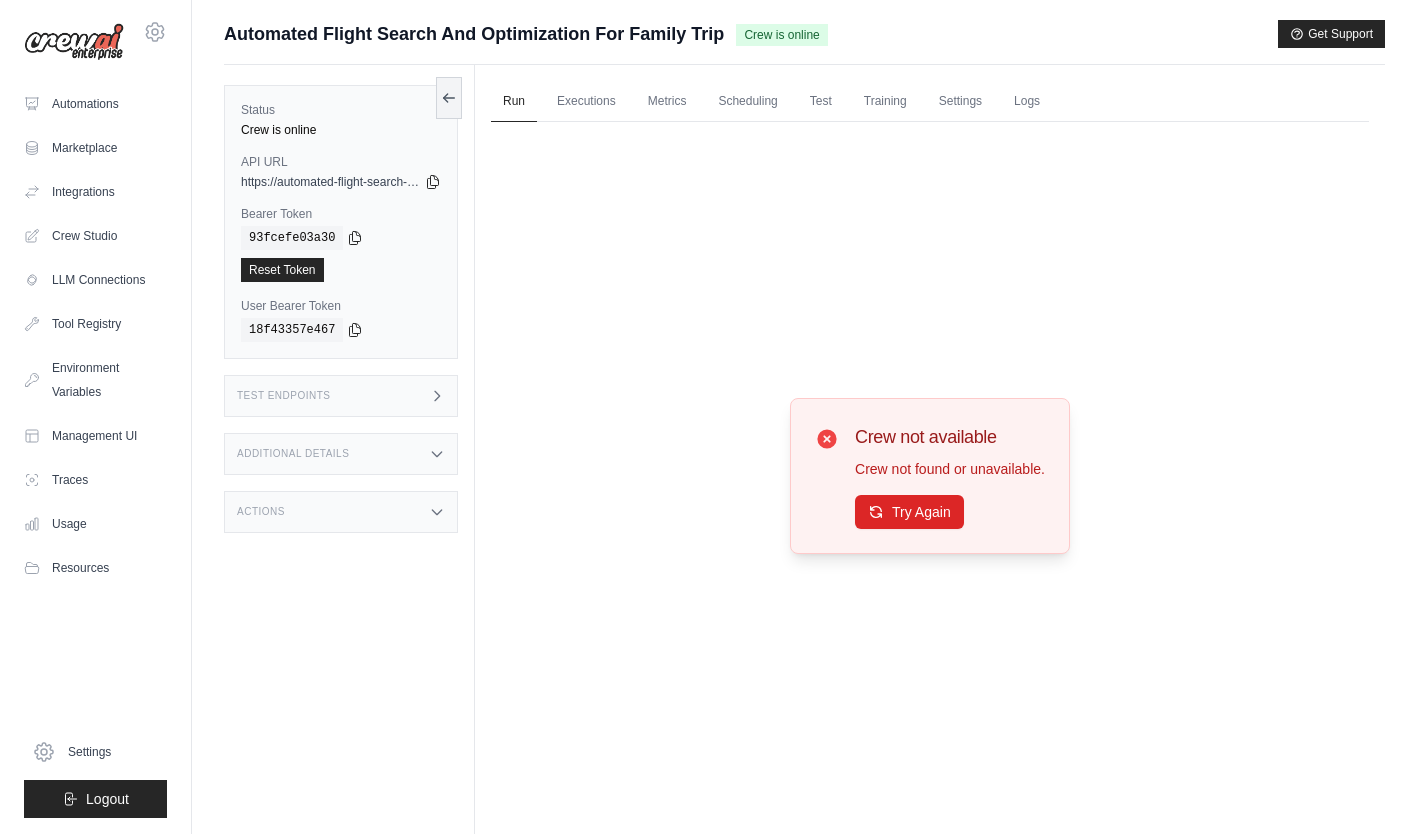 click on "Metrics" at bounding box center (667, 102) 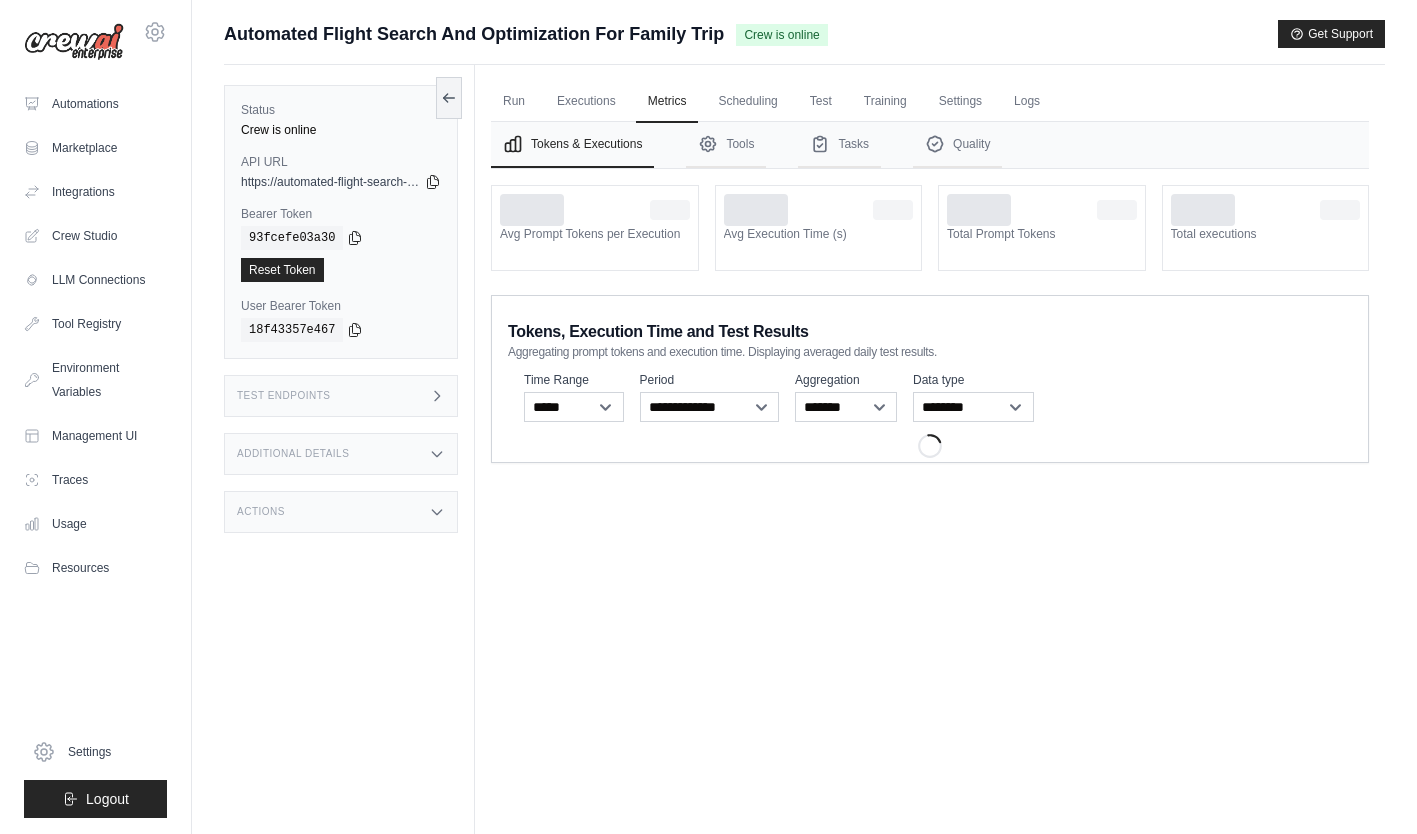 click on "Scheduling" at bounding box center [747, 102] 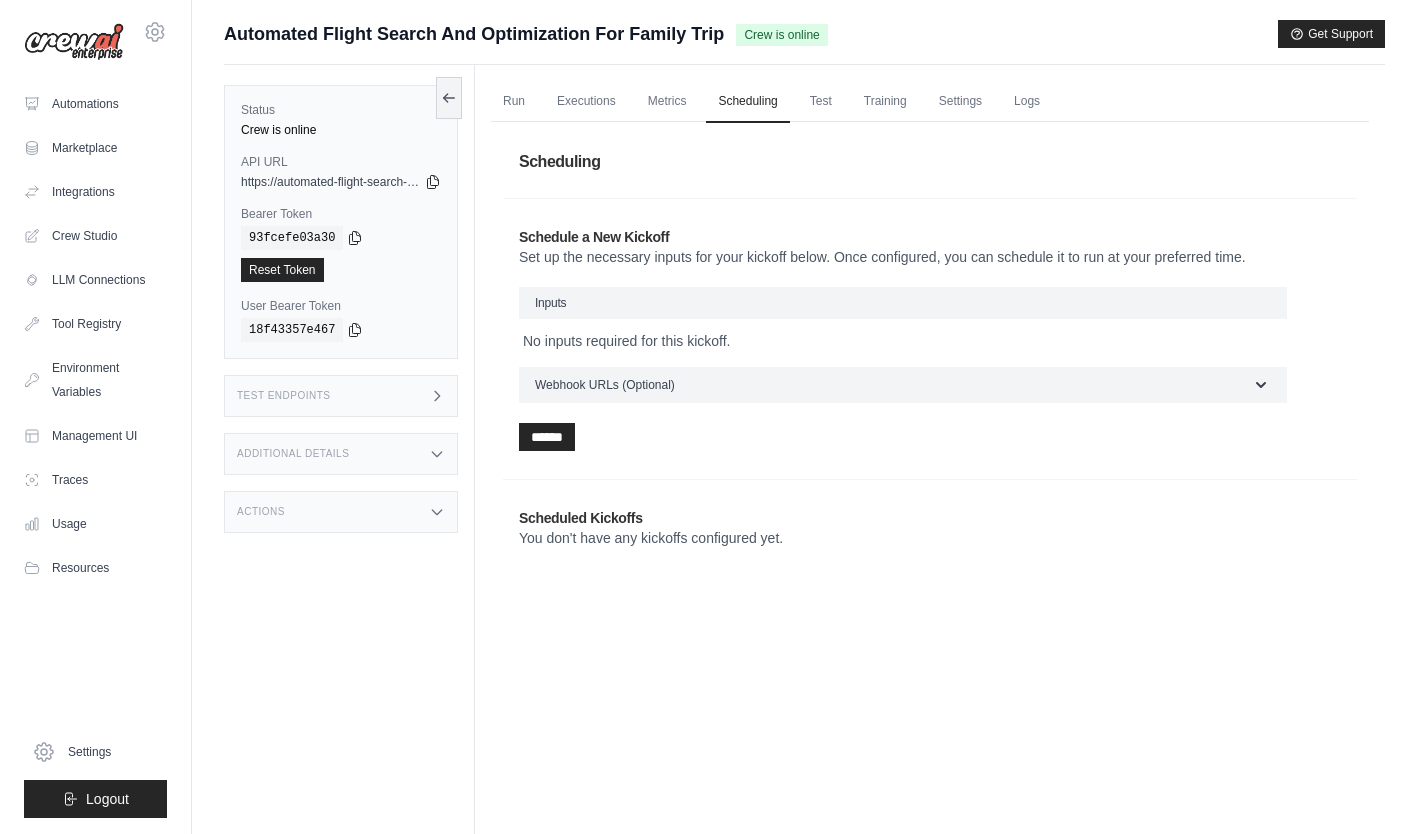 click on "Metrics" at bounding box center (667, 102) 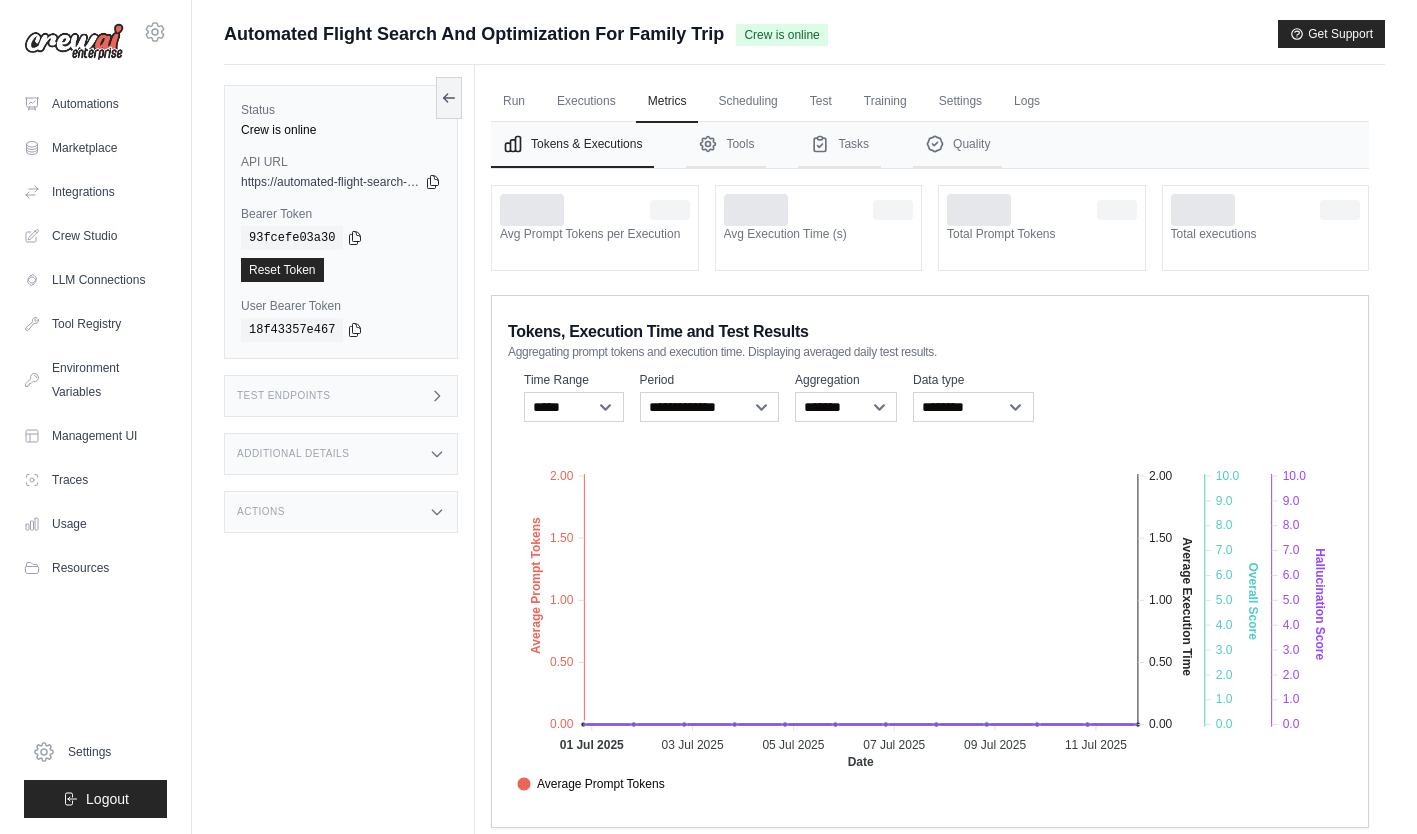 click on "Test" at bounding box center (821, 102) 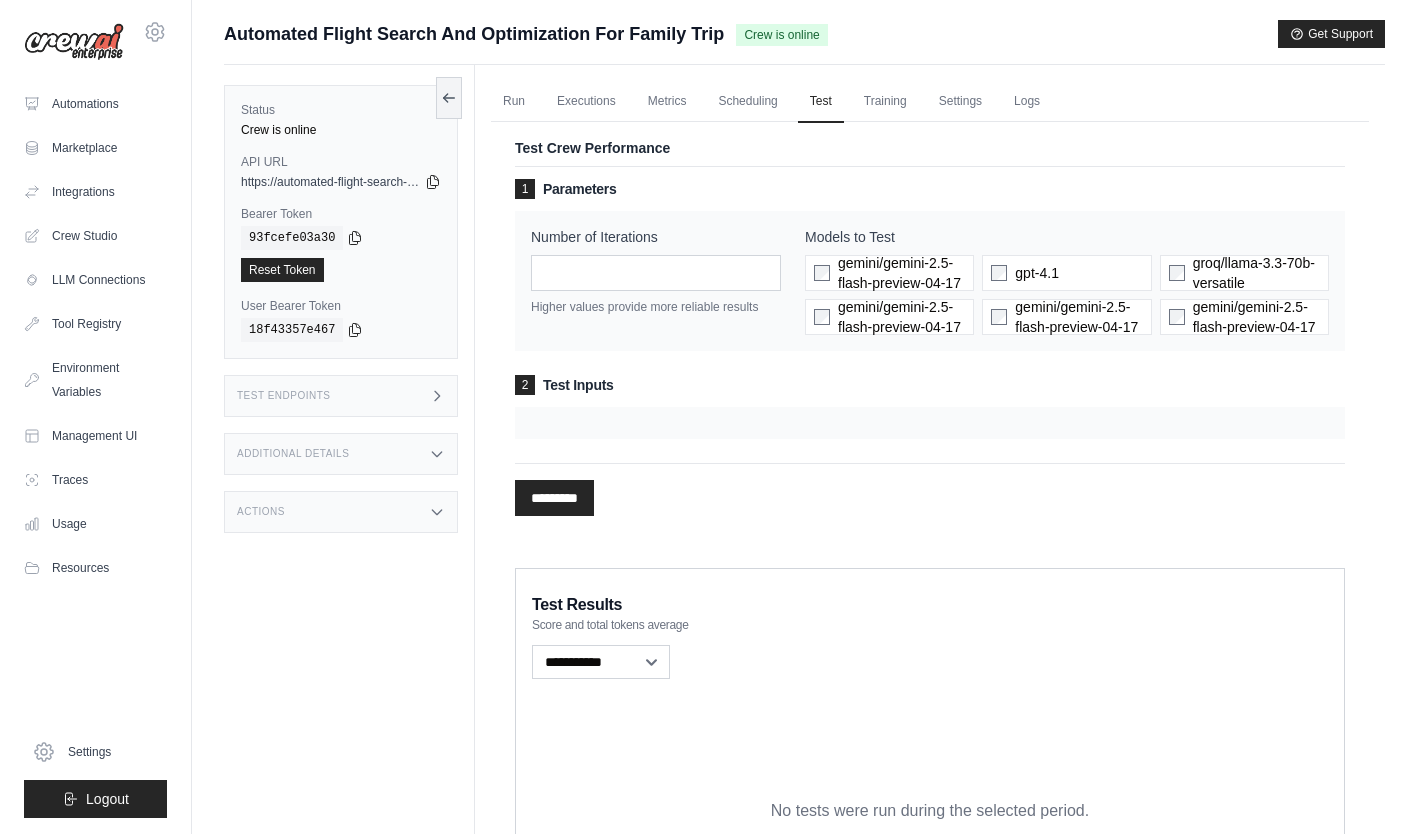 click on "Training" at bounding box center [885, 102] 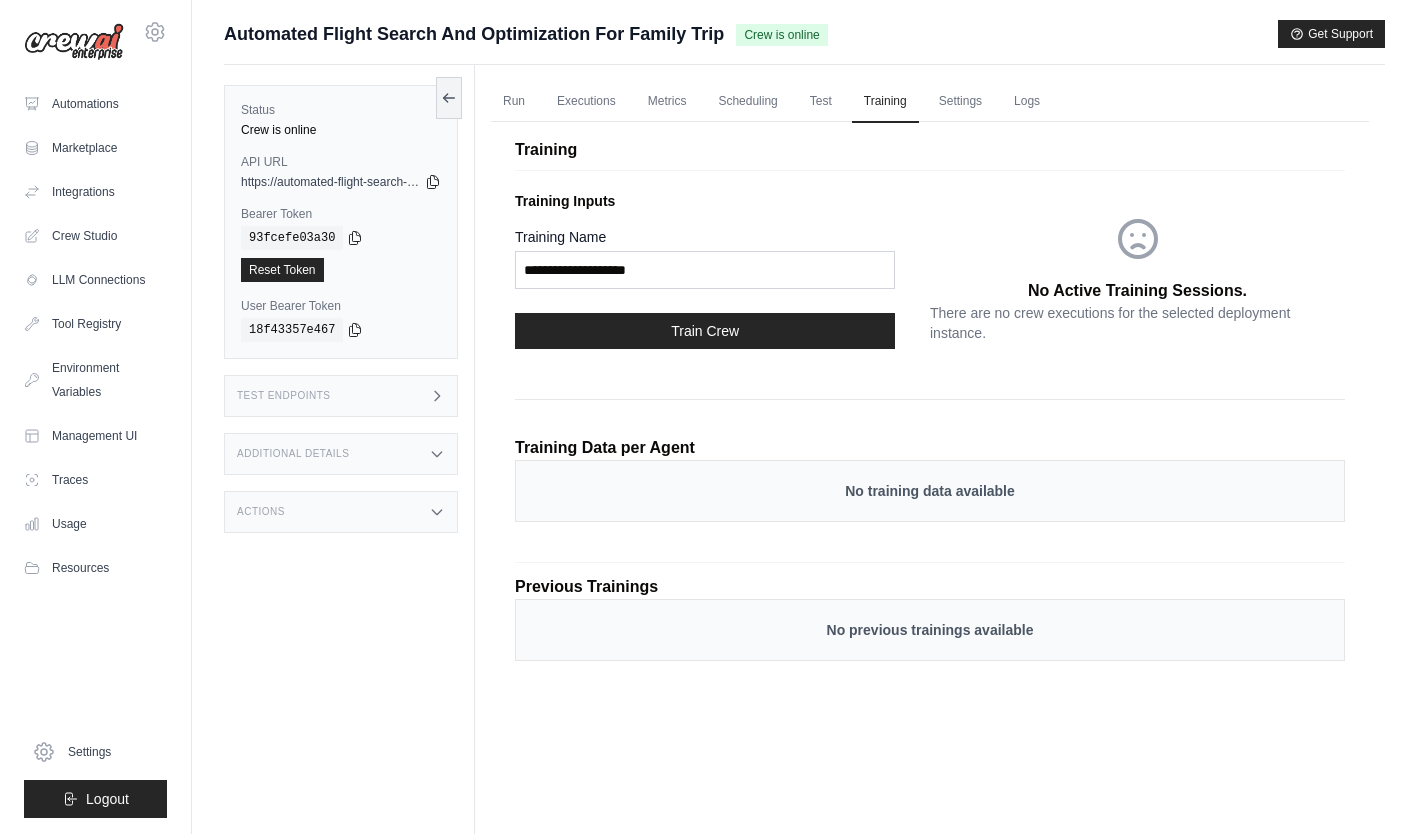 click on "Settings" at bounding box center (960, 102) 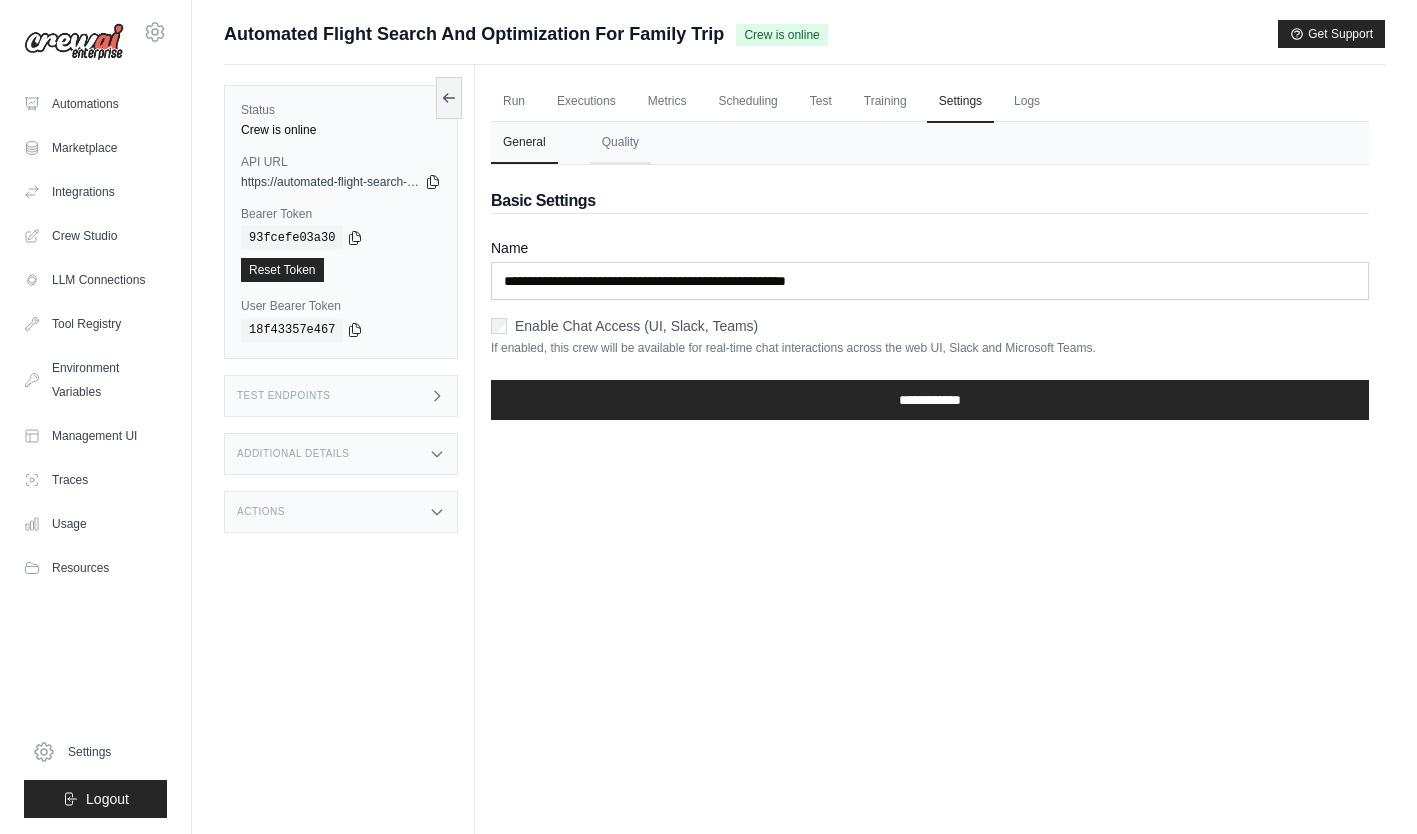 click on "Logs" at bounding box center [1027, 102] 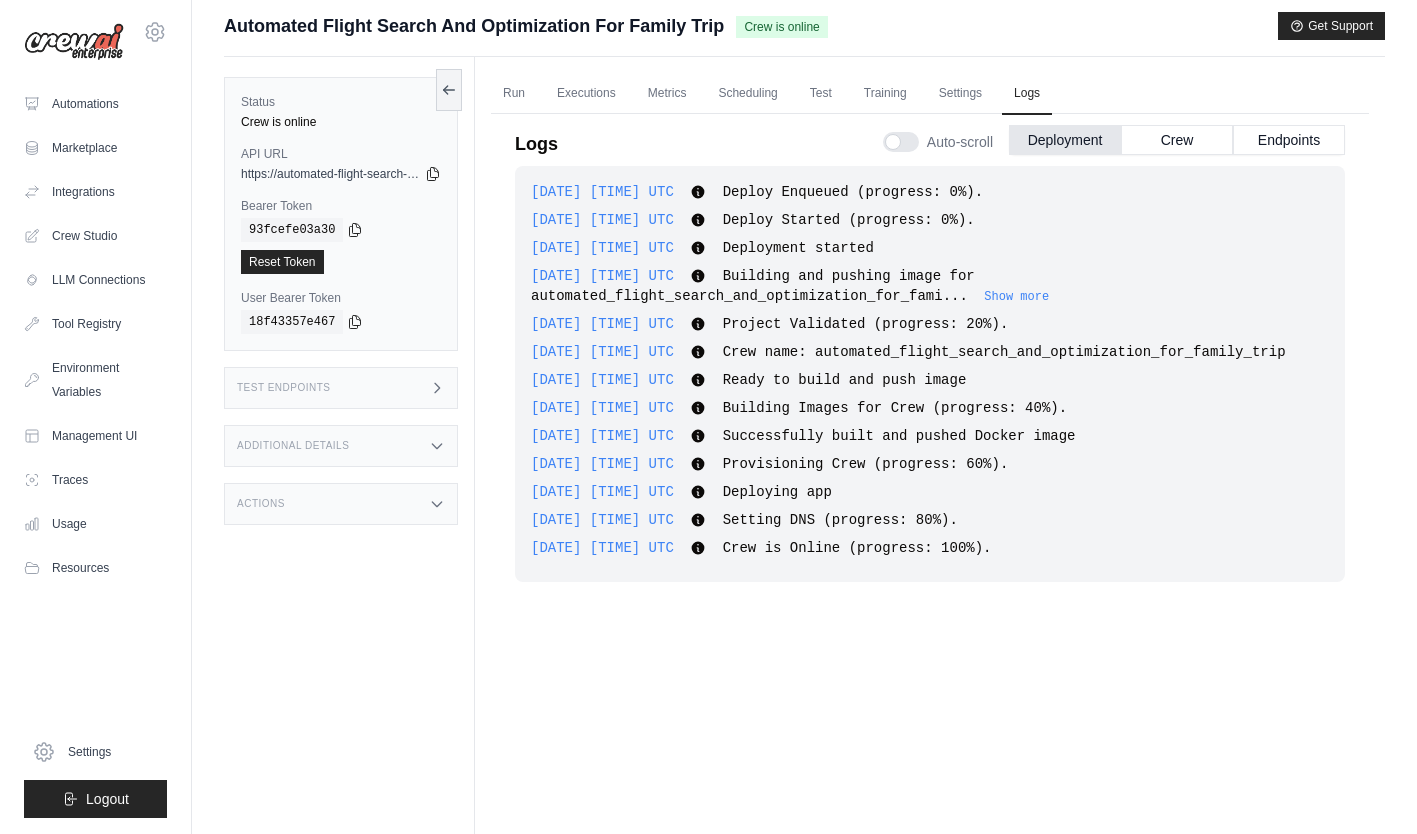 scroll, scrollTop: 9, scrollLeft: 0, axis: vertical 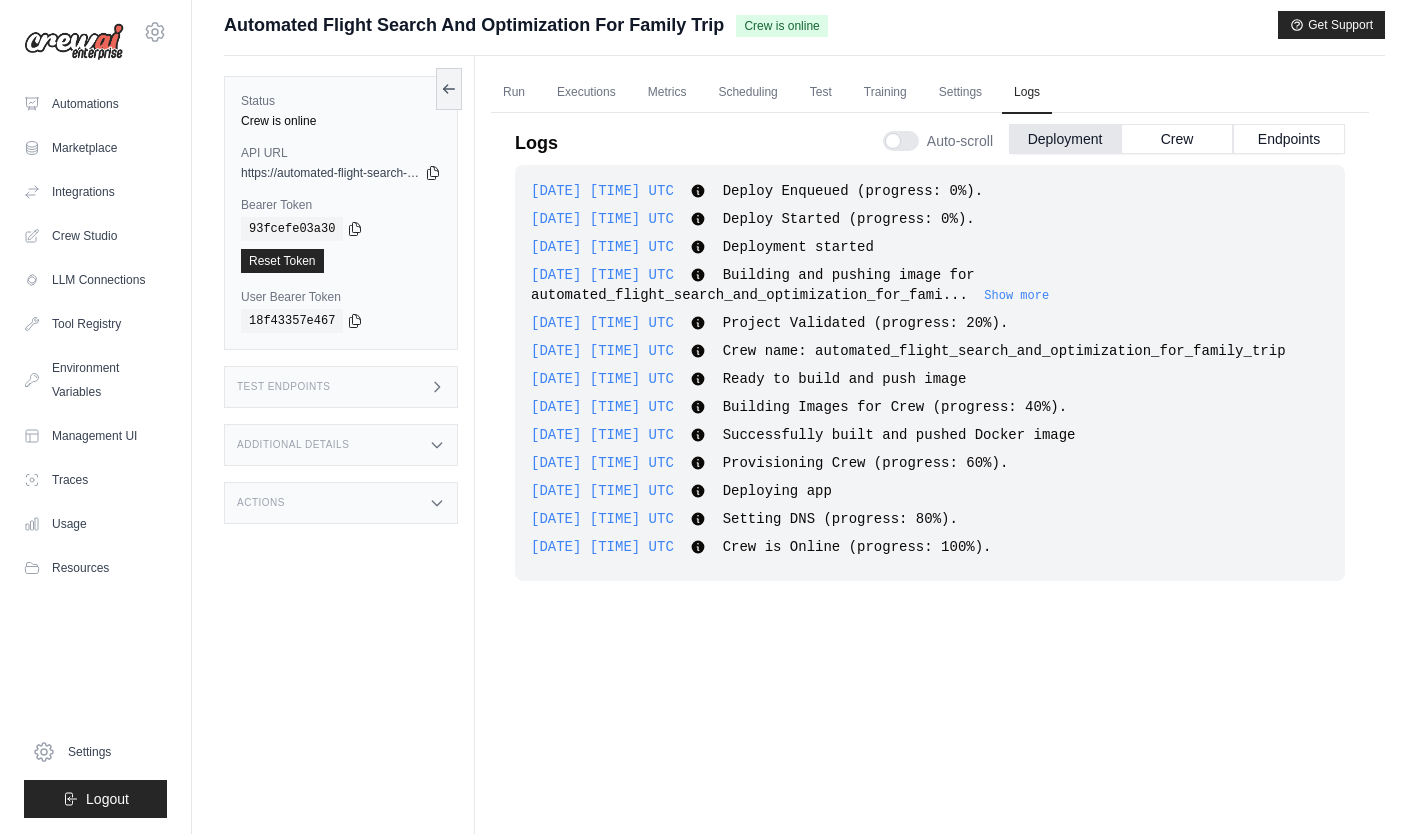 click on "Crew" at bounding box center (1177, 139) 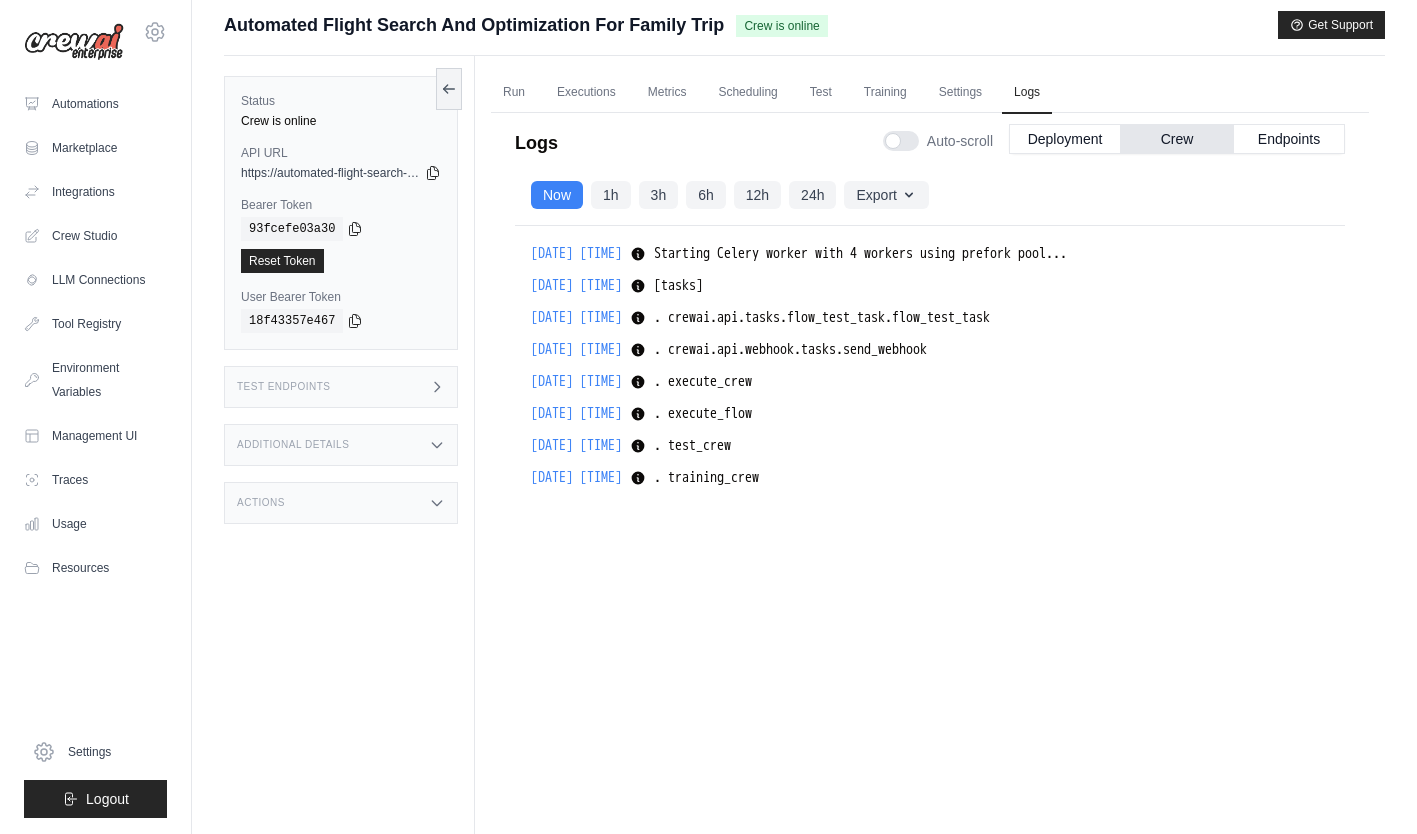 click on "Run" at bounding box center (514, 93) 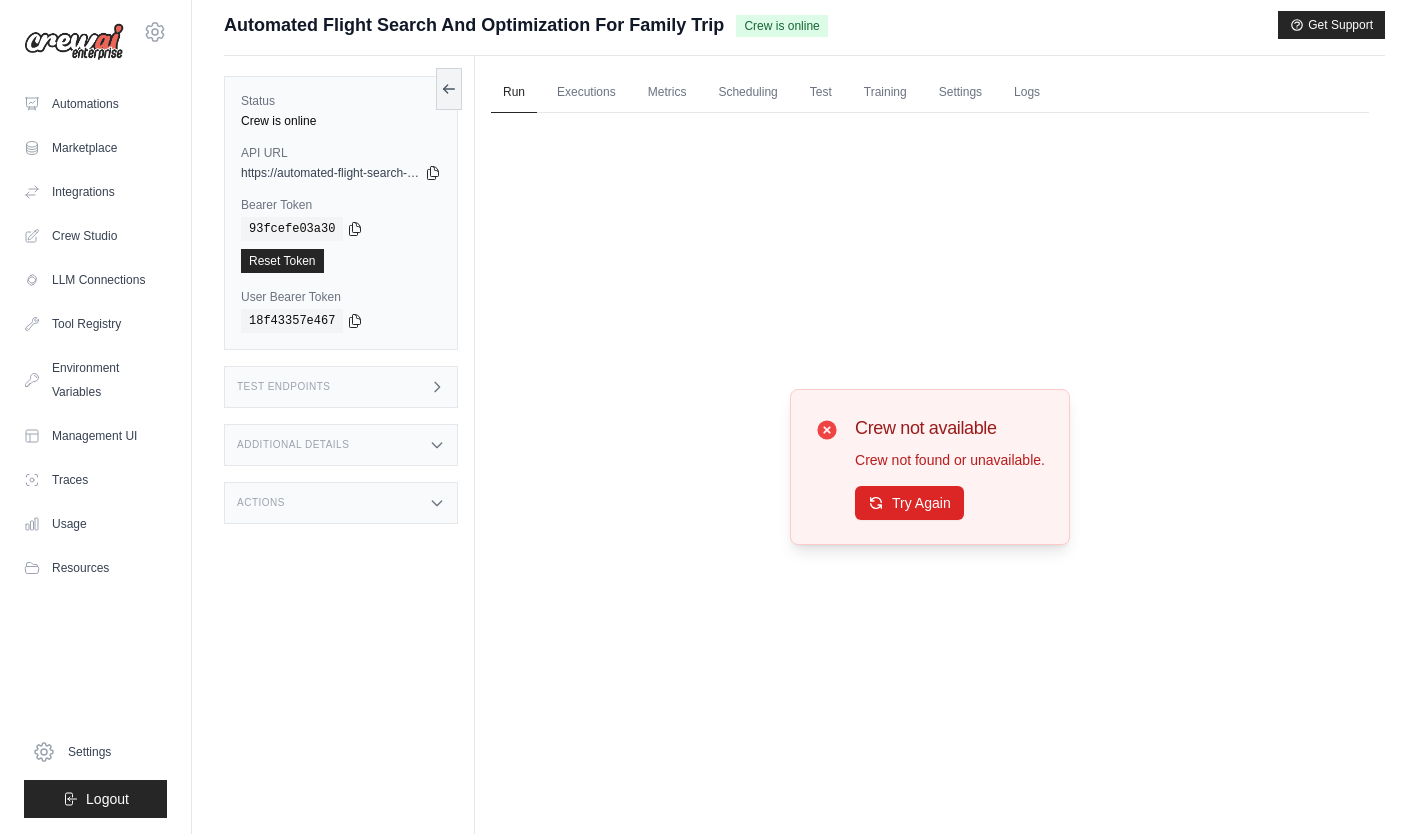 click on "Logs" at bounding box center (1027, 93) 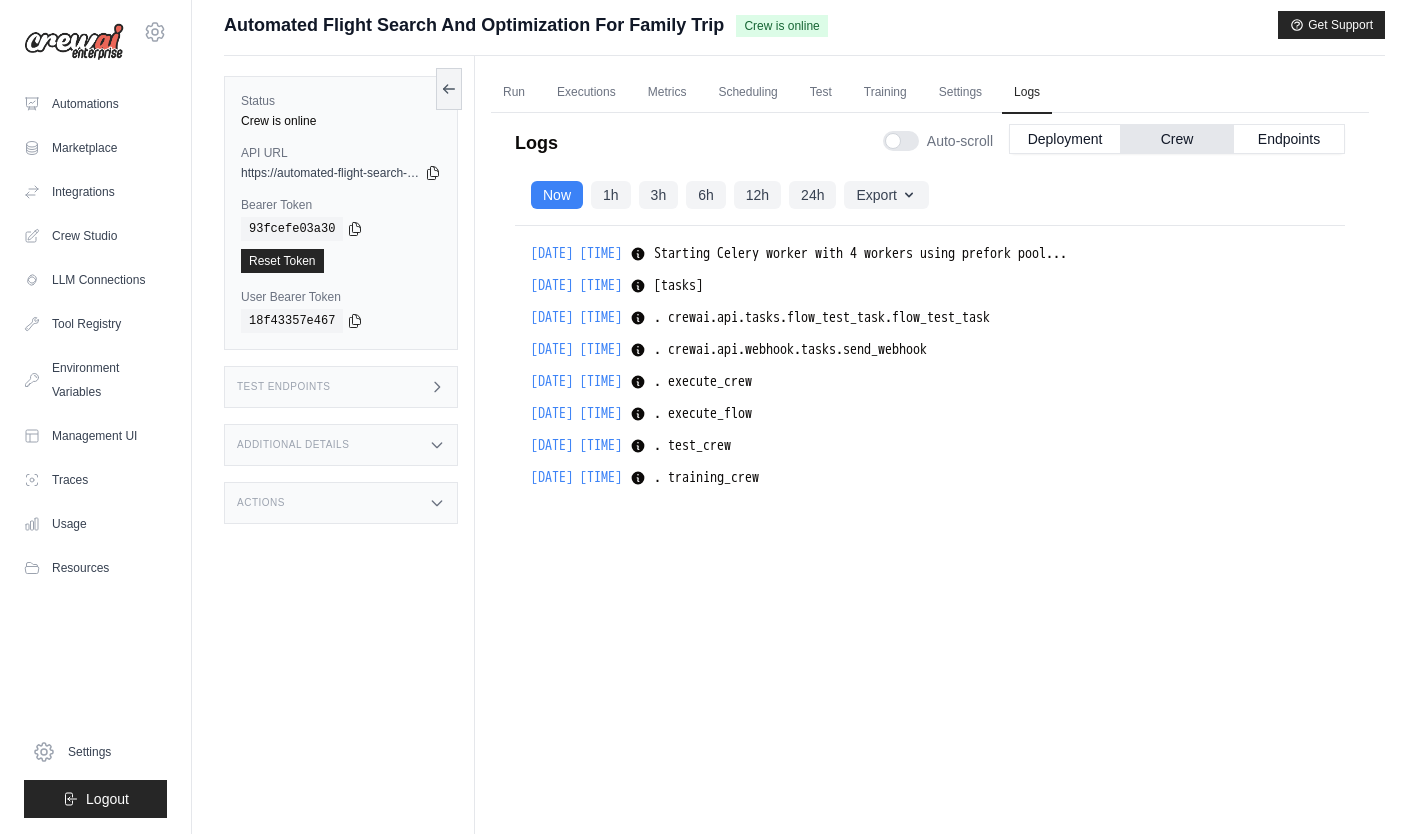 click on "Settings" at bounding box center [960, 93] 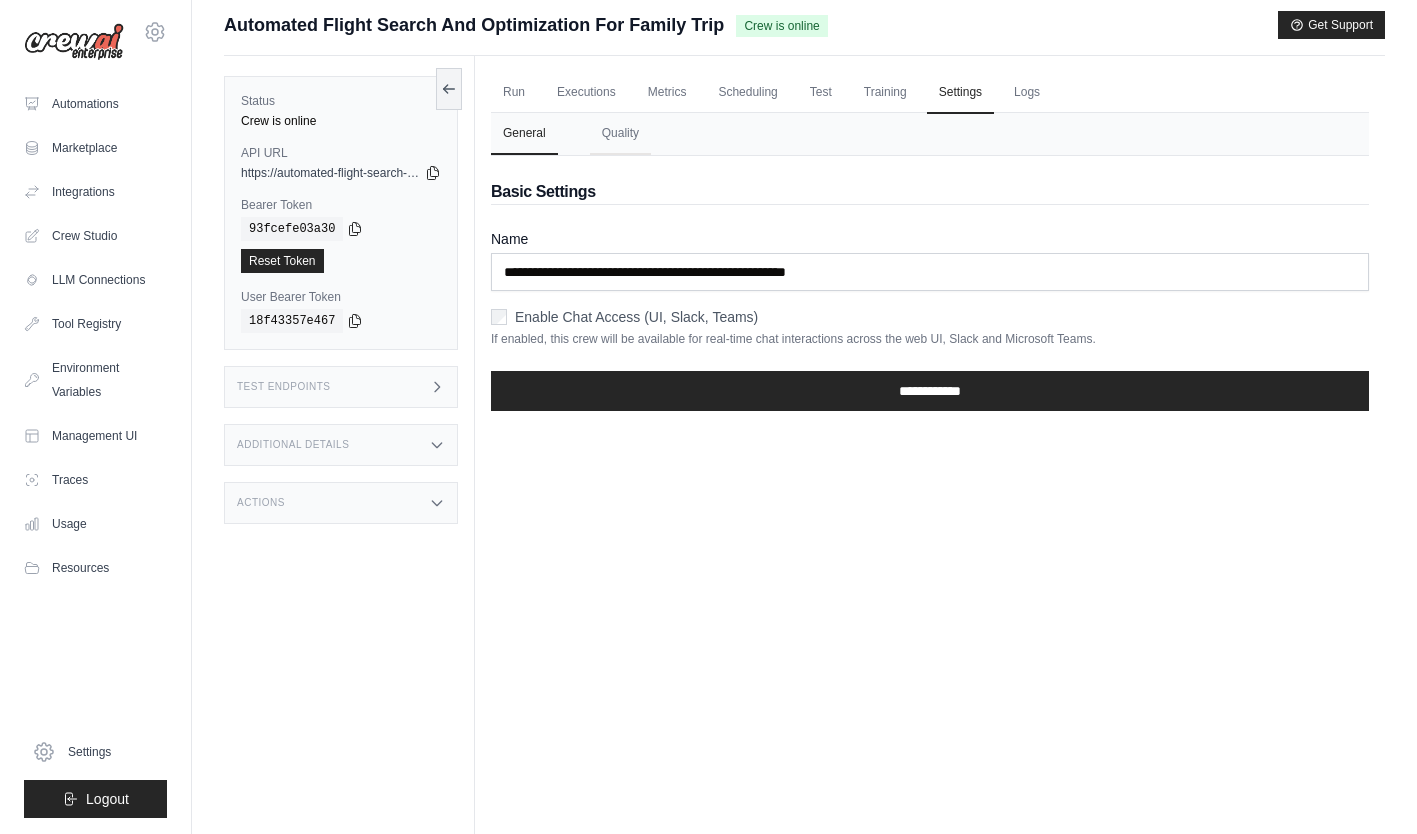 click on "Training" at bounding box center [885, 93] 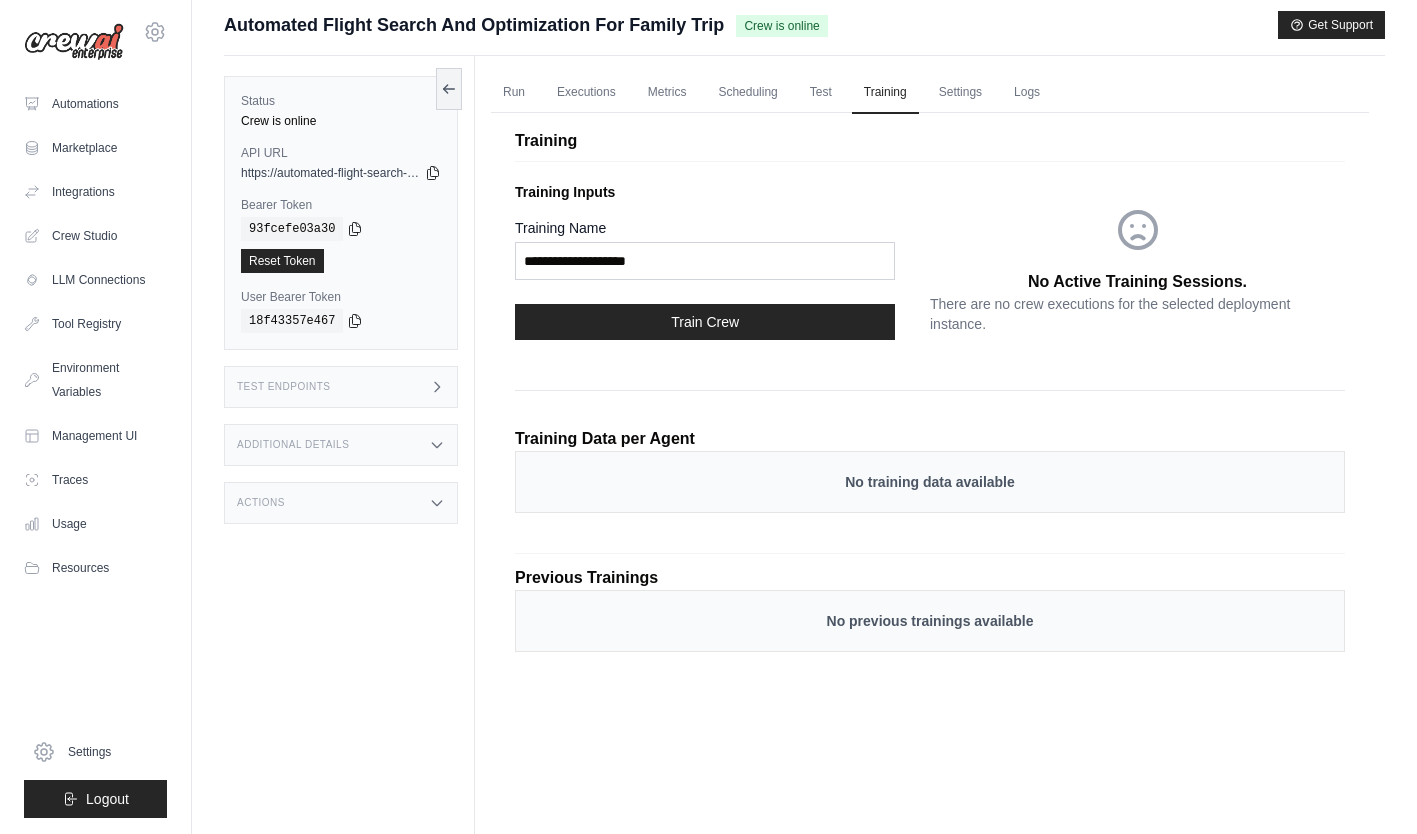 click on "Test" at bounding box center (821, 93) 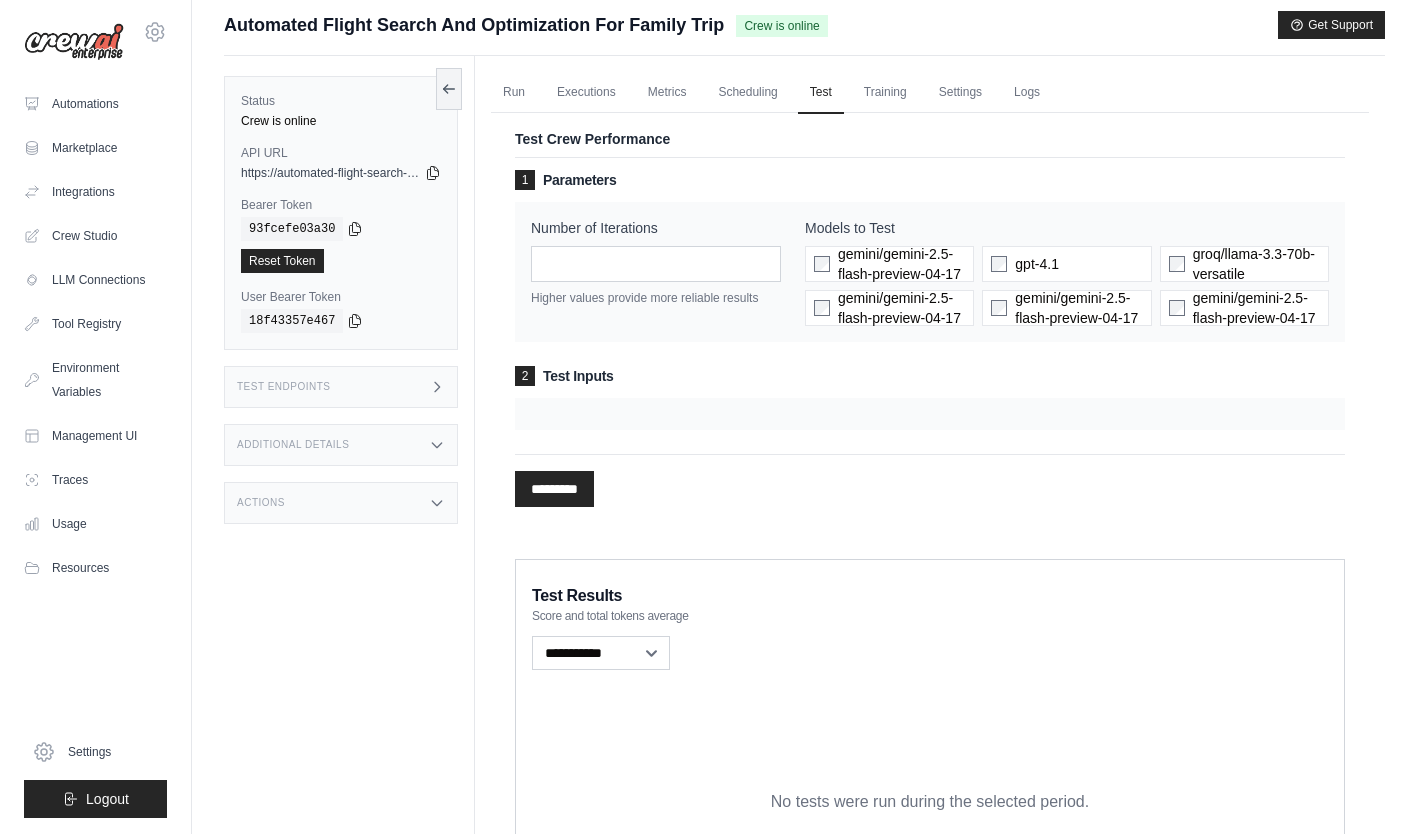 click on "Scheduling" at bounding box center (747, 93) 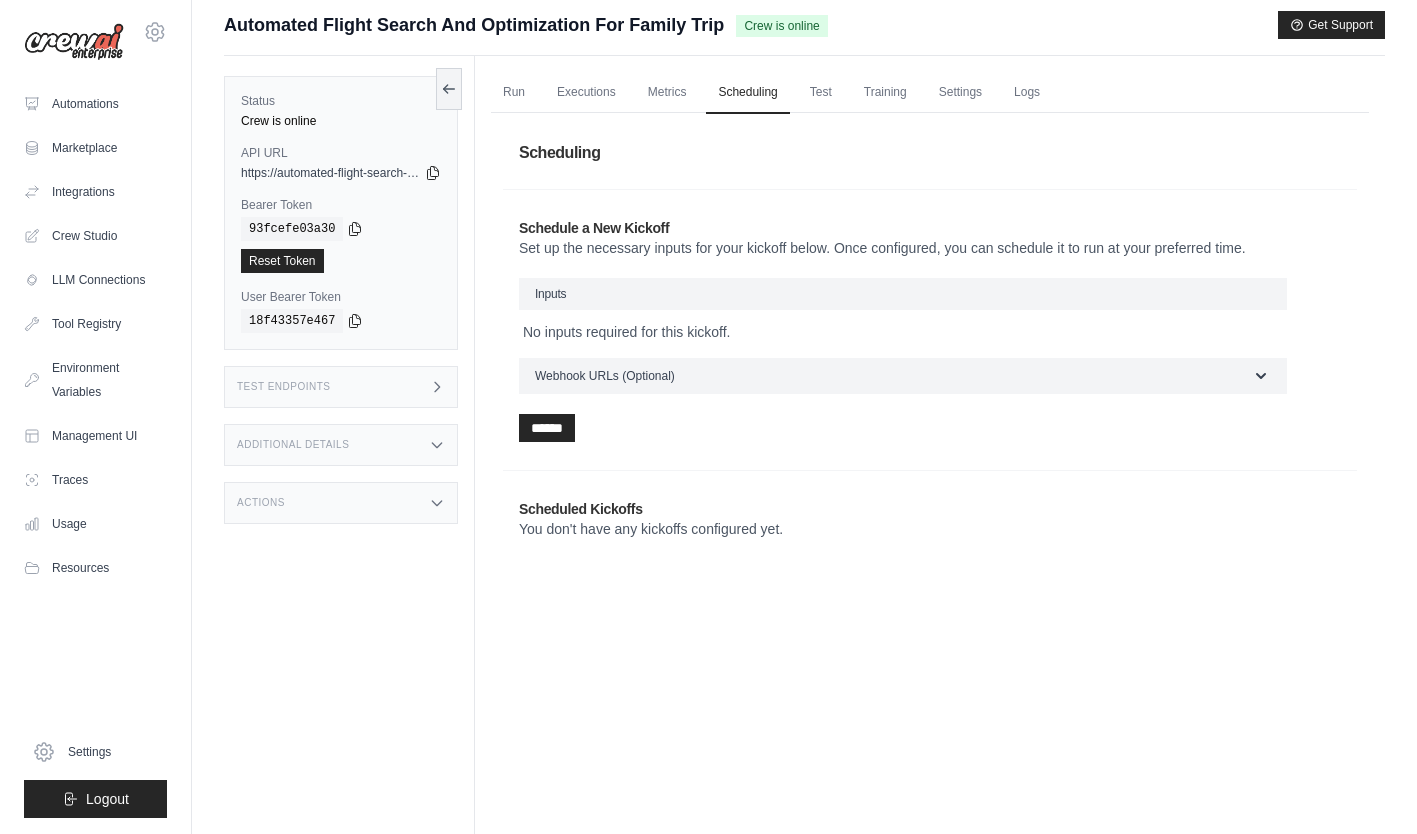 click on "Metrics" at bounding box center [667, 93] 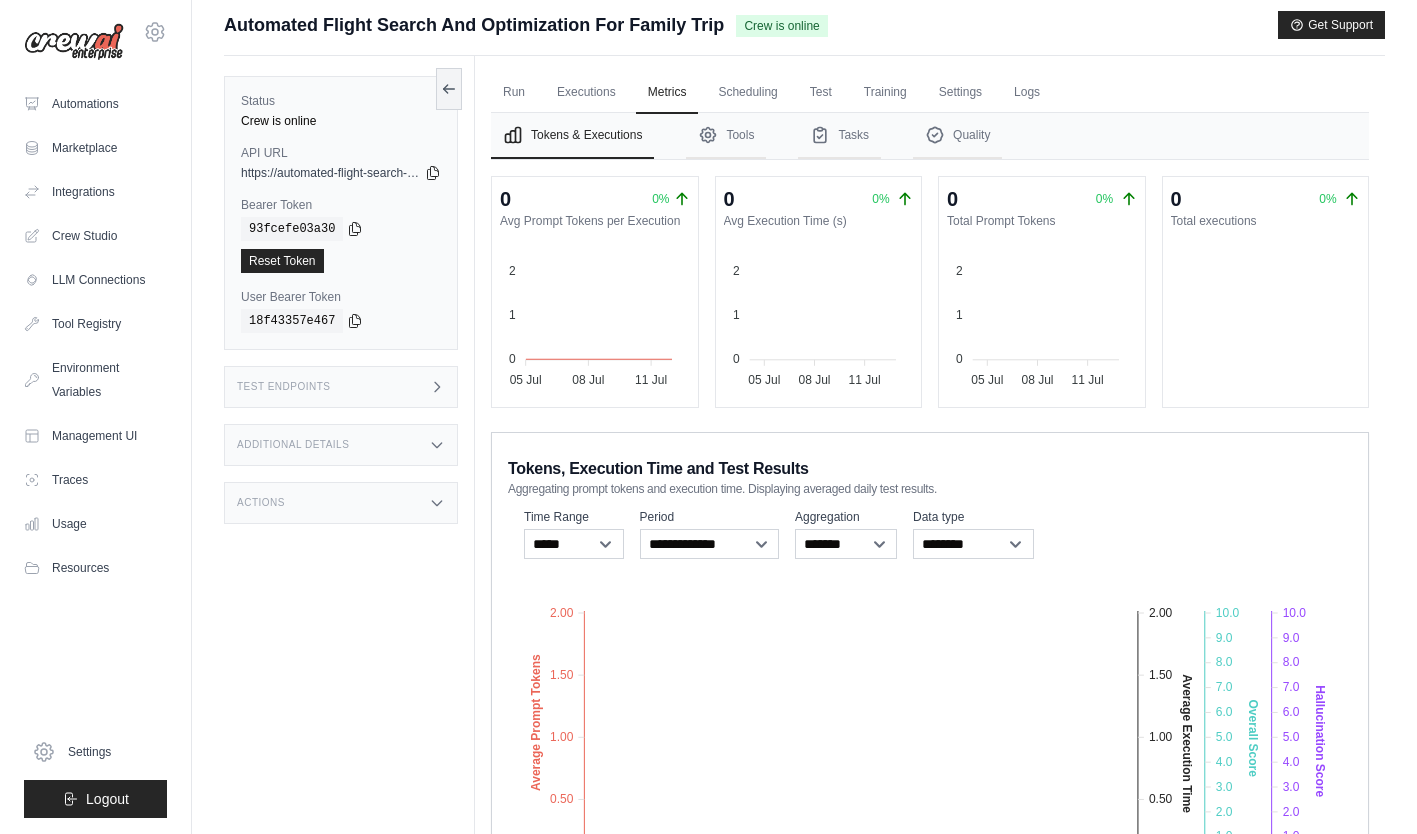 click on "Executions" at bounding box center (586, 93) 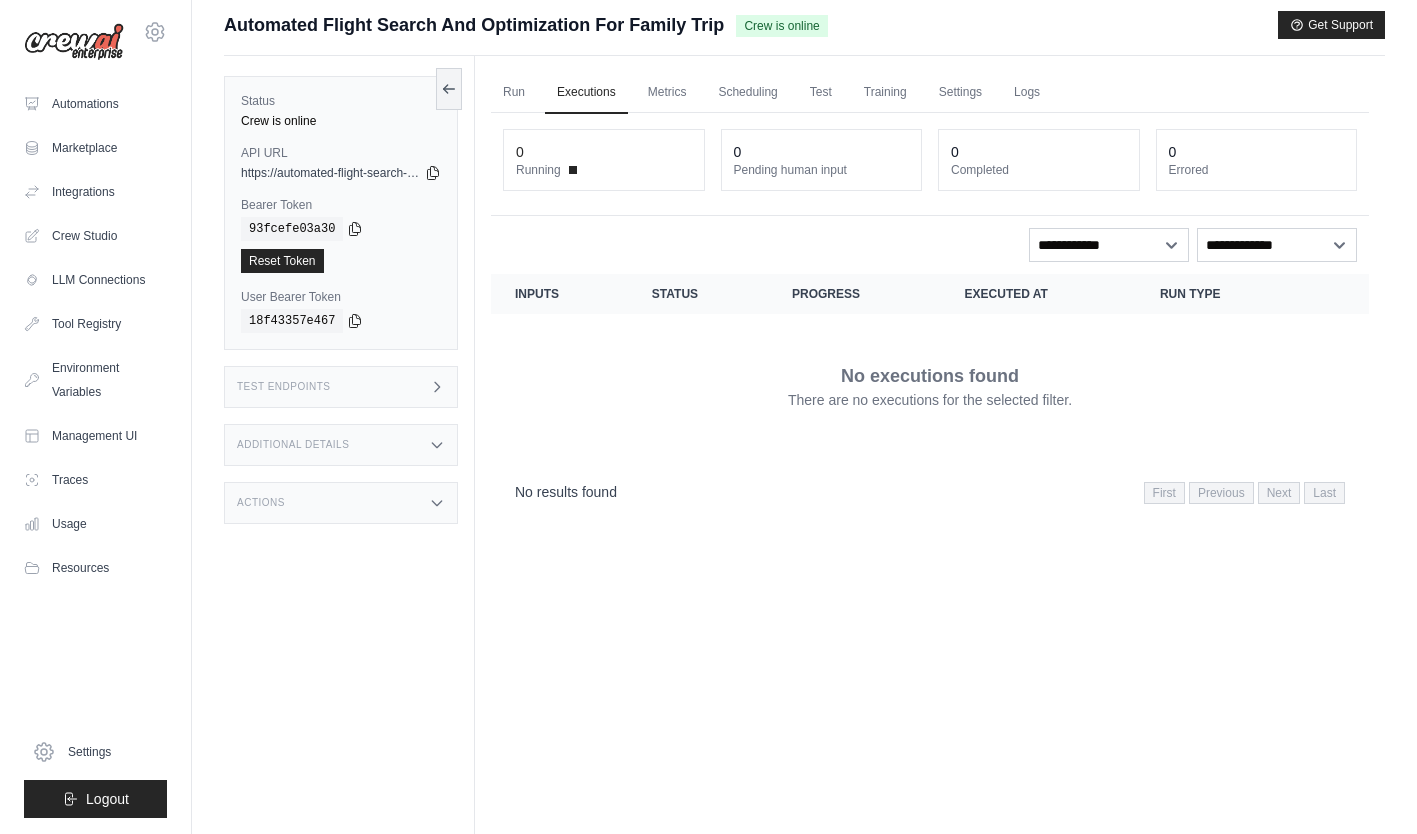 click on "Run" at bounding box center (514, 93) 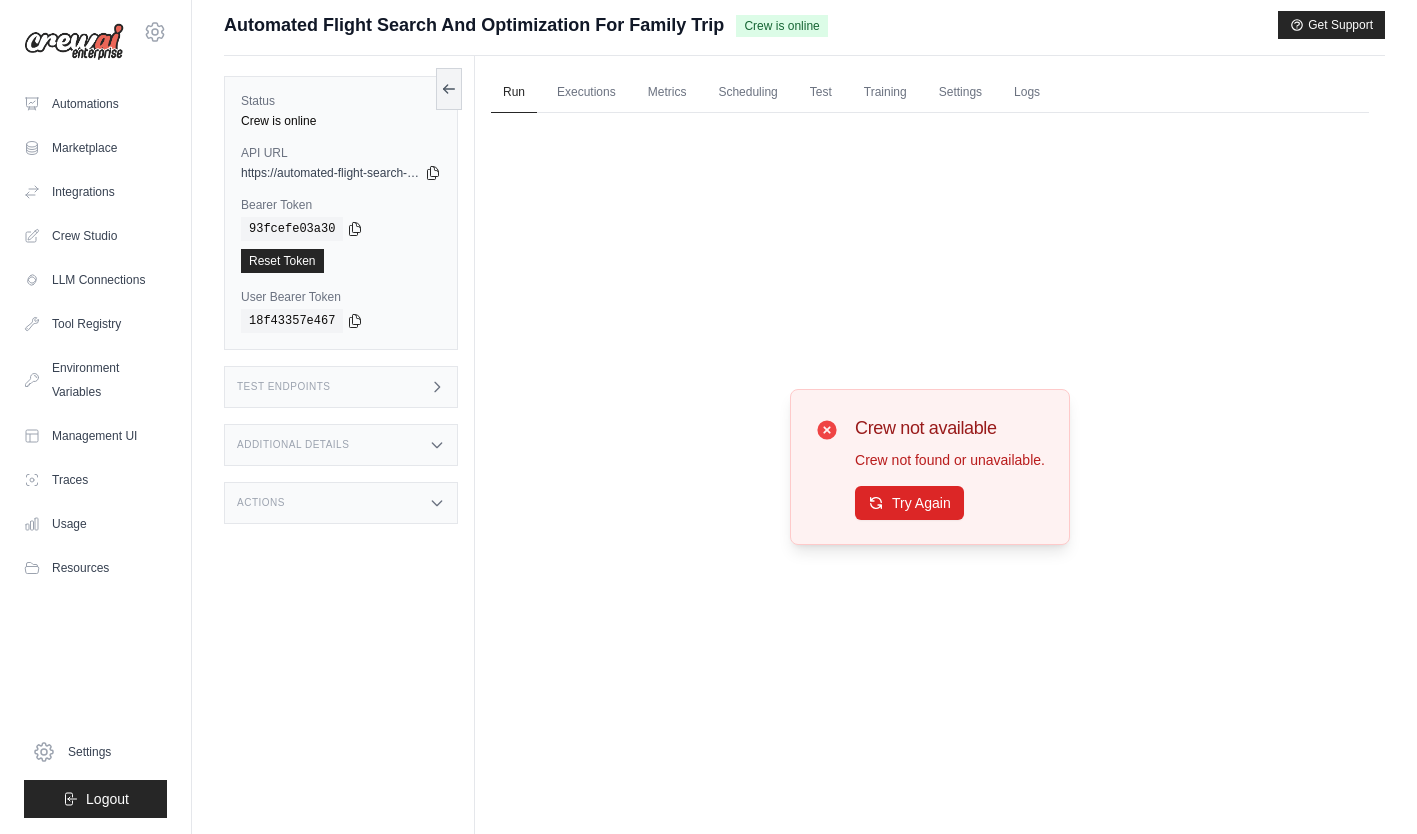 click 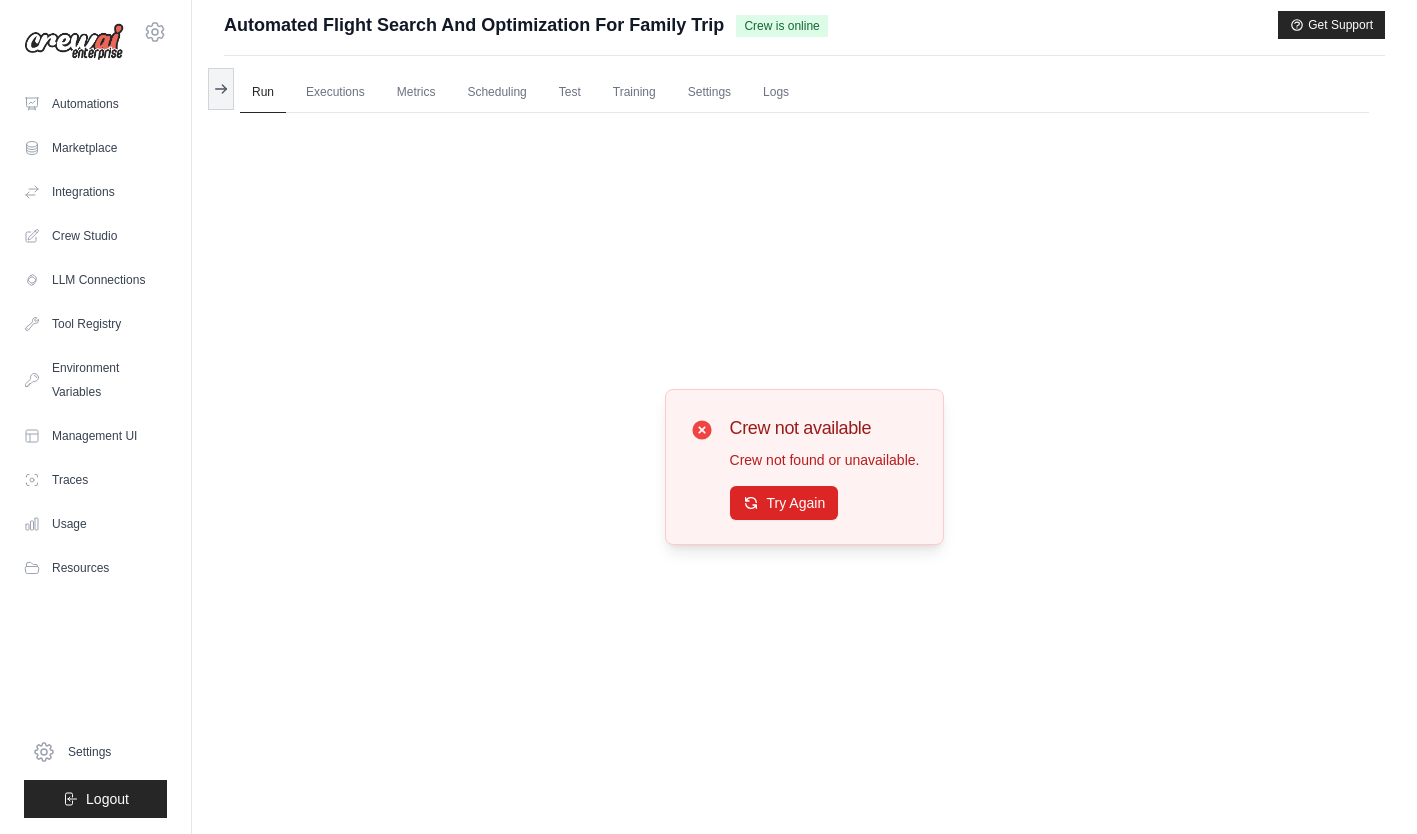 click on "Crew Studio" at bounding box center [95, 236] 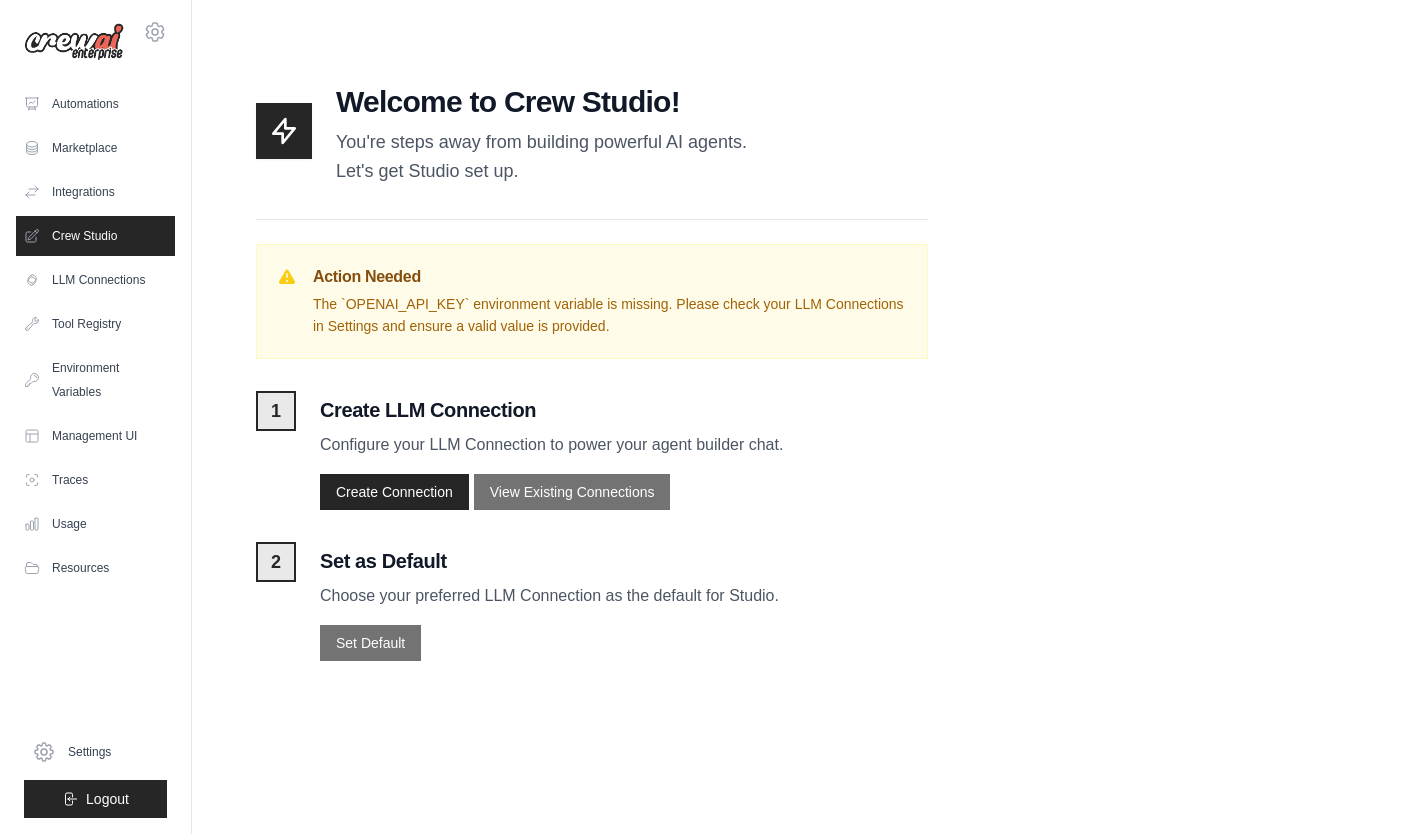 scroll, scrollTop: 0, scrollLeft: 0, axis: both 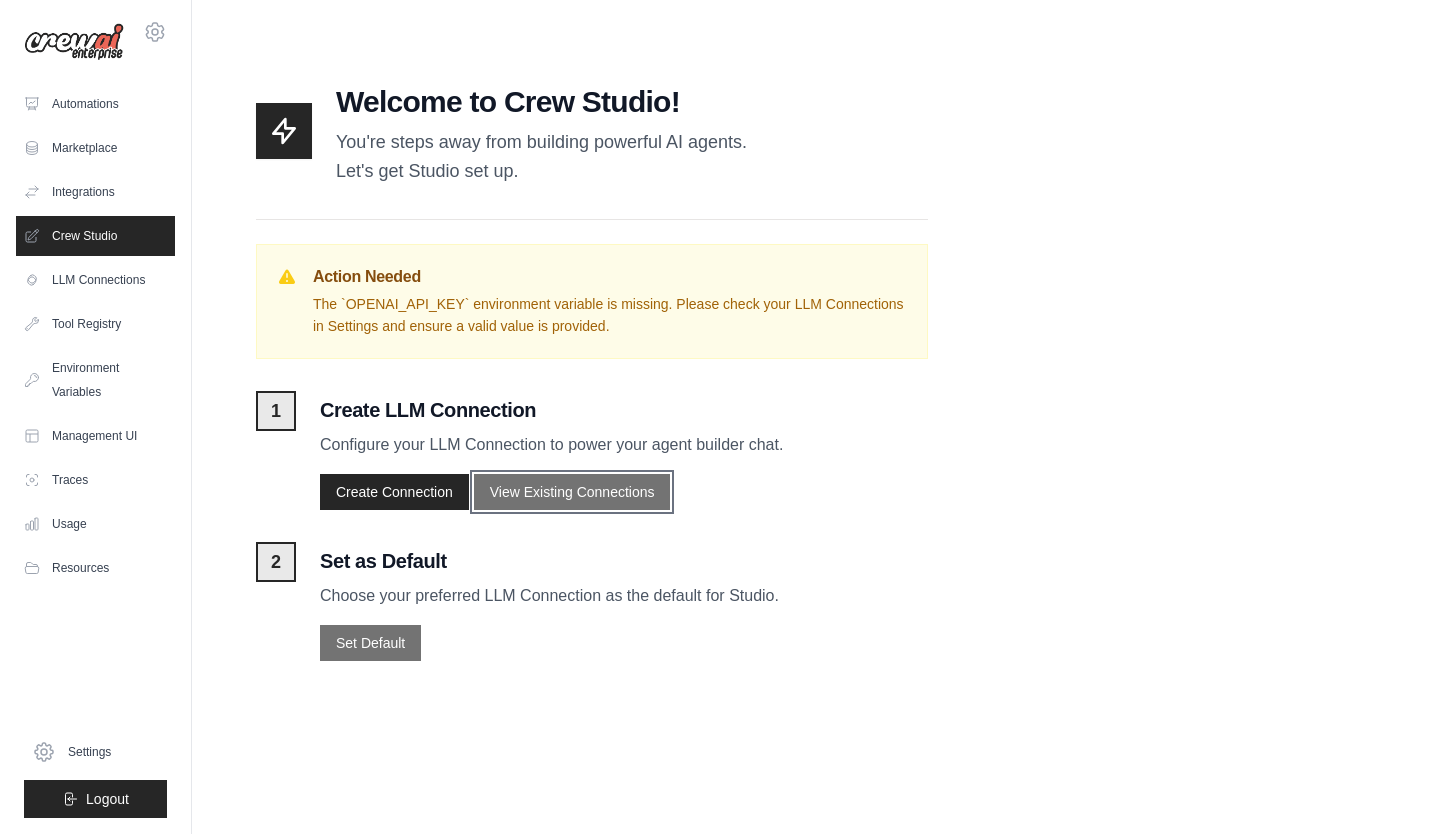 click on "View Existing Connections" at bounding box center (572, 492) 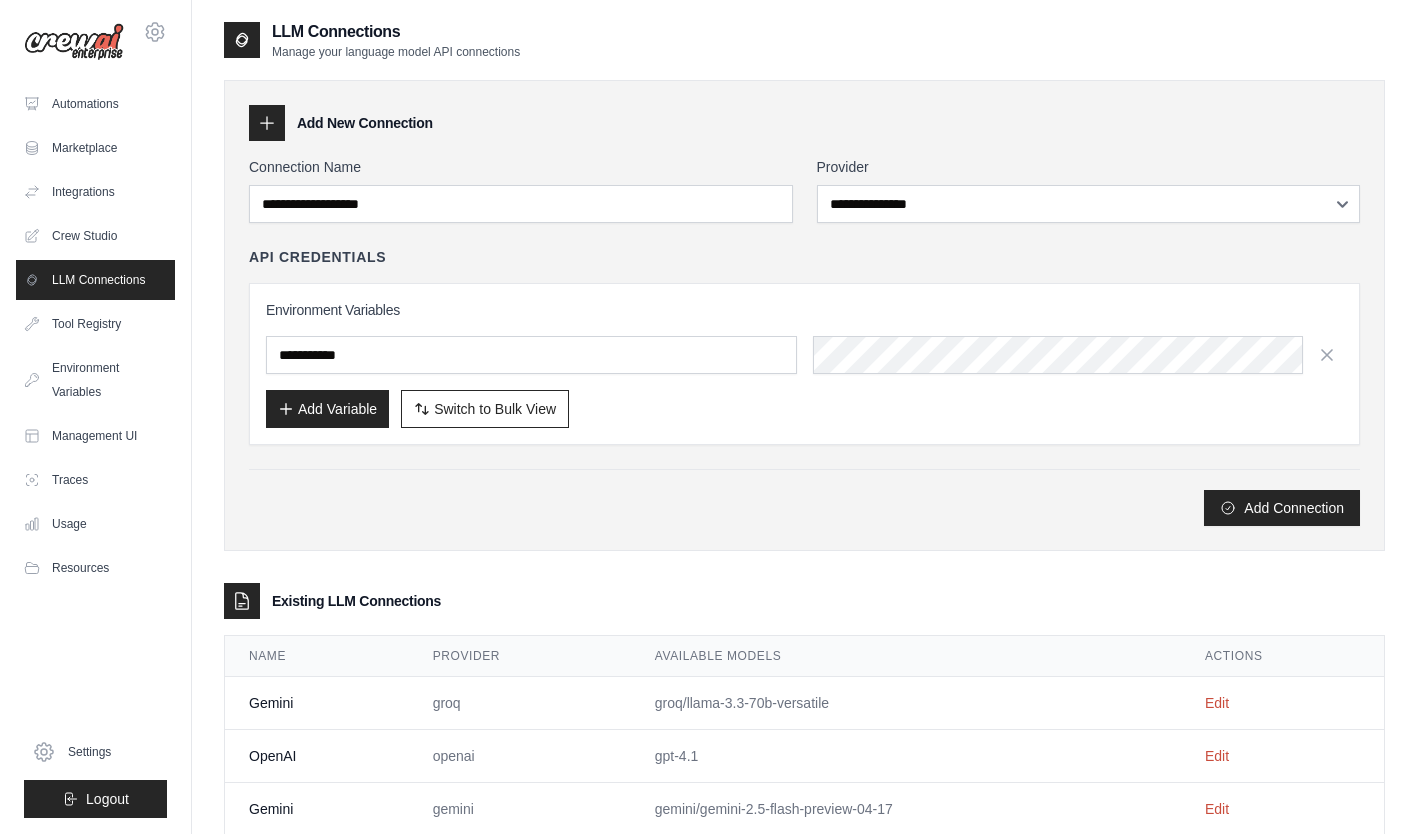 scroll, scrollTop: 54, scrollLeft: 0, axis: vertical 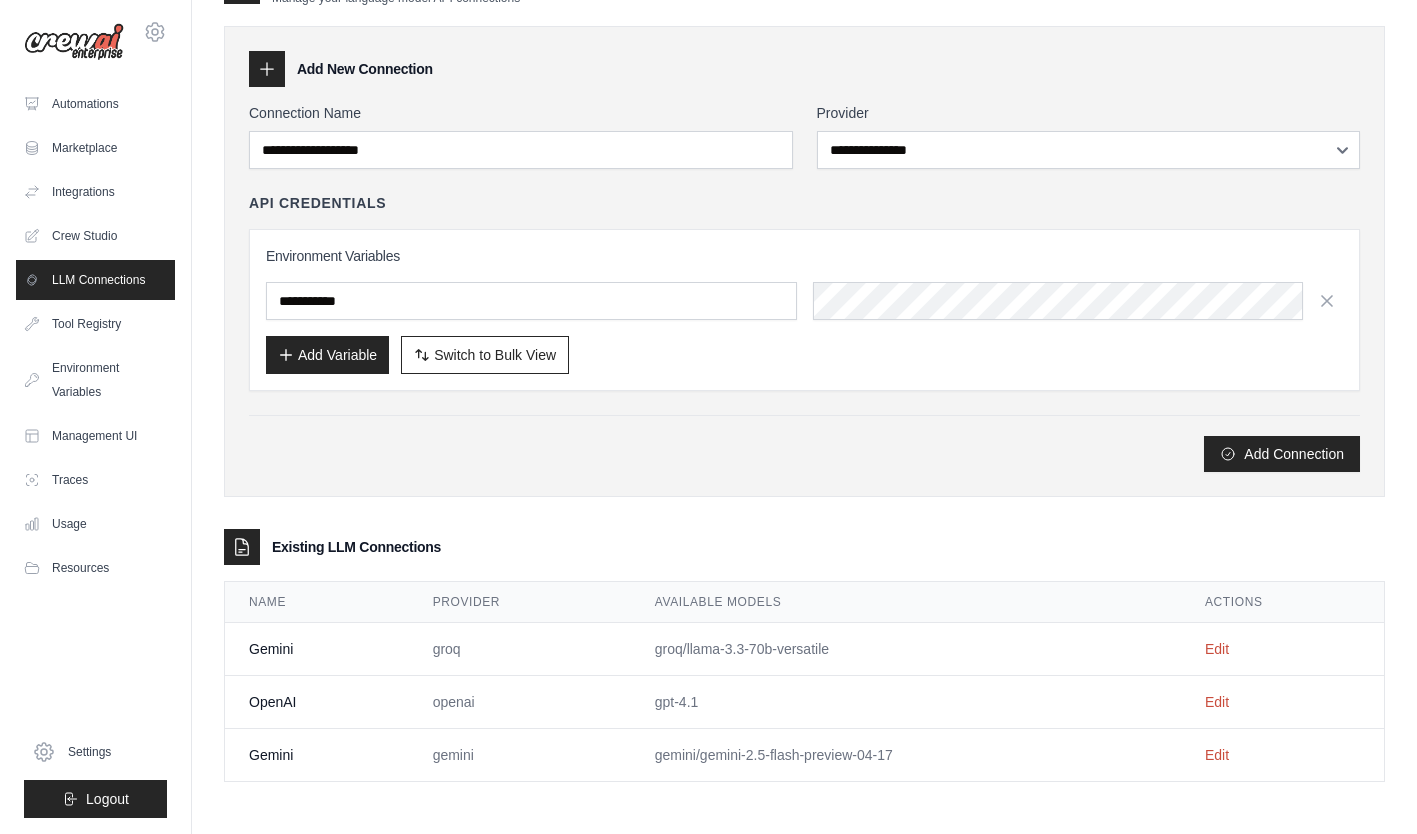 click on "openai" at bounding box center [520, 702] 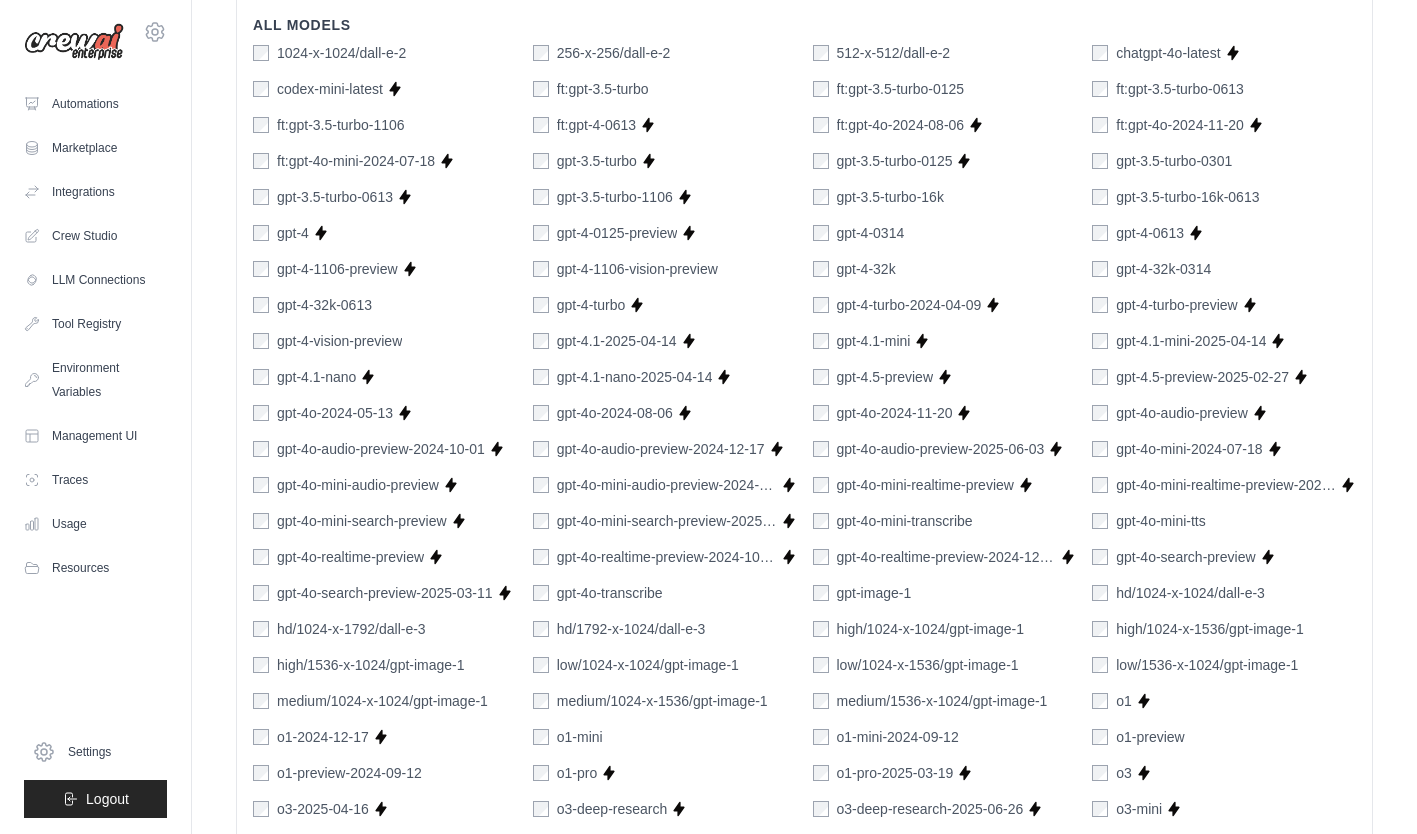 scroll, scrollTop: 1032, scrollLeft: 0, axis: vertical 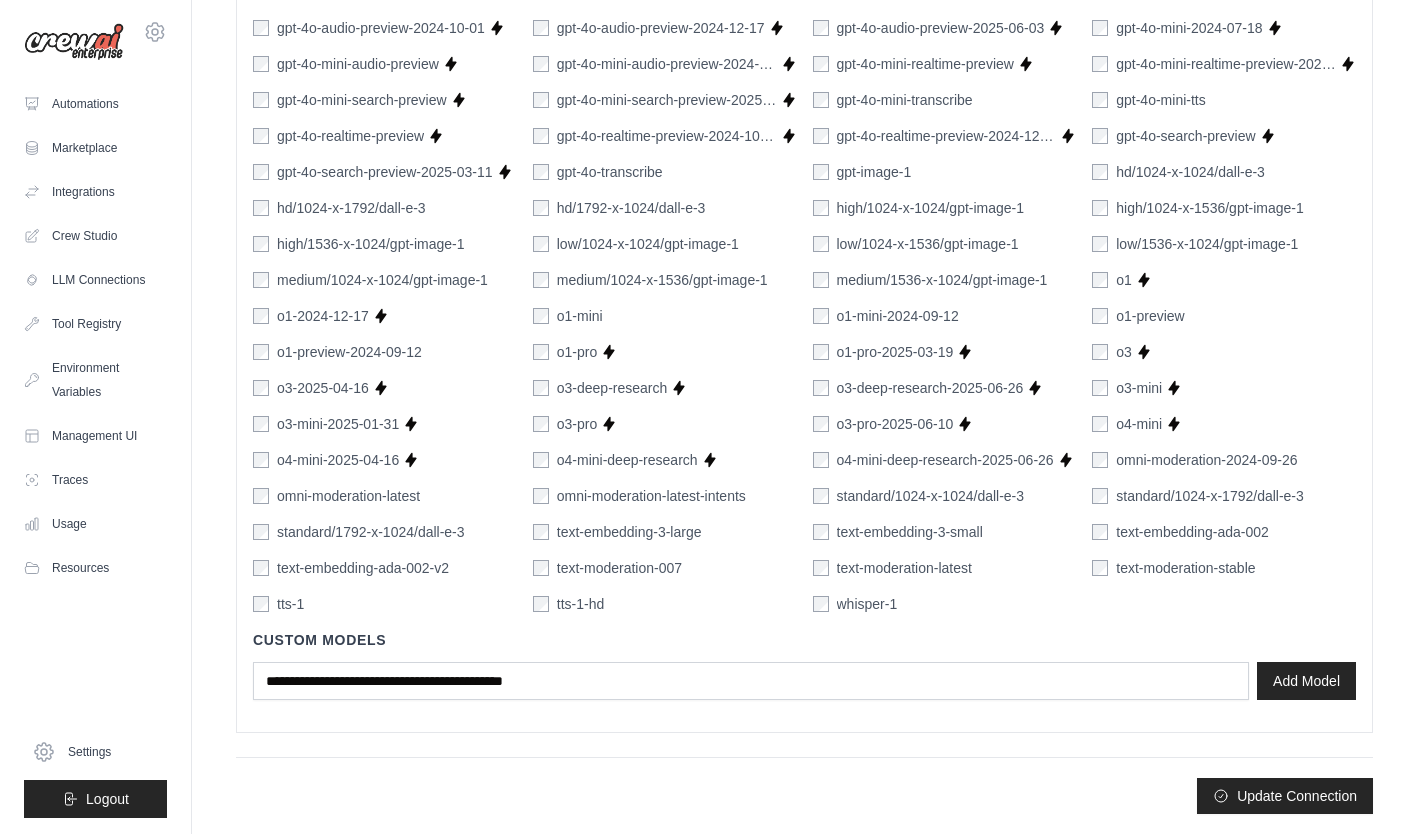 click on "Update Connection" at bounding box center [1285, 796] 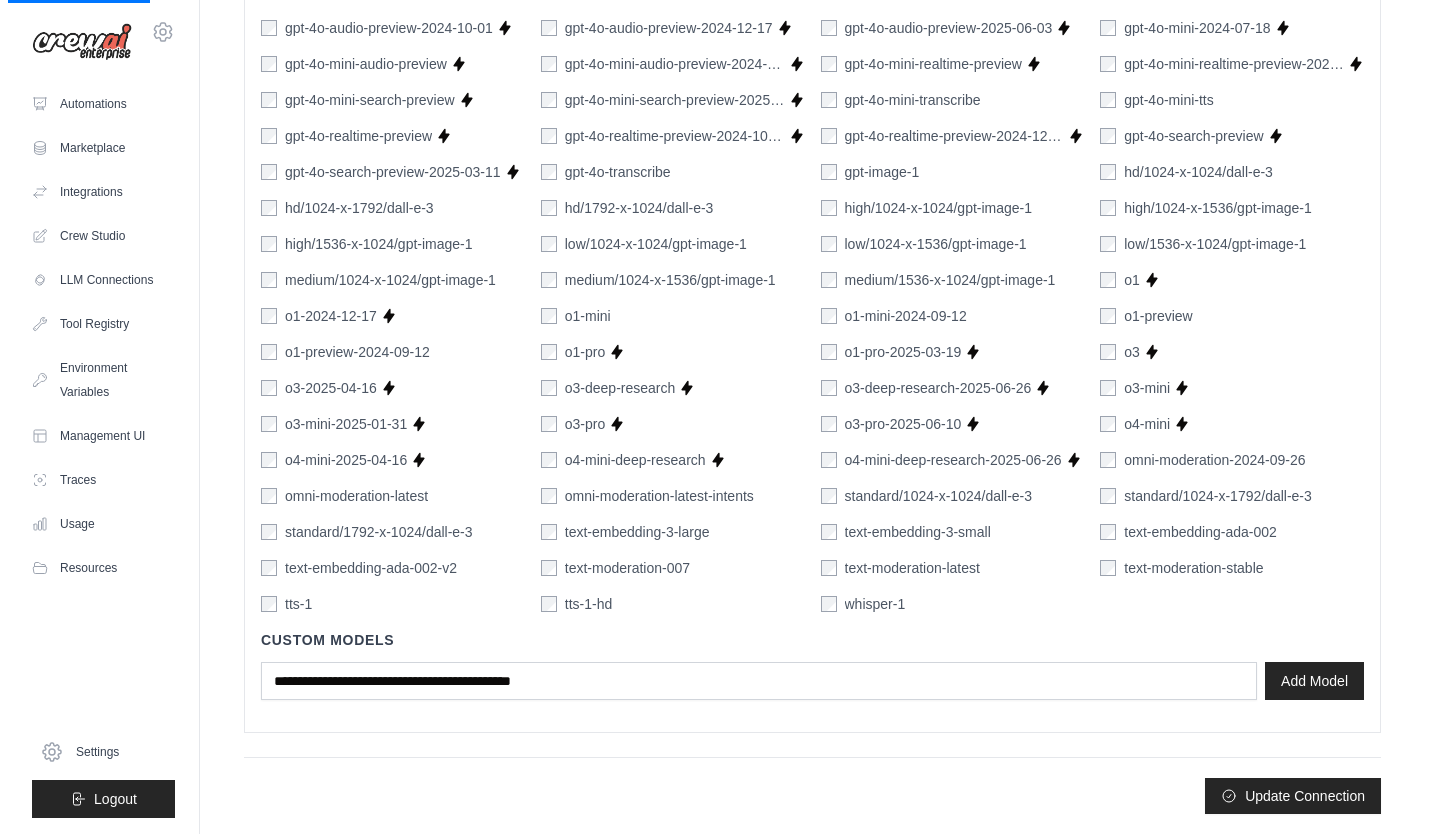 scroll, scrollTop: 0, scrollLeft: 0, axis: both 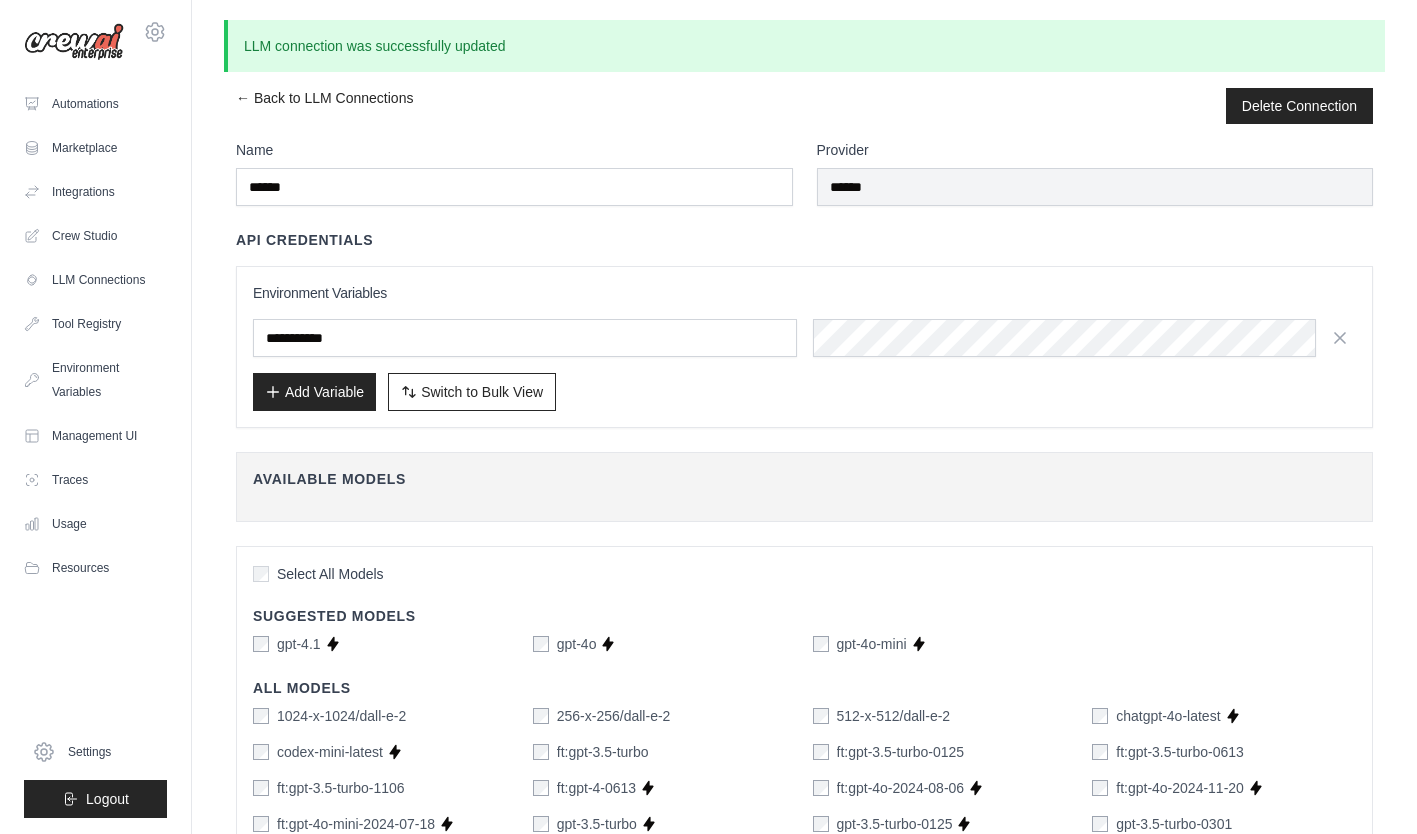 click on "Crew Studio" at bounding box center [95, 236] 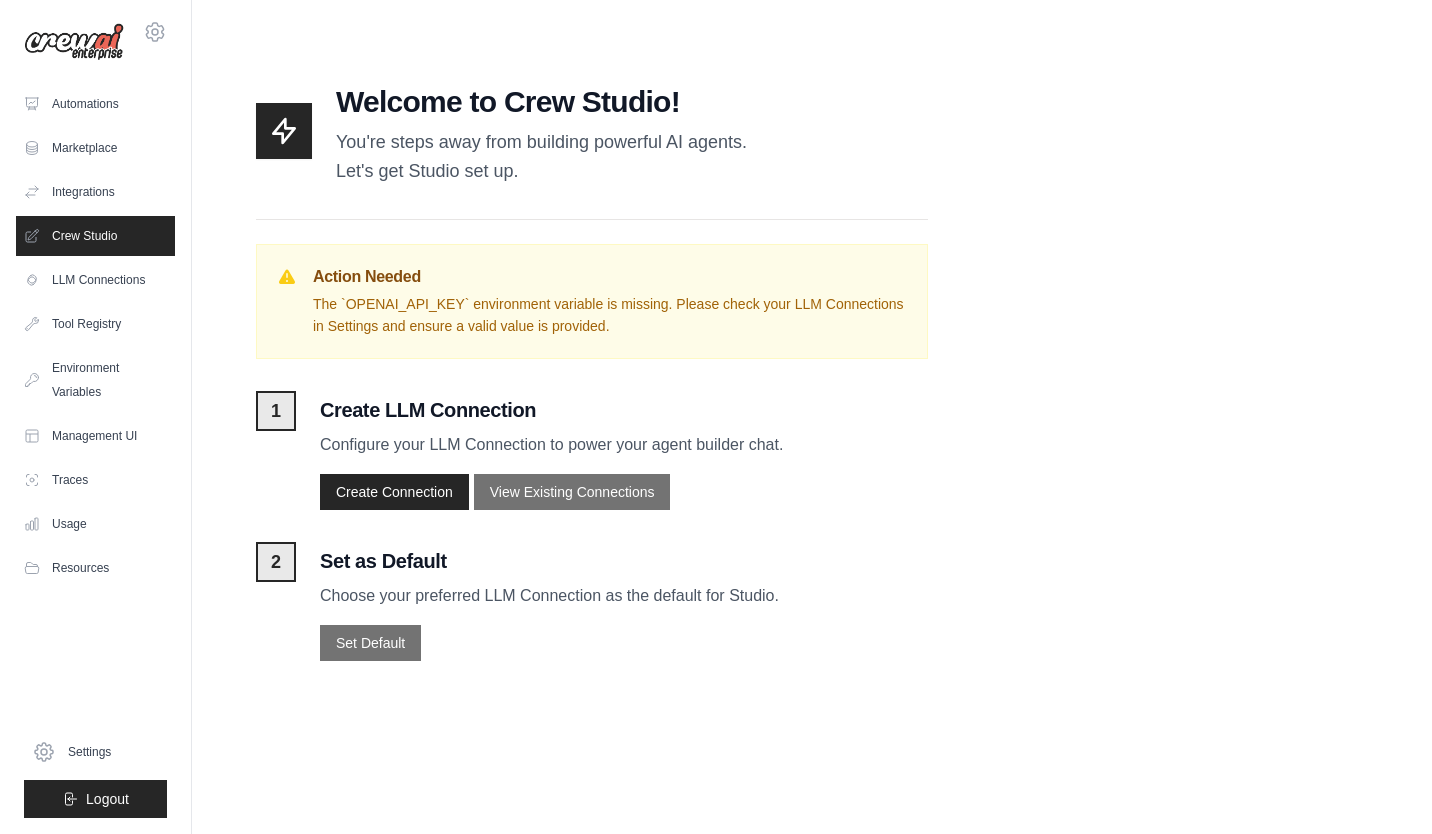 click on "Integrations" at bounding box center [95, 192] 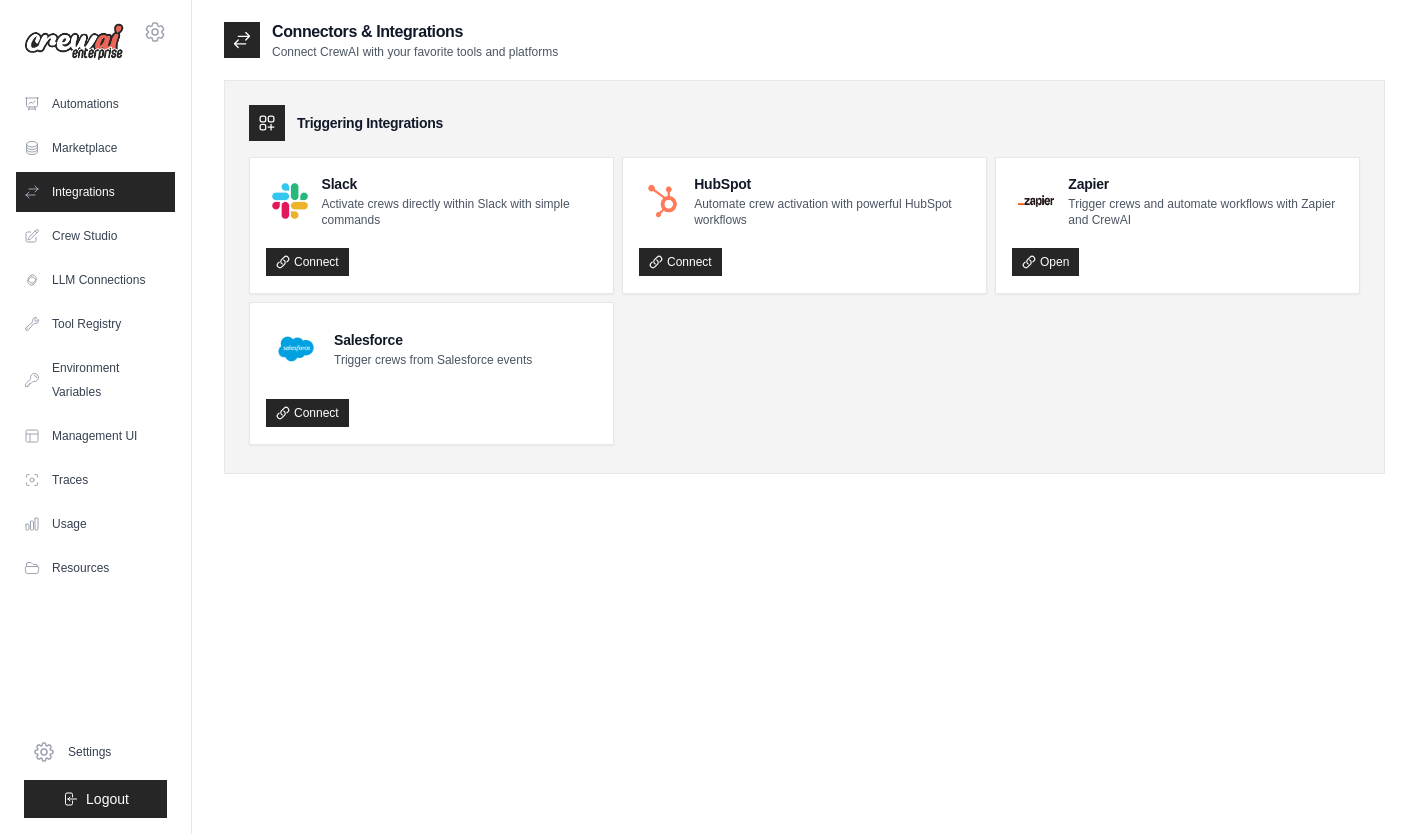 click on "Marketplace" at bounding box center [95, 148] 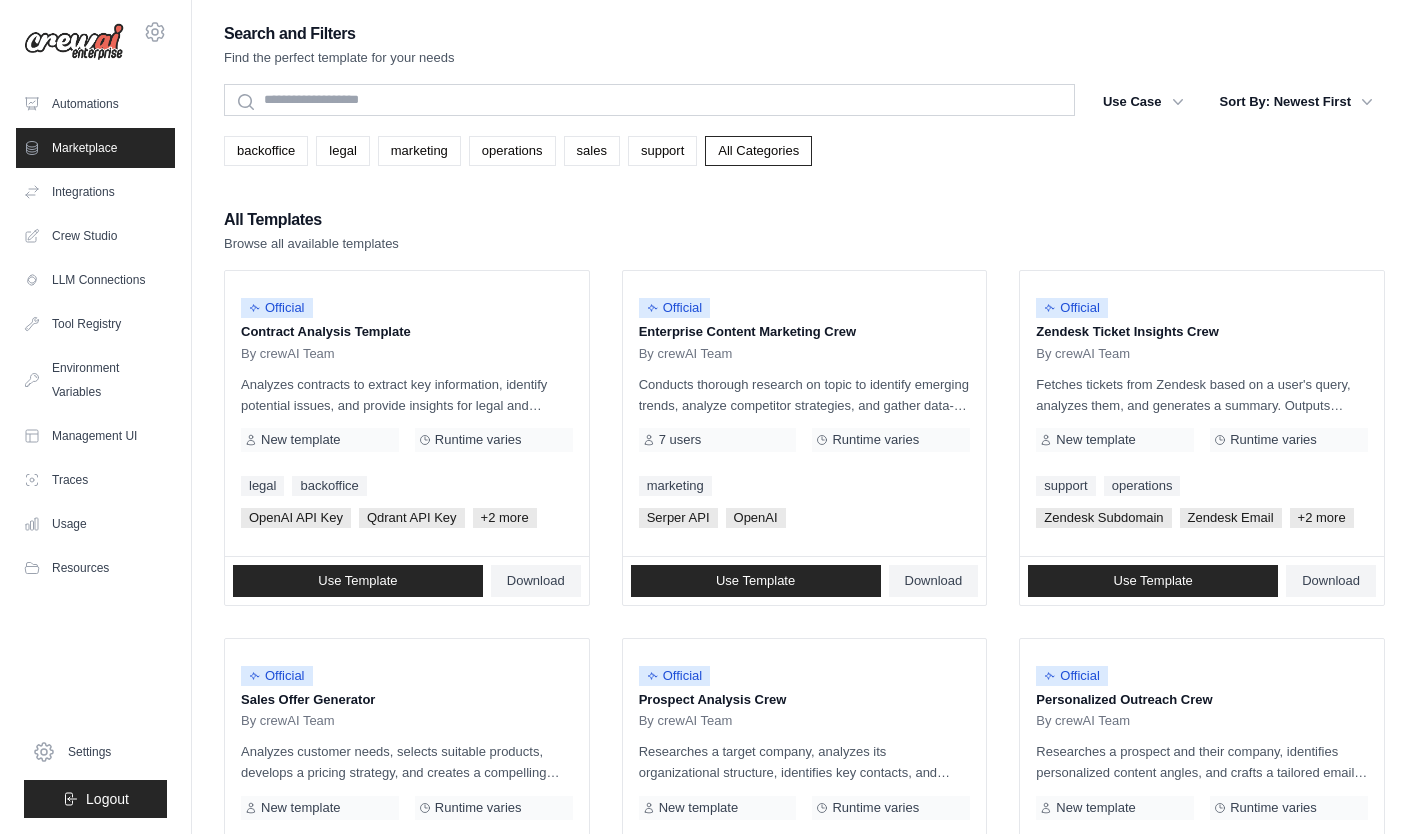 click on "Automations" at bounding box center (95, 104) 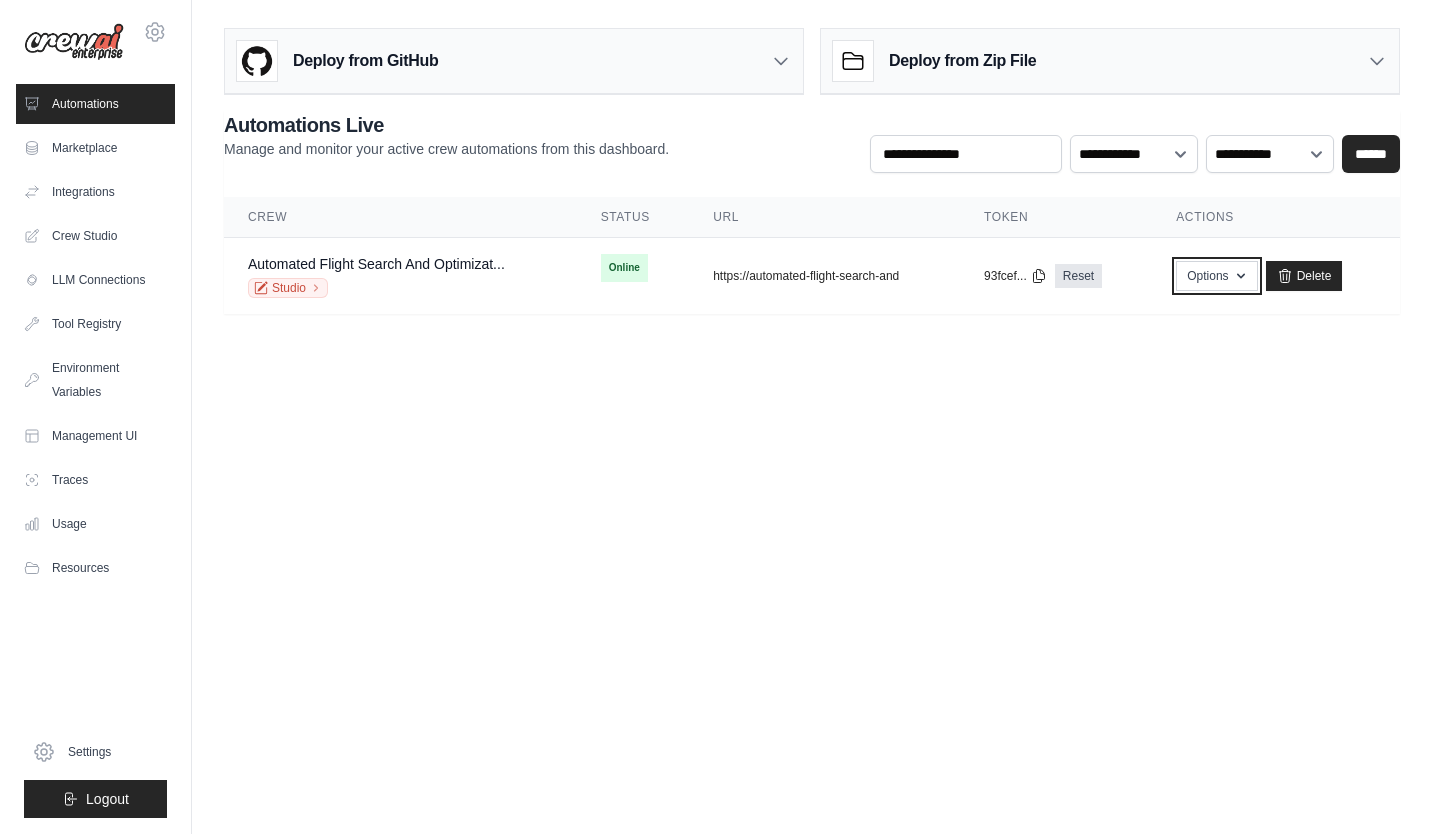 click 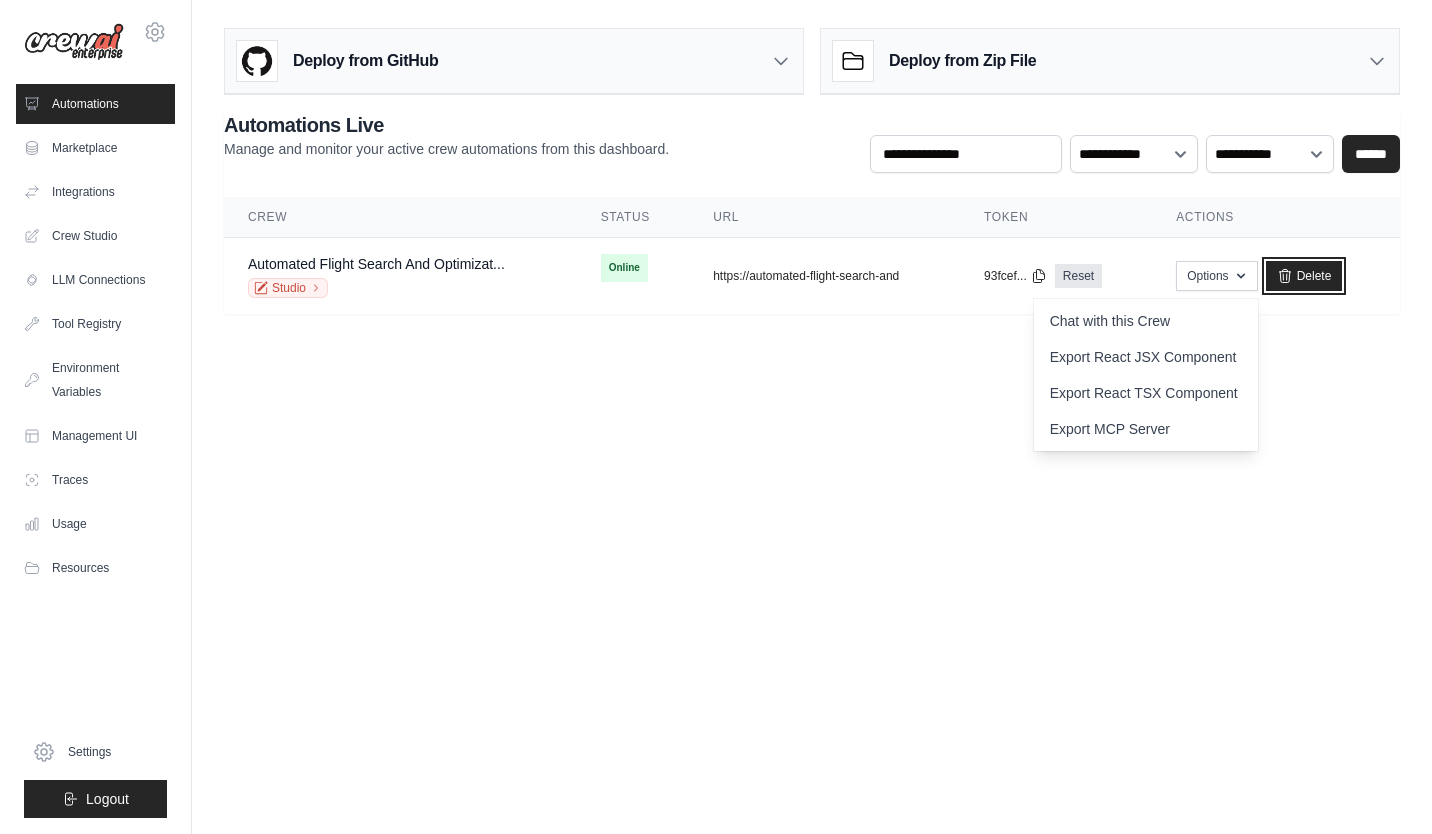 click on "Delete" at bounding box center (1304, 276) 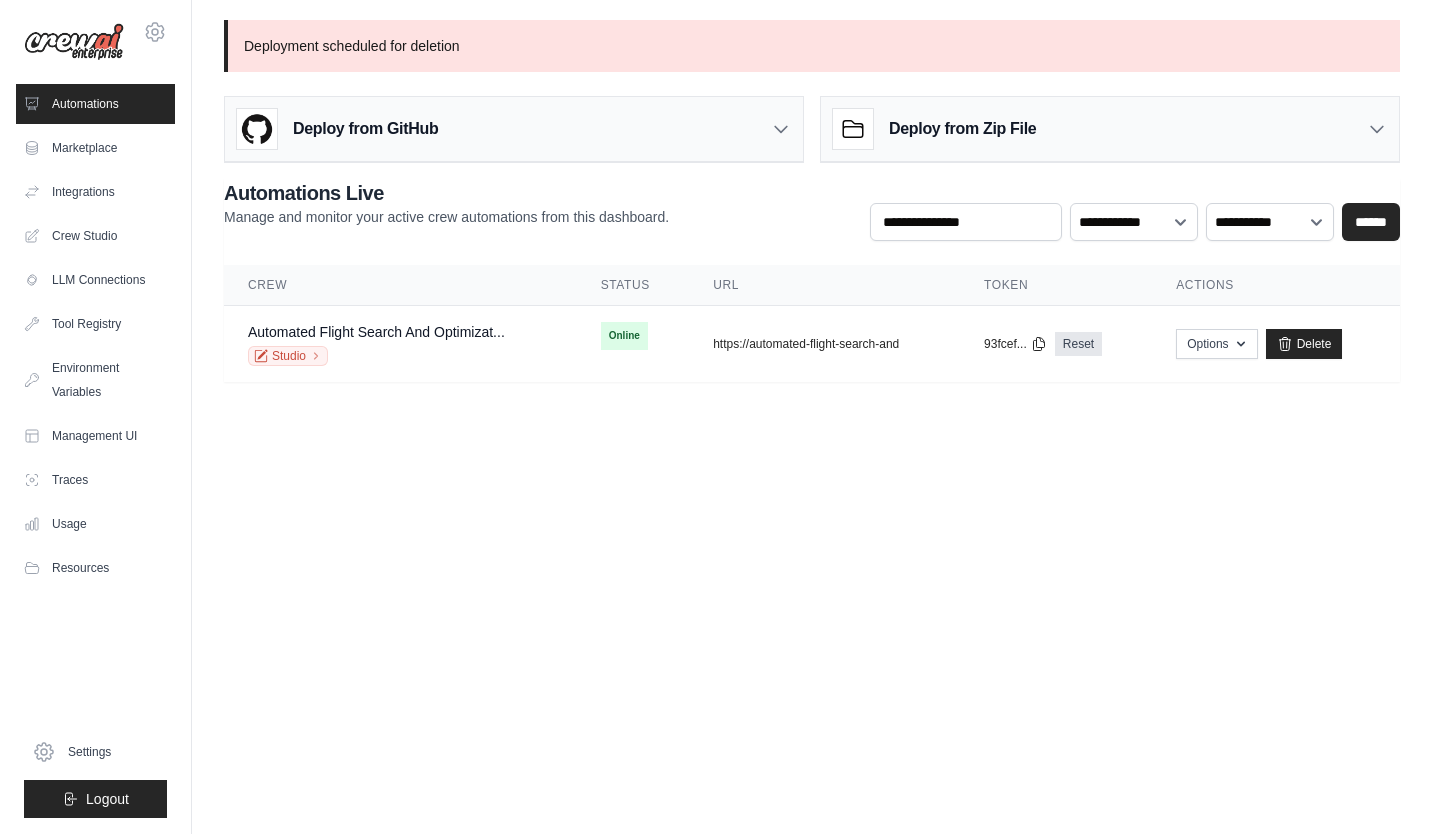 scroll, scrollTop: 0, scrollLeft: 0, axis: both 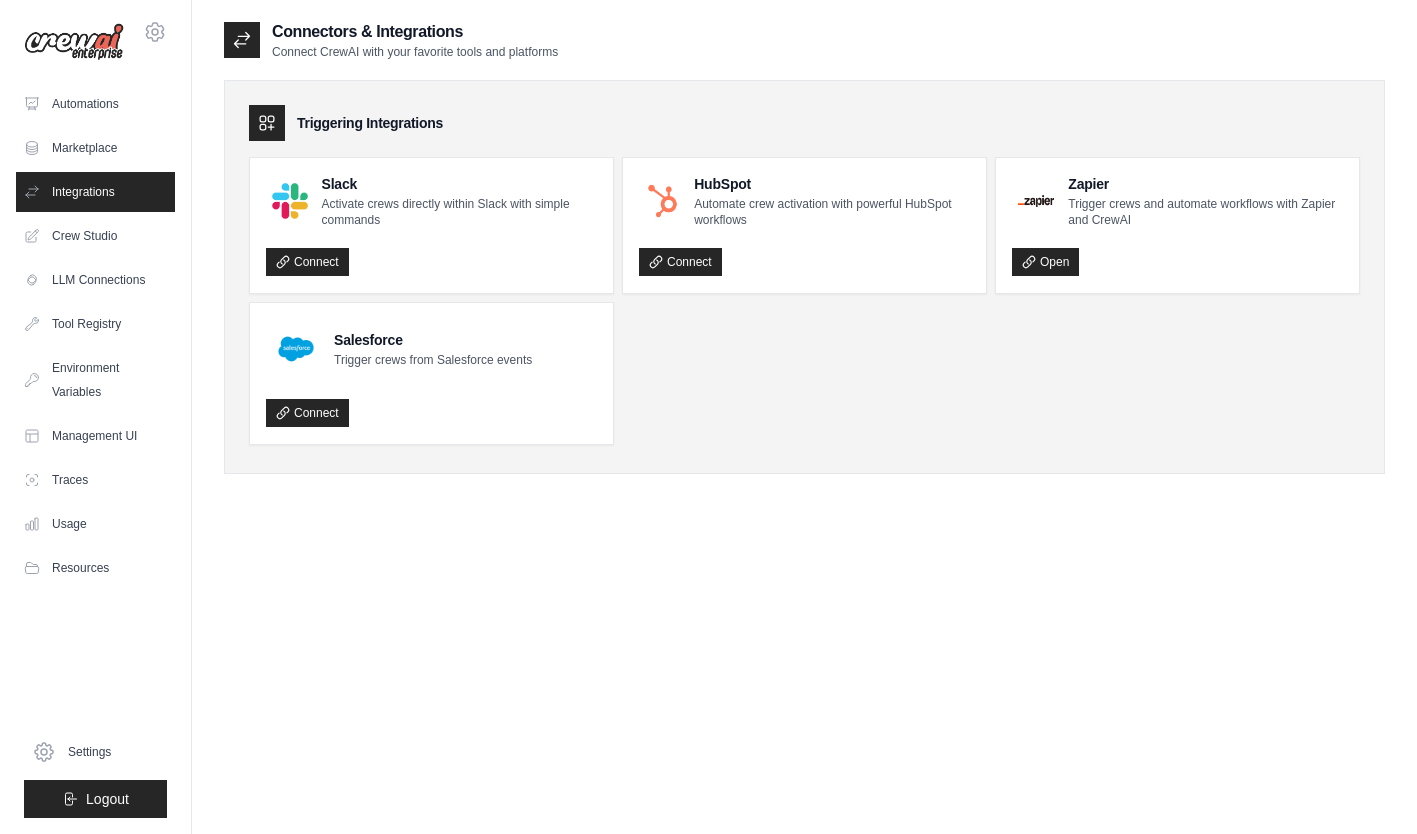 click on "Crew Studio" at bounding box center [95, 236] 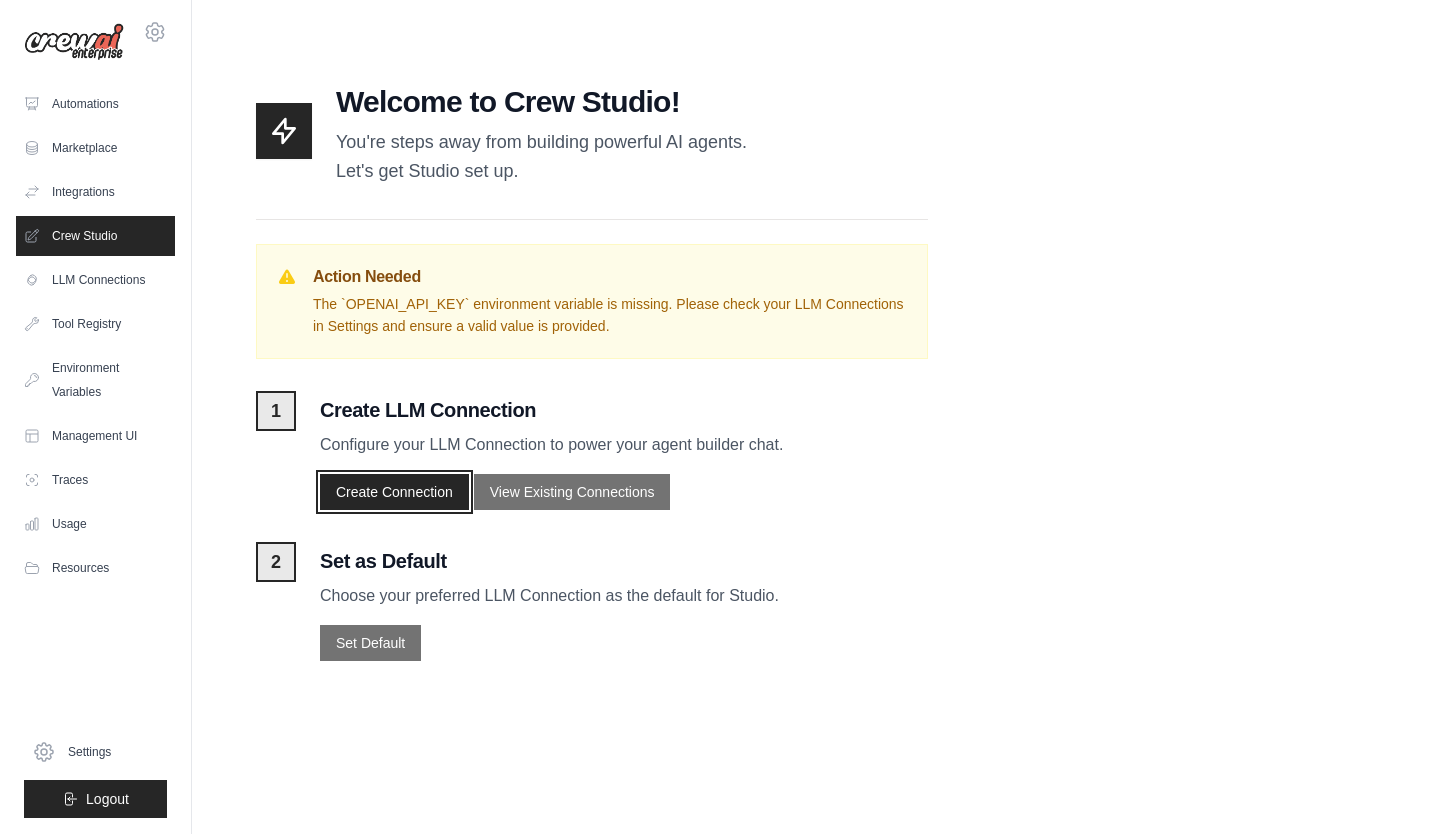 click on "Create Connection" at bounding box center (394, 492) 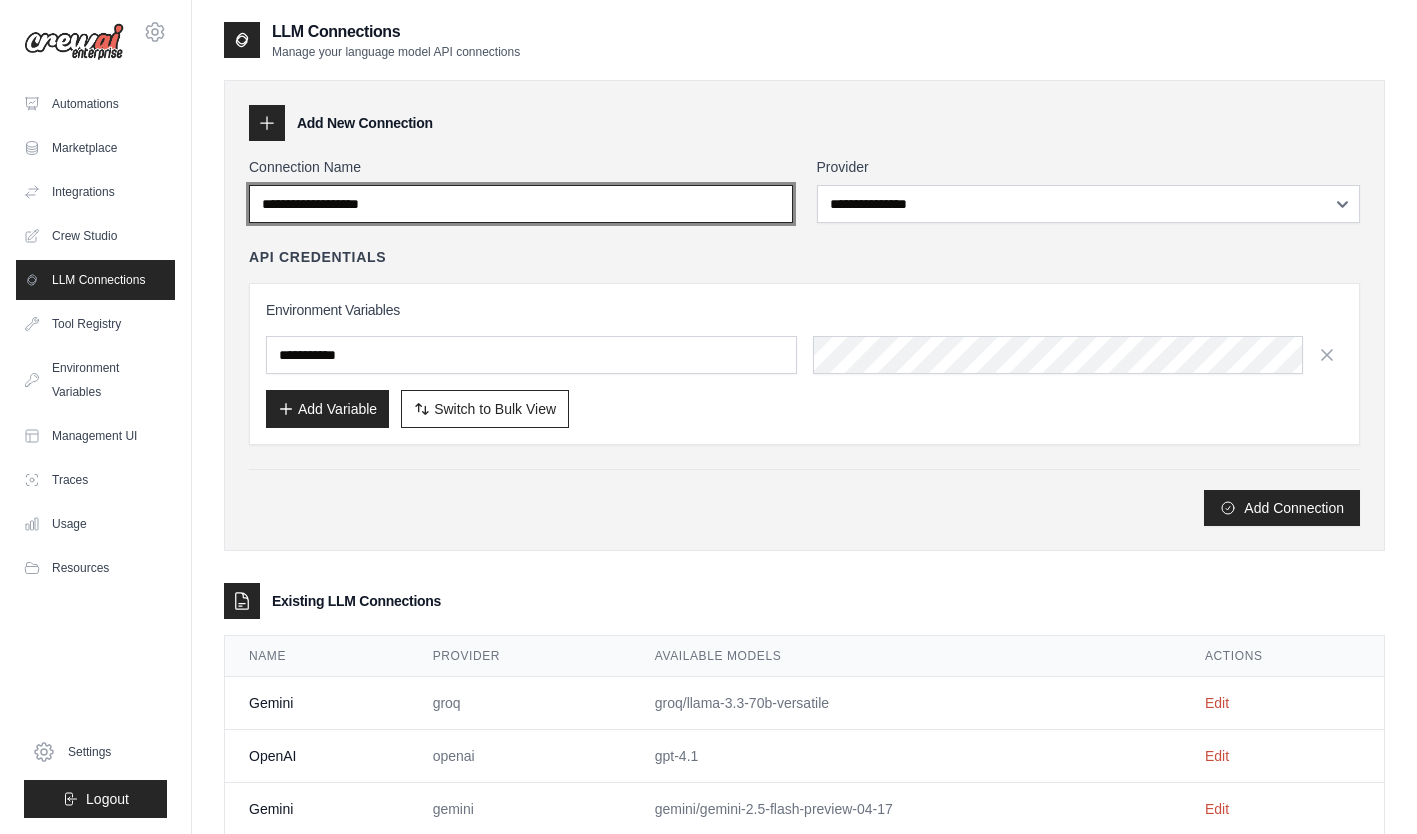 click on "Connection Name" at bounding box center (521, 204) 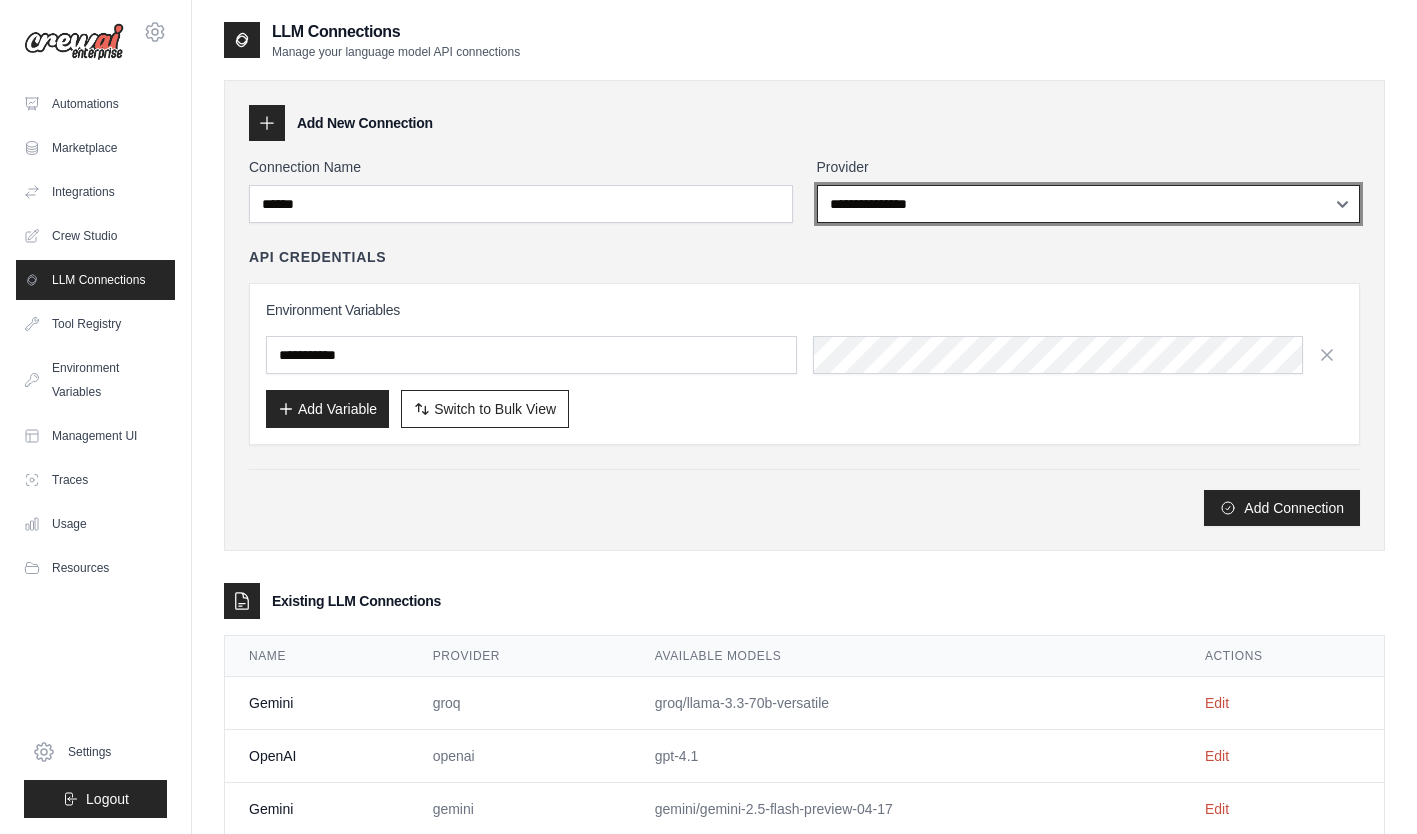 click on "**********" at bounding box center (1089, 204) 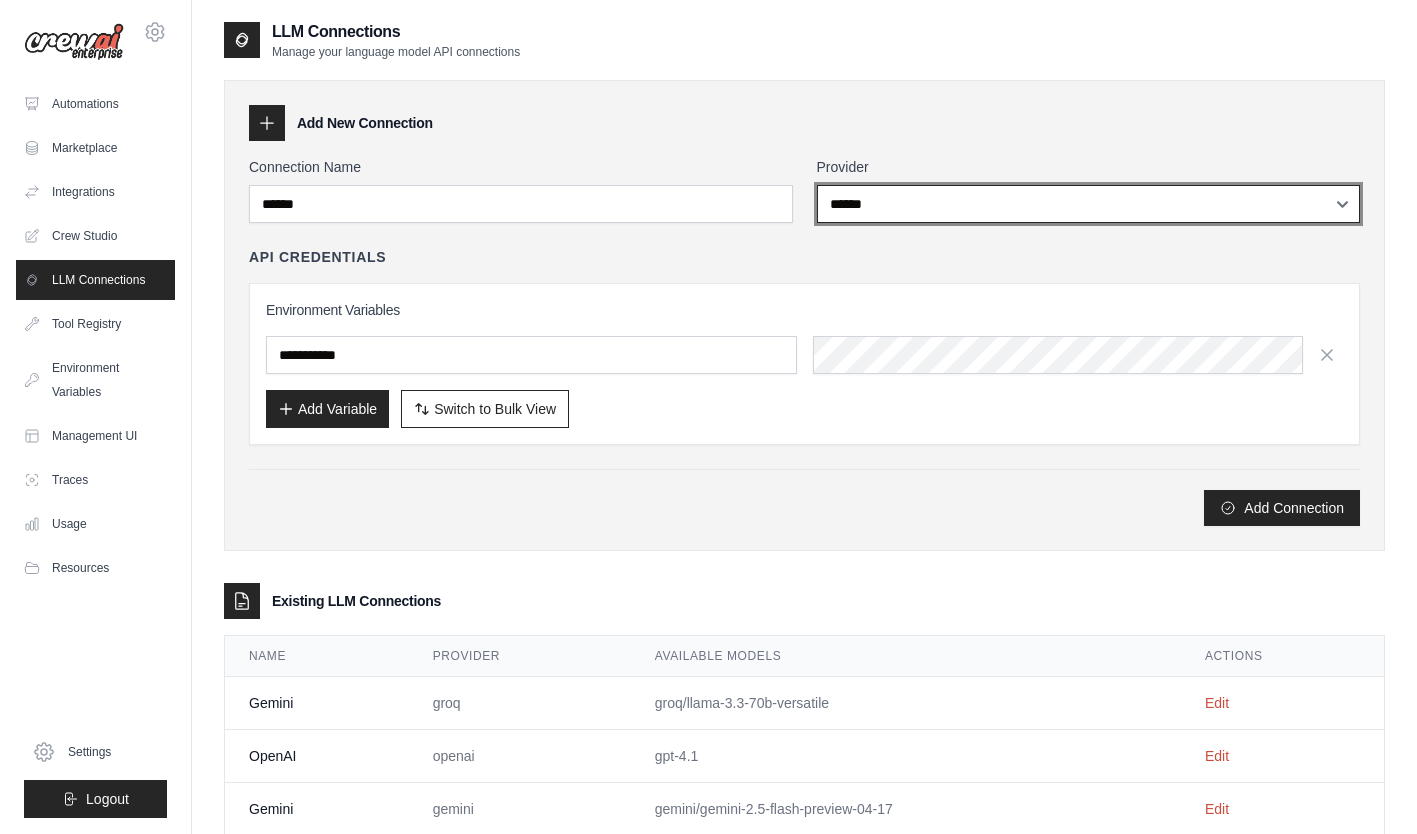 click on "**********" at bounding box center (1089, 204) 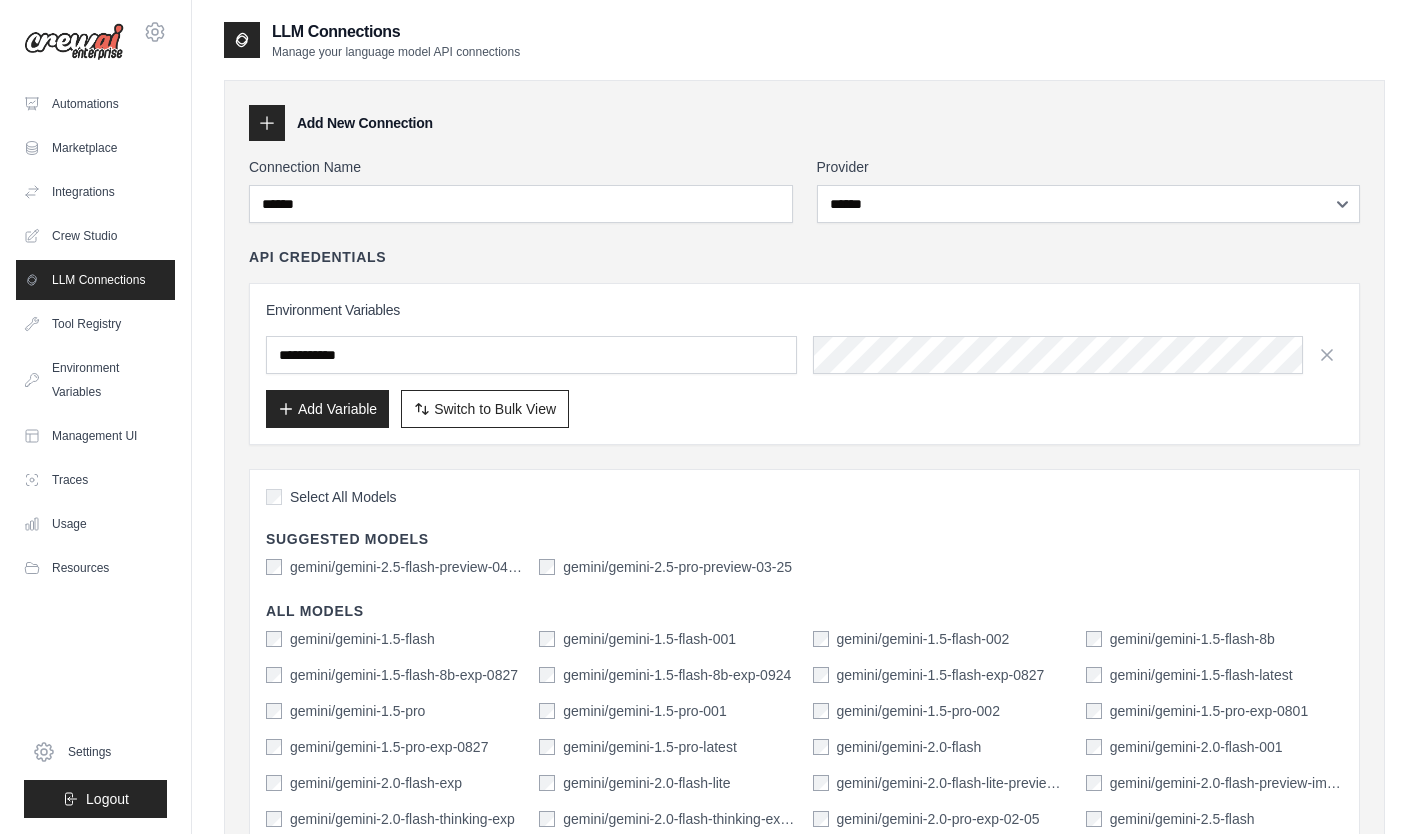 click on "gemini/gemini-2.5-flash-preview-04-17" at bounding box center [406, 567] 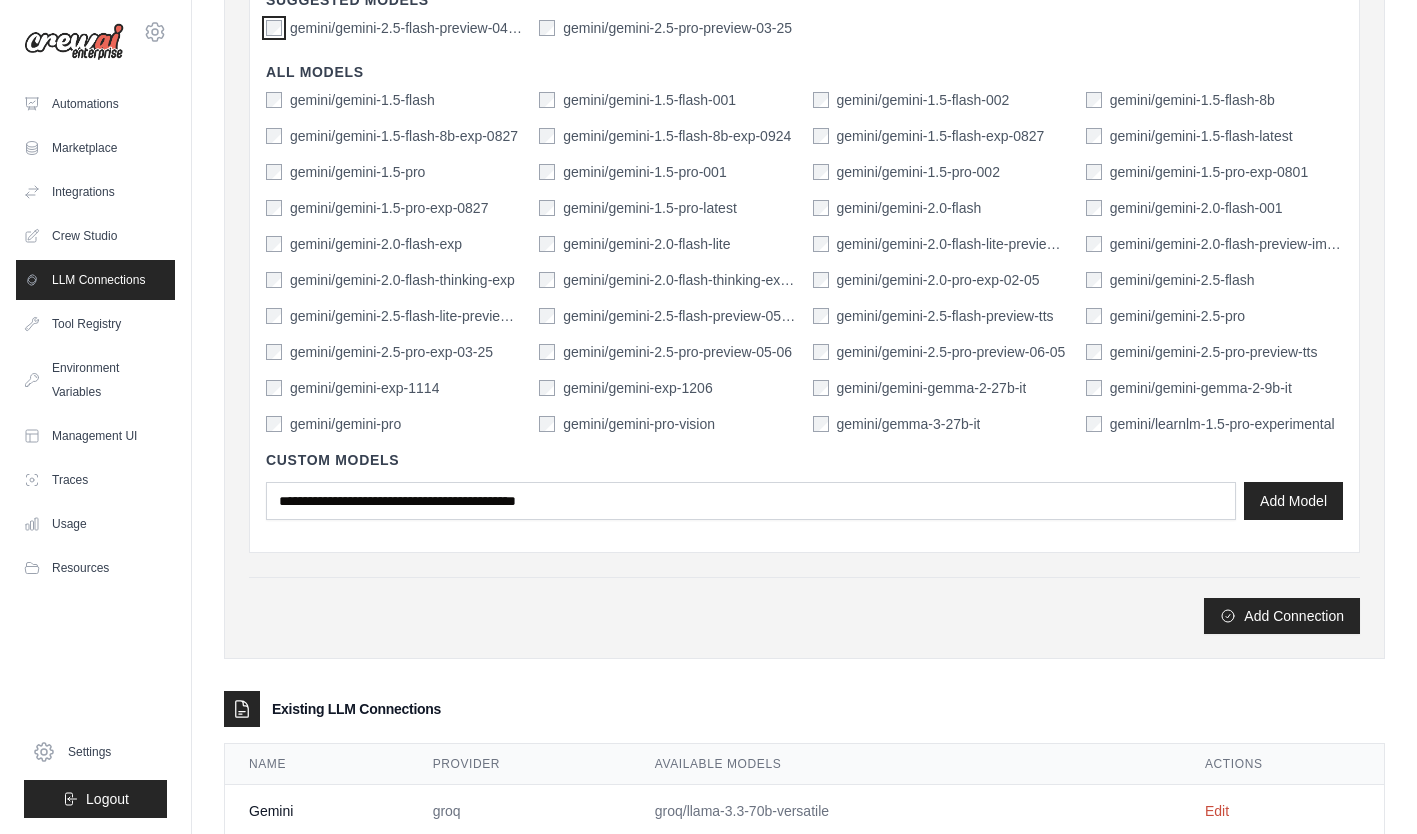 scroll, scrollTop: 701, scrollLeft: 0, axis: vertical 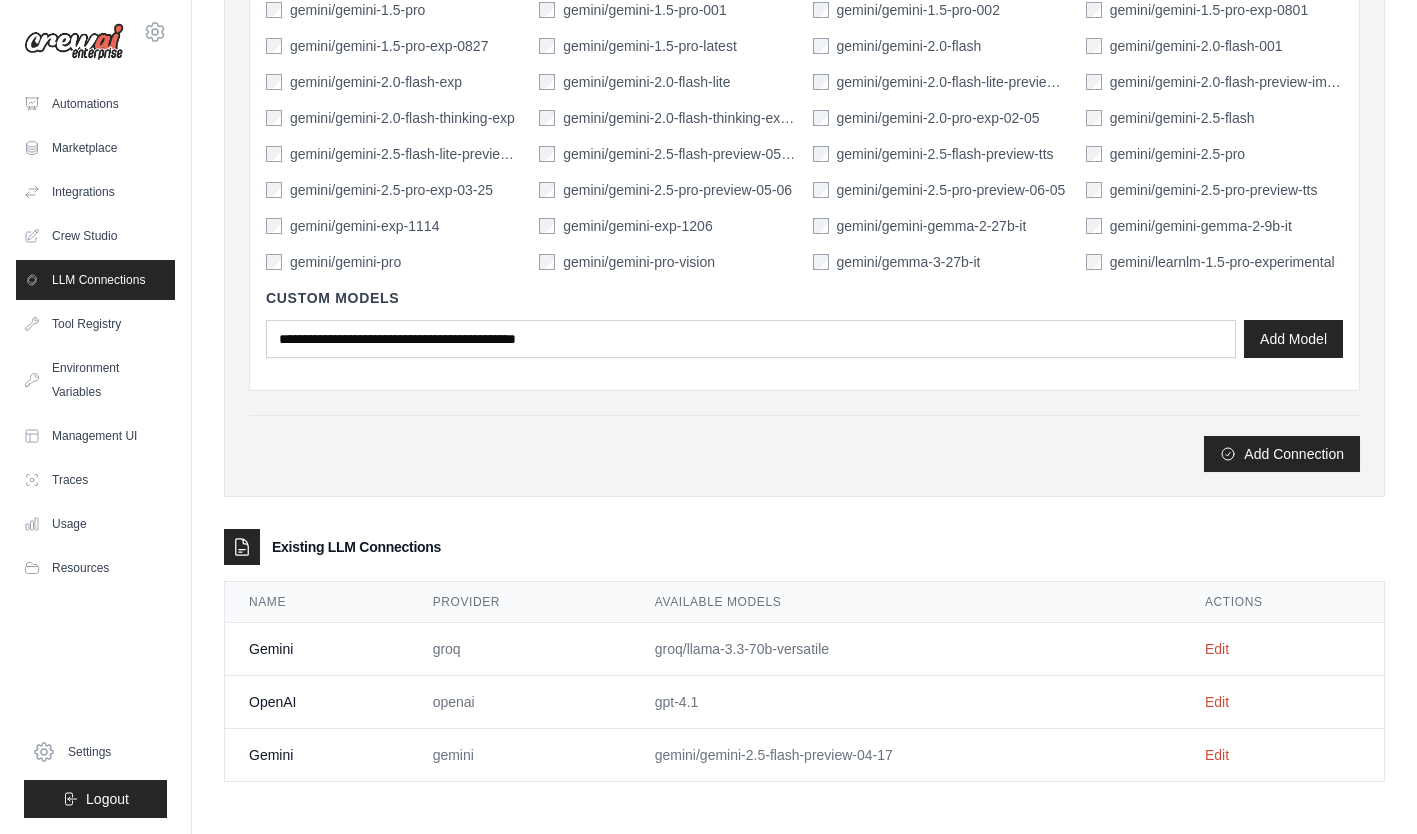 click on "Add Connection" at bounding box center [1282, 454] 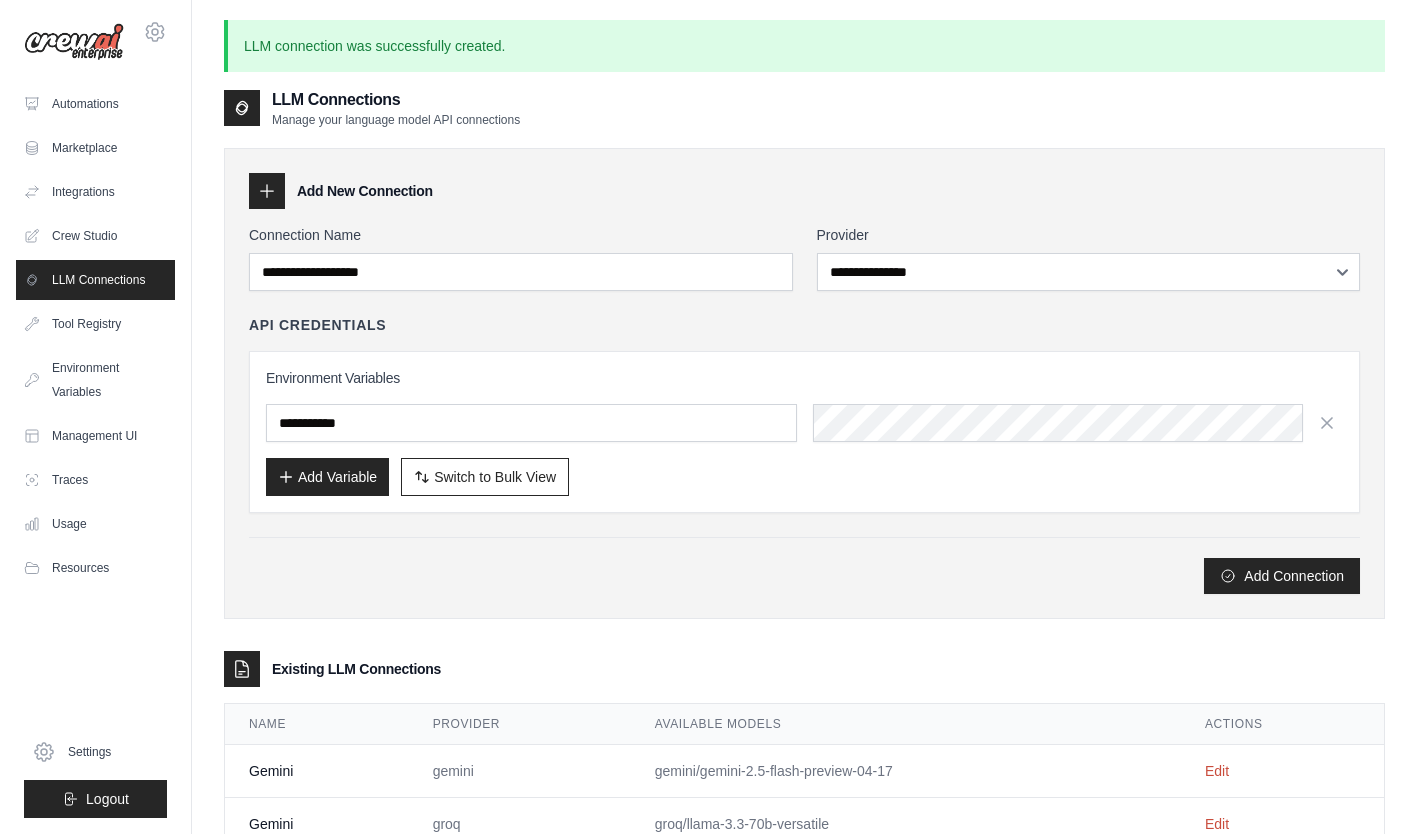 scroll, scrollTop: 175, scrollLeft: 0, axis: vertical 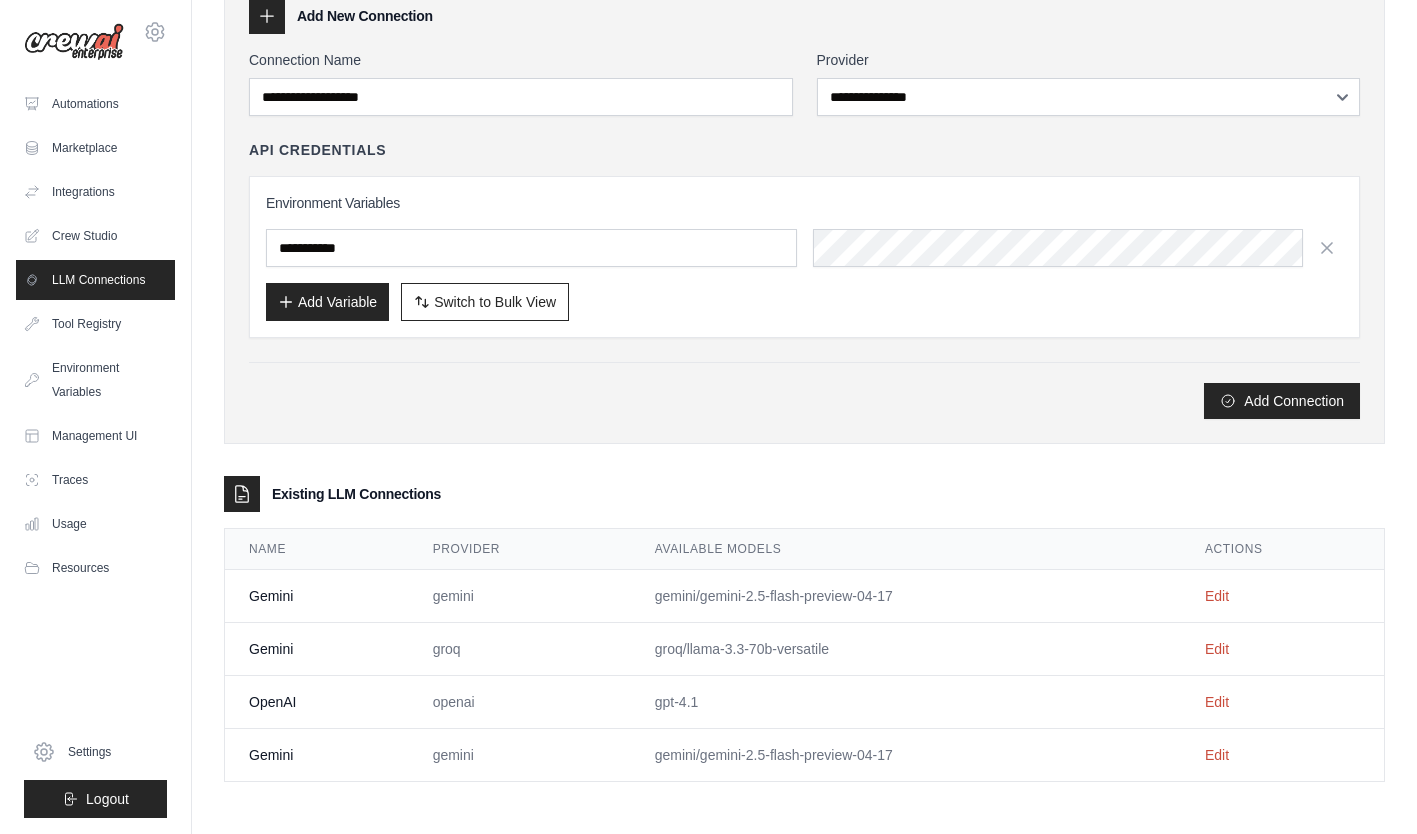 click on "gemini/gemini-2.5-flash-preview-04-17" at bounding box center [906, 755] 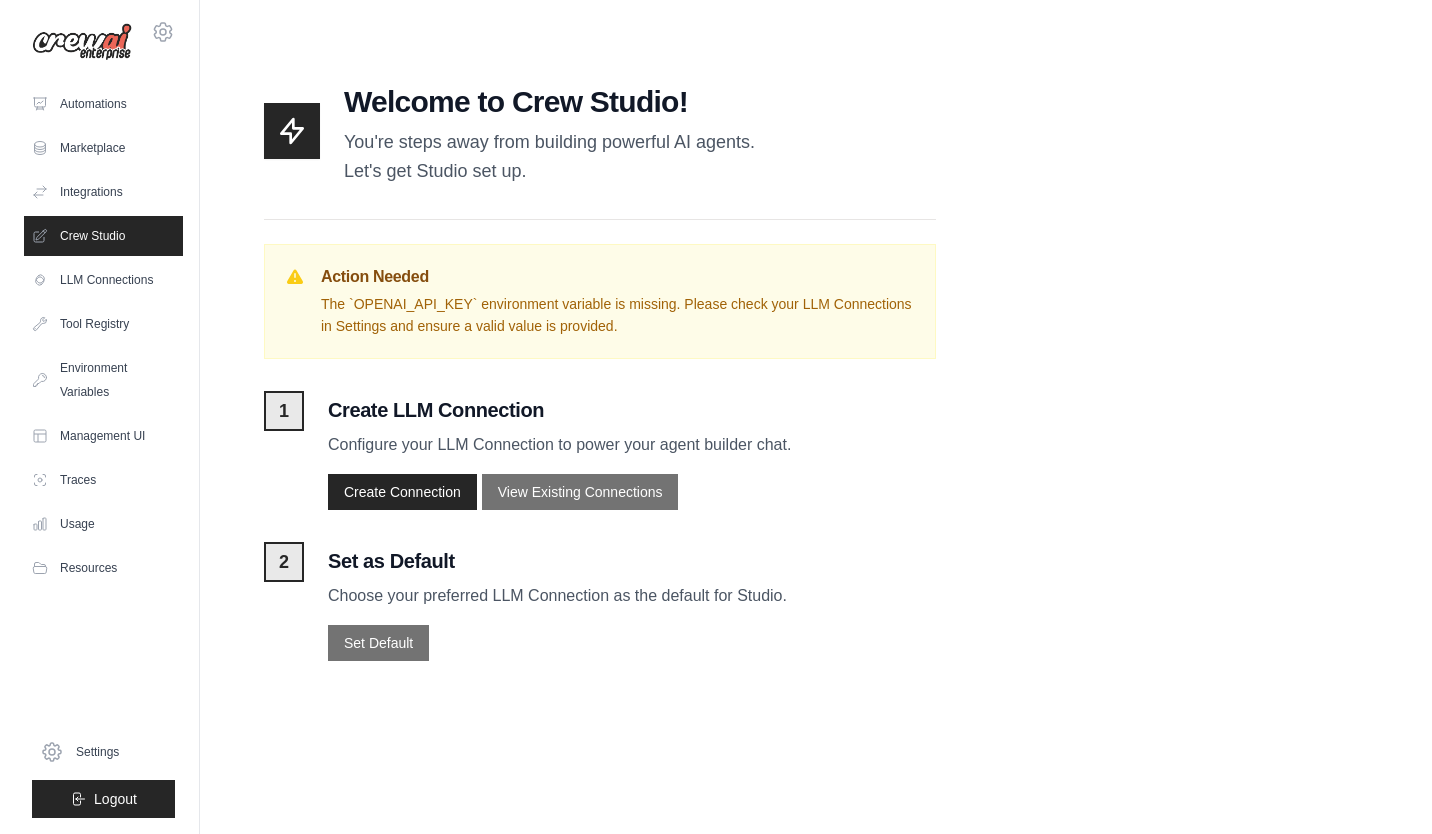 scroll, scrollTop: 0, scrollLeft: 0, axis: both 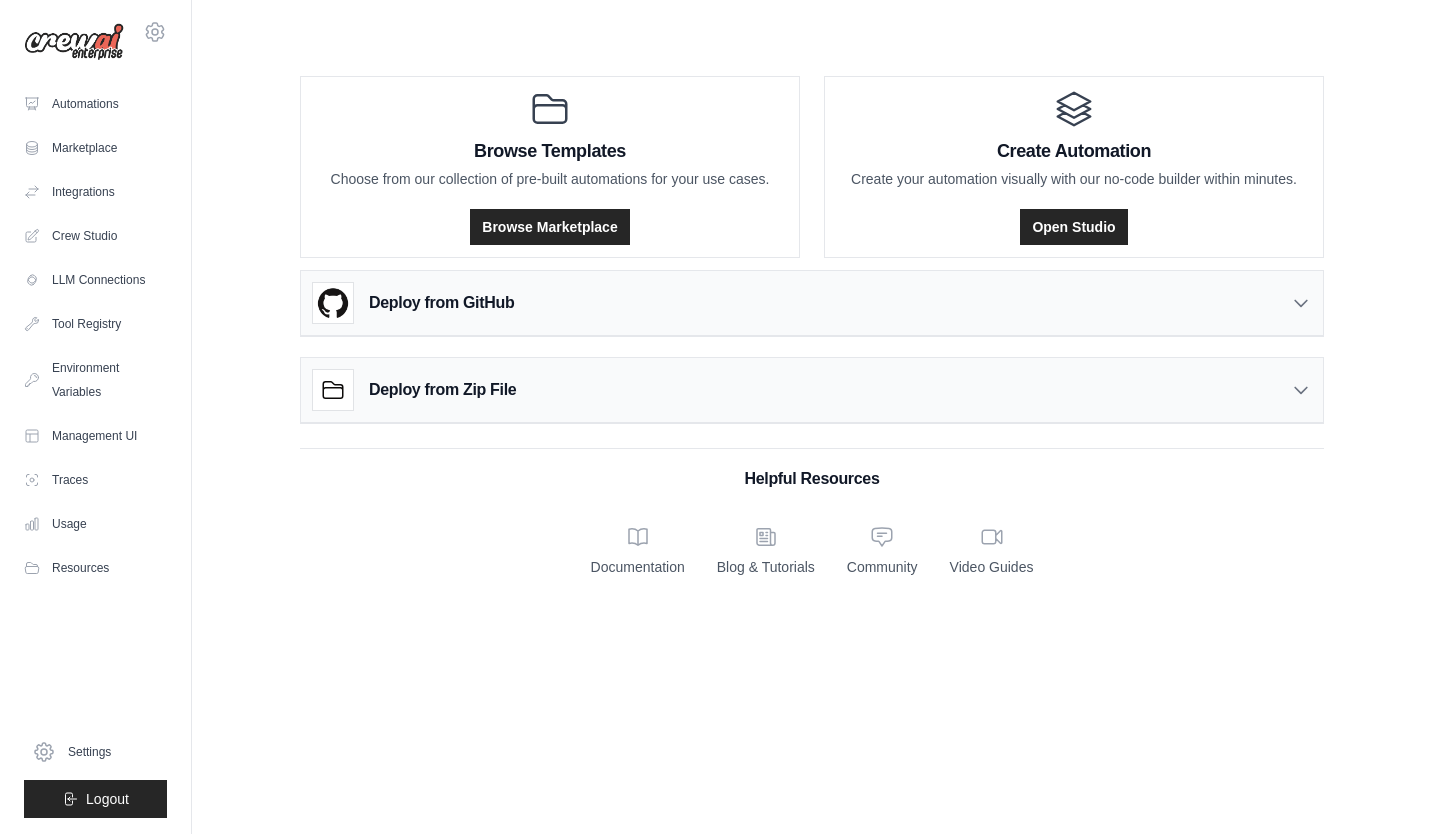 click on "Crew Studio" at bounding box center (95, 236) 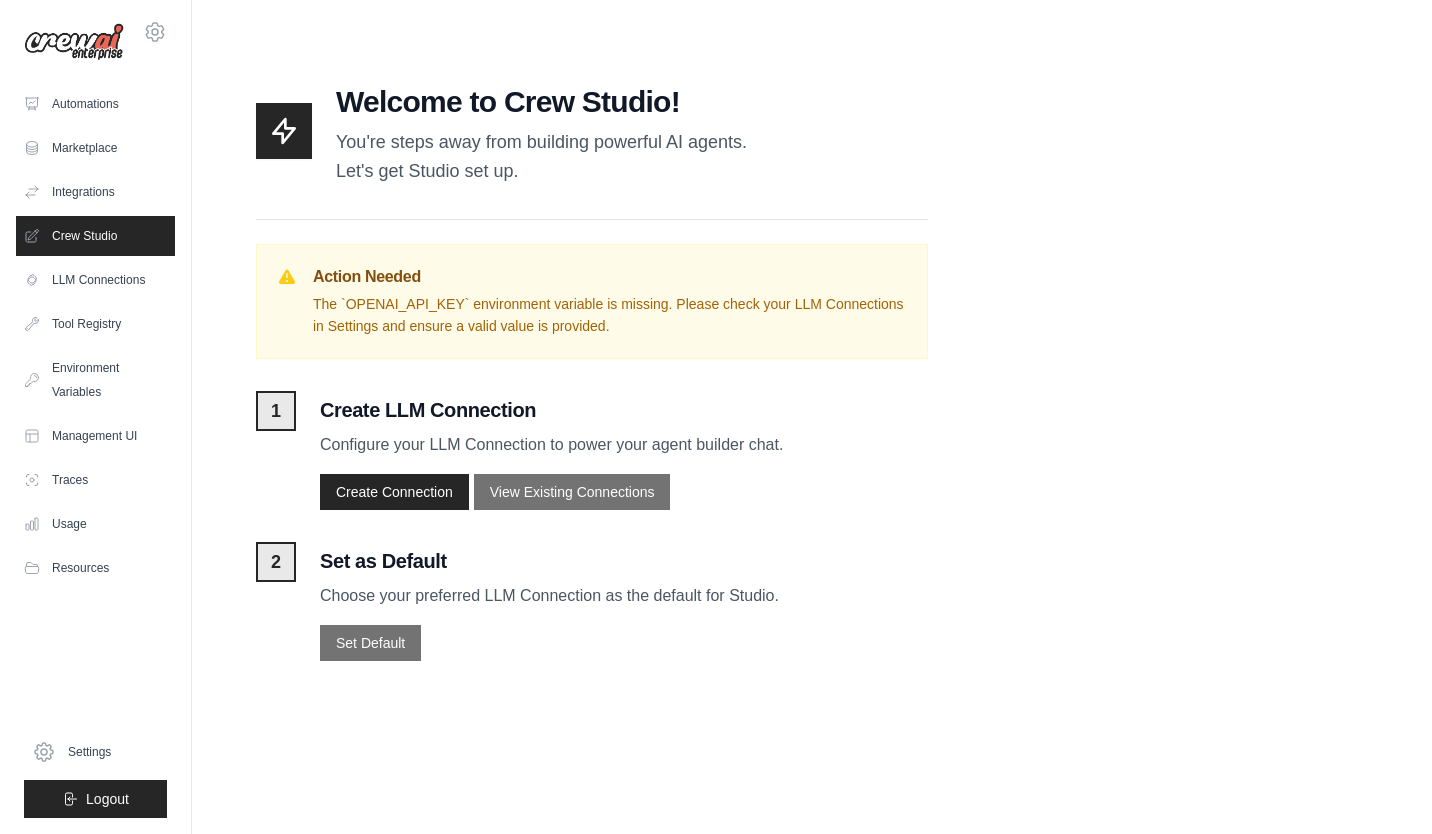 click at bounding box center [74, 42] 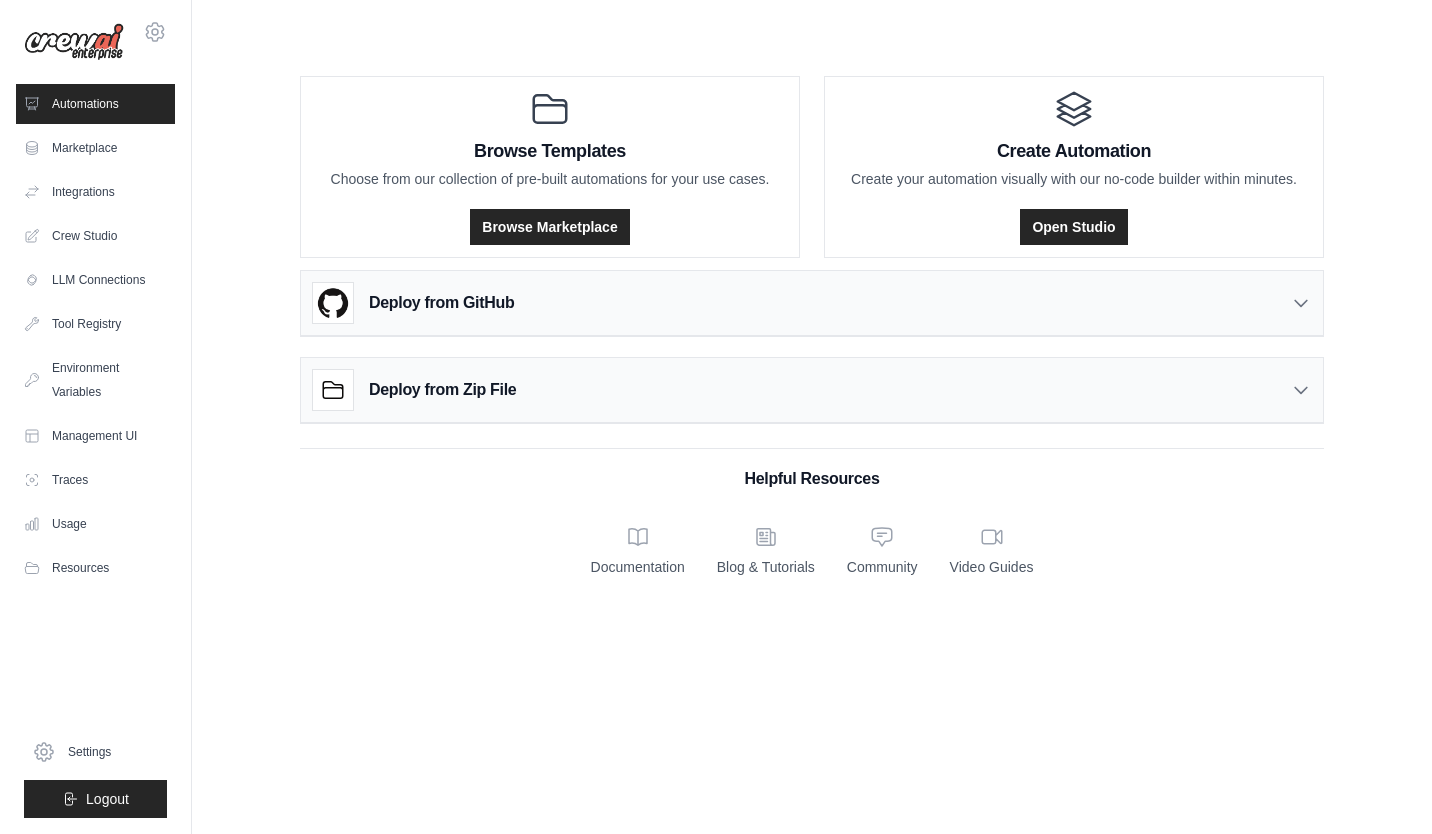 click on "Open Studio" at bounding box center [1073, 227] 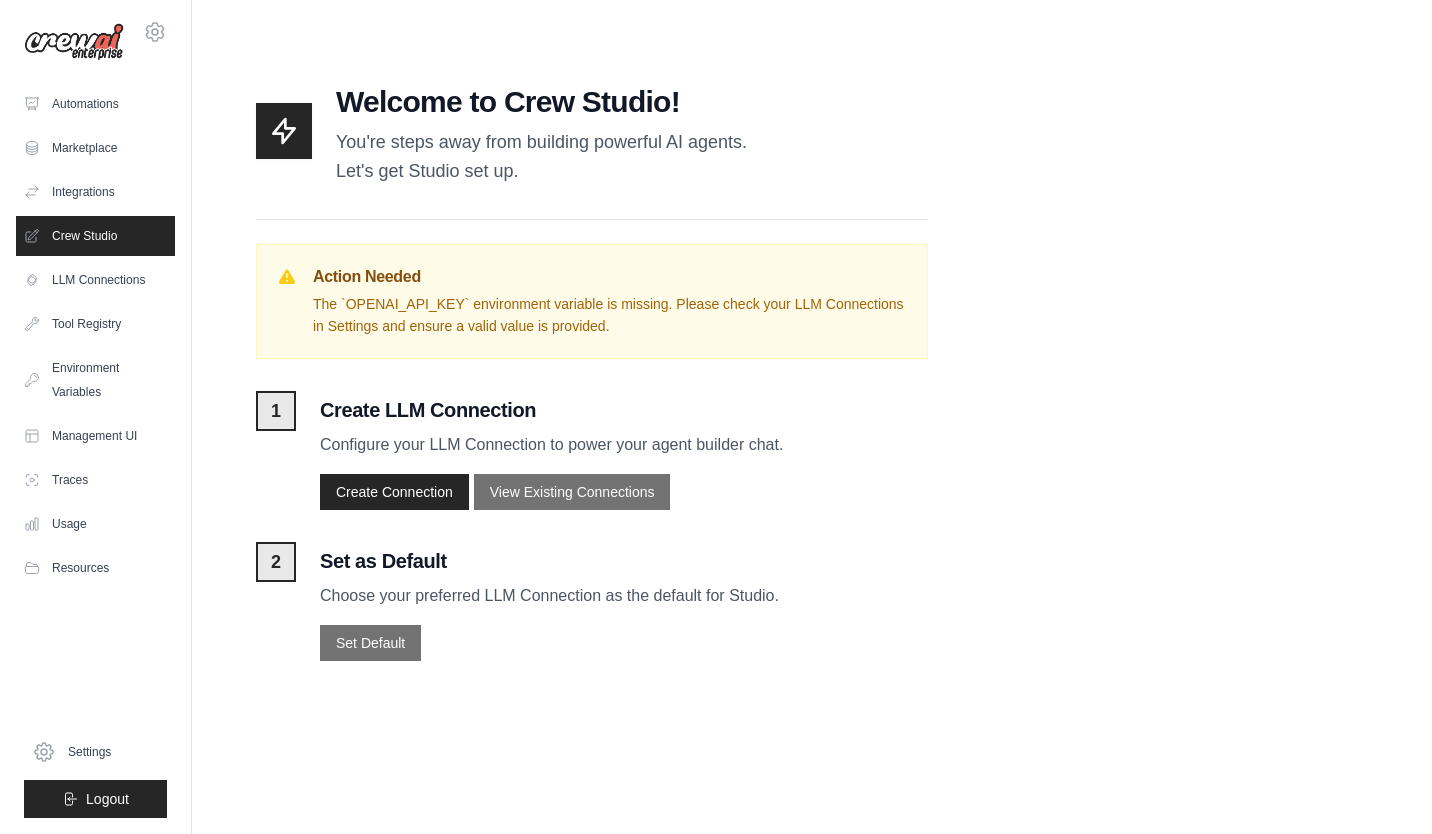 click on "Automations" at bounding box center (95, 104) 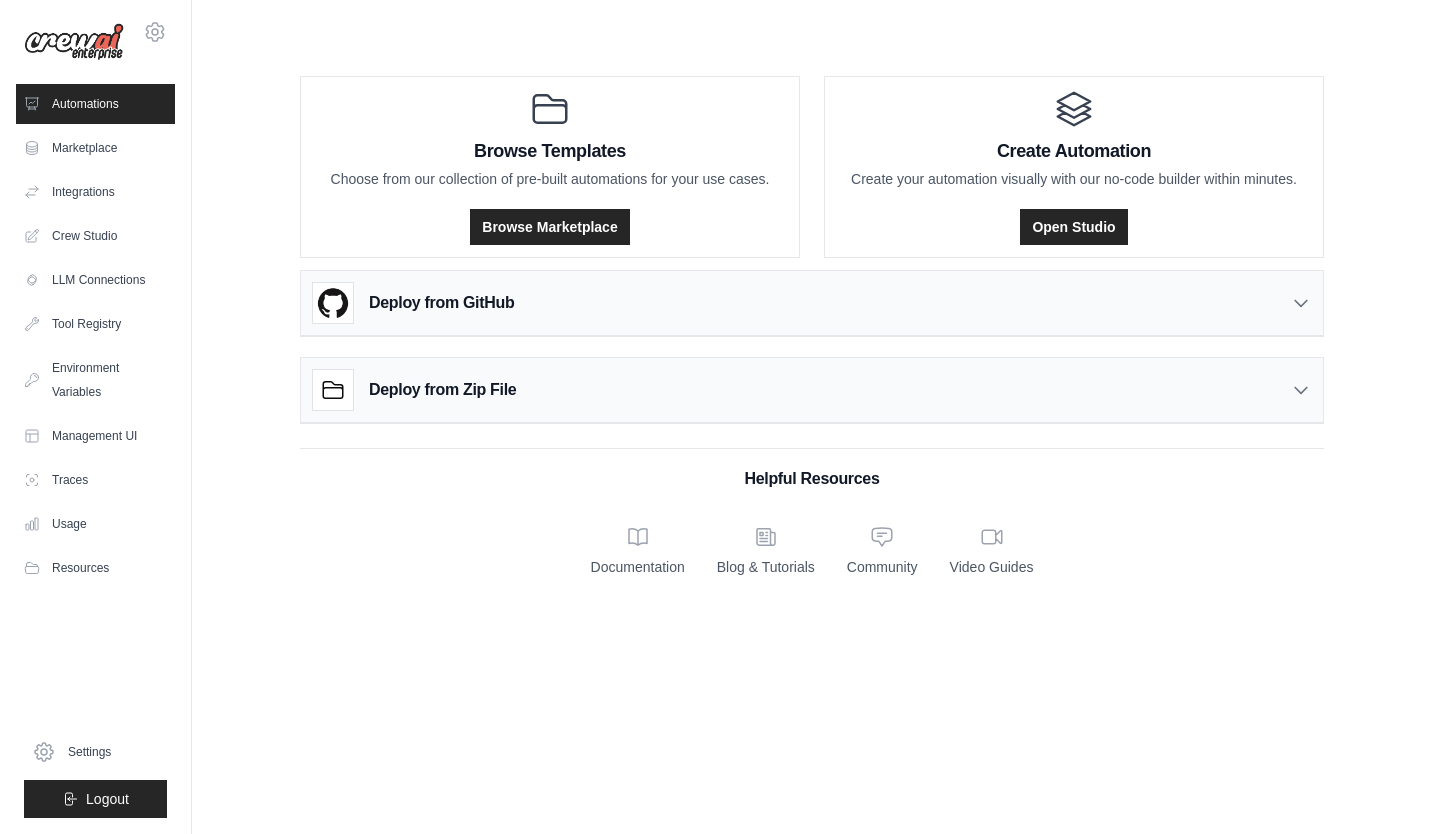 click on "Browse Marketplace" at bounding box center (549, 227) 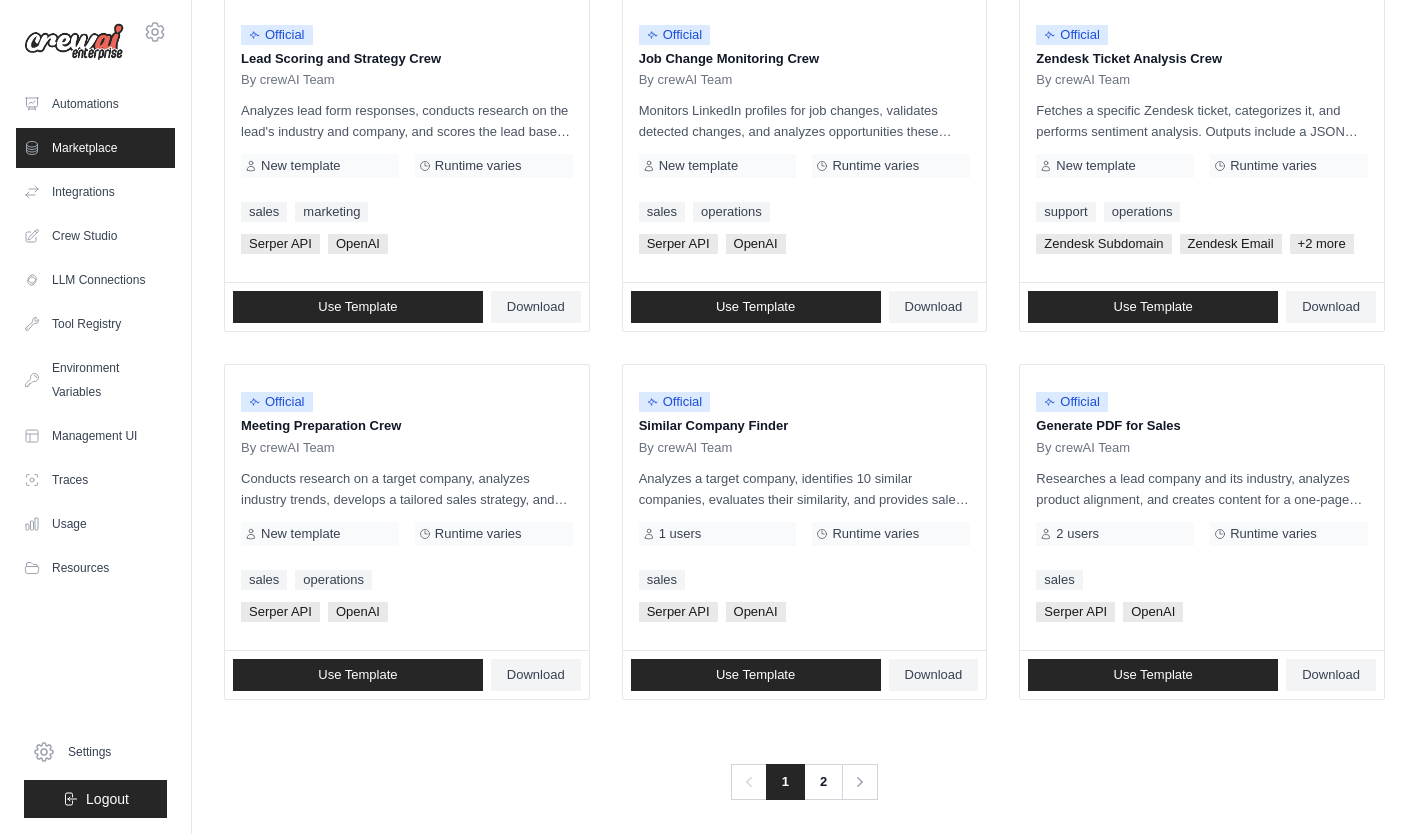 scroll, scrollTop: 1010, scrollLeft: 0, axis: vertical 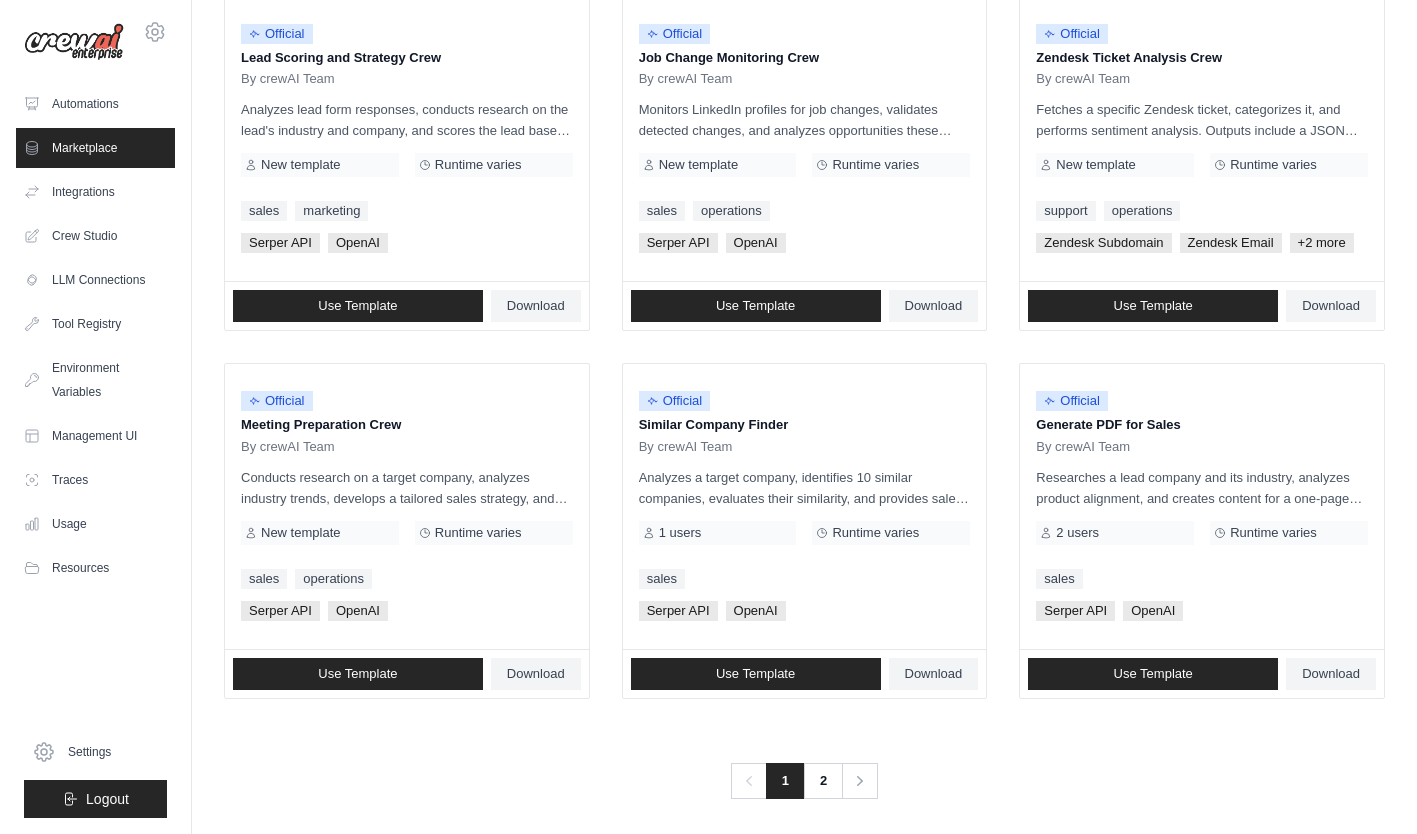 click on "2" at bounding box center [823, 781] 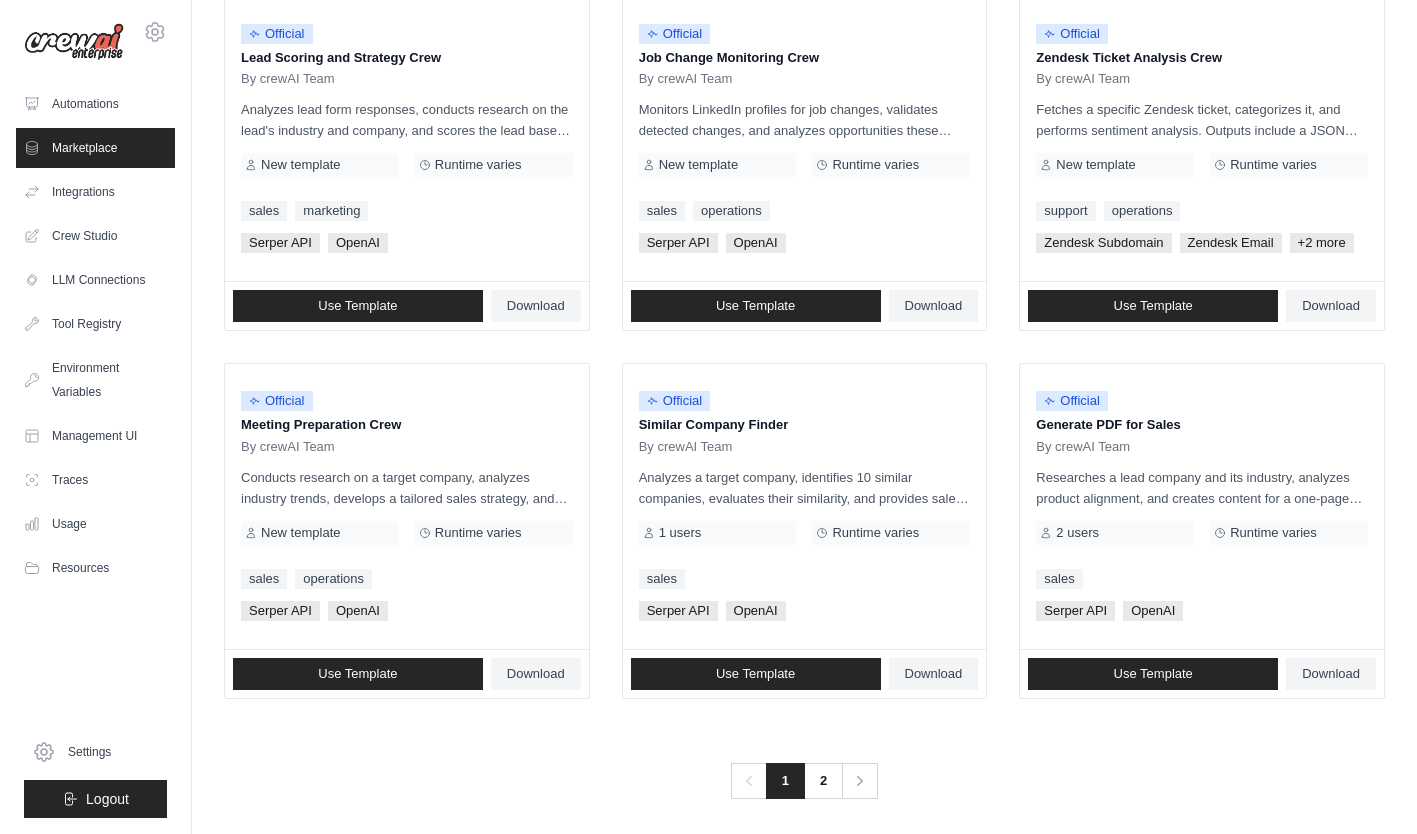 scroll, scrollTop: 0, scrollLeft: 0, axis: both 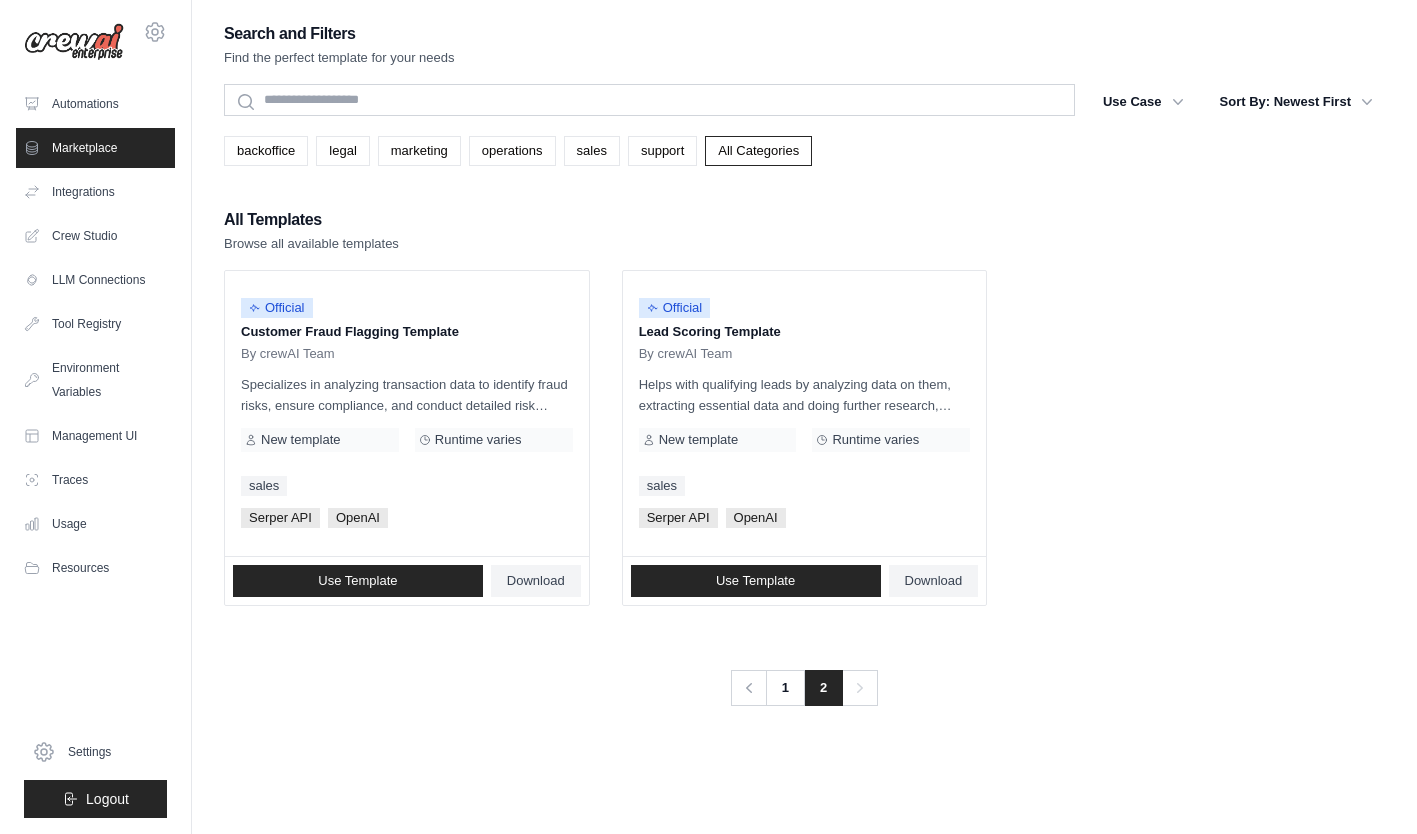 click on "1" at bounding box center (785, 688) 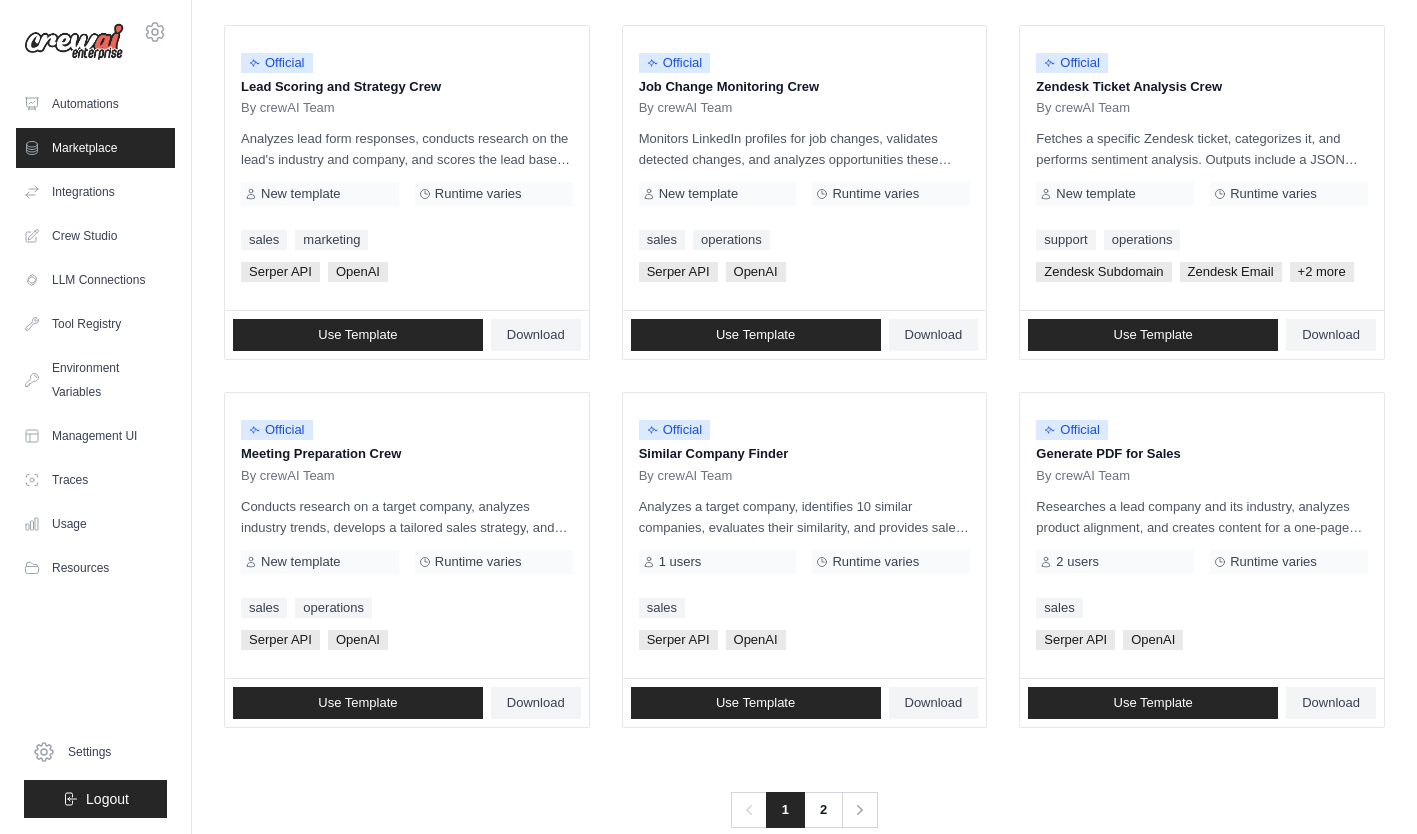 scroll, scrollTop: 982, scrollLeft: 0, axis: vertical 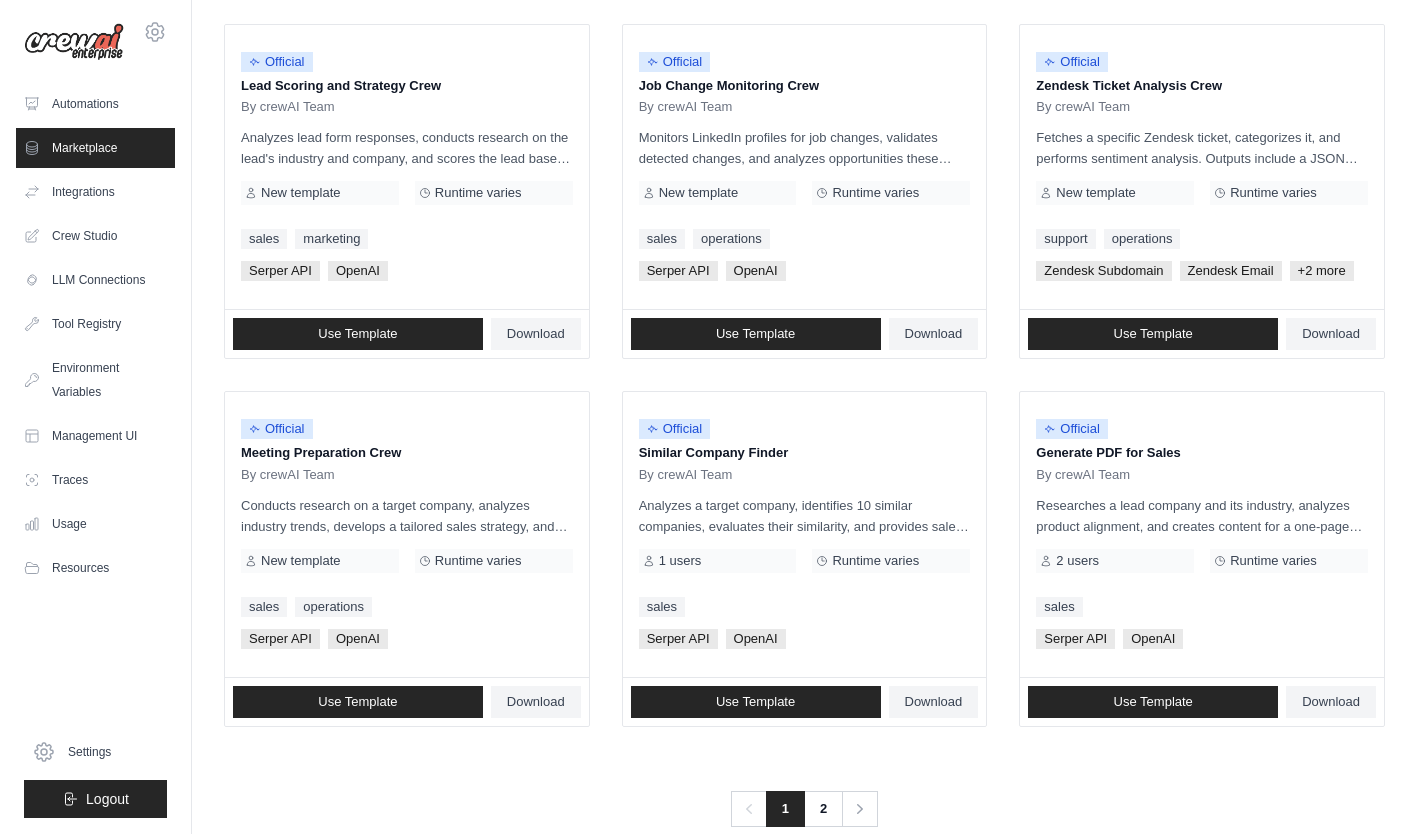 click on "Similar Company Finder" at bounding box center (805, 453) 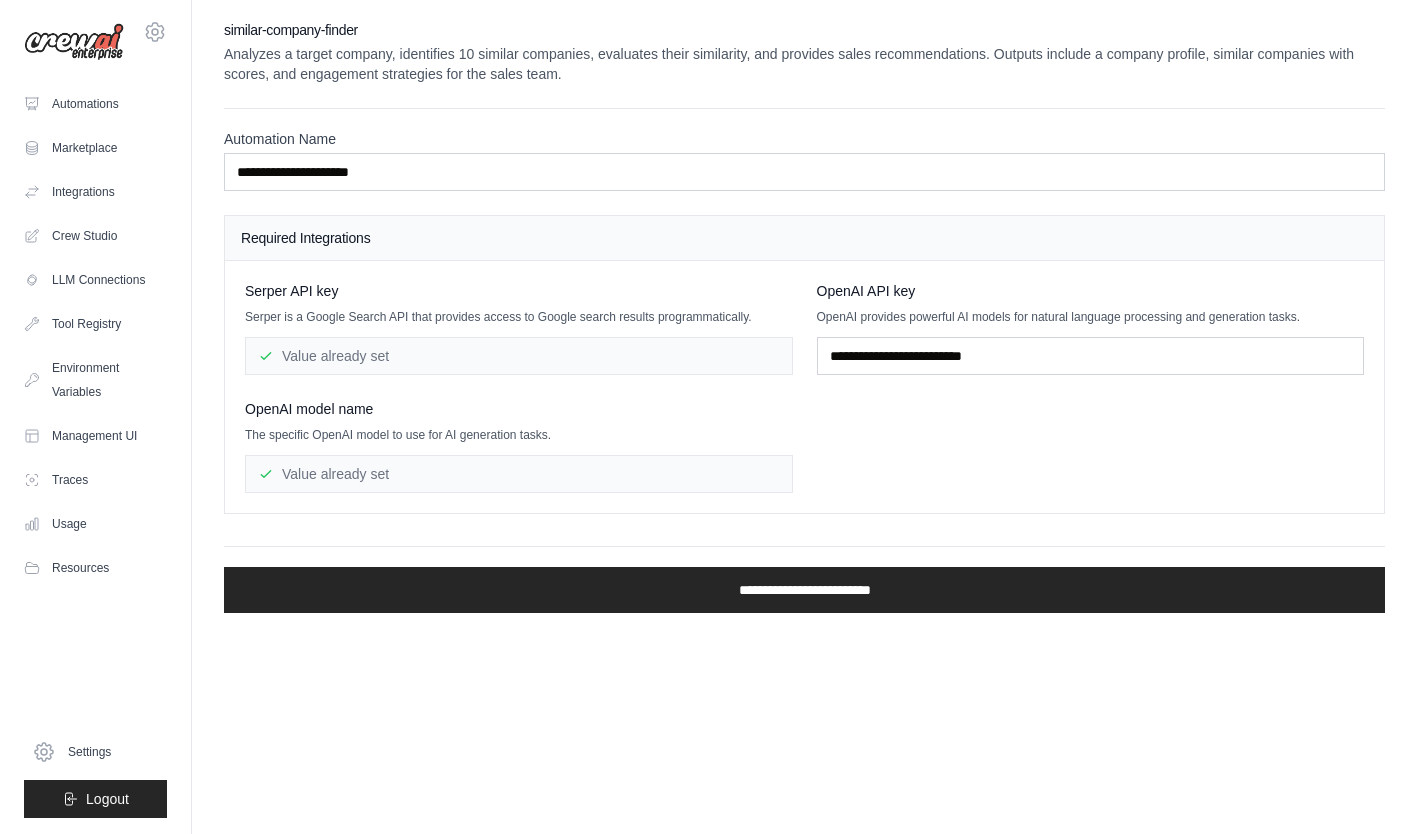 scroll, scrollTop: 0, scrollLeft: 0, axis: both 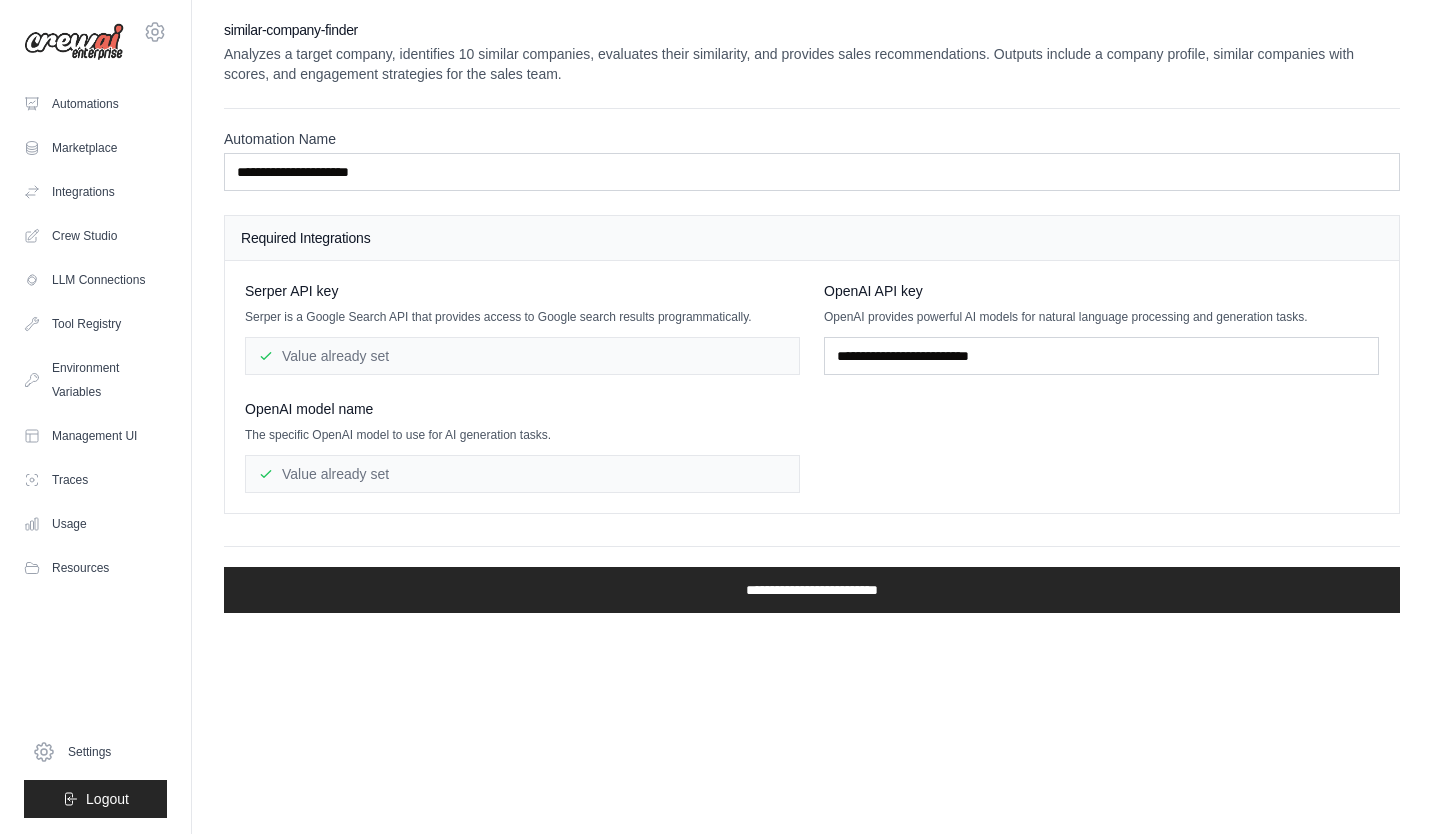 click on "Marketplace" at bounding box center [95, 148] 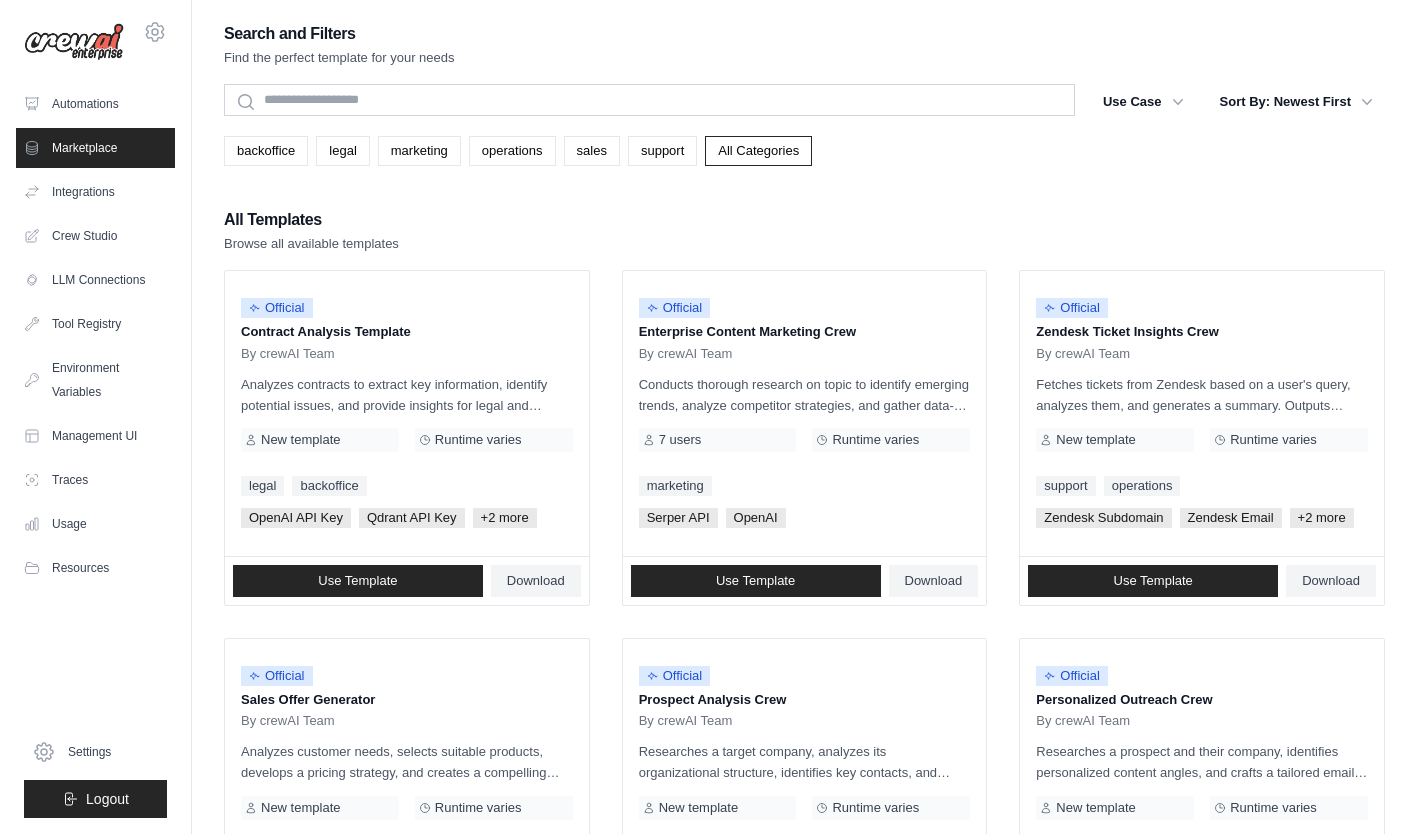 click on "Settings" at bounding box center (95, 752) 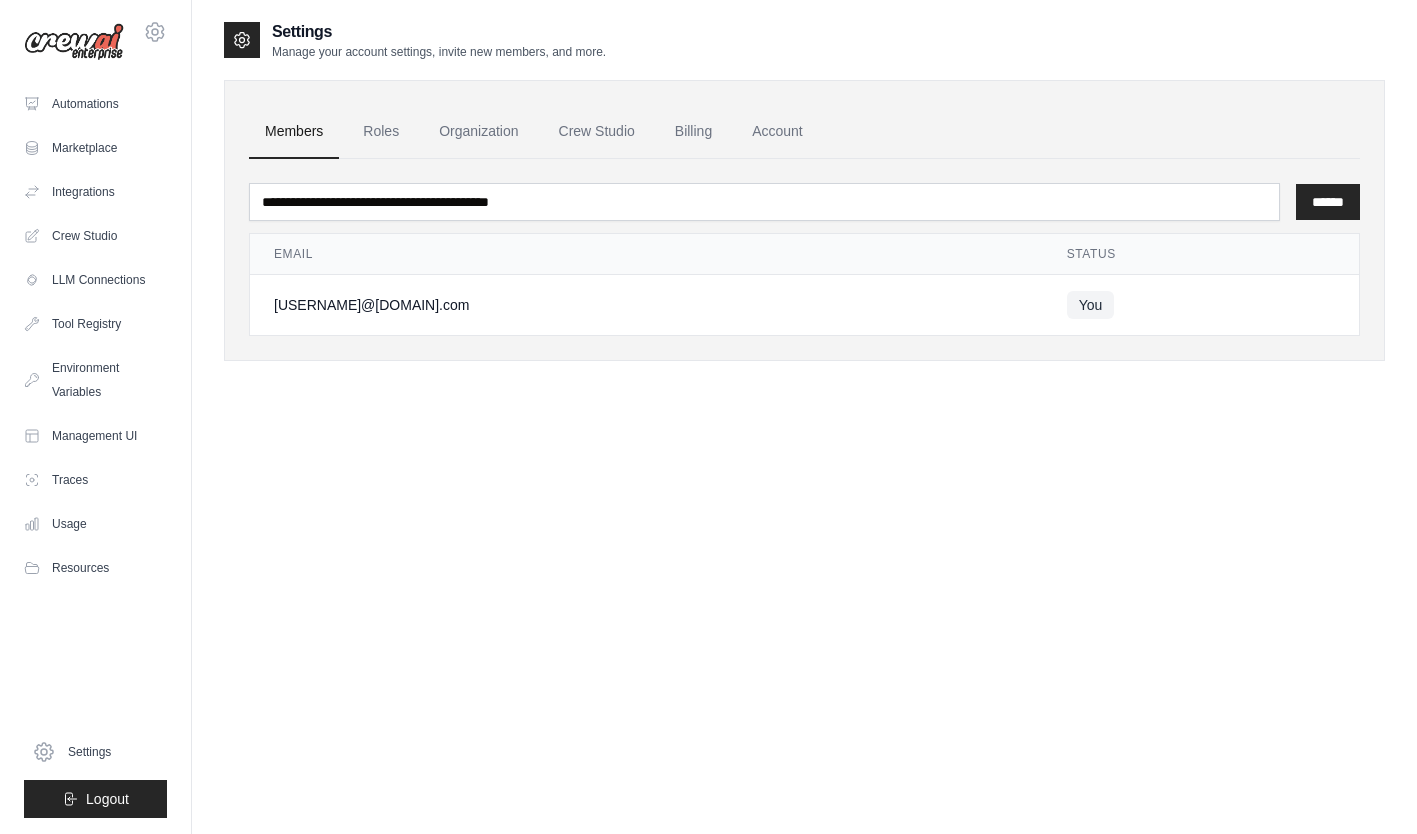 click on "Roles" at bounding box center [381, 132] 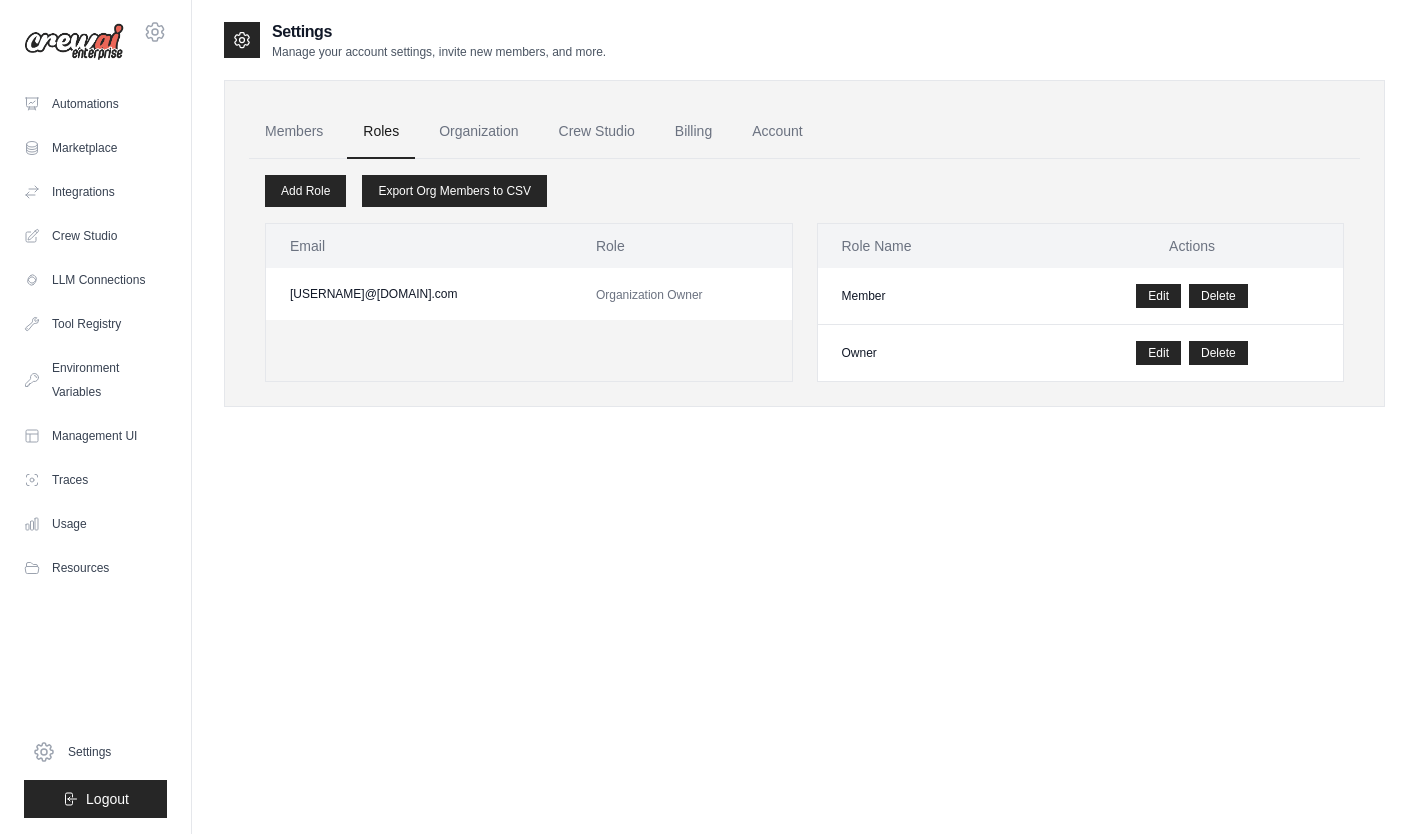 click on "Organization" at bounding box center (478, 132) 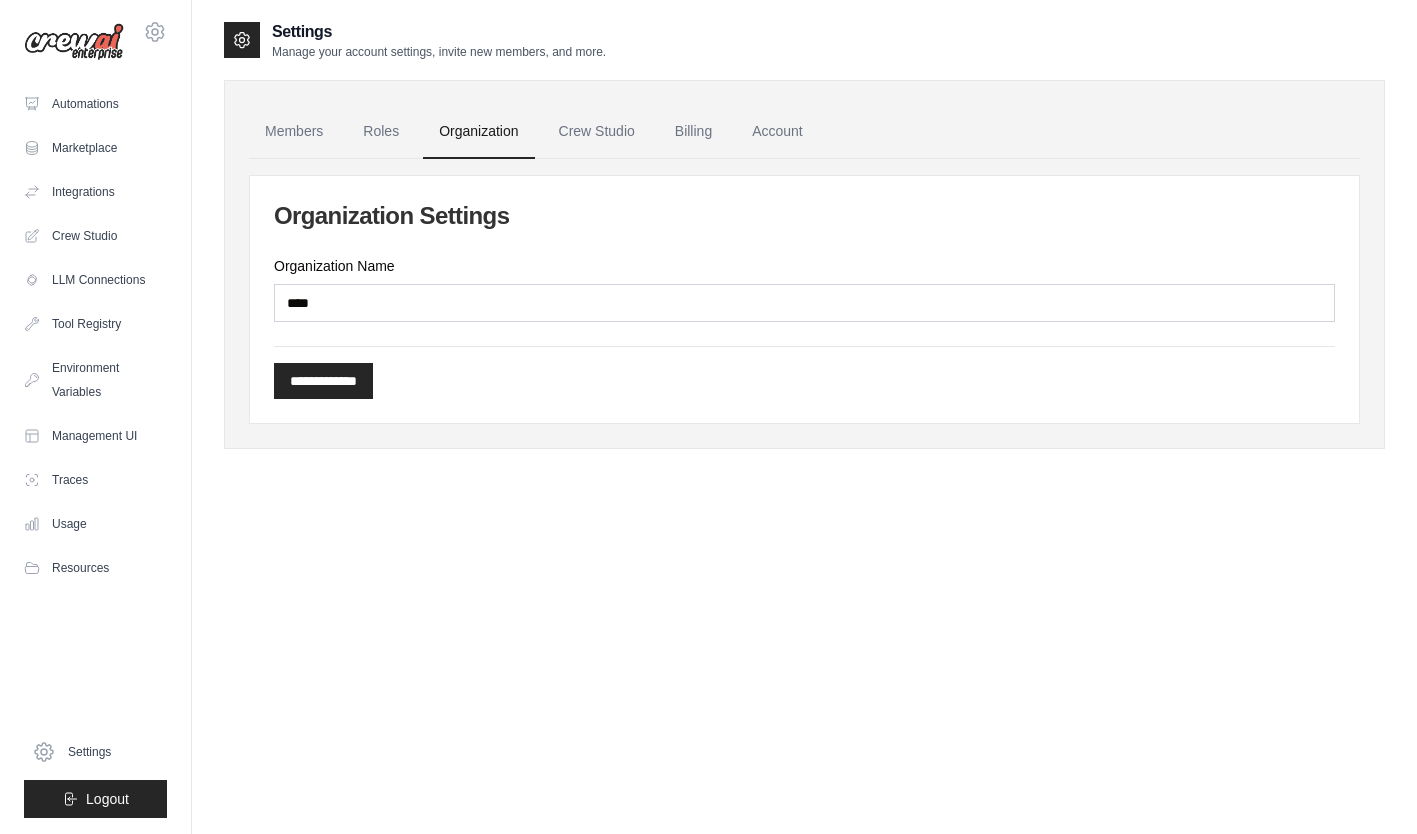 click on "Crew Studio" at bounding box center [597, 132] 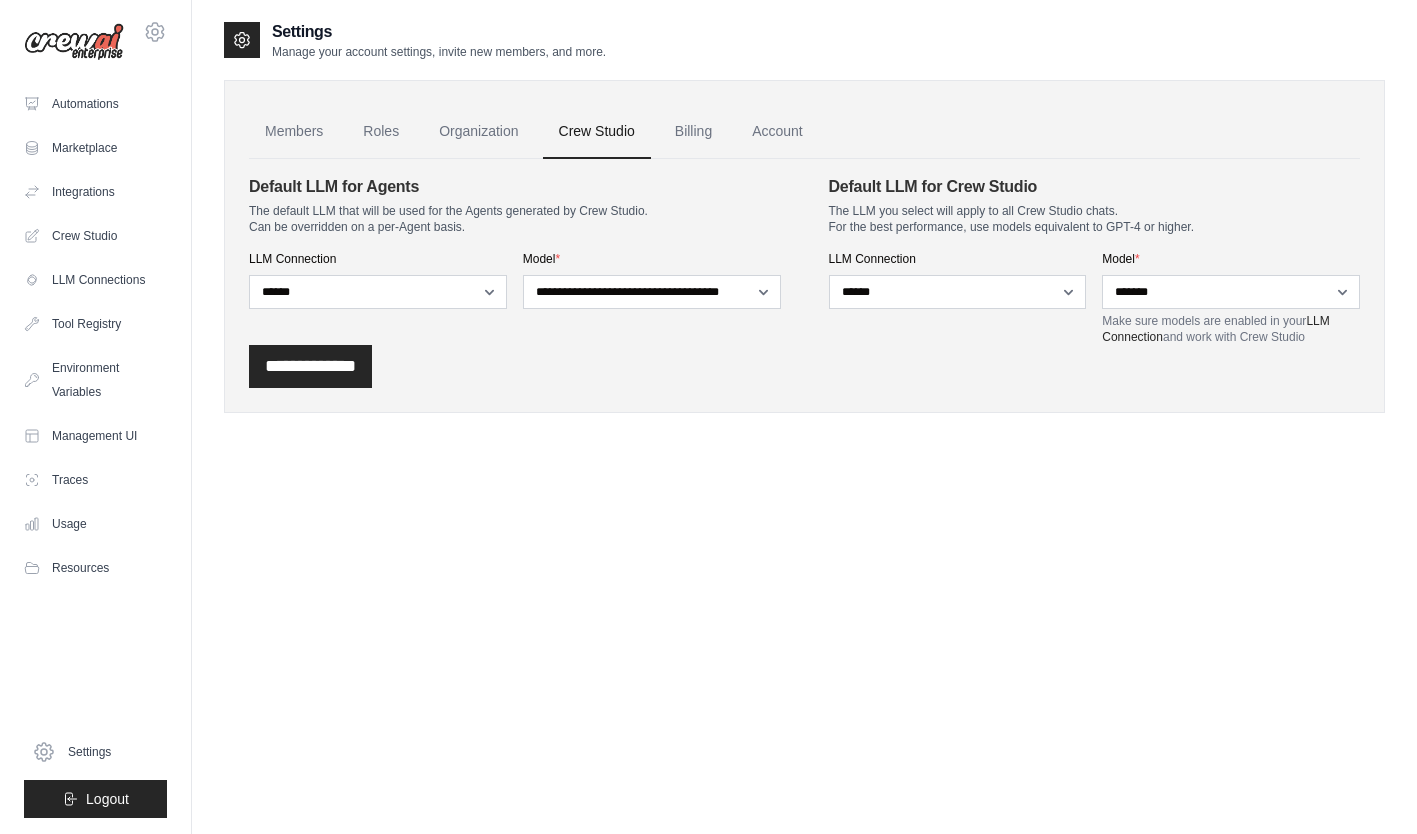 scroll, scrollTop: 0, scrollLeft: 0, axis: both 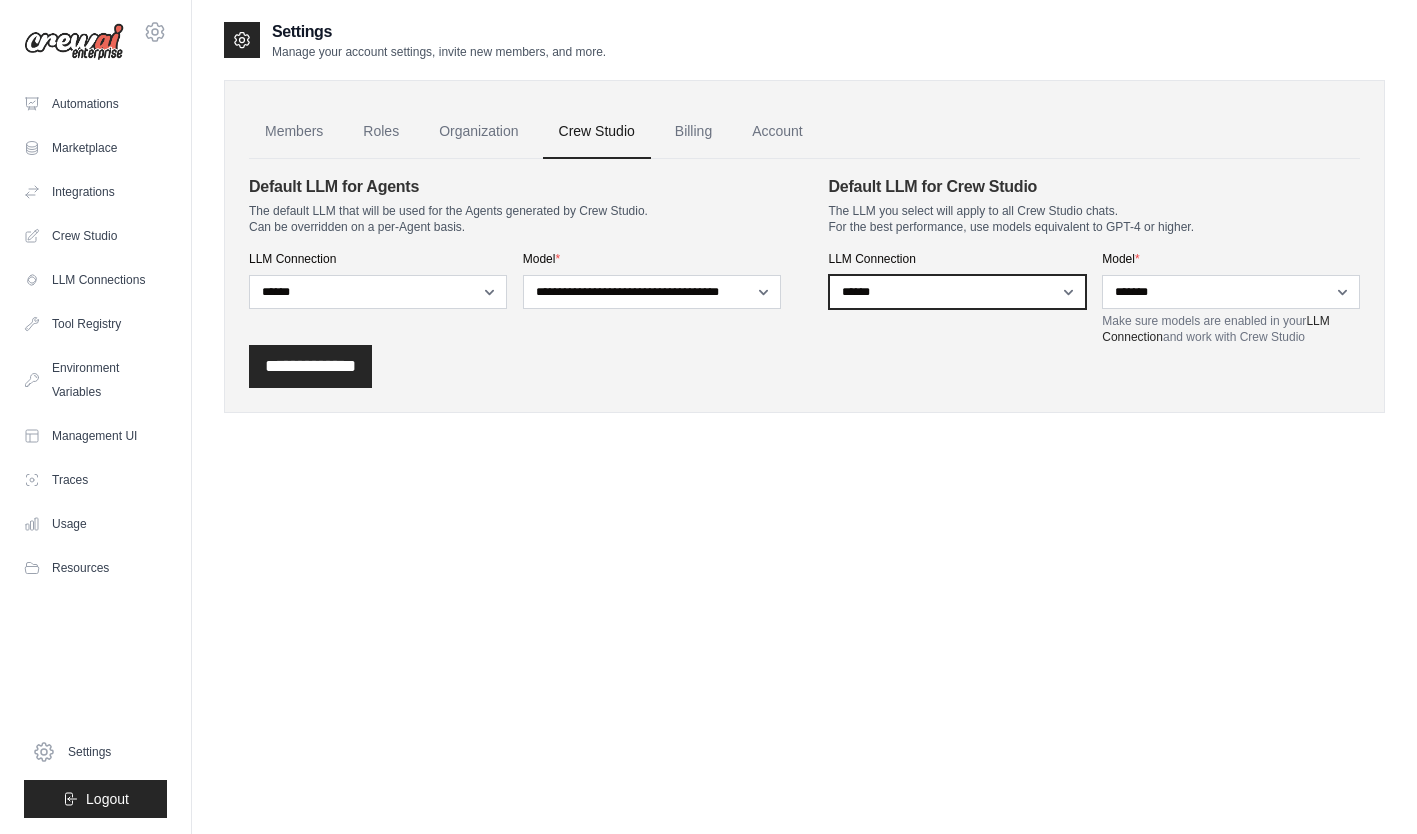 click on "**********" at bounding box center (958, 292) 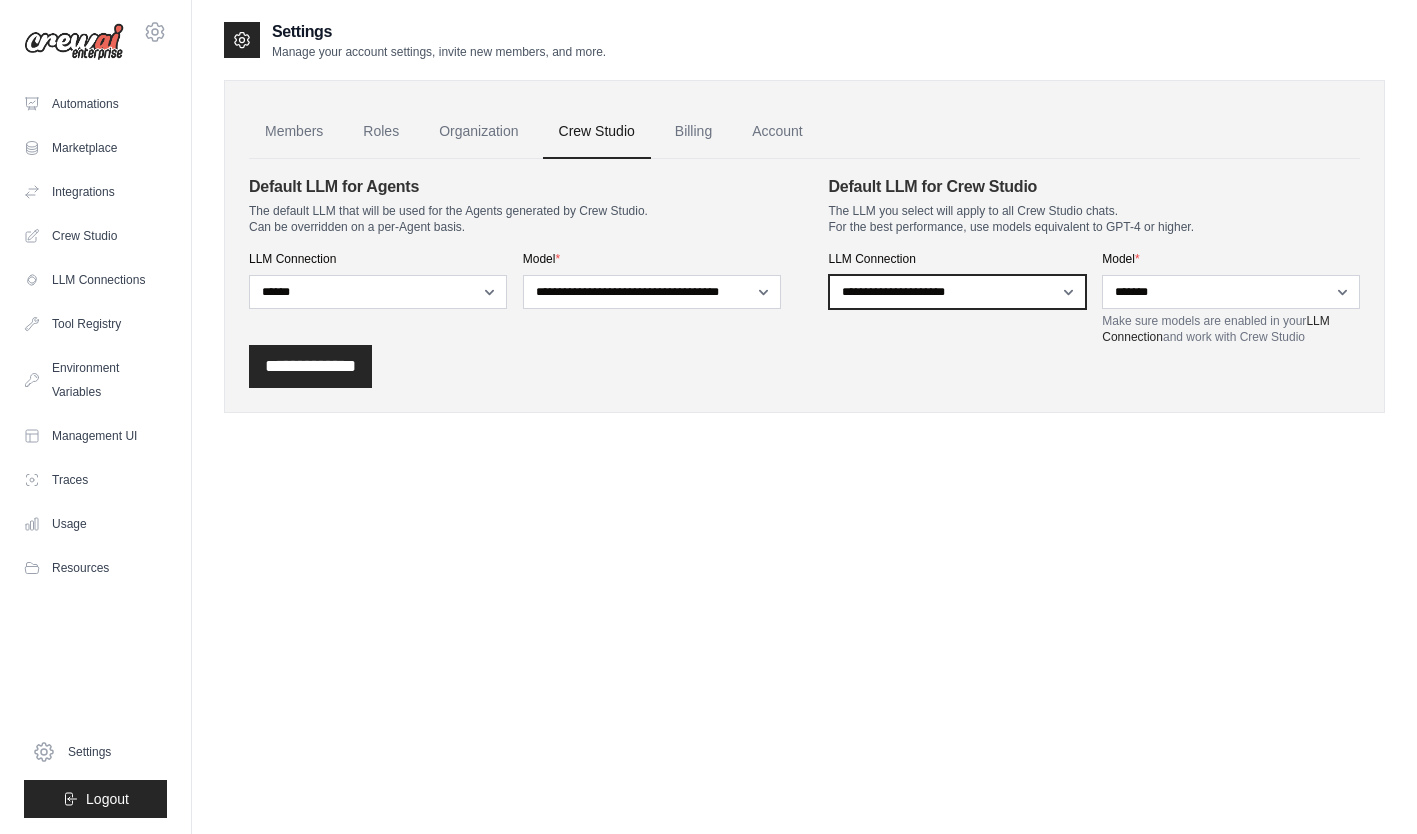 click on "**********" at bounding box center (958, 292) 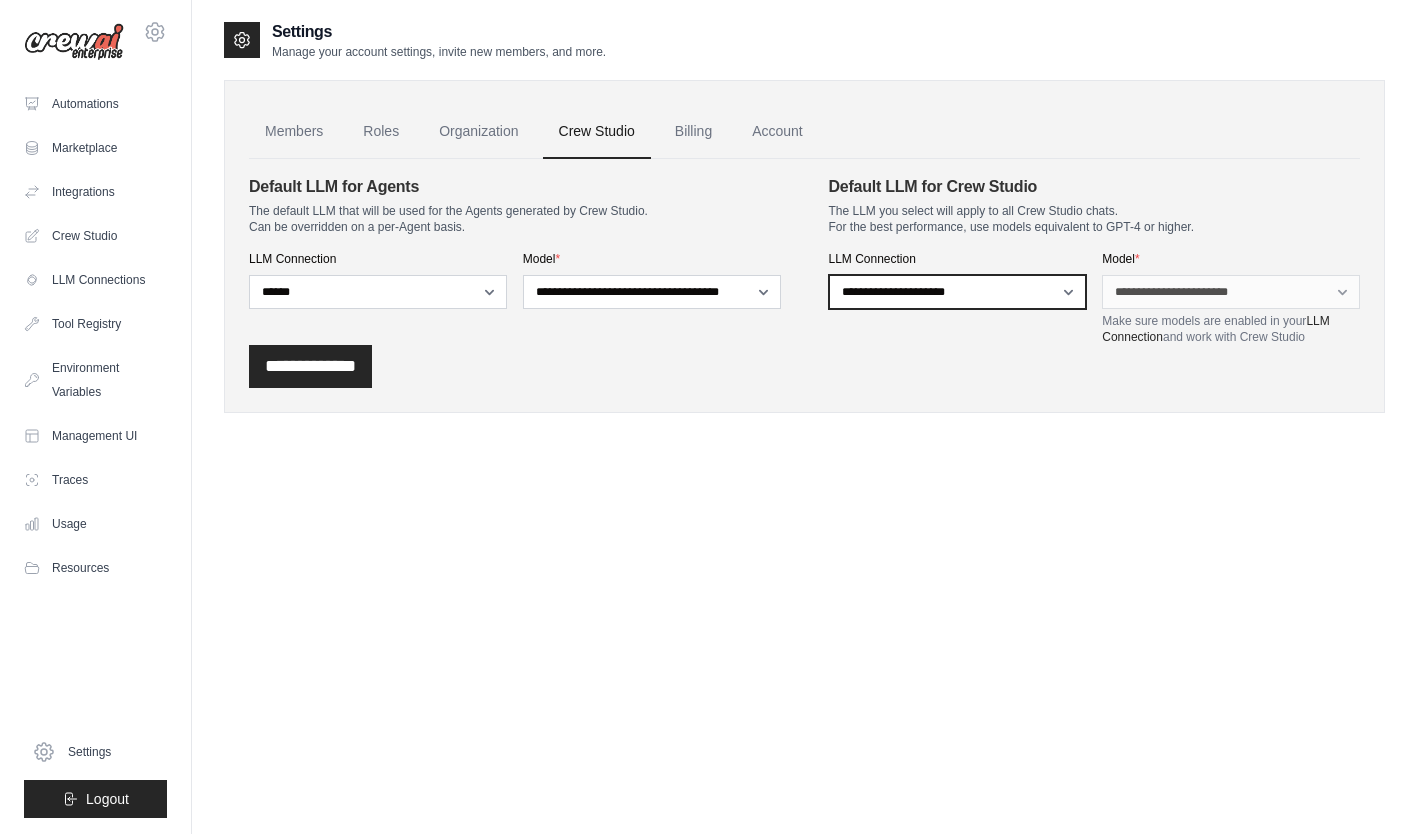click on "**********" at bounding box center (958, 292) 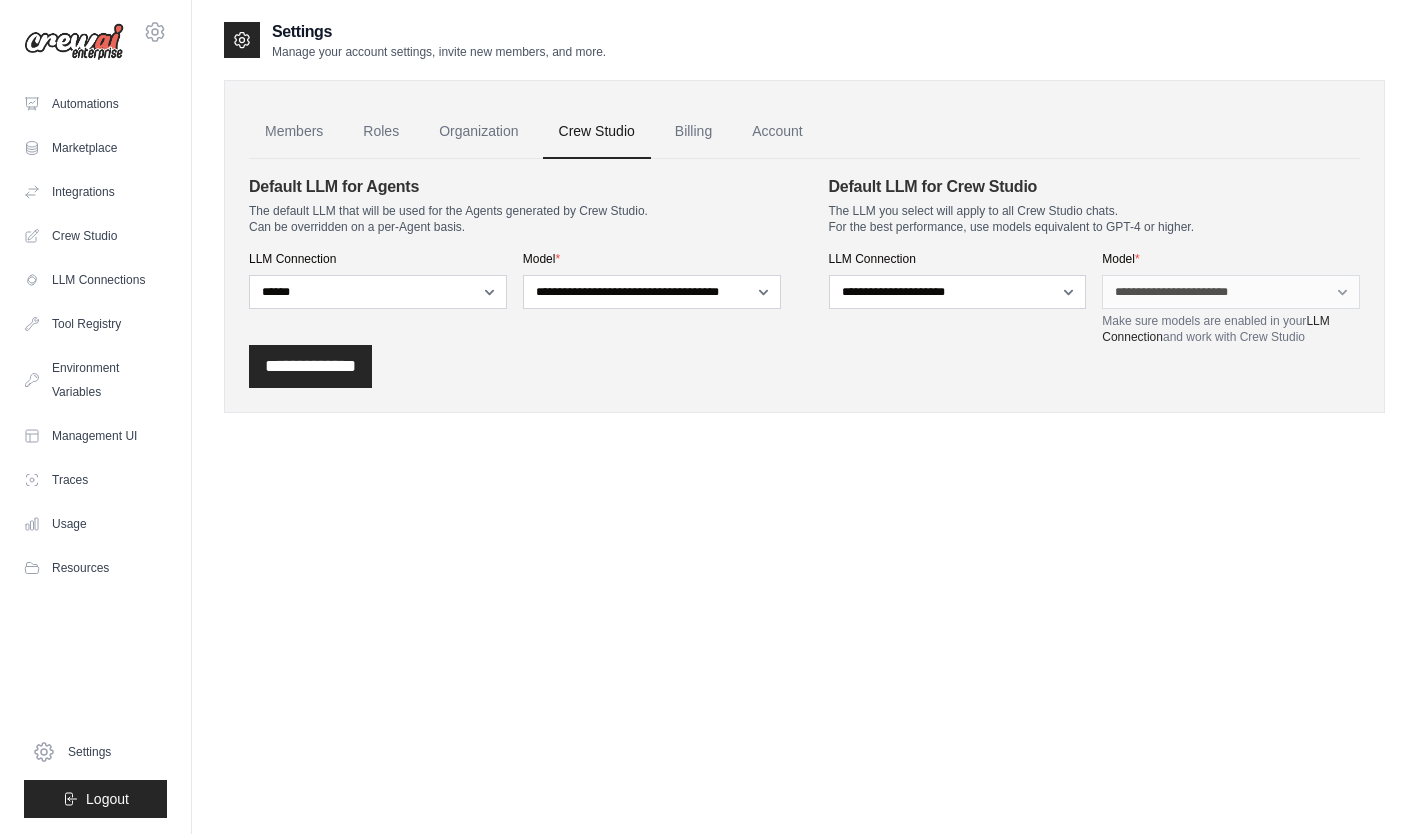 click on "**********" at bounding box center (652, 280) 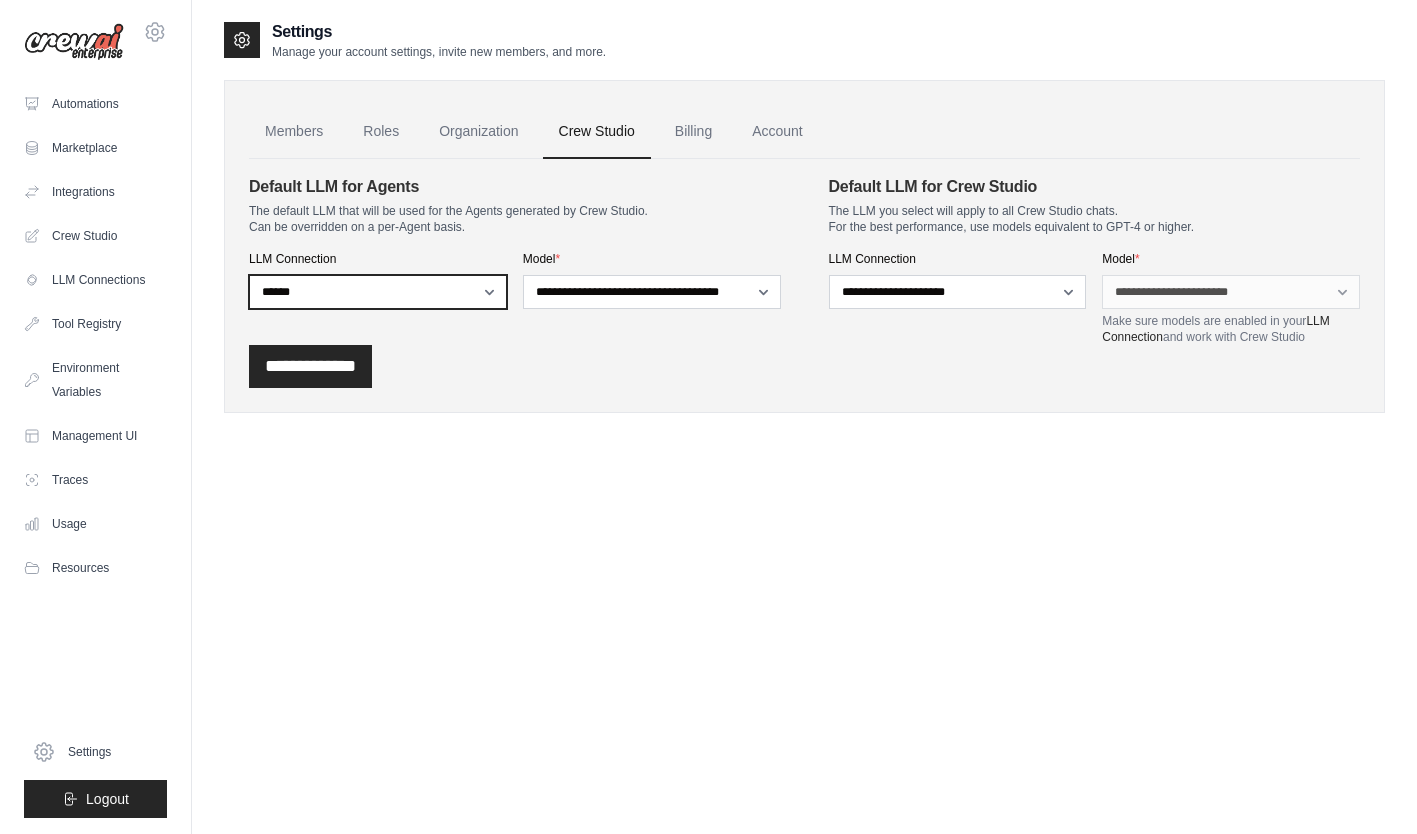 click on "**********" at bounding box center [378, 292] 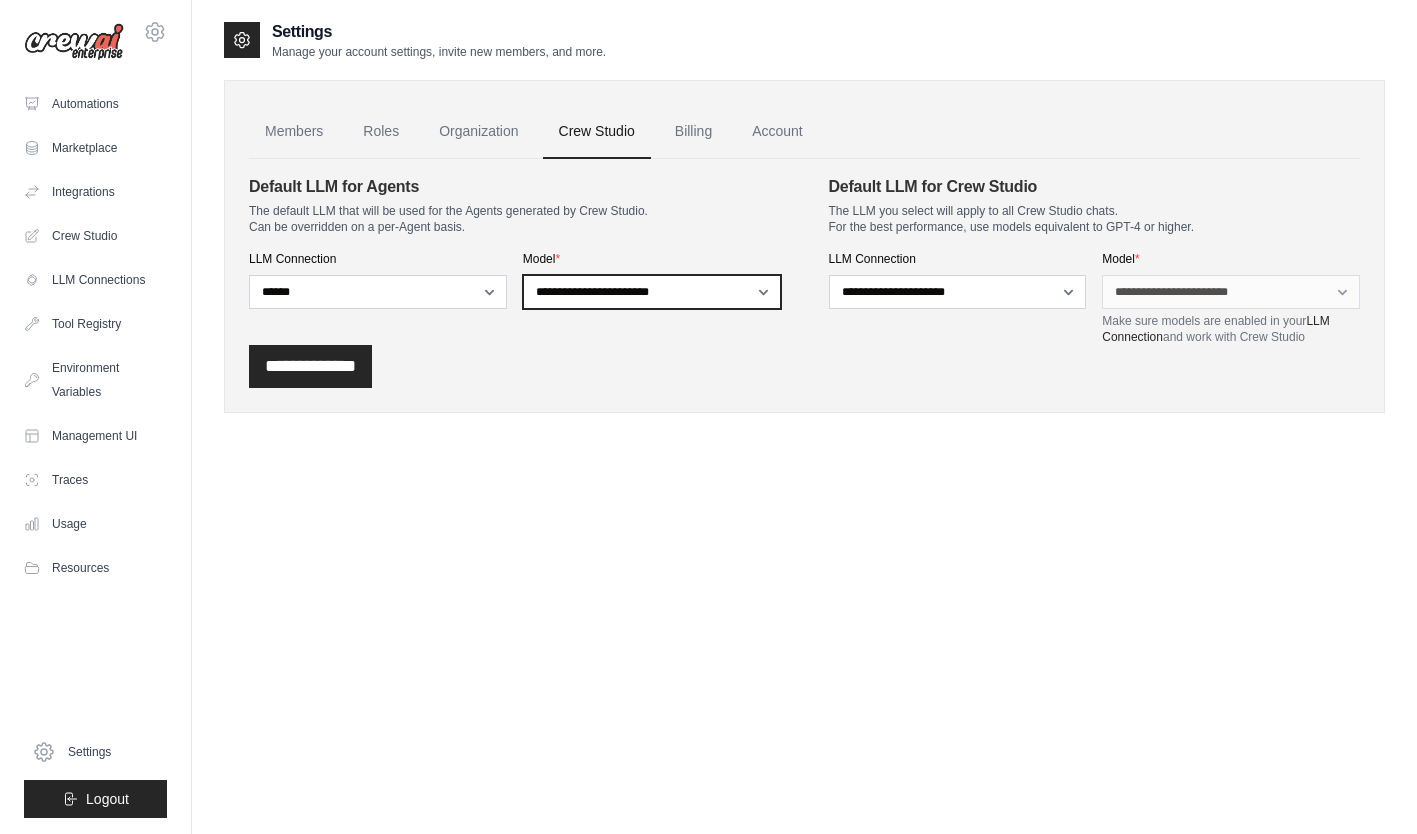 click on "**********" at bounding box center [652, 292] 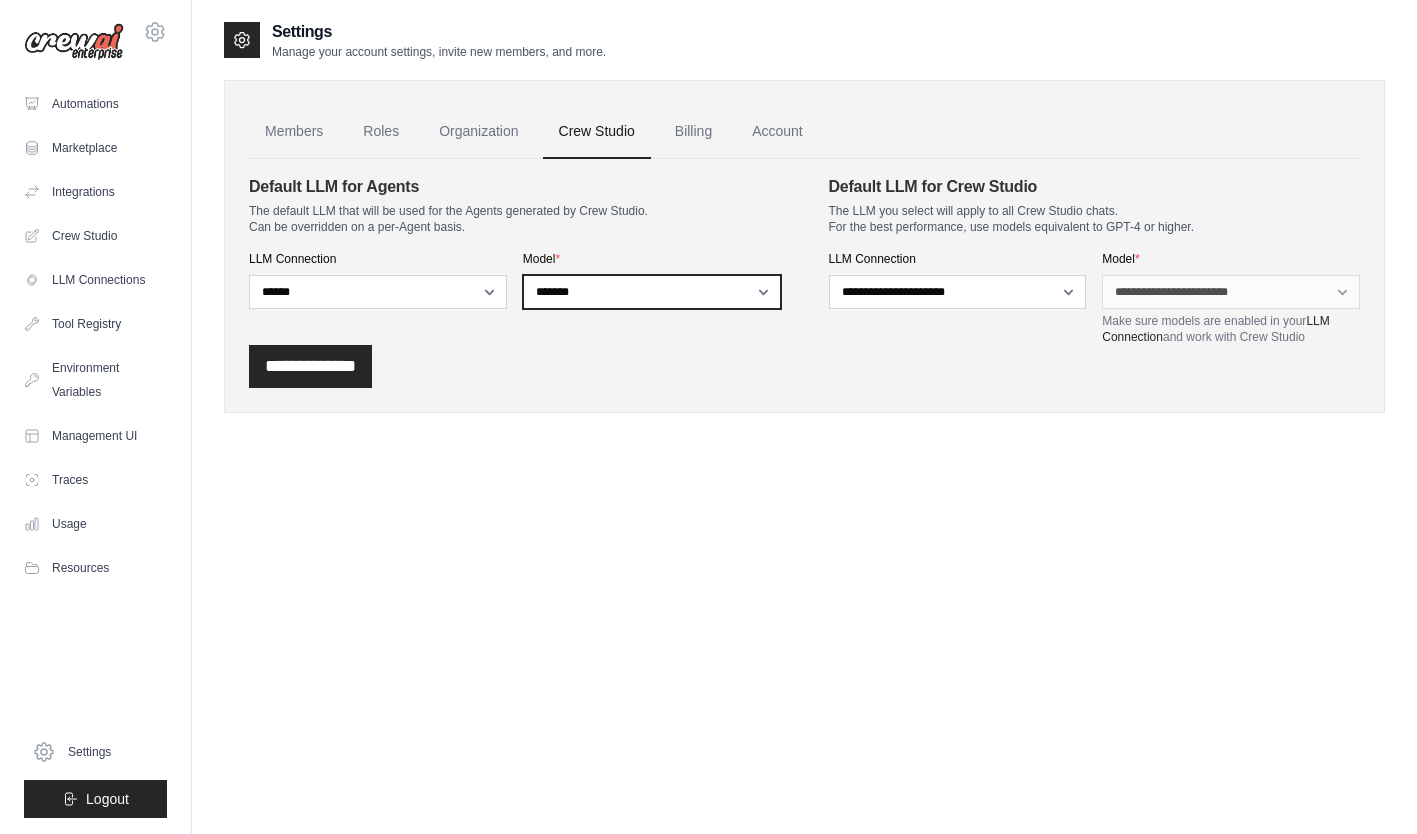 click on "**********" at bounding box center (652, 292) 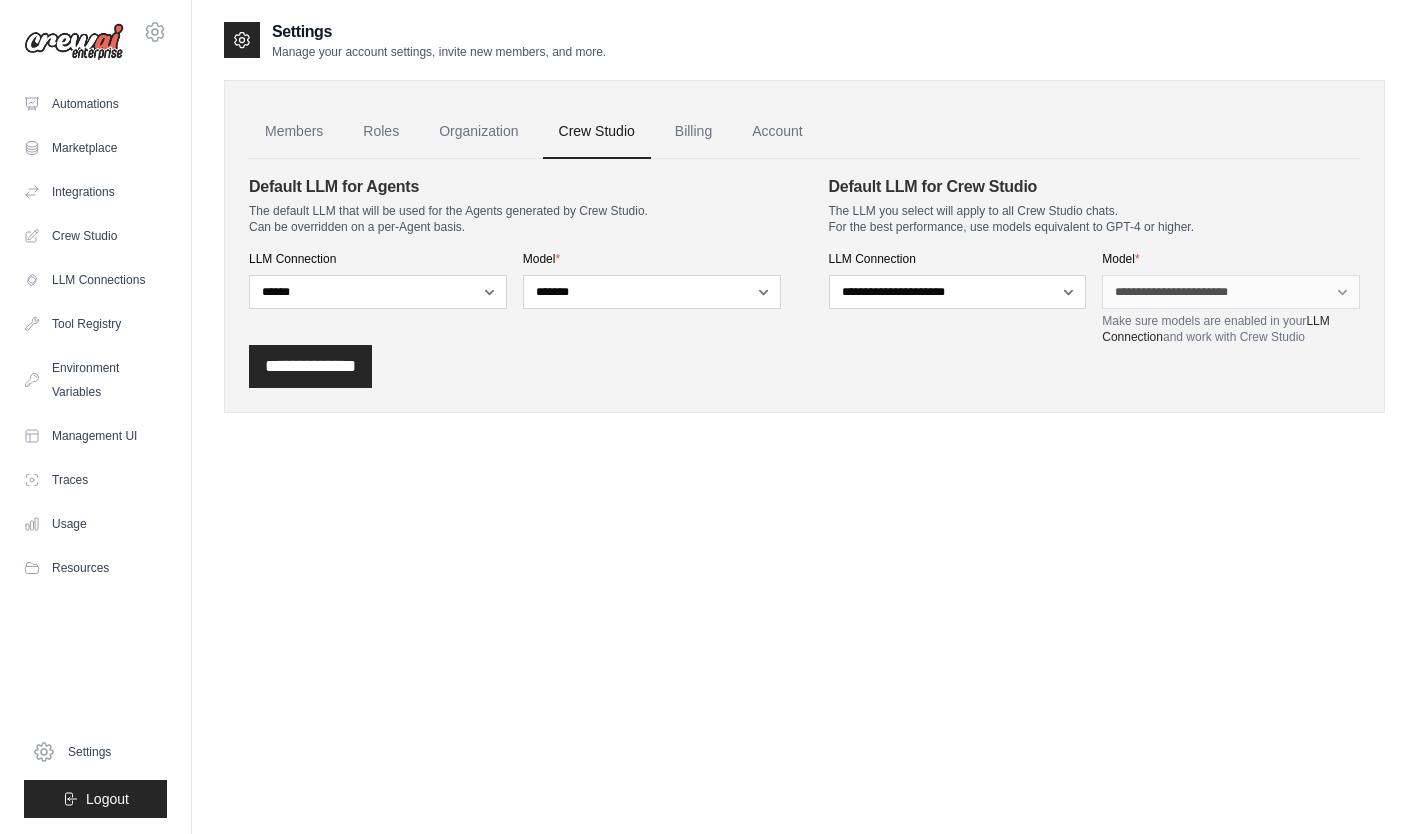 click on "**********" at bounding box center [310, 366] 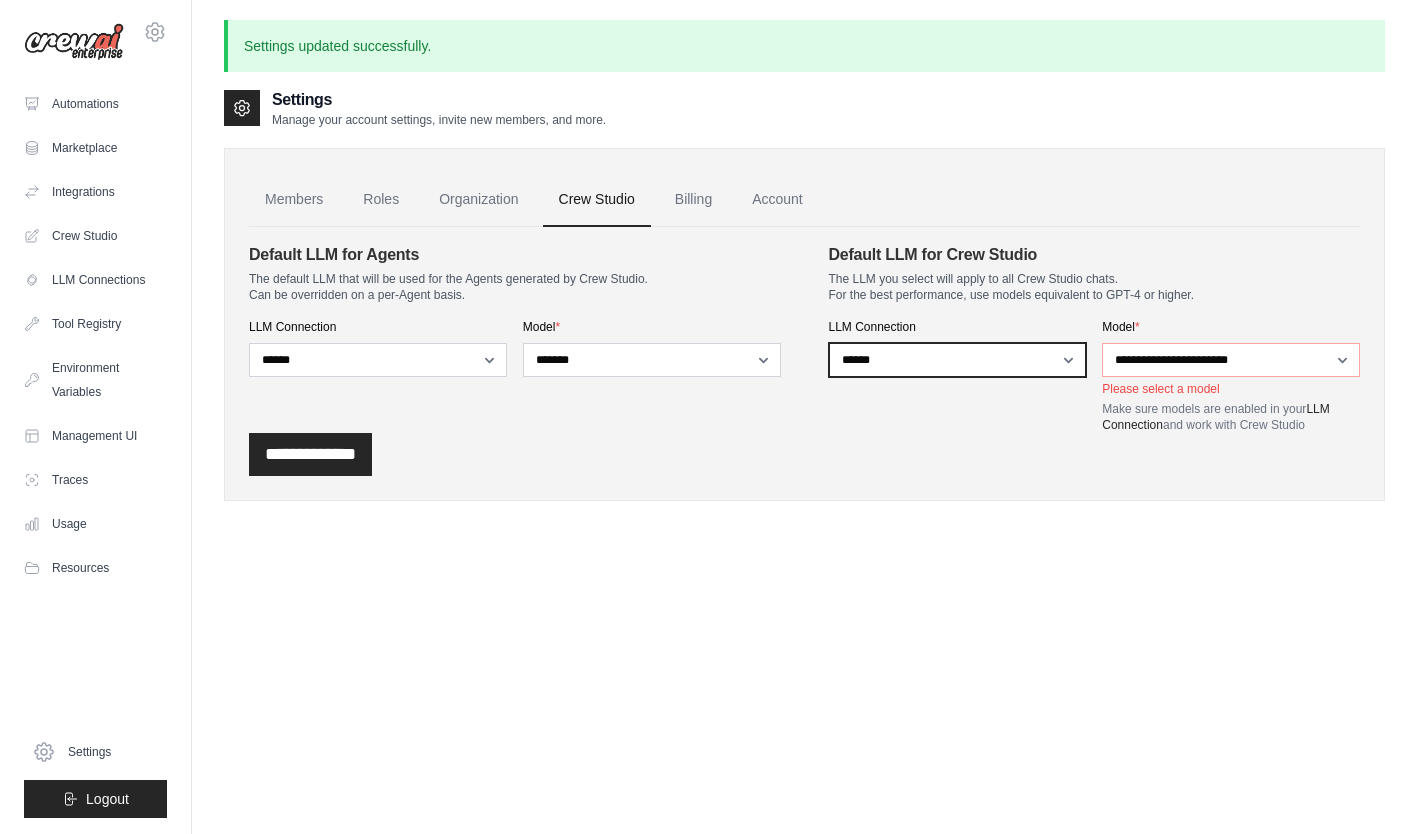 click on "**********" at bounding box center [958, 360] 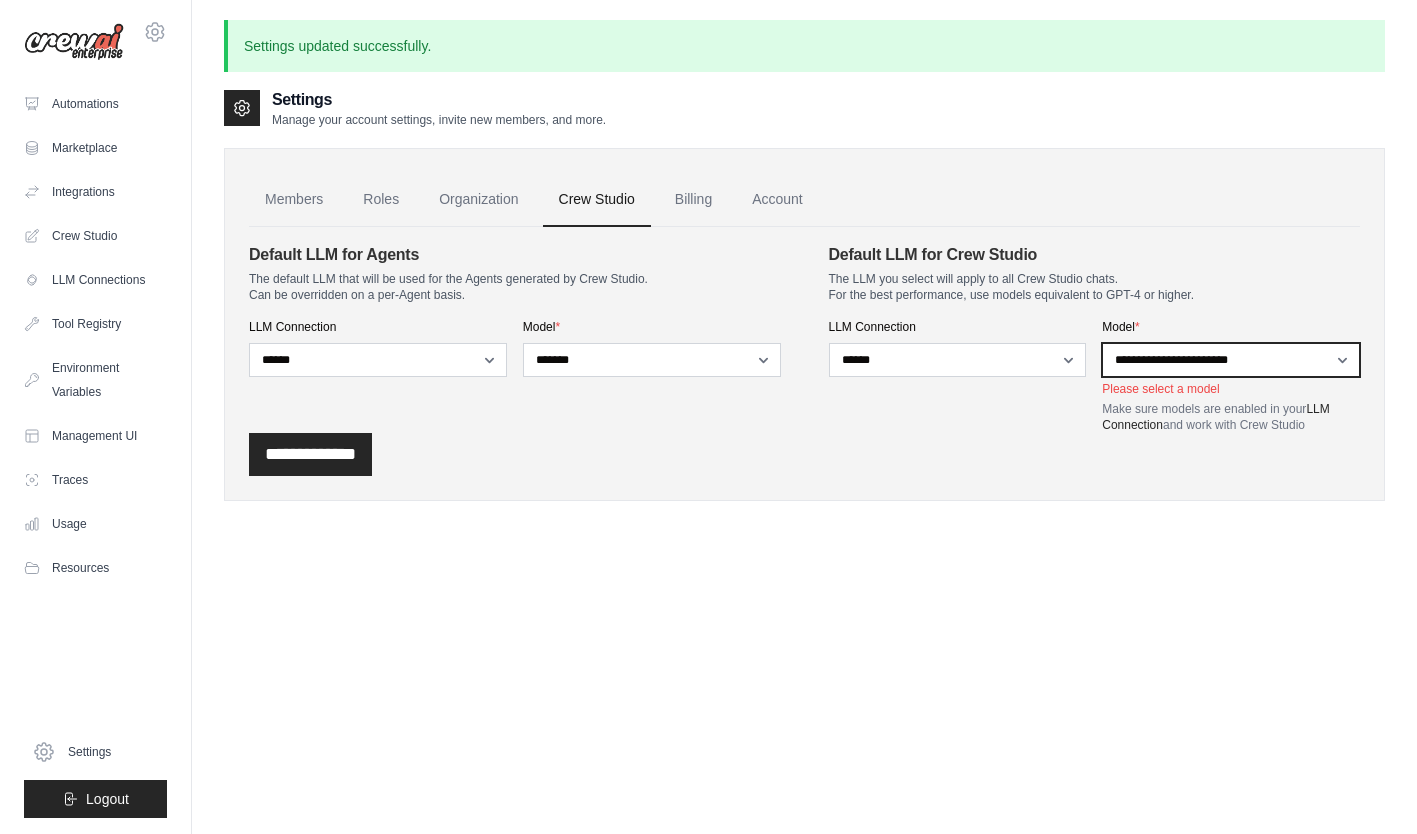 click on "**********" at bounding box center [1231, 360] 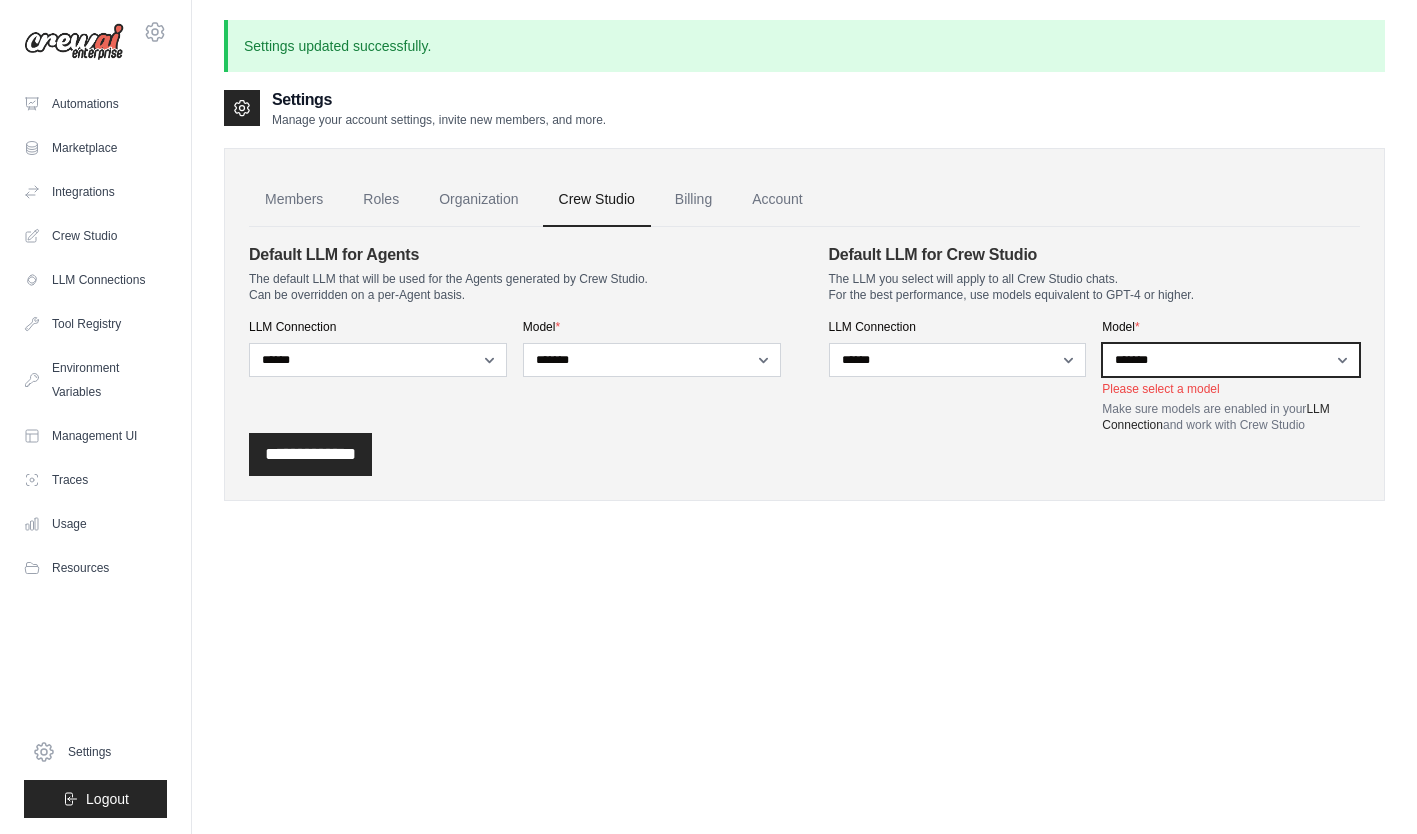 click on "**********" at bounding box center (1231, 360) 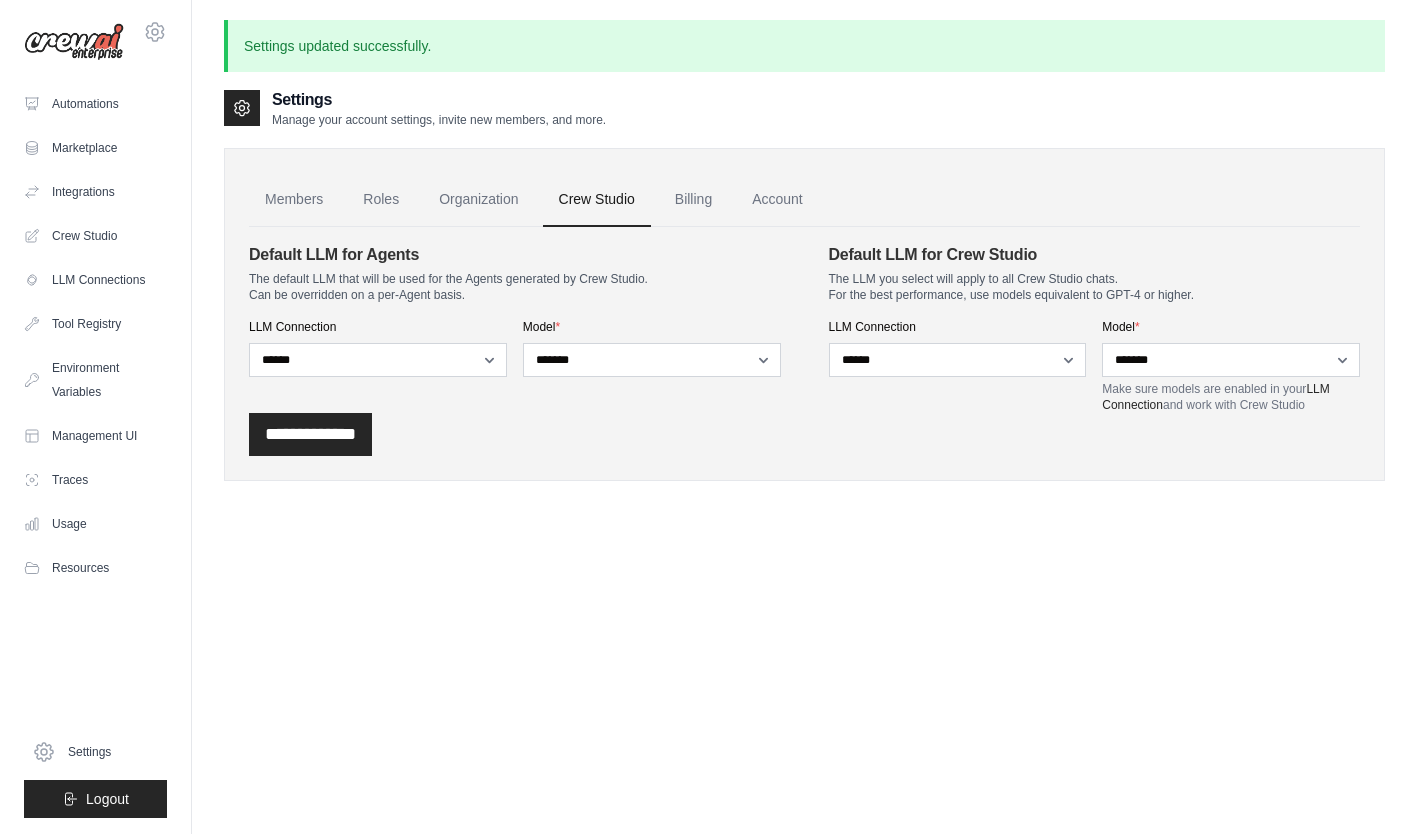 click on "Integrations" at bounding box center [95, 192] 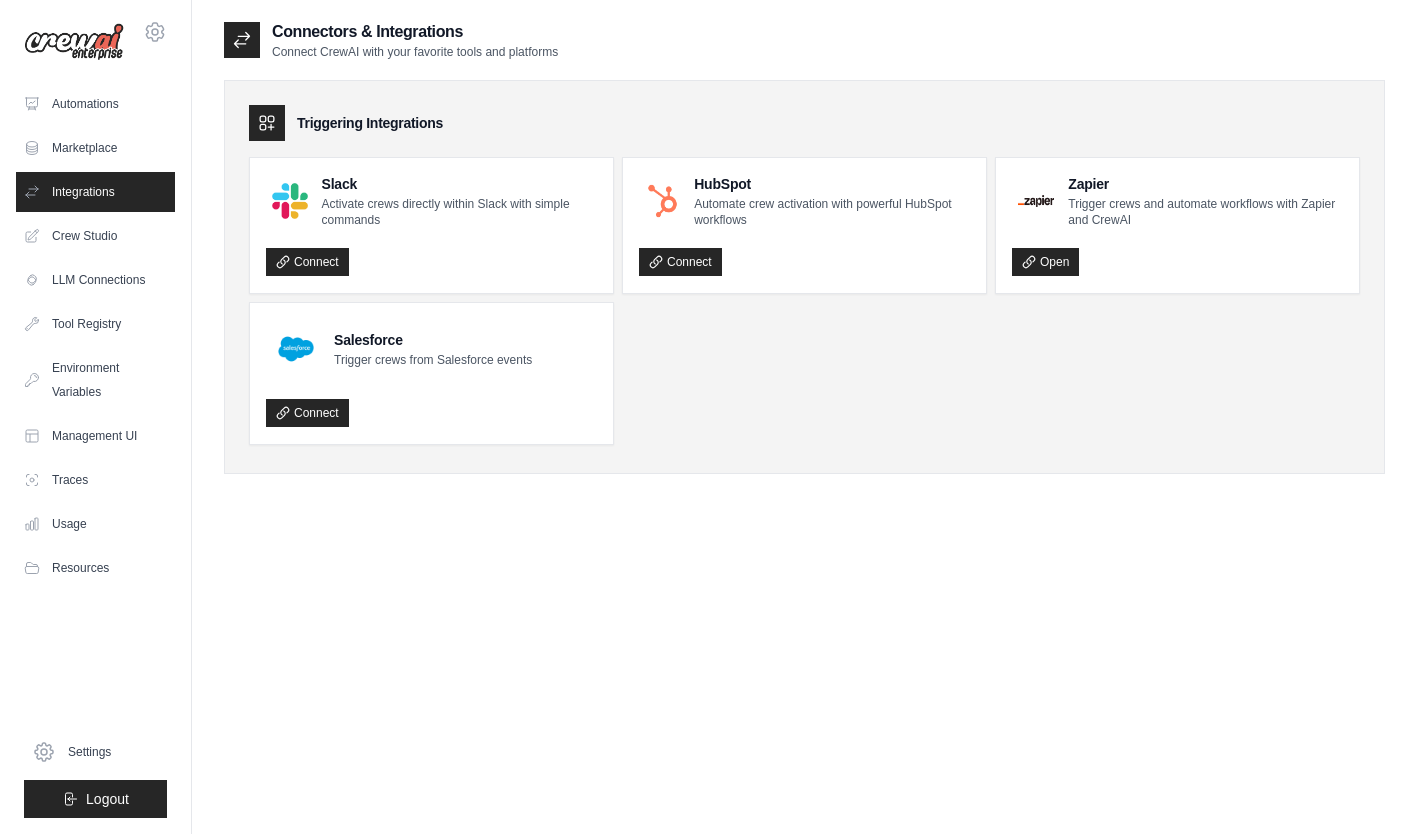 click on "LLM Connections" at bounding box center [95, 280] 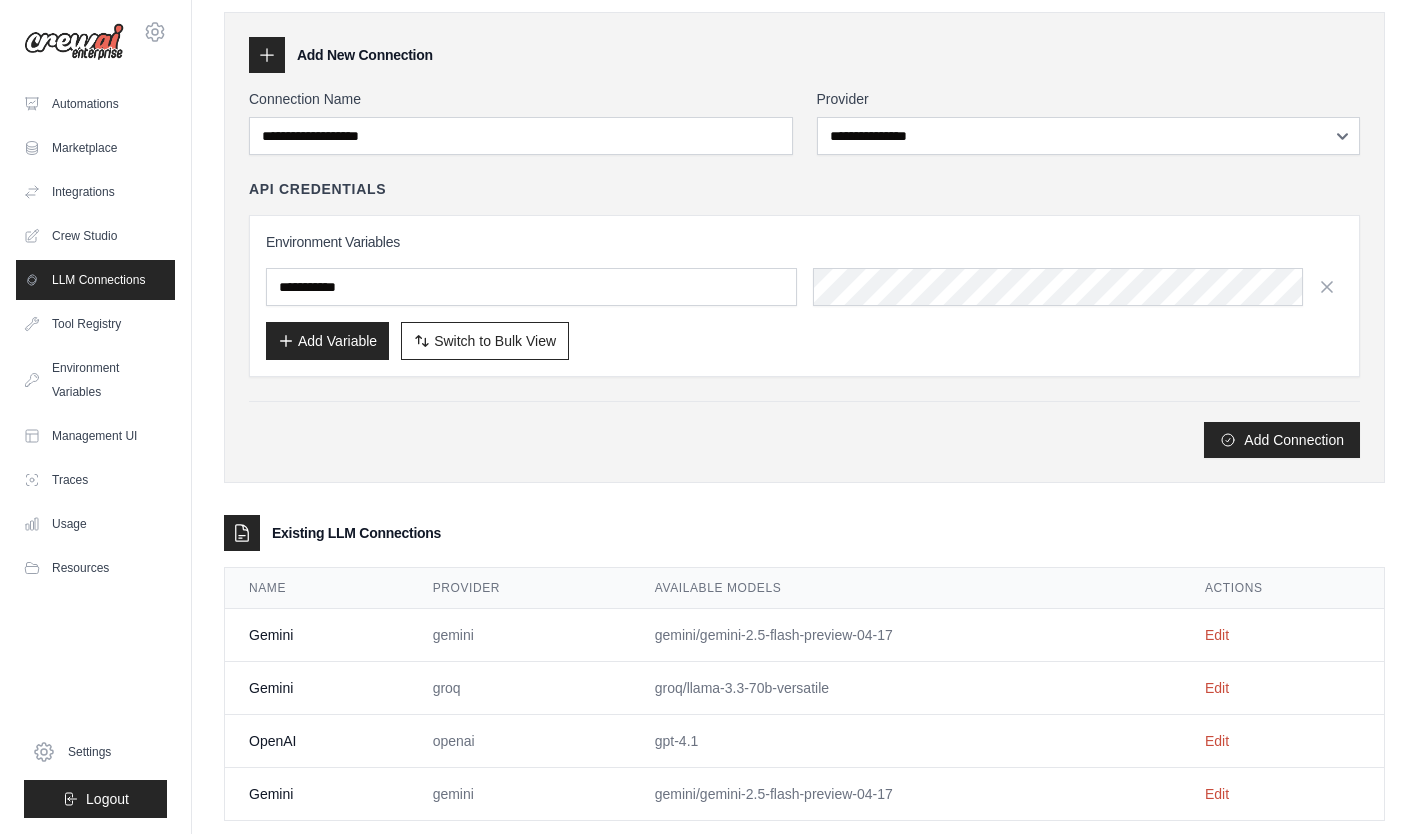 scroll, scrollTop: 69, scrollLeft: 0, axis: vertical 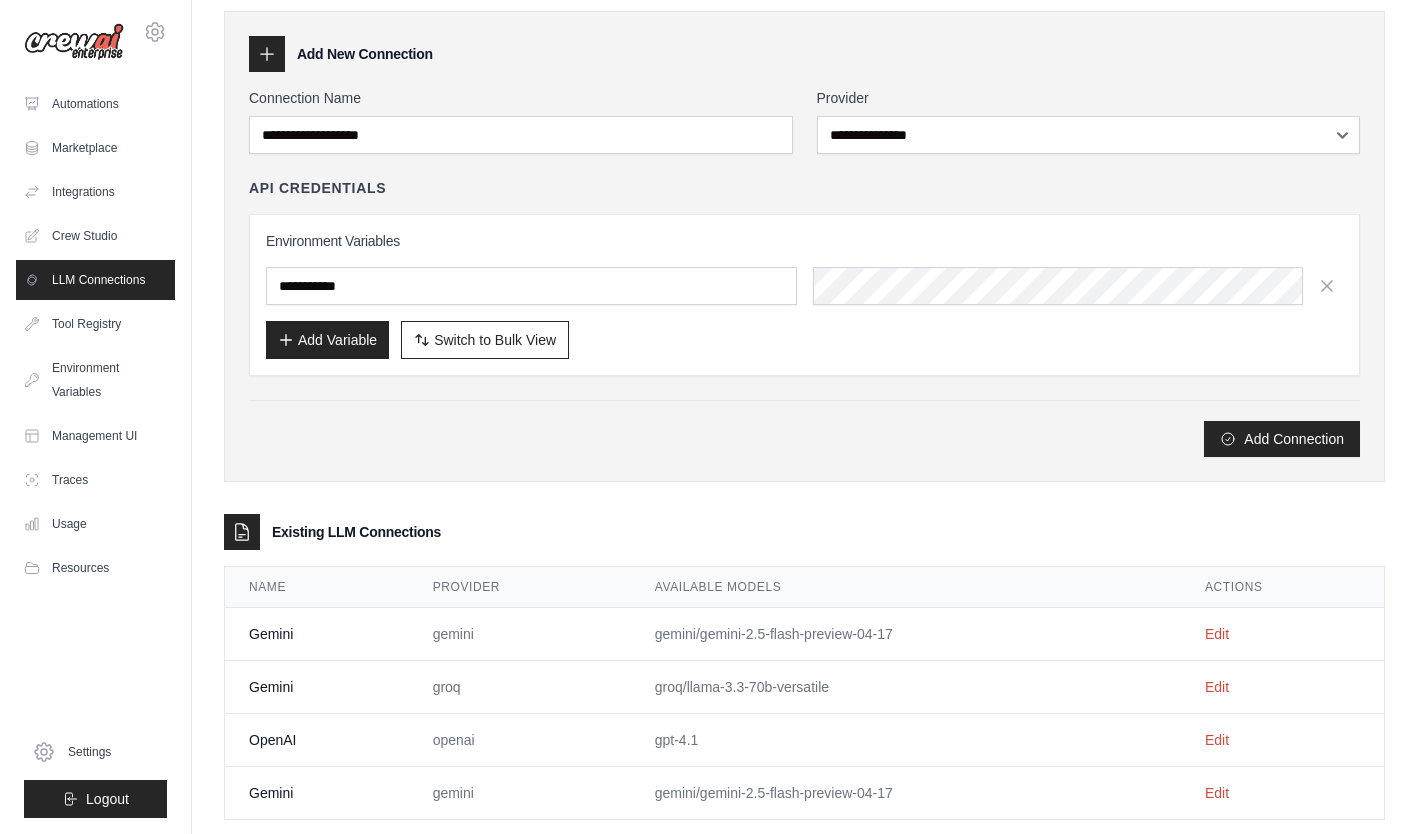 click on "Edit" at bounding box center [1217, 687] 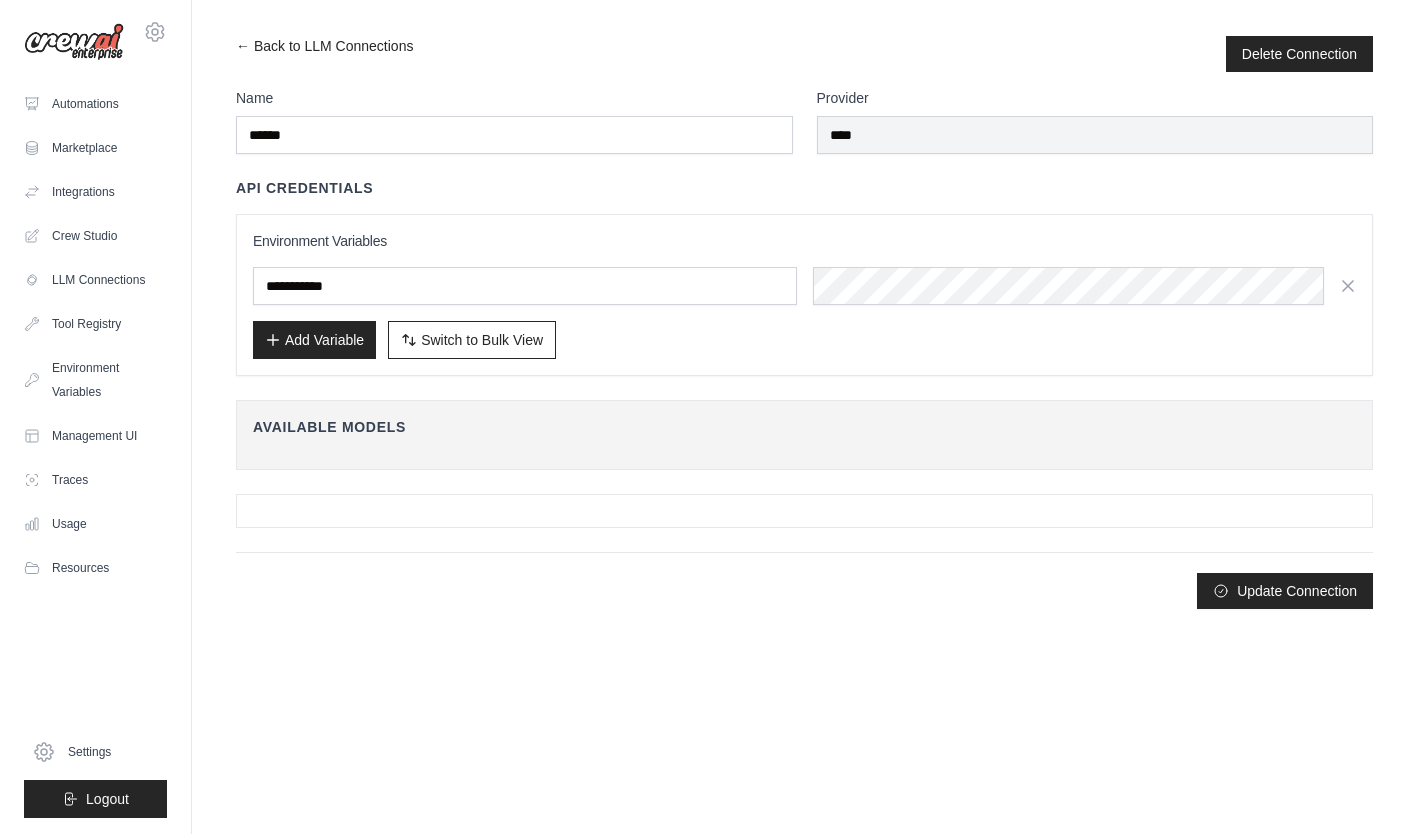 scroll, scrollTop: 0, scrollLeft: 0, axis: both 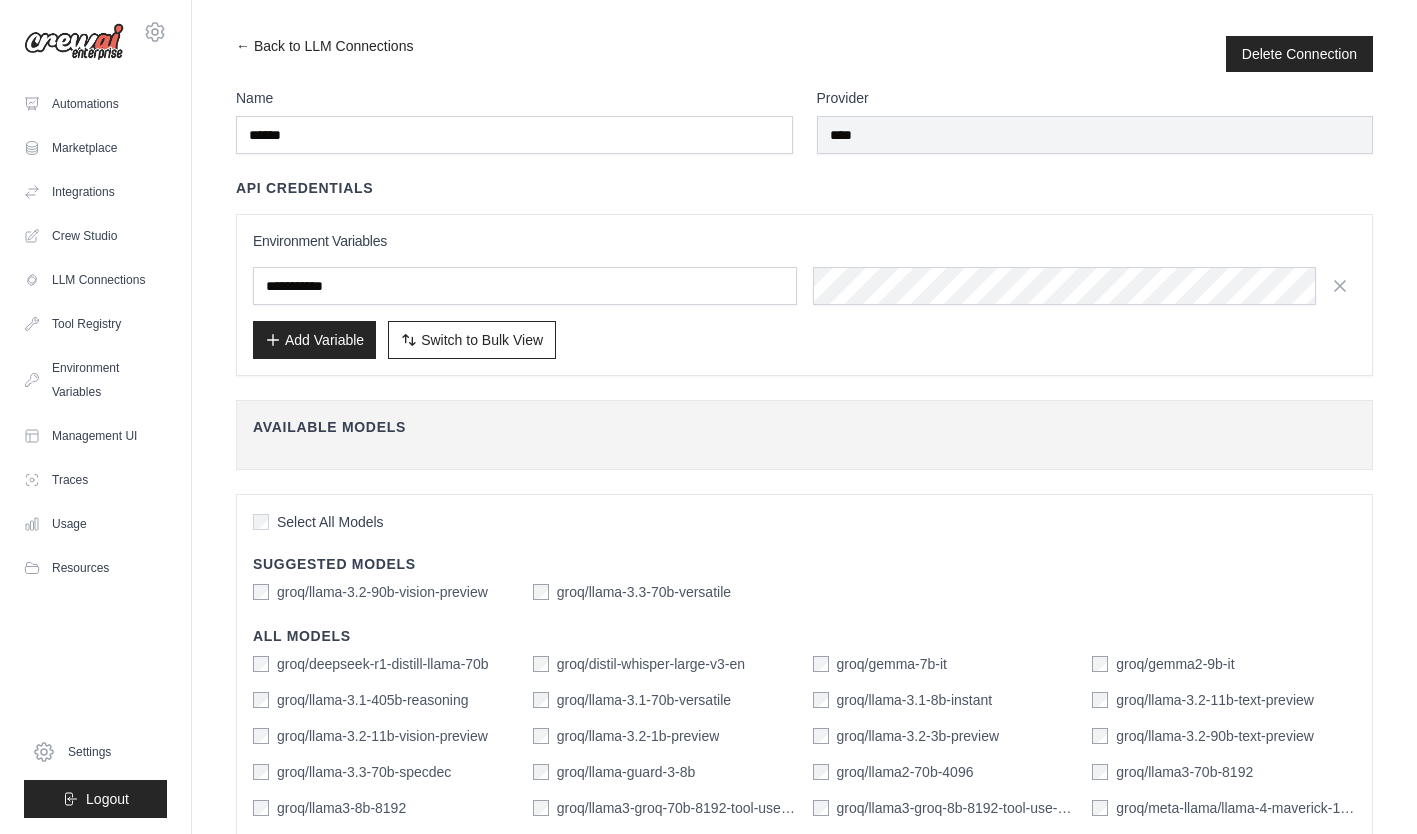 click on "Delete Connection" at bounding box center [1299, 54] 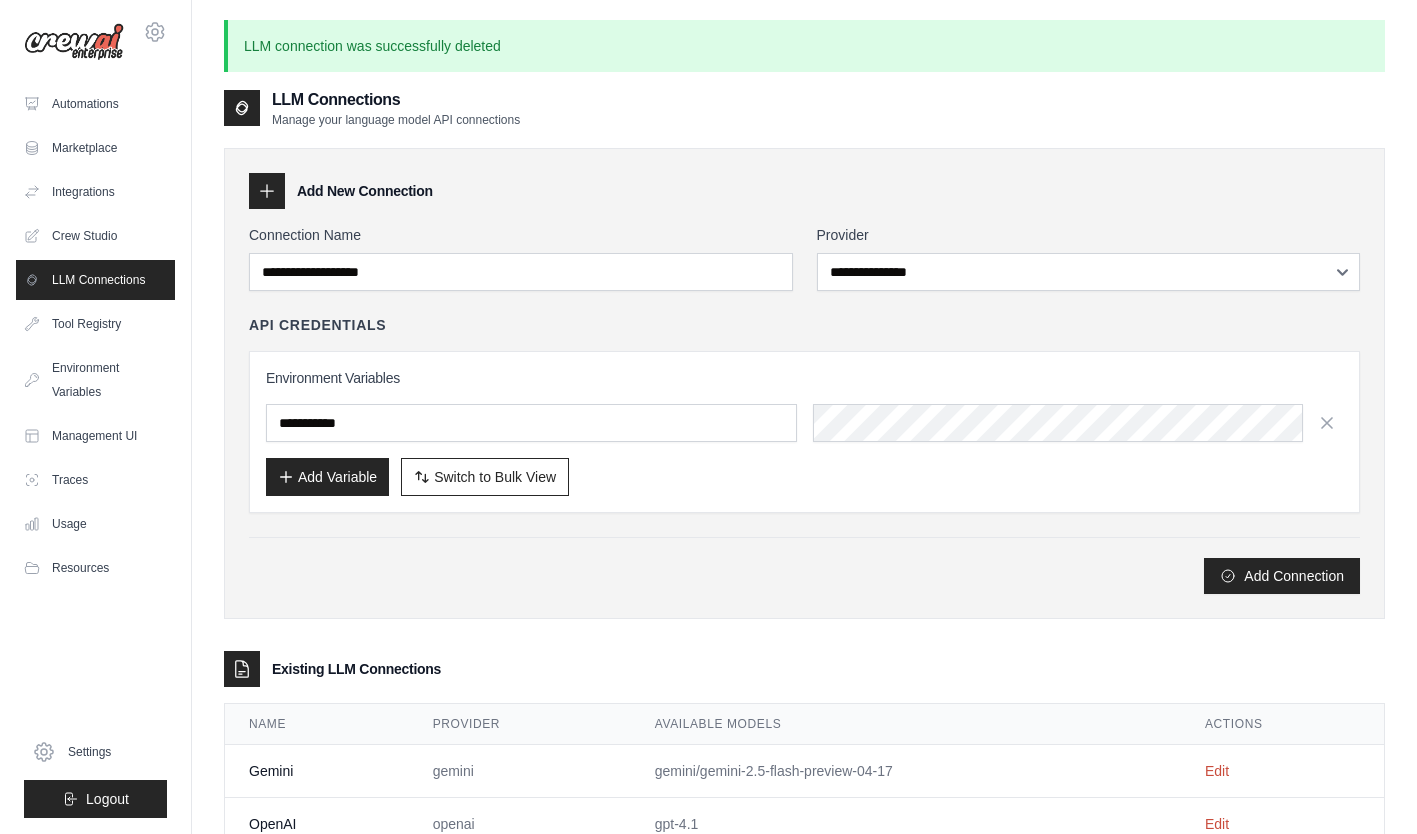 scroll, scrollTop: 122, scrollLeft: 0, axis: vertical 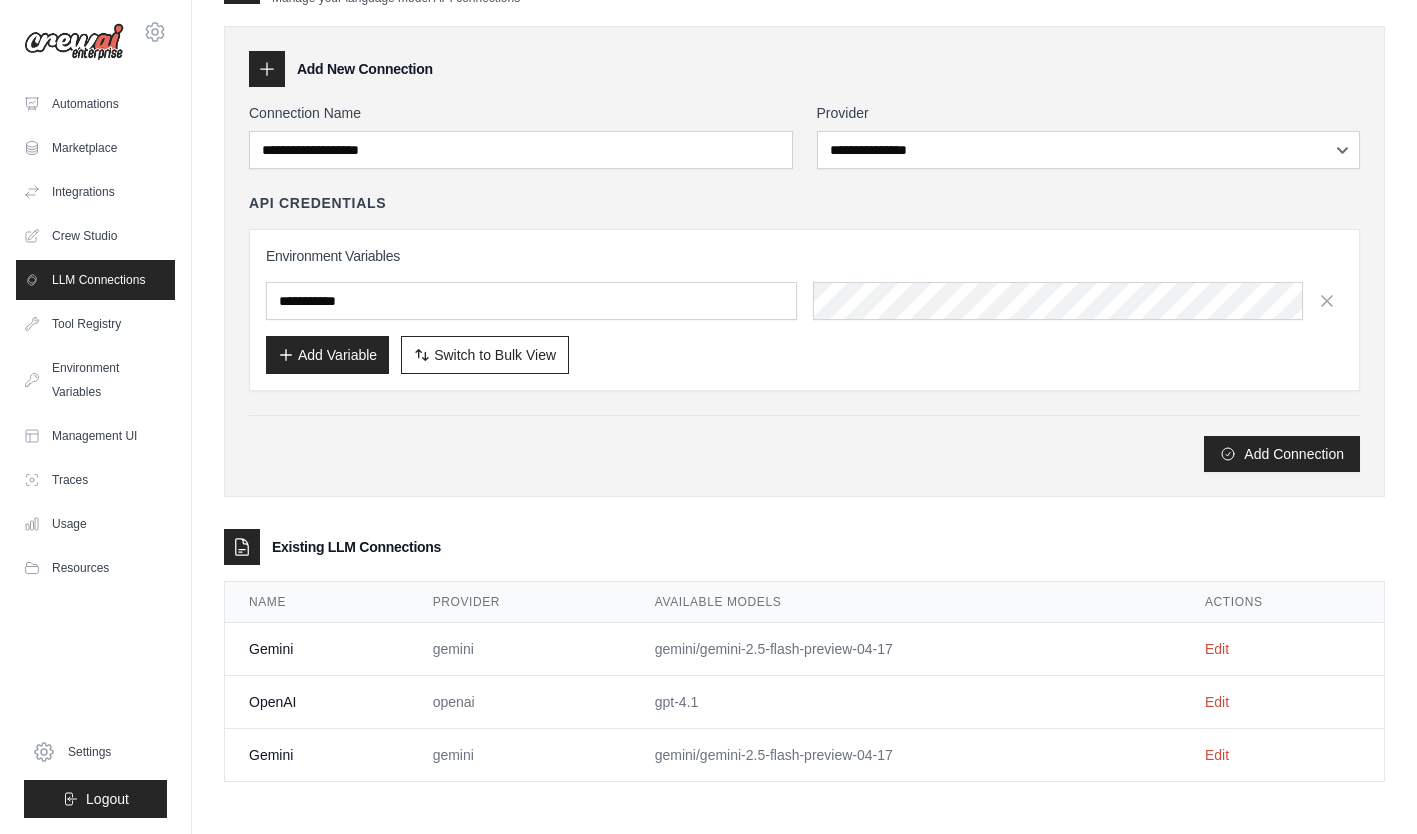 click on "Edit" at bounding box center [1282, 649] 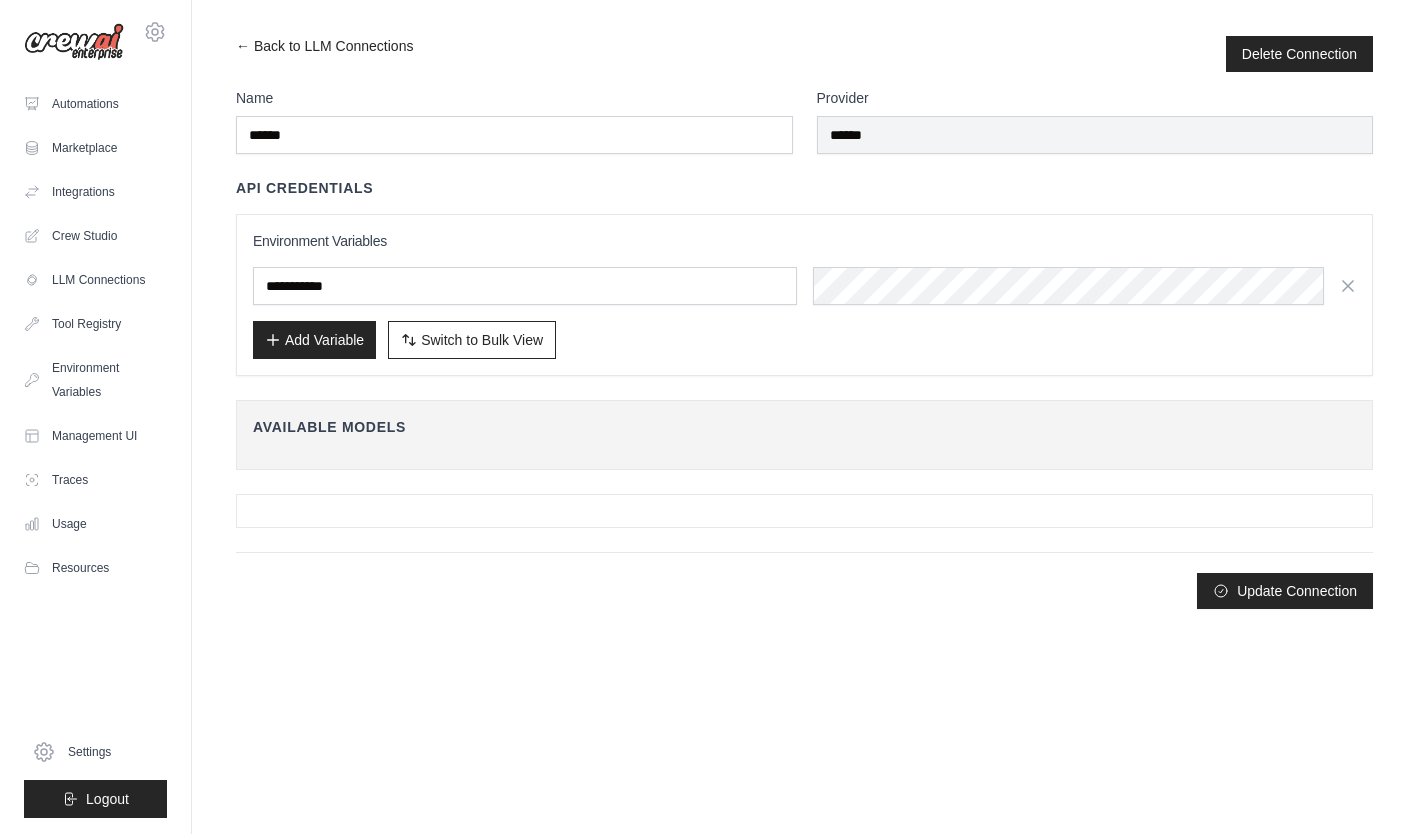 scroll, scrollTop: 0, scrollLeft: 0, axis: both 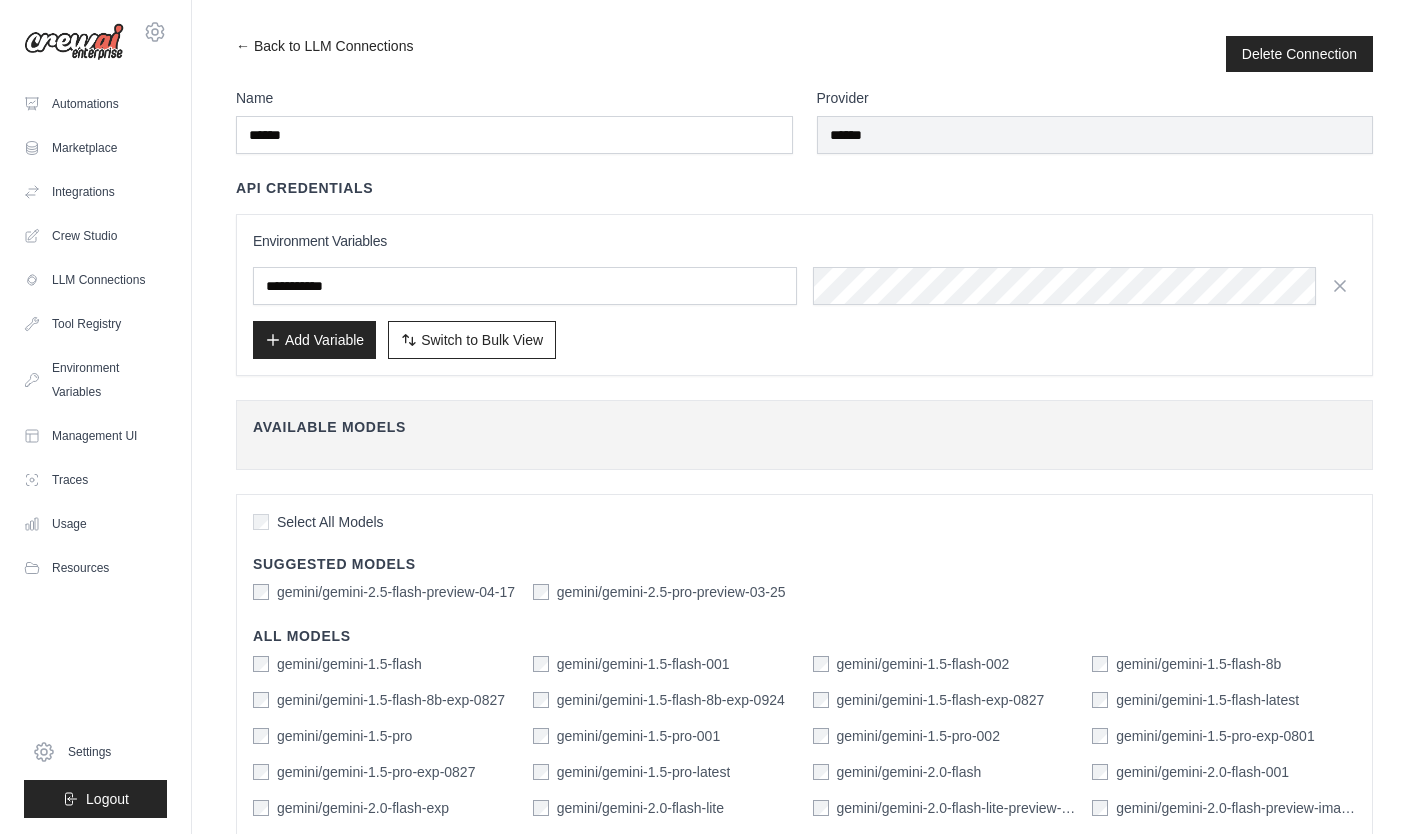 click on "Delete Connection" at bounding box center [1299, 54] 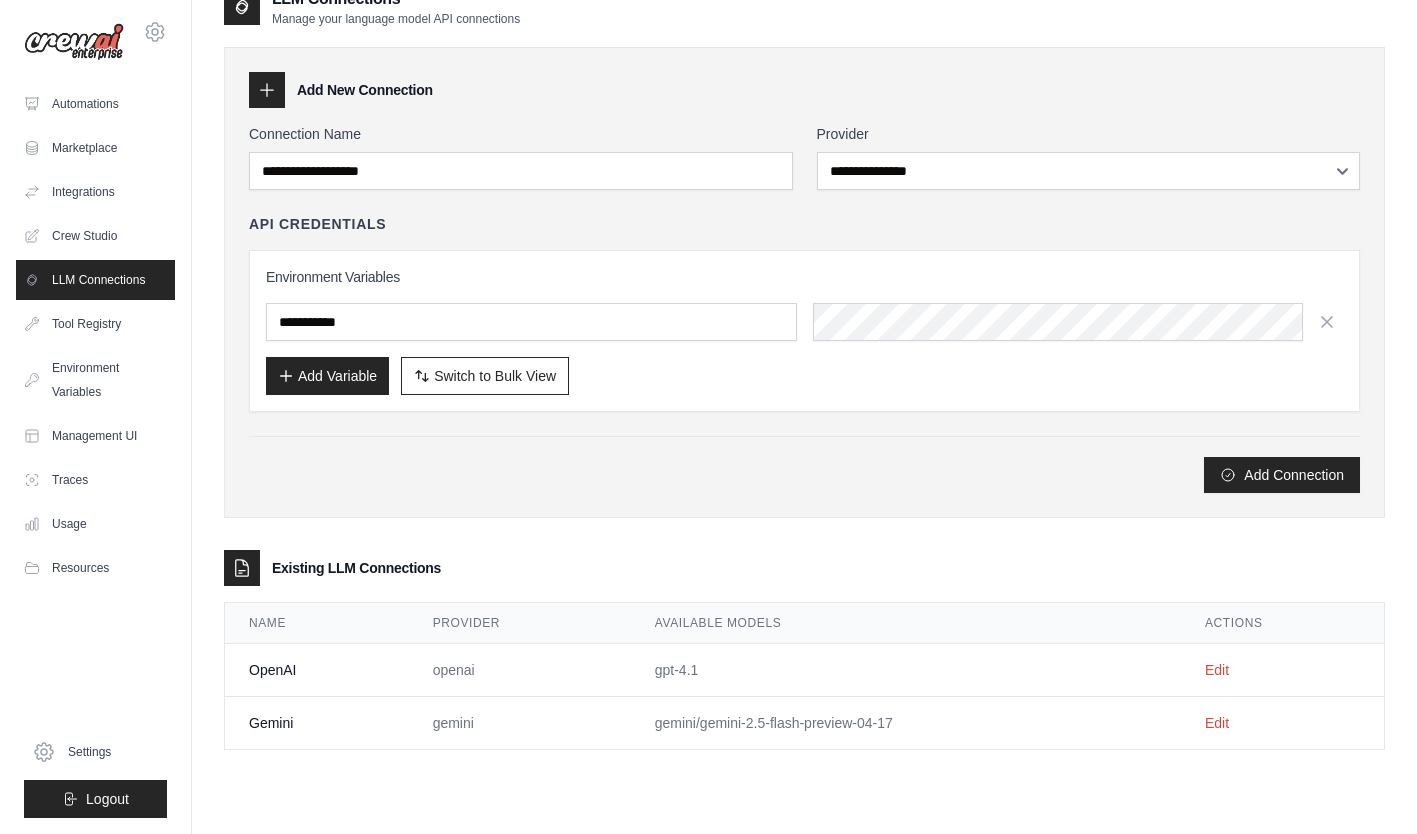 scroll, scrollTop: 105, scrollLeft: 0, axis: vertical 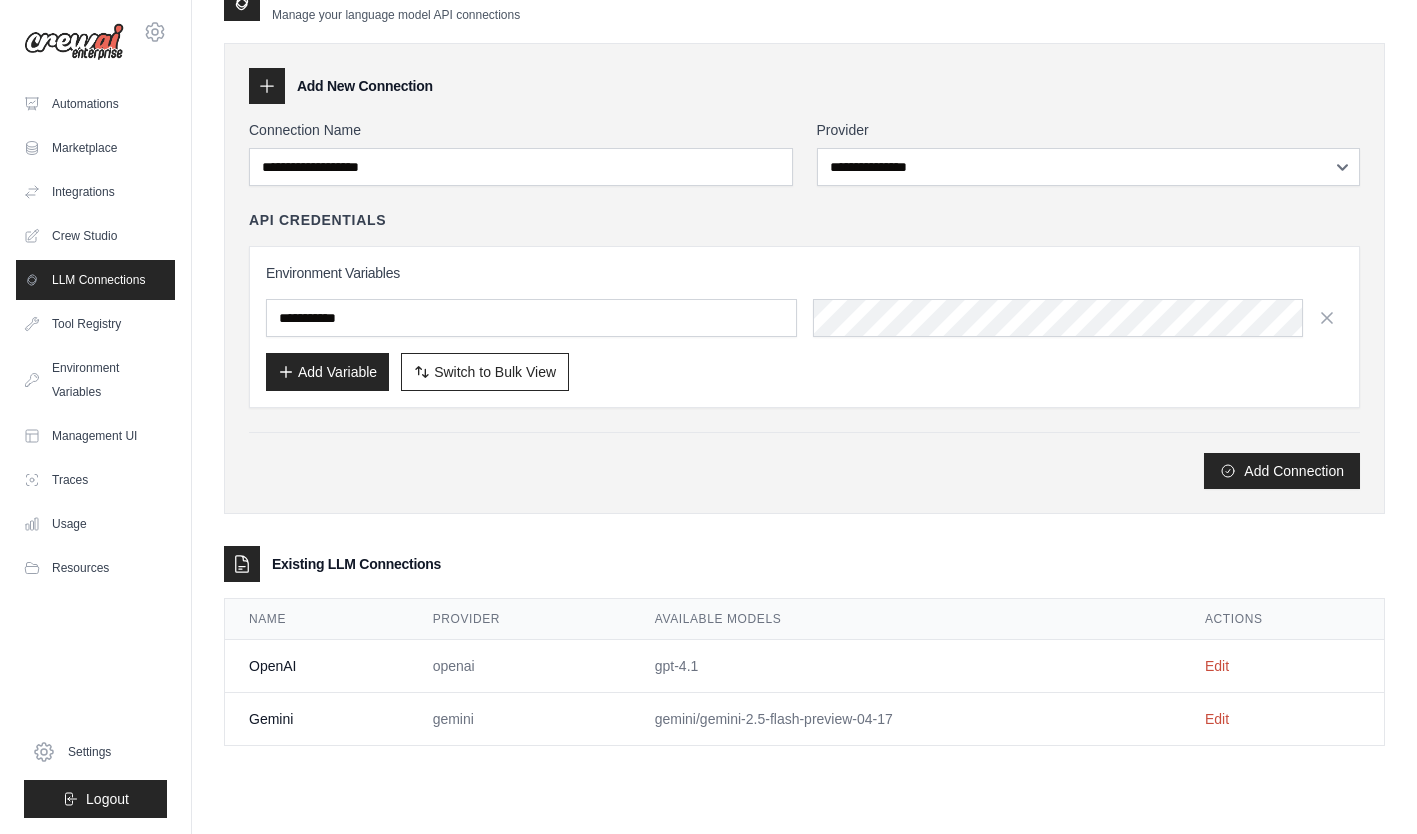 click on "Edit" at bounding box center (1217, 666) 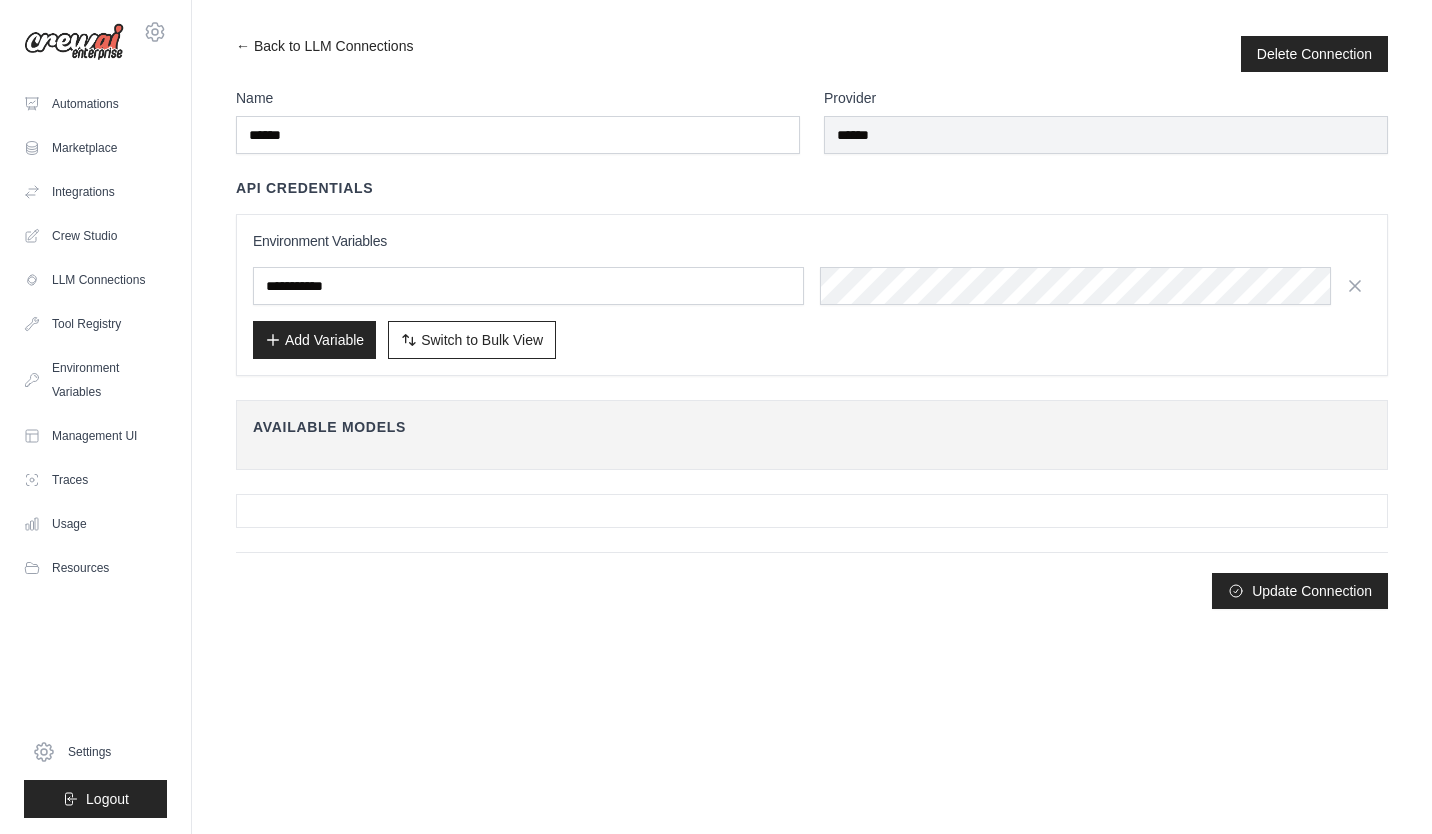 click on "[EMAIL]
Settings
Automations
Marketplace
Integrations" at bounding box center [716, 417] 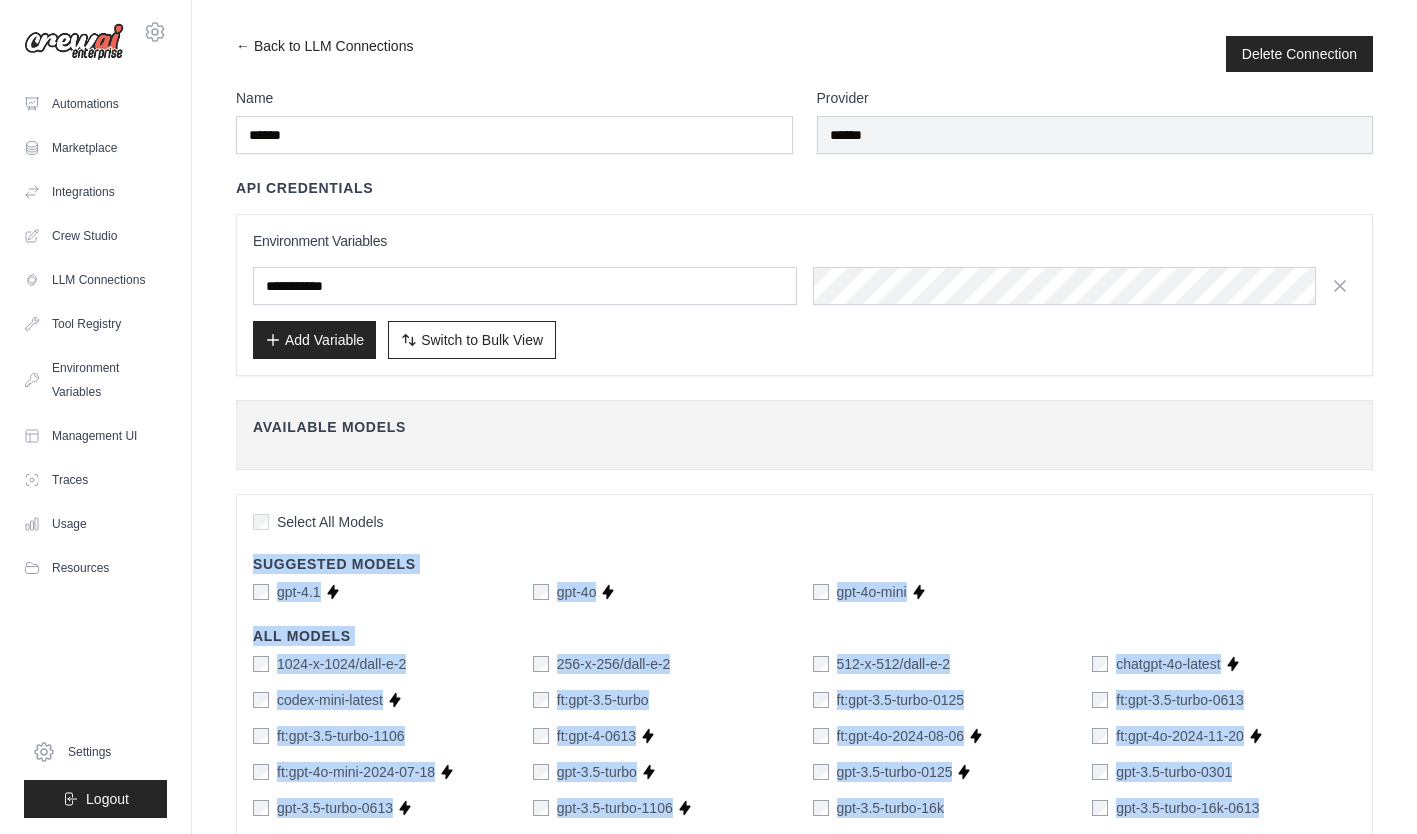 click on "Suggested Models" at bounding box center (804, 564) 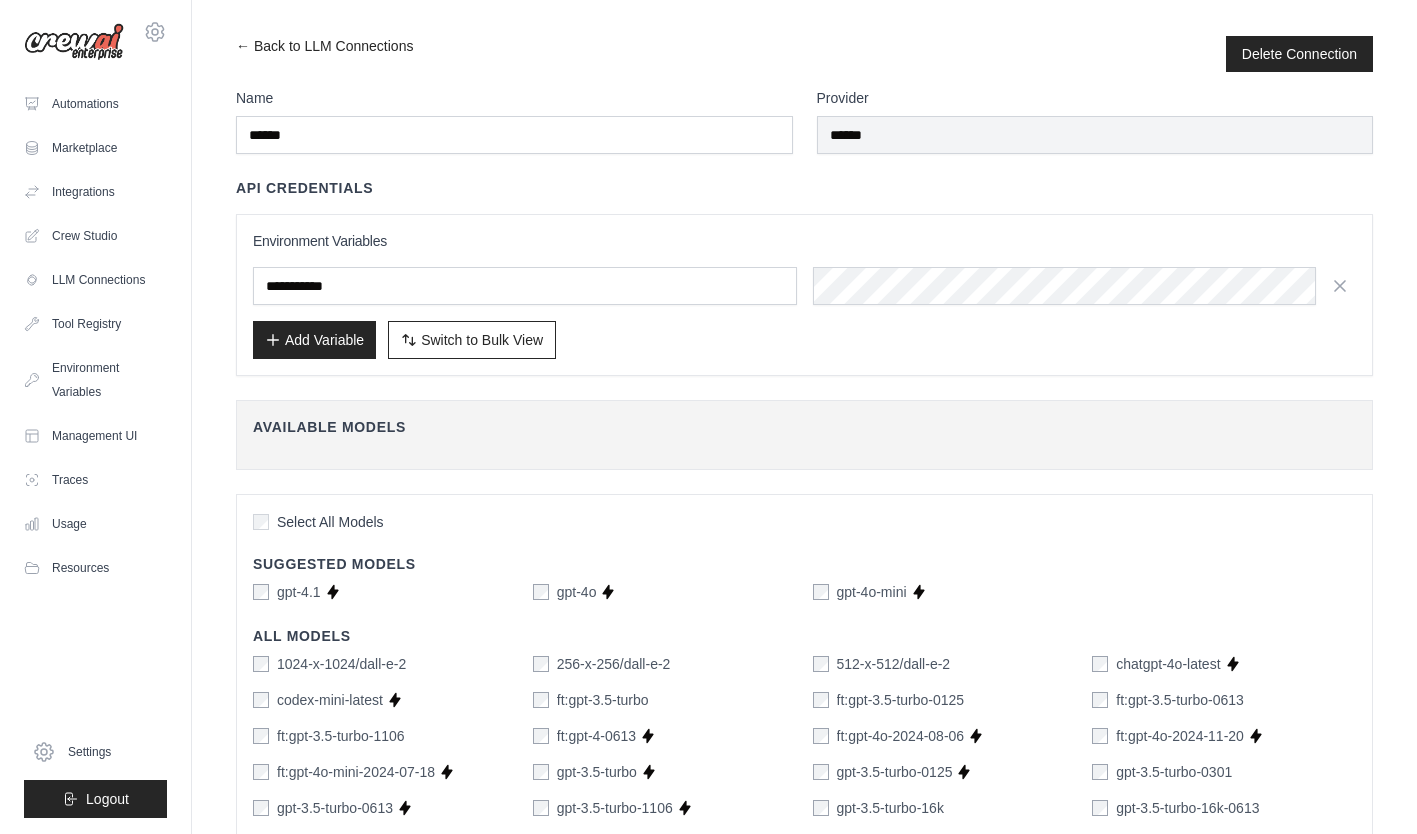 click on "gpt-4.1" at bounding box center (299, 592) 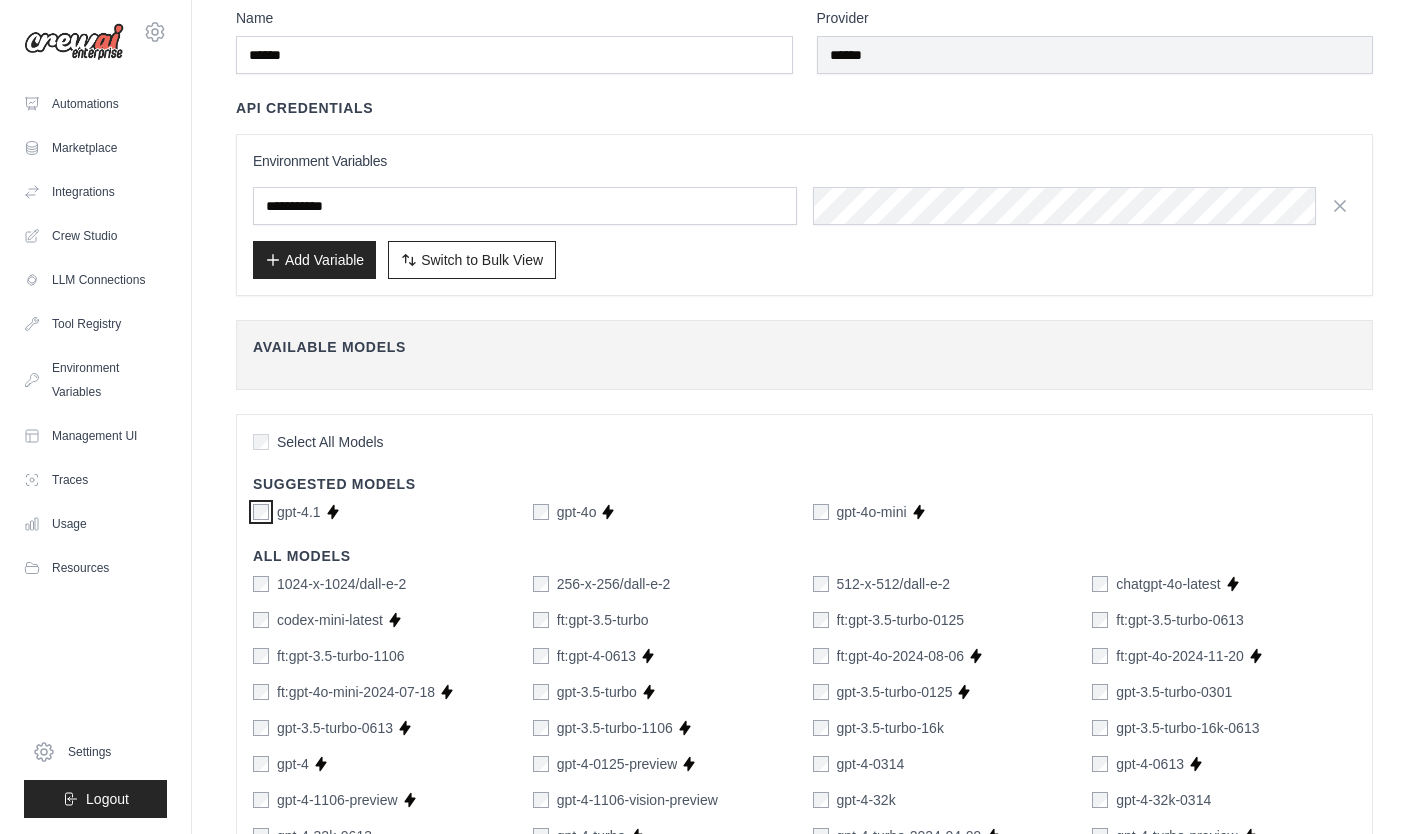 scroll, scrollTop: 97, scrollLeft: 0, axis: vertical 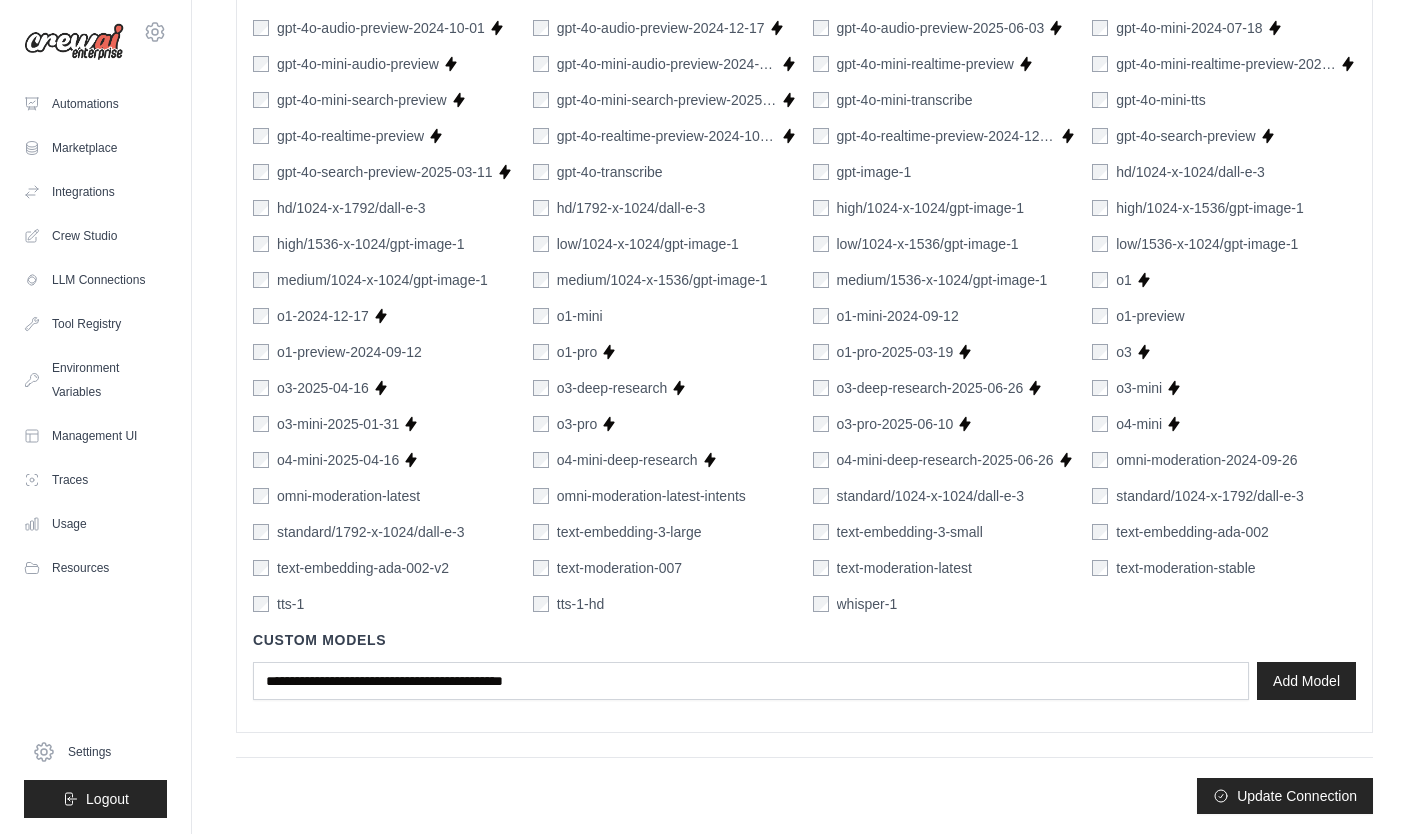 click on "Update Connection" at bounding box center [1285, 796] 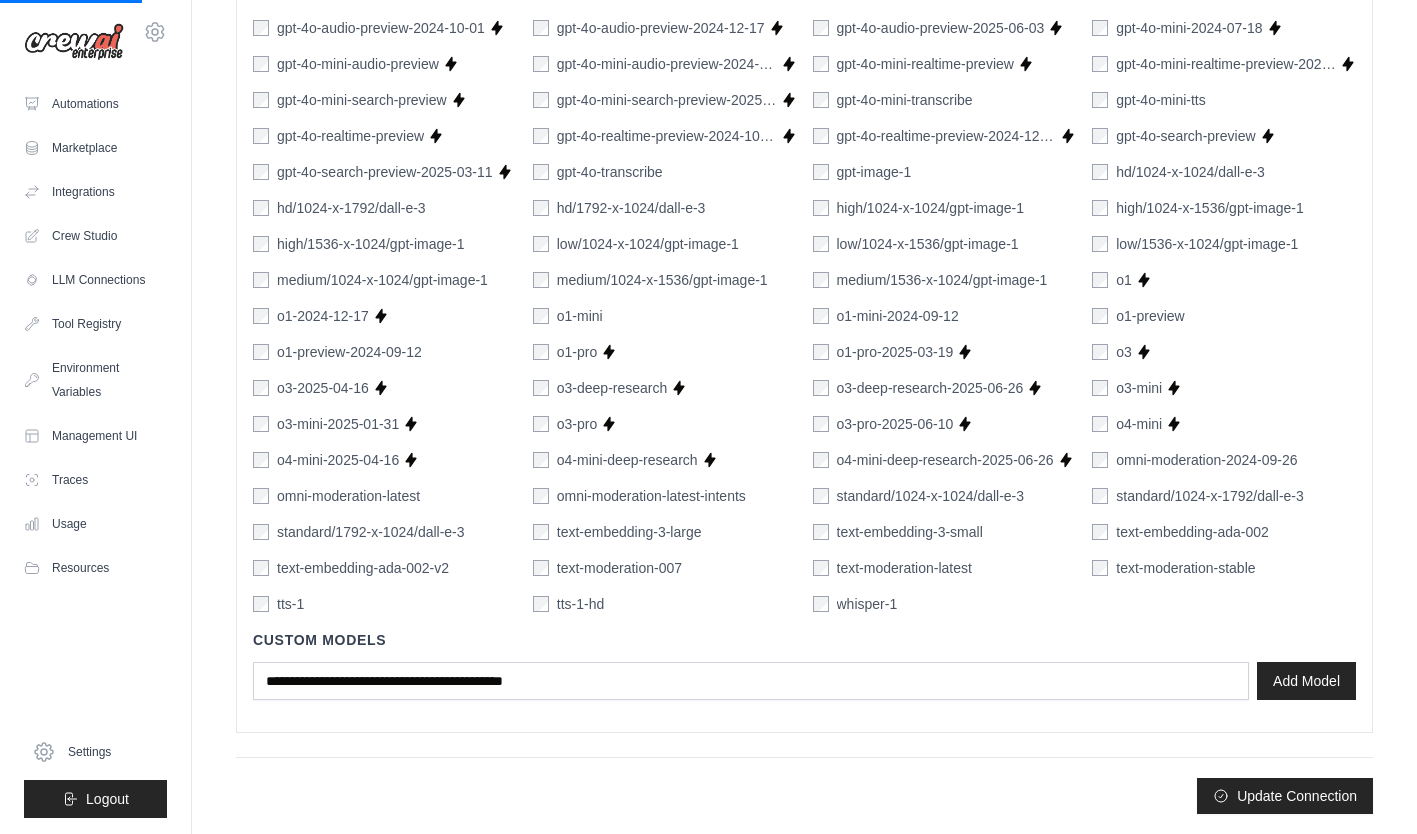 scroll, scrollTop: 0, scrollLeft: 0, axis: both 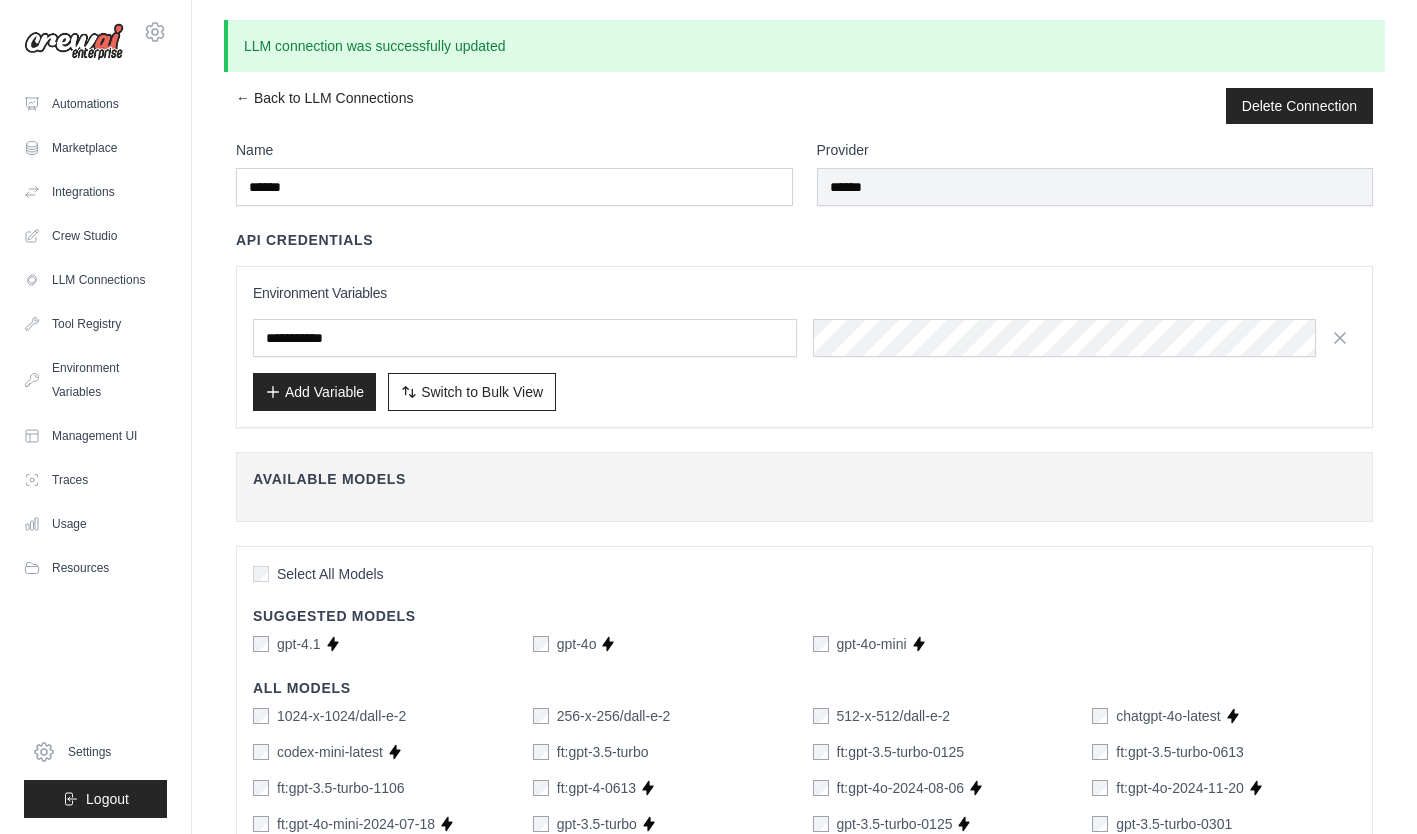 click on "Crew Studio" at bounding box center (95, 236) 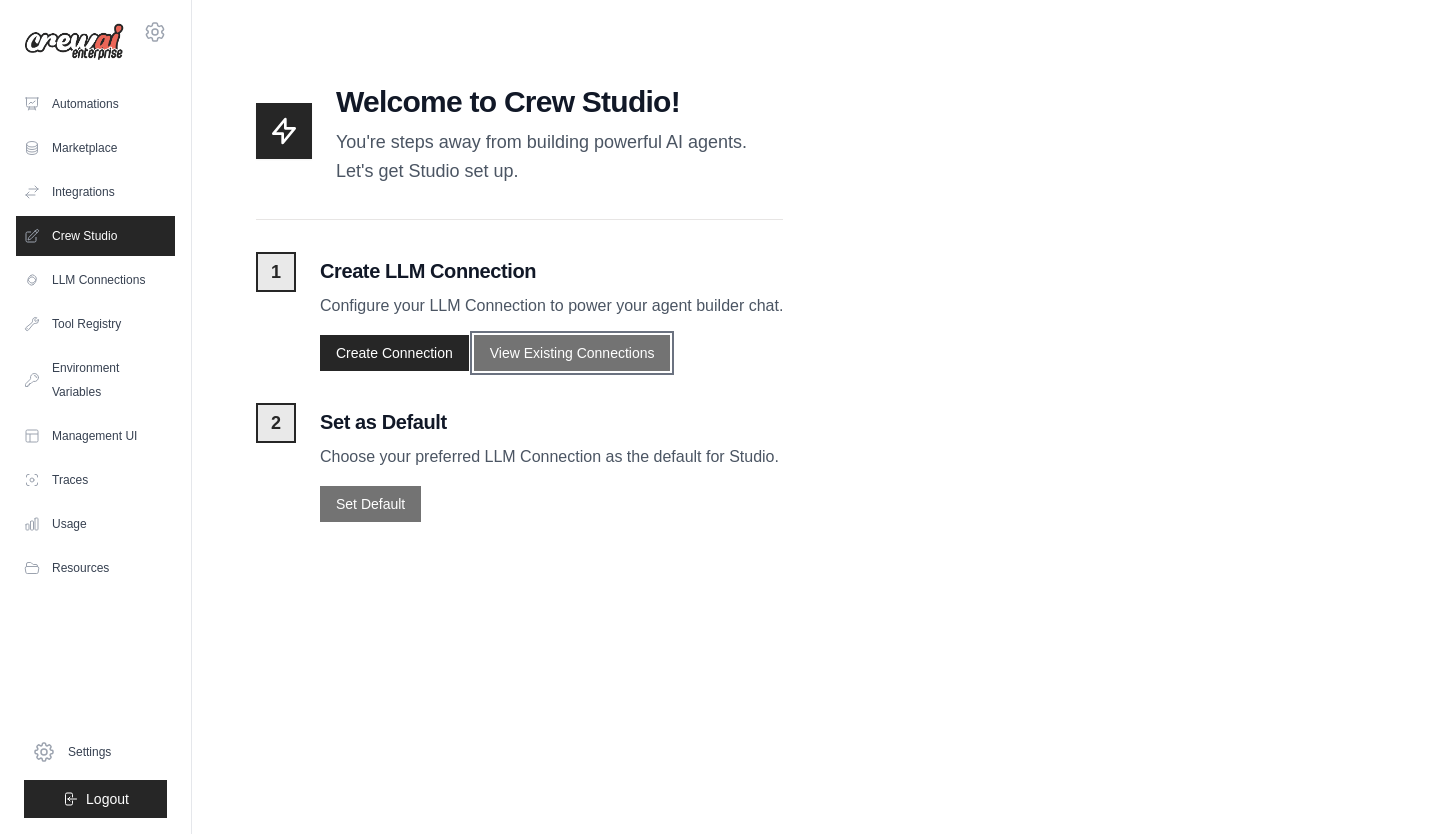 click on "View Existing Connections" at bounding box center [572, 353] 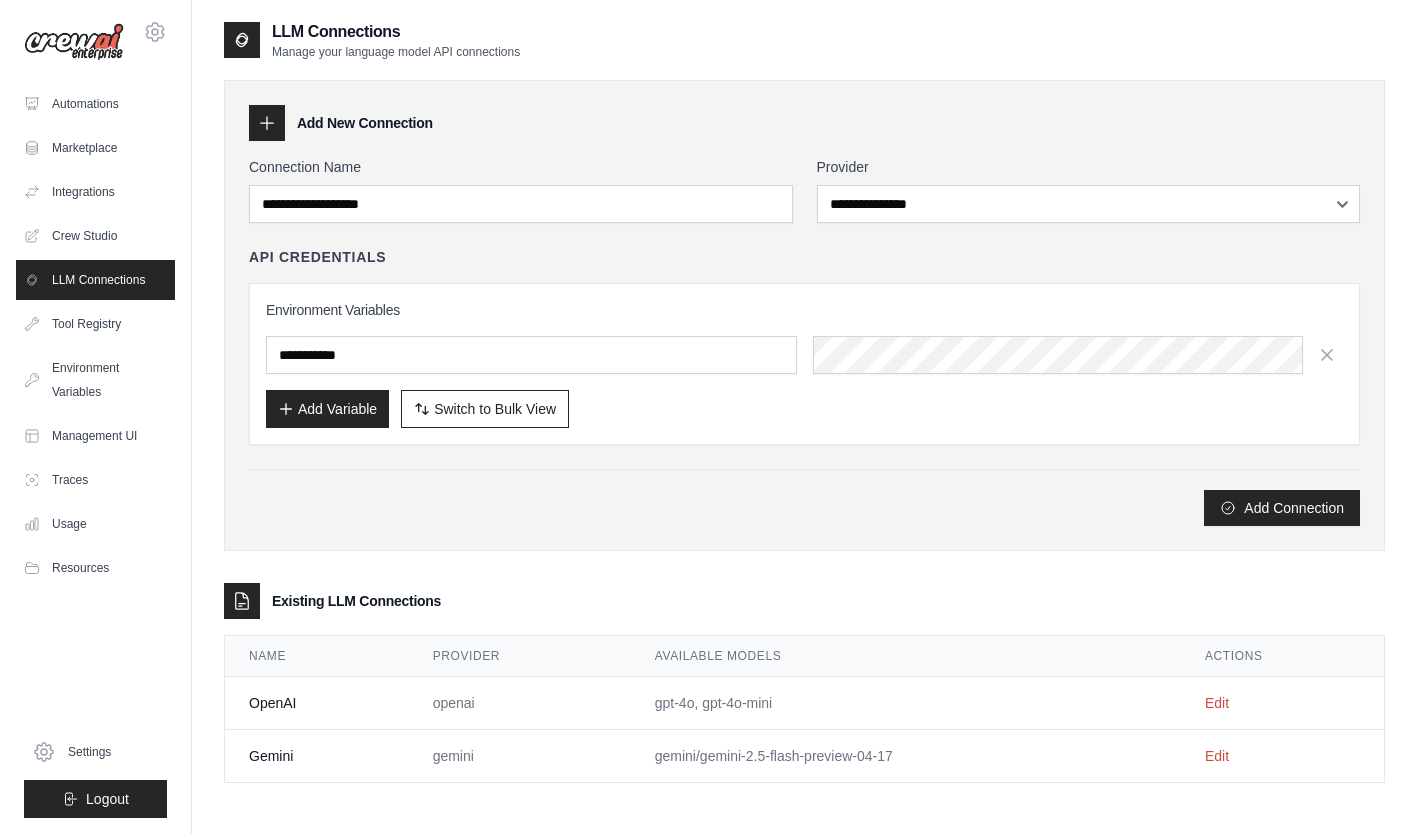 click on "gemini" at bounding box center (520, 756) 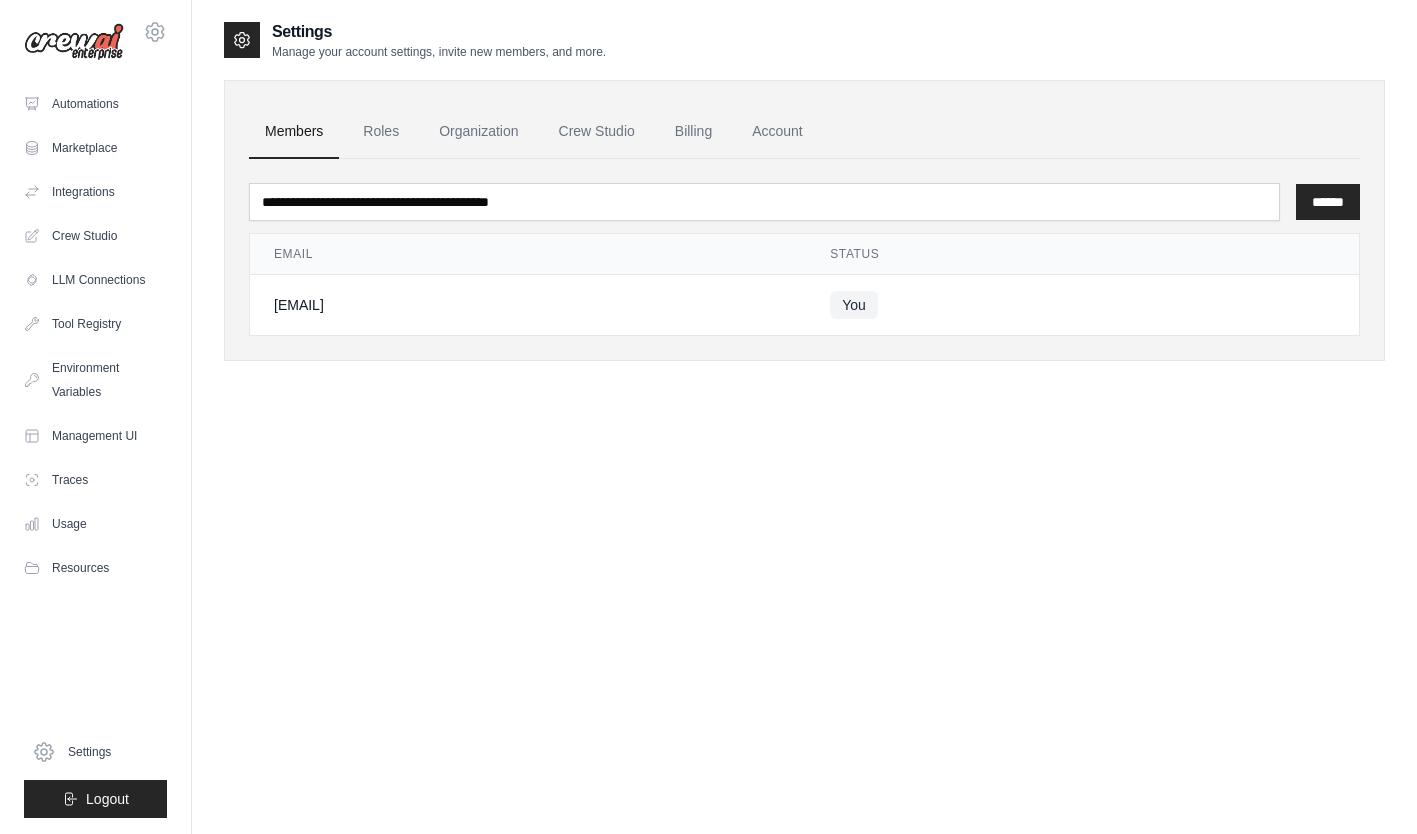 click on "Crew Studio" at bounding box center (597, 132) 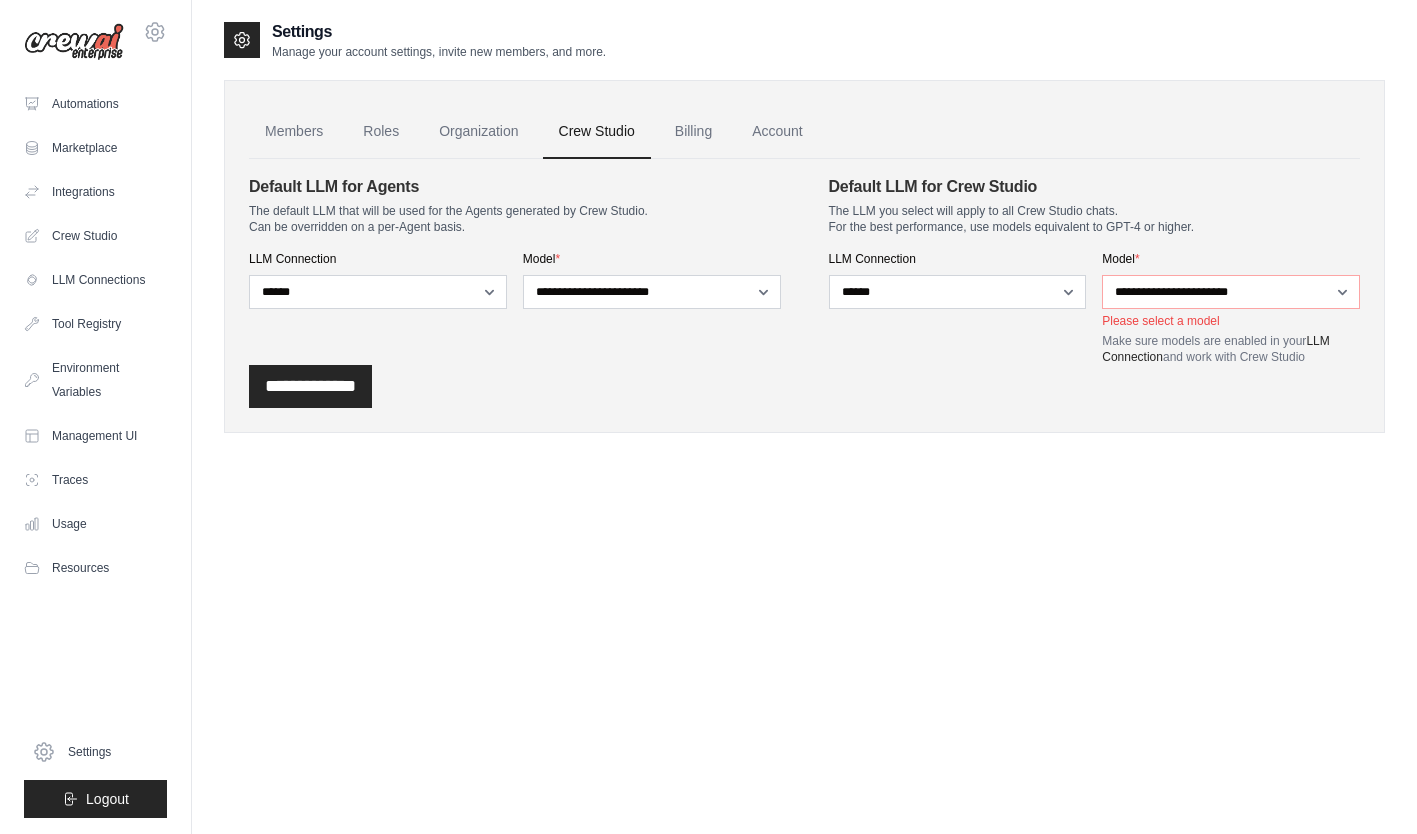scroll, scrollTop: 0, scrollLeft: 0, axis: both 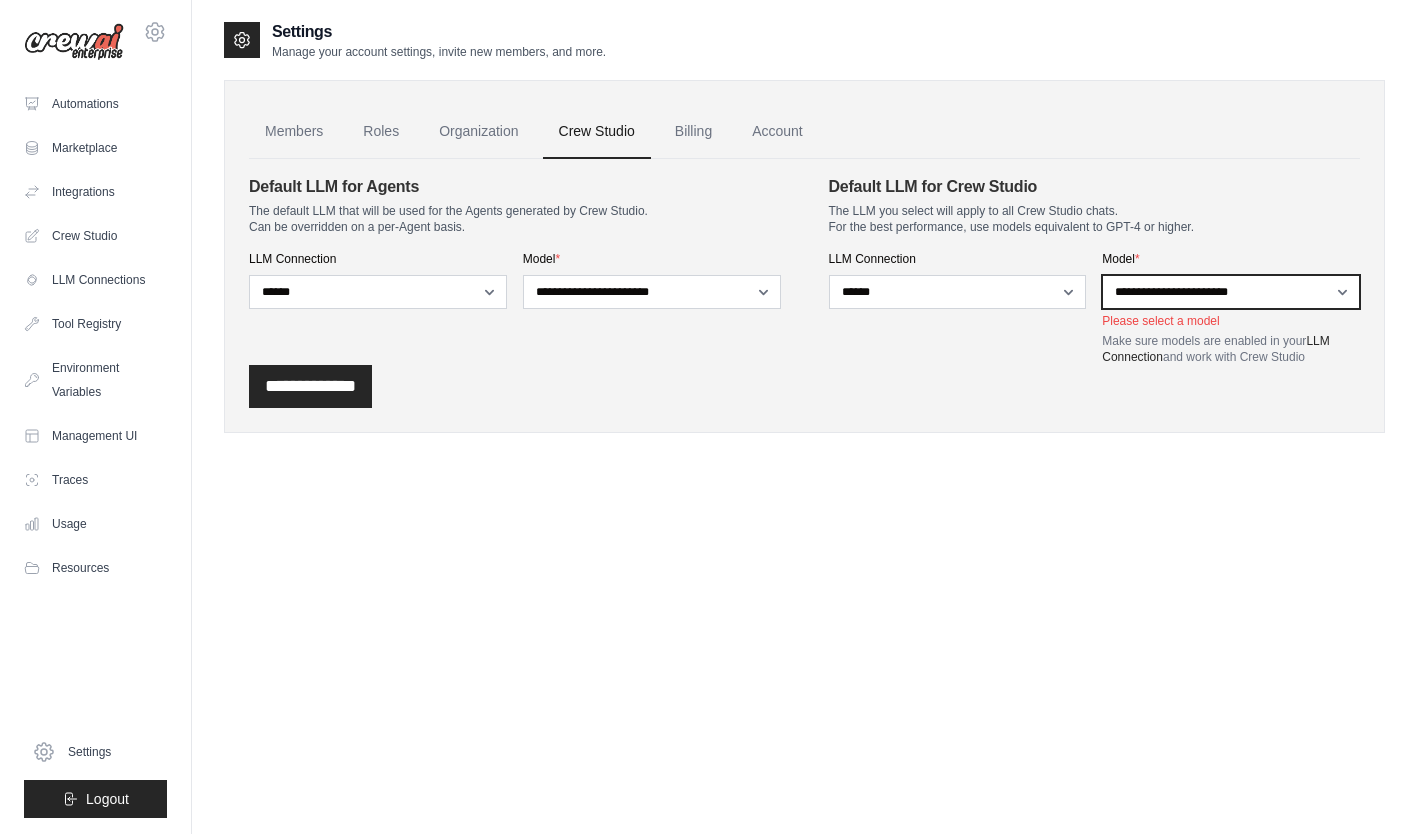 click on "**********" at bounding box center (1231, 292) 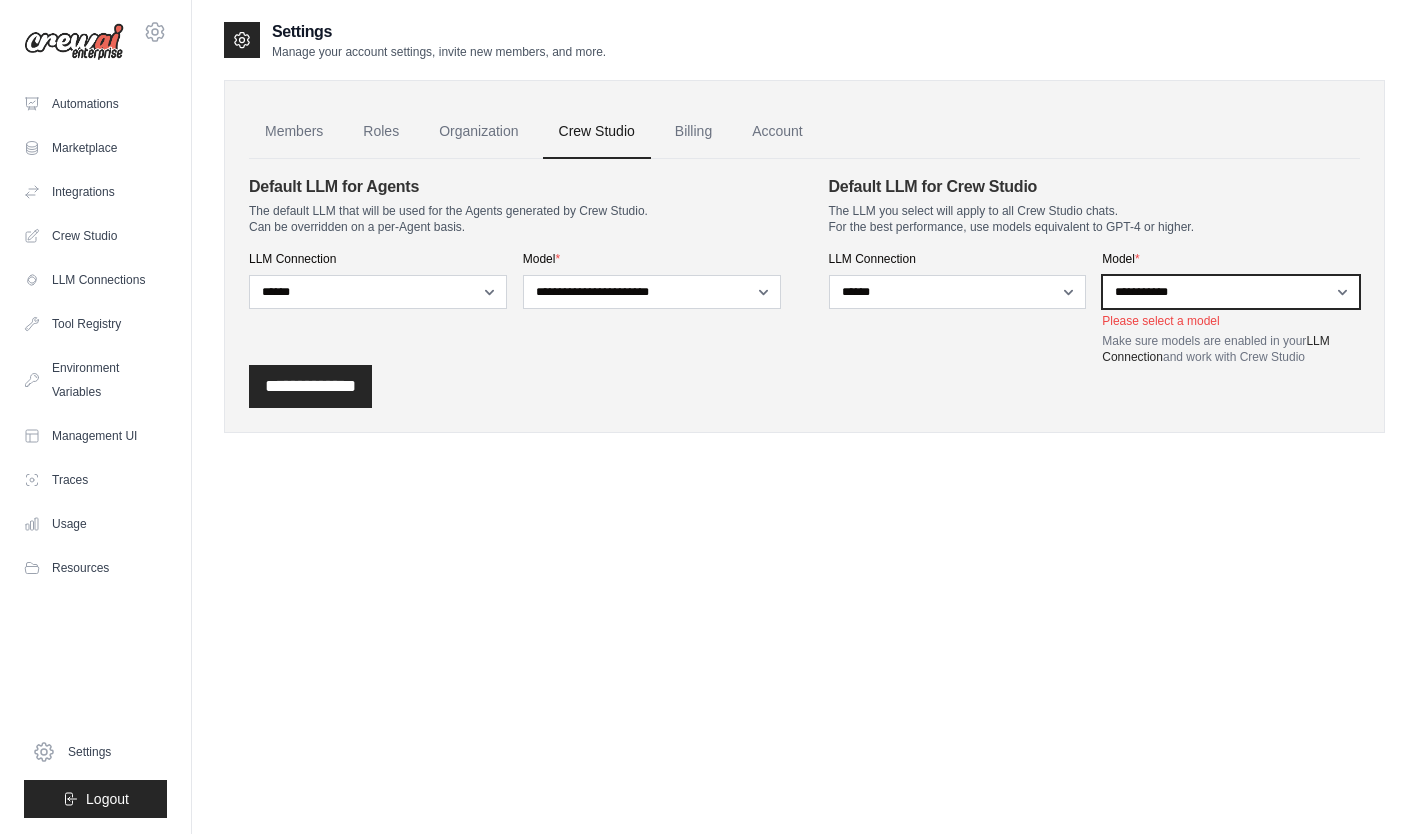 click on "**********" at bounding box center (1231, 292) 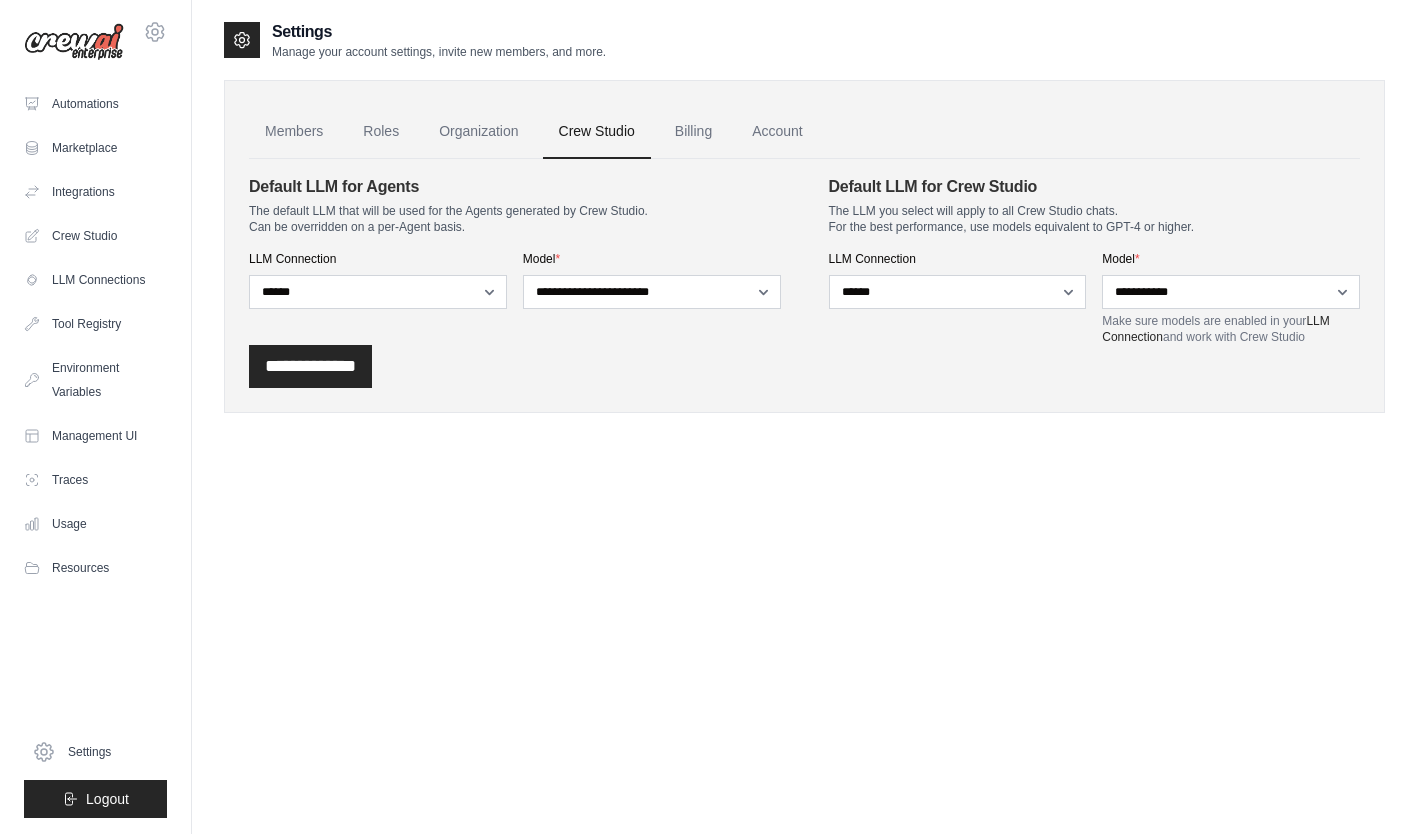 click on "**********" at bounding box center [310, 366] 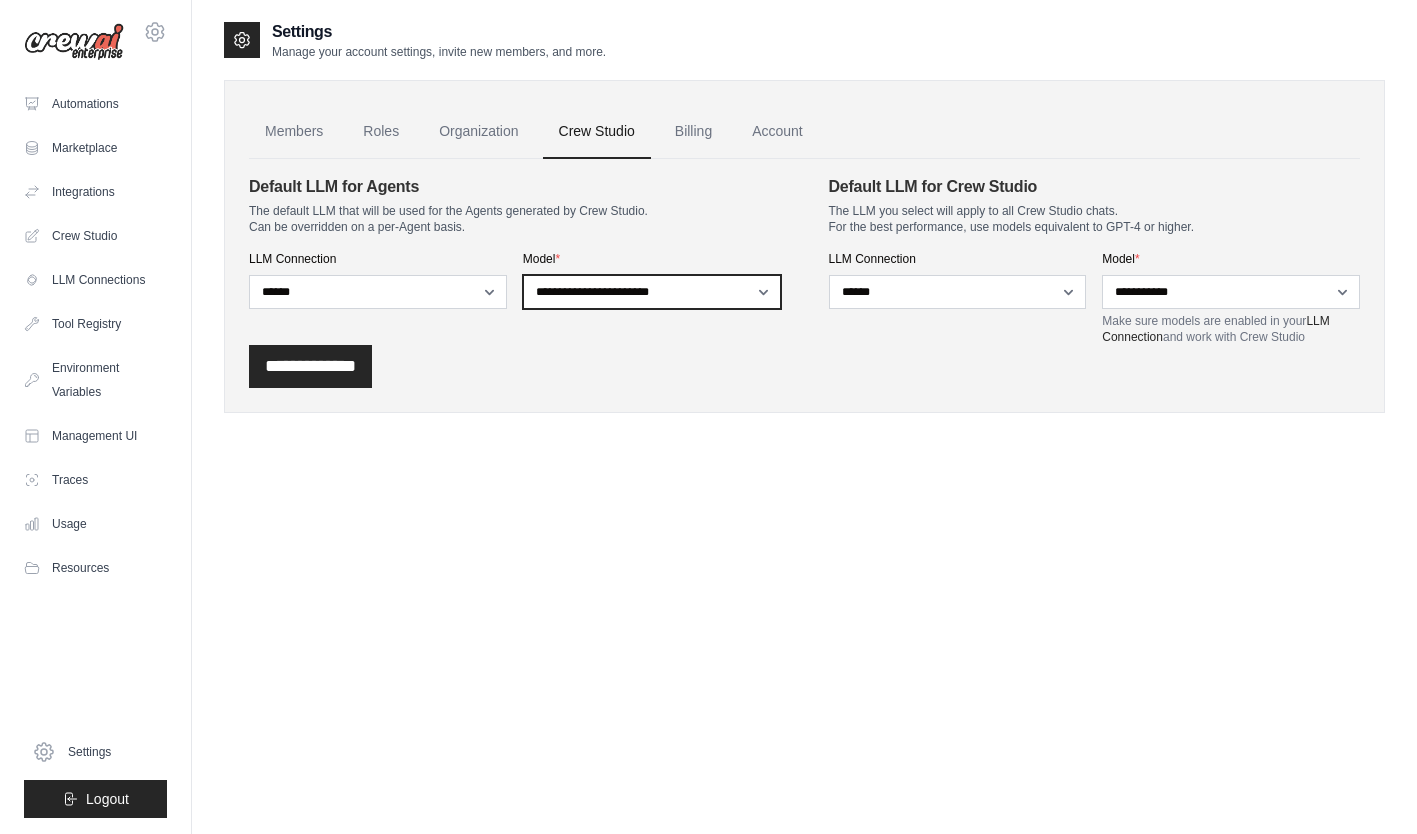 click on "**********" at bounding box center (652, 292) 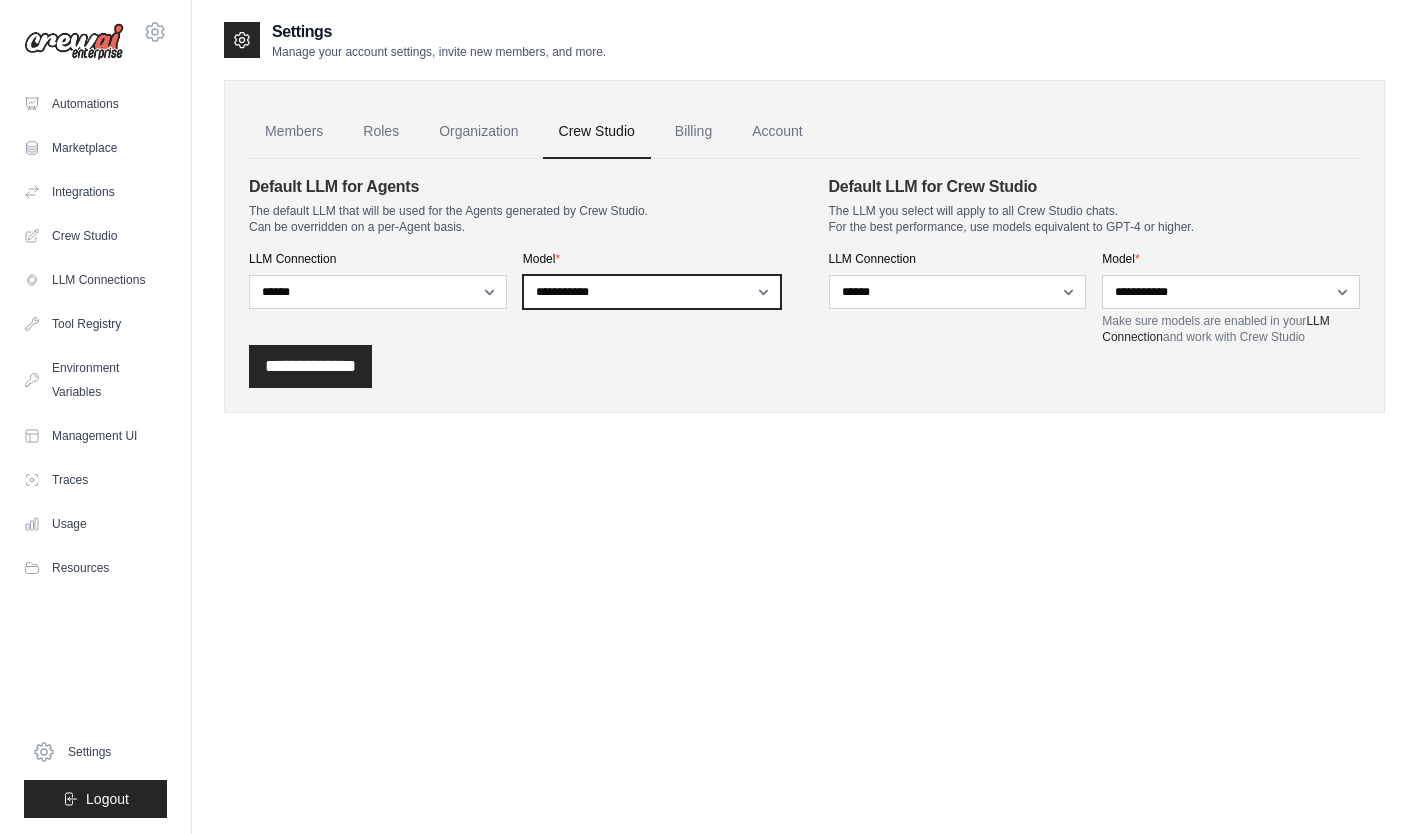 click on "**********" at bounding box center (652, 292) 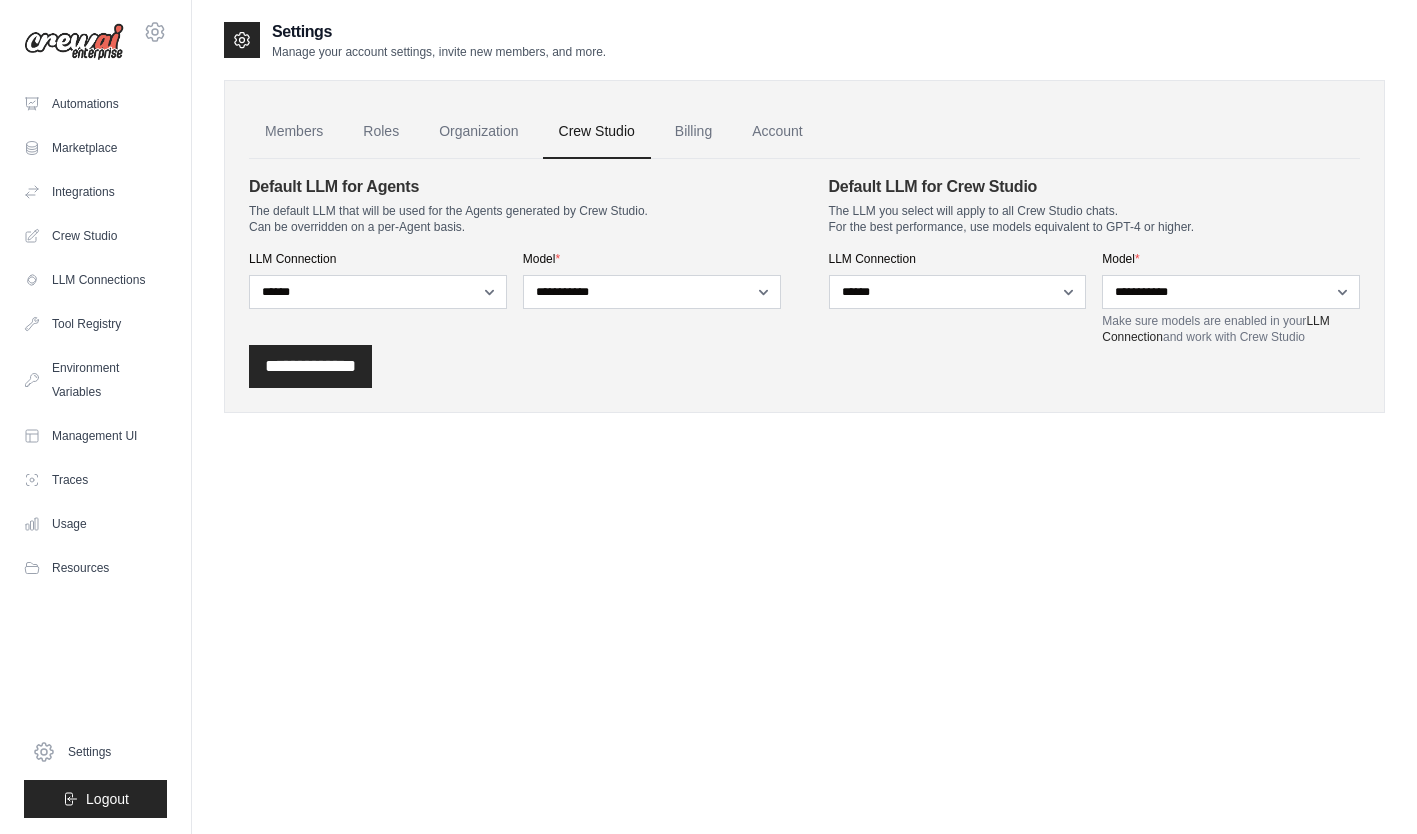 click on "**********" at bounding box center (310, 366) 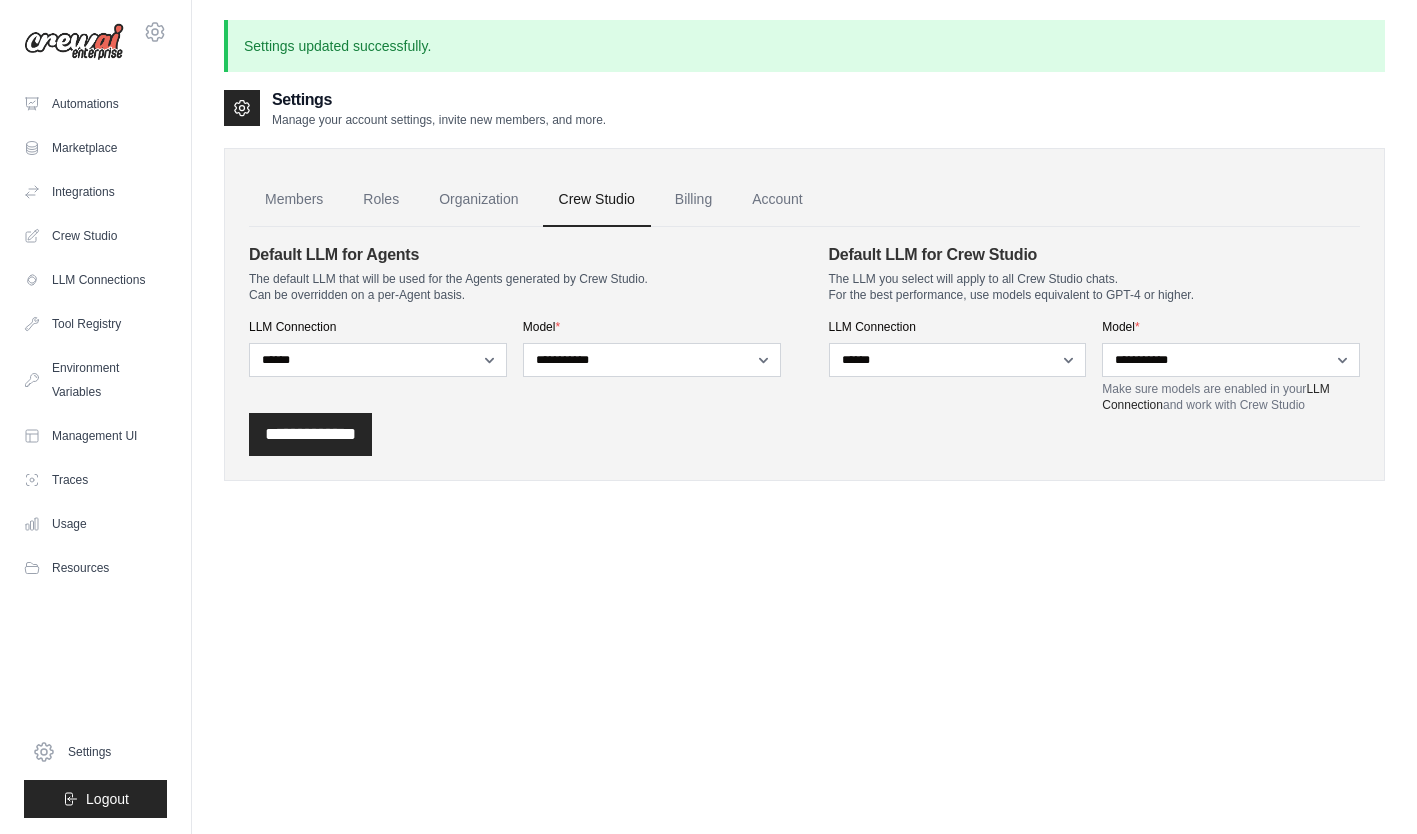 click on "Crew Studio" at bounding box center (95, 236) 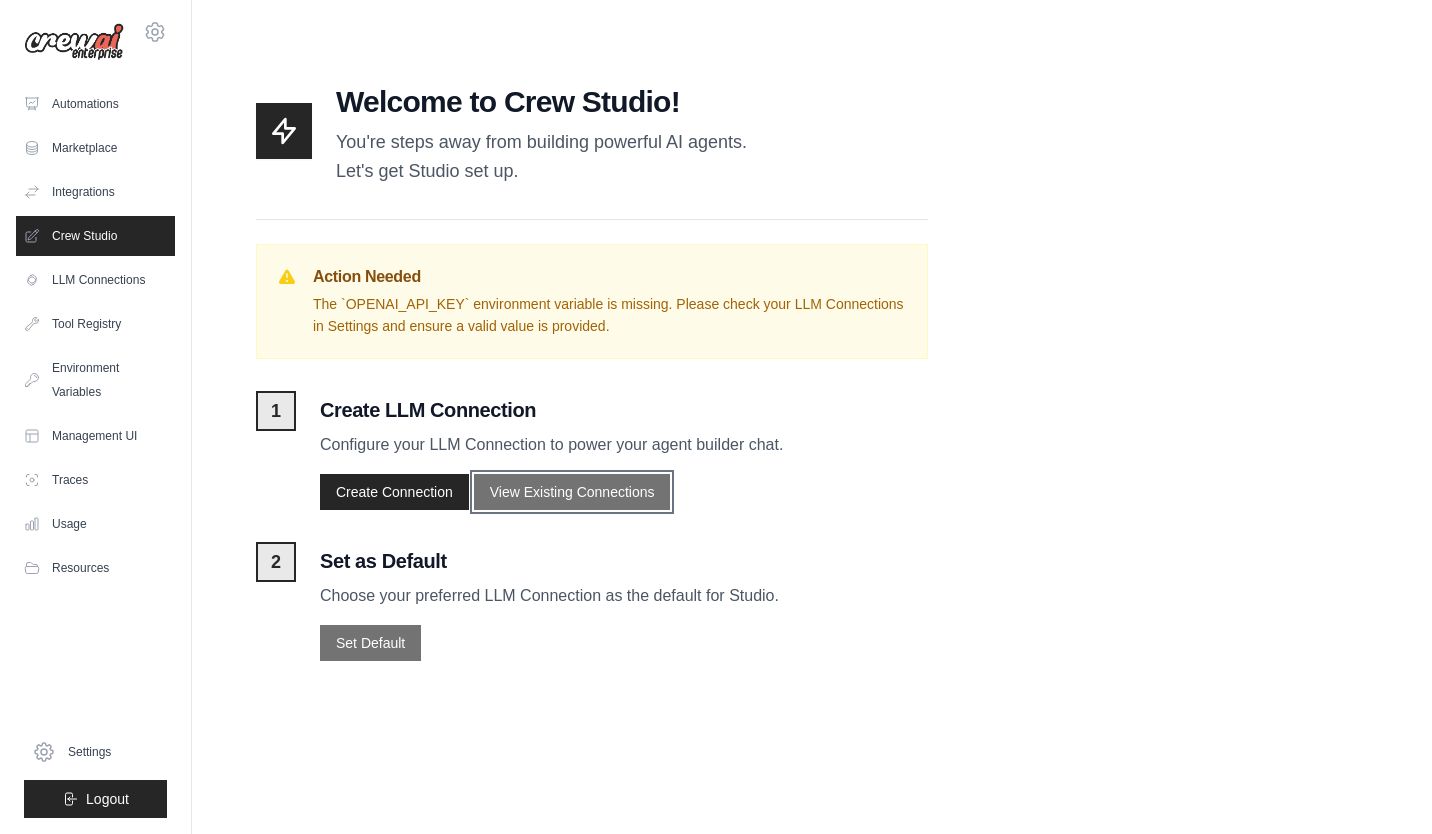 click on "View Existing Connections" at bounding box center [572, 492] 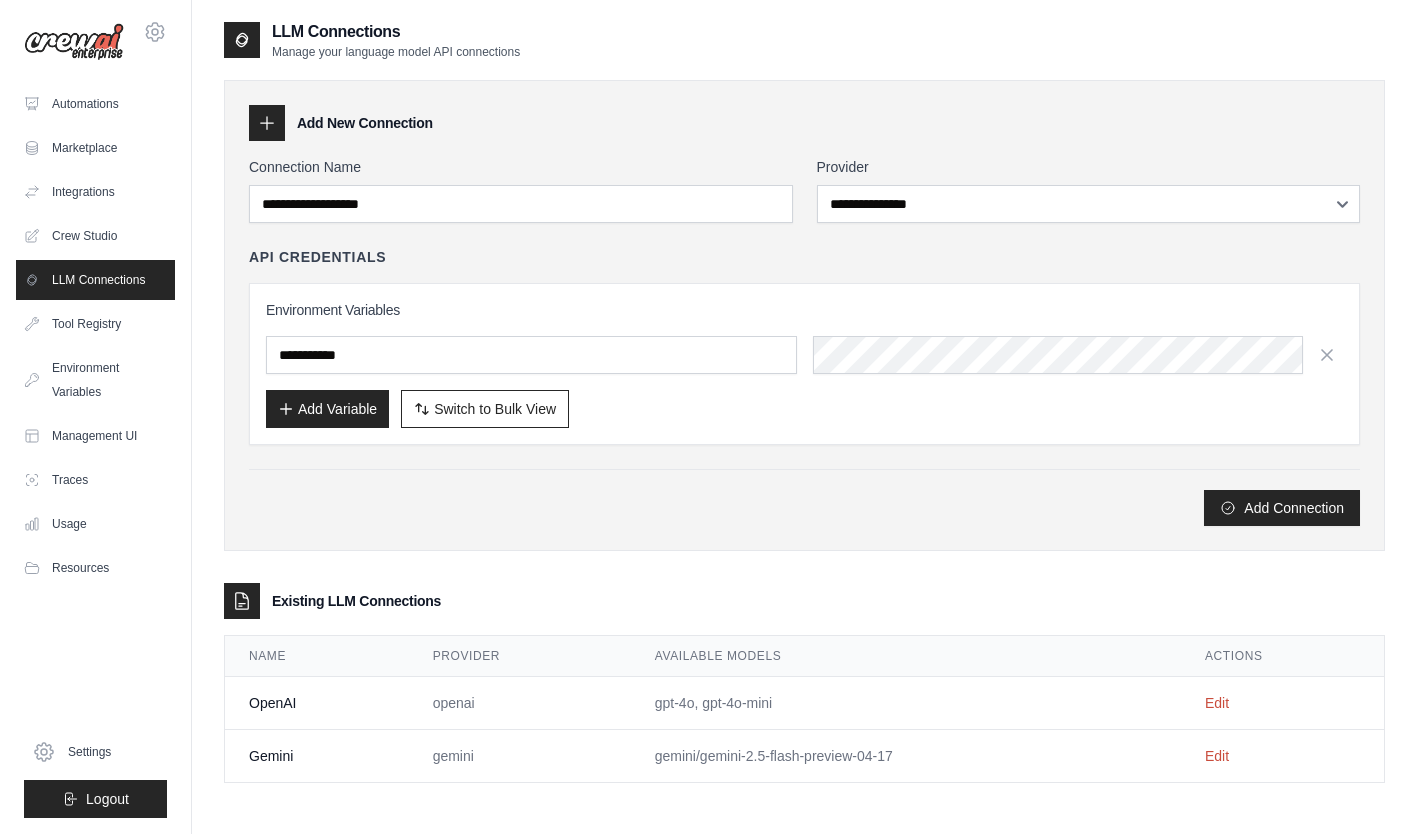 click on "Crew Studio" at bounding box center (95, 236) 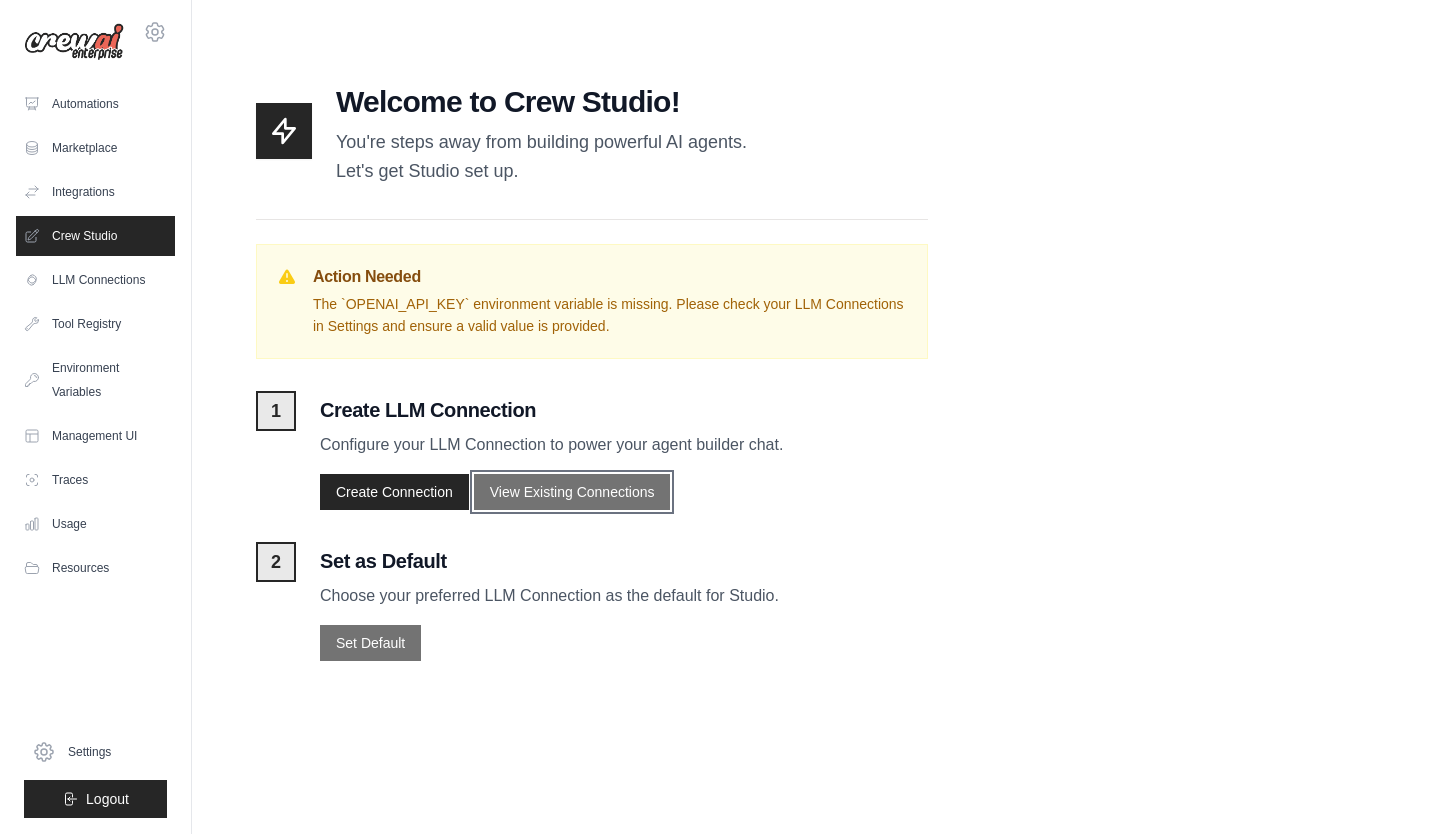 click on "View Existing Connections" at bounding box center (572, 492) 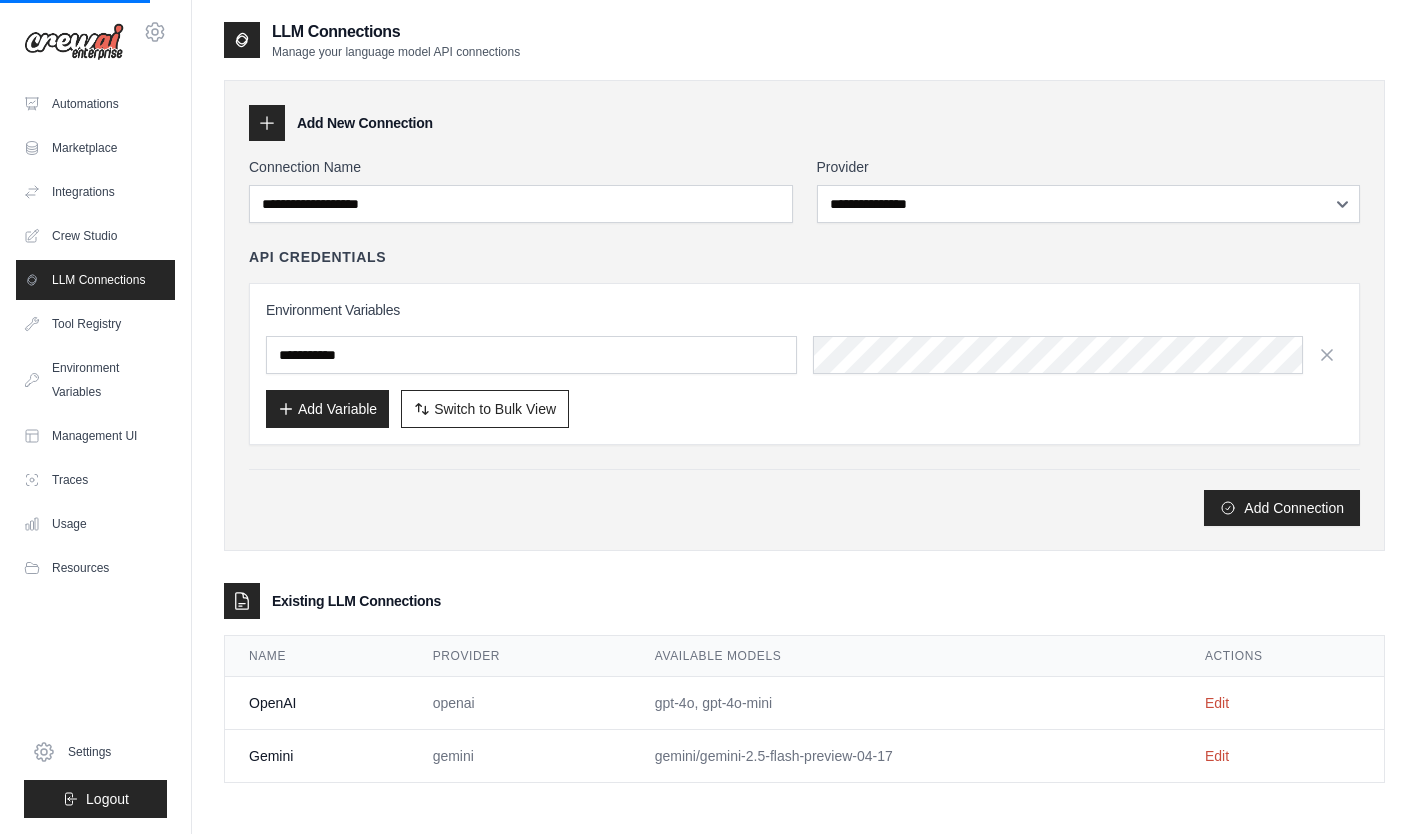 scroll, scrollTop: 40, scrollLeft: 0, axis: vertical 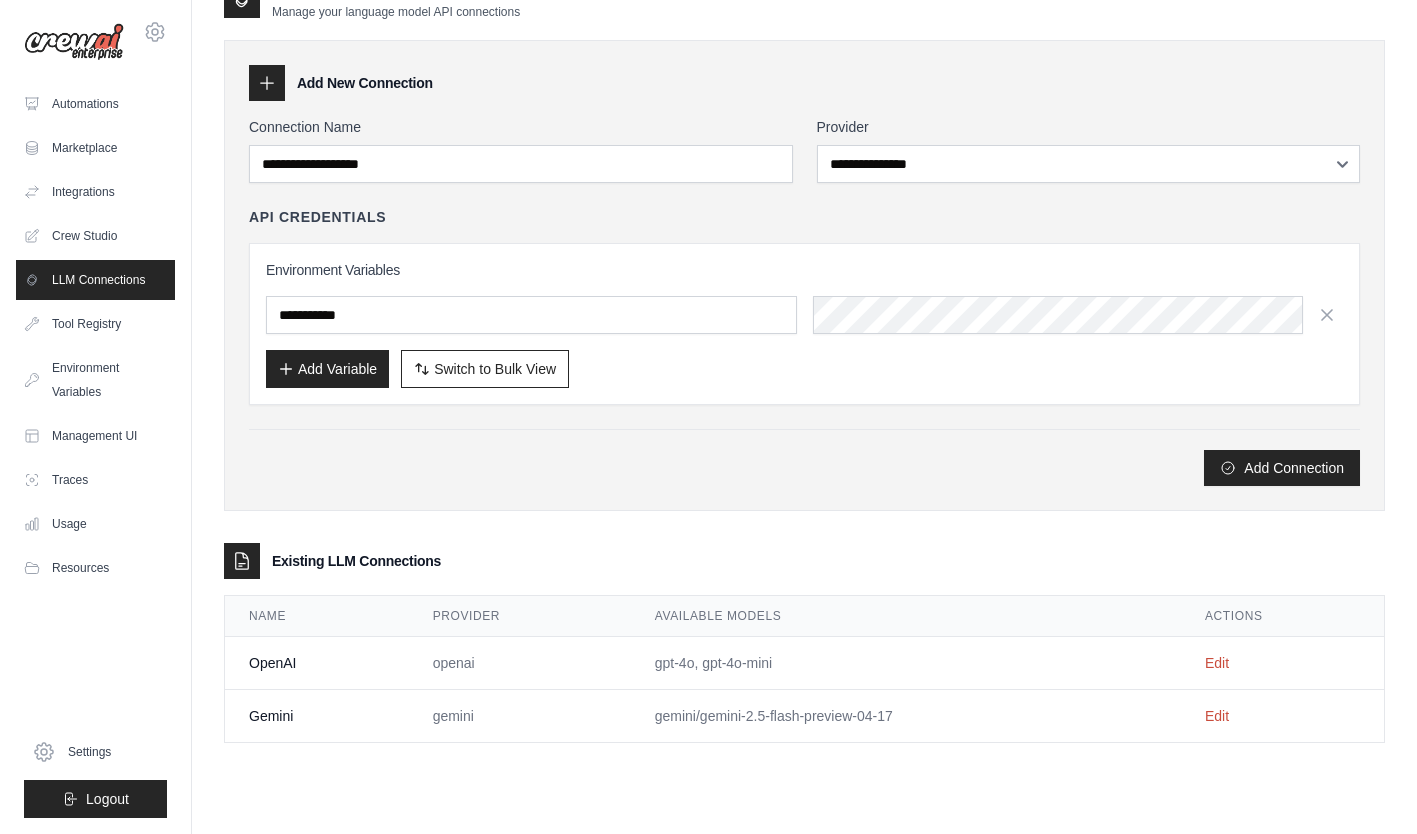 click on "Edit" at bounding box center (1217, 663) 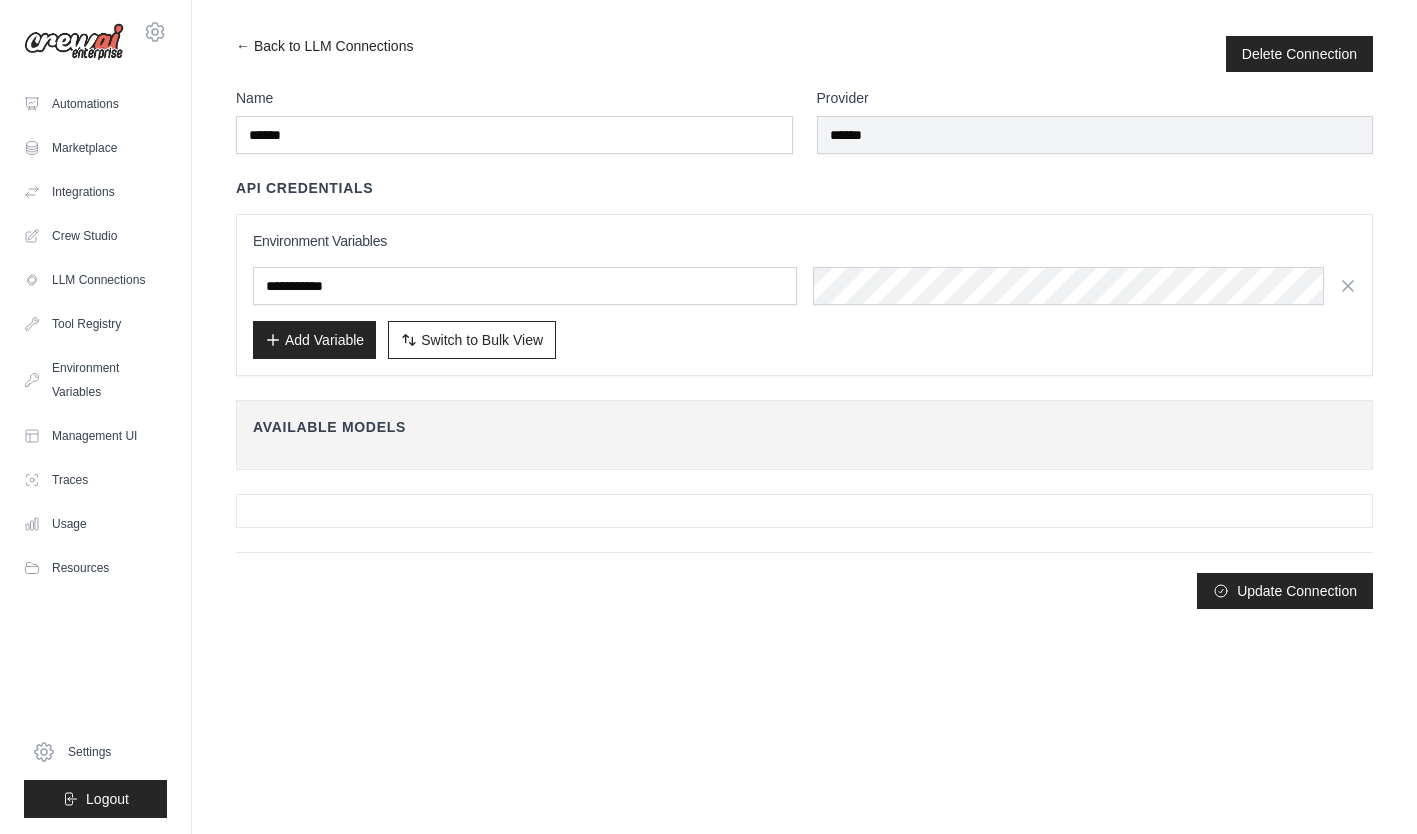 scroll, scrollTop: 0, scrollLeft: 0, axis: both 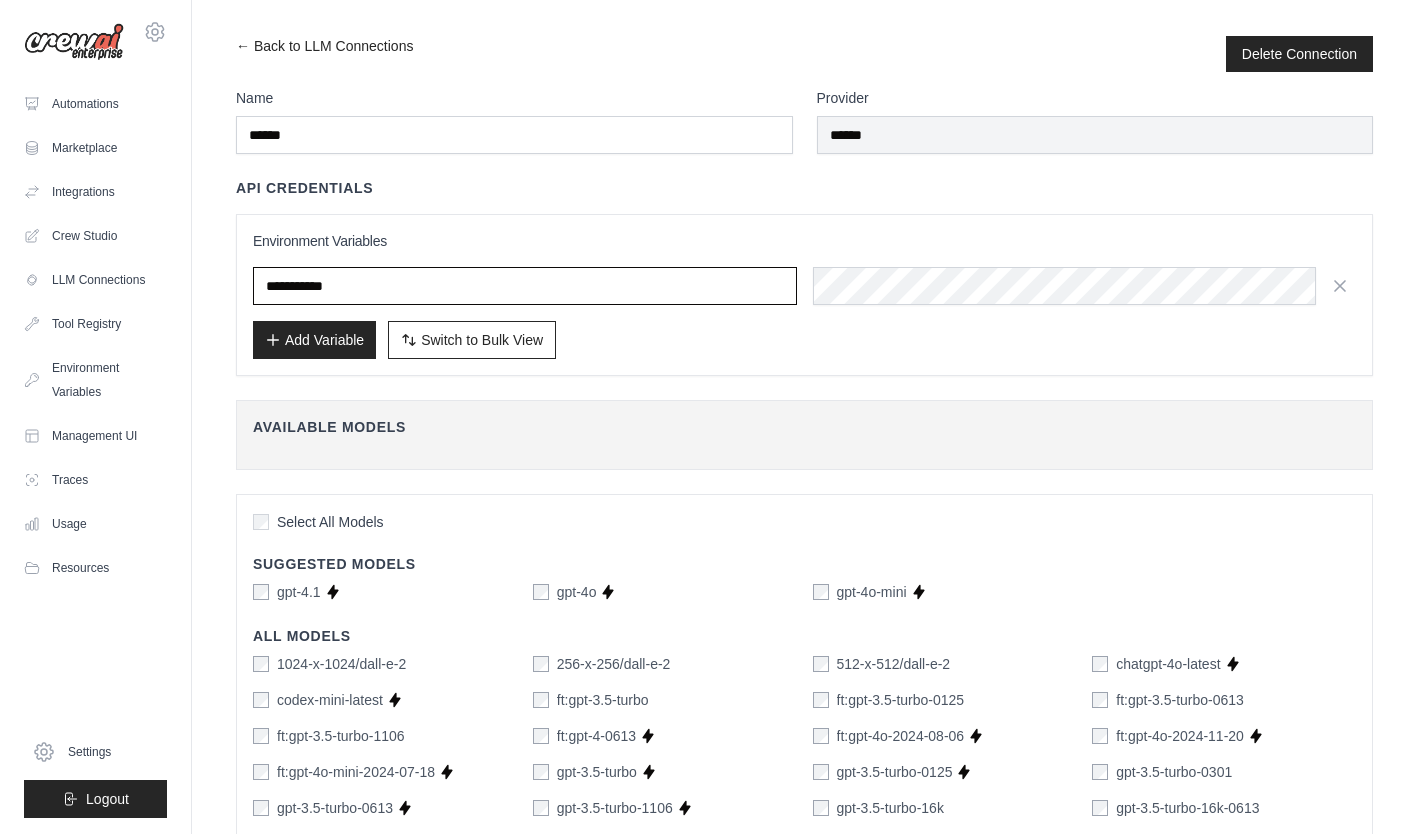 click at bounding box center [525, 286] 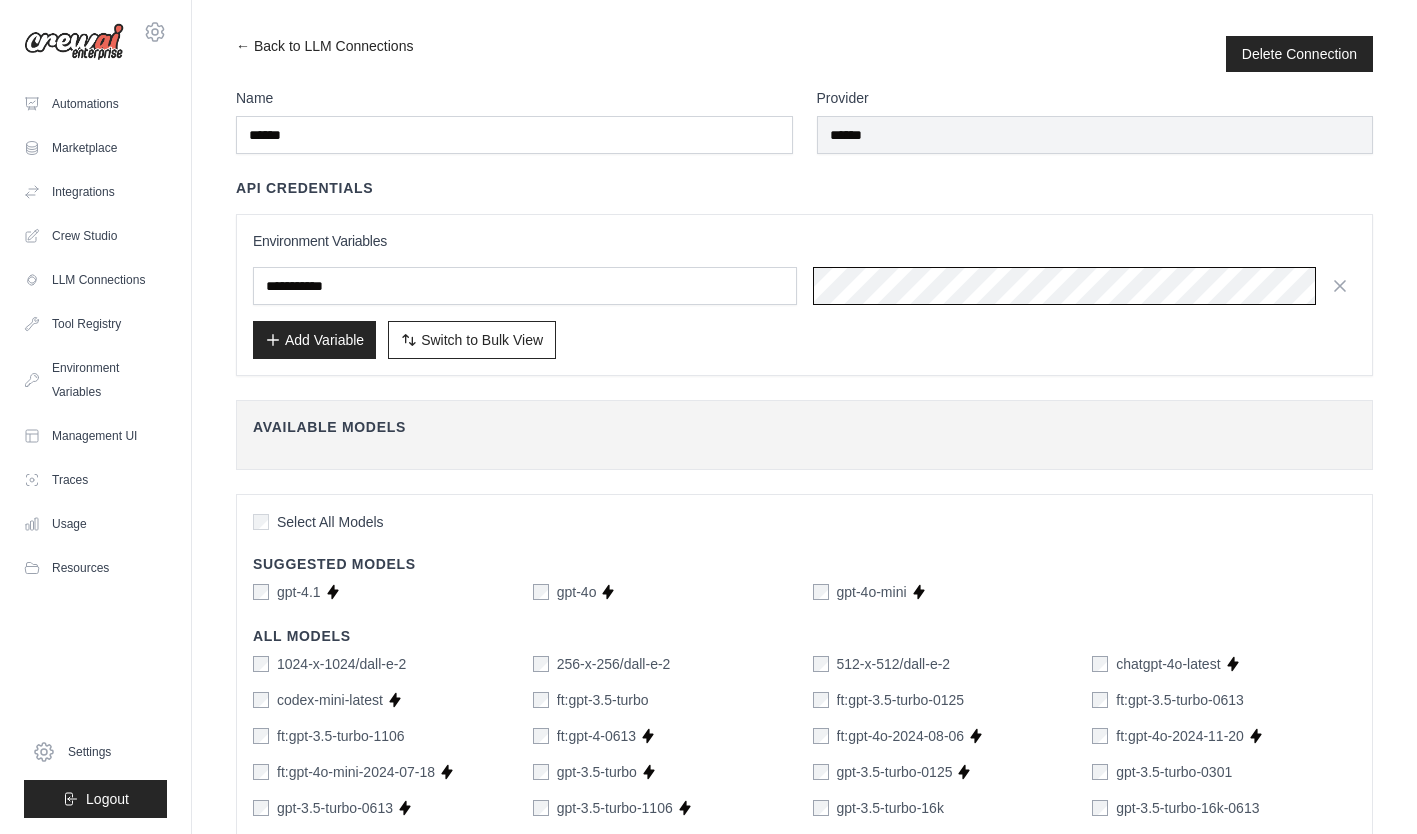 scroll, scrollTop: 0, scrollLeft: 807, axis: horizontal 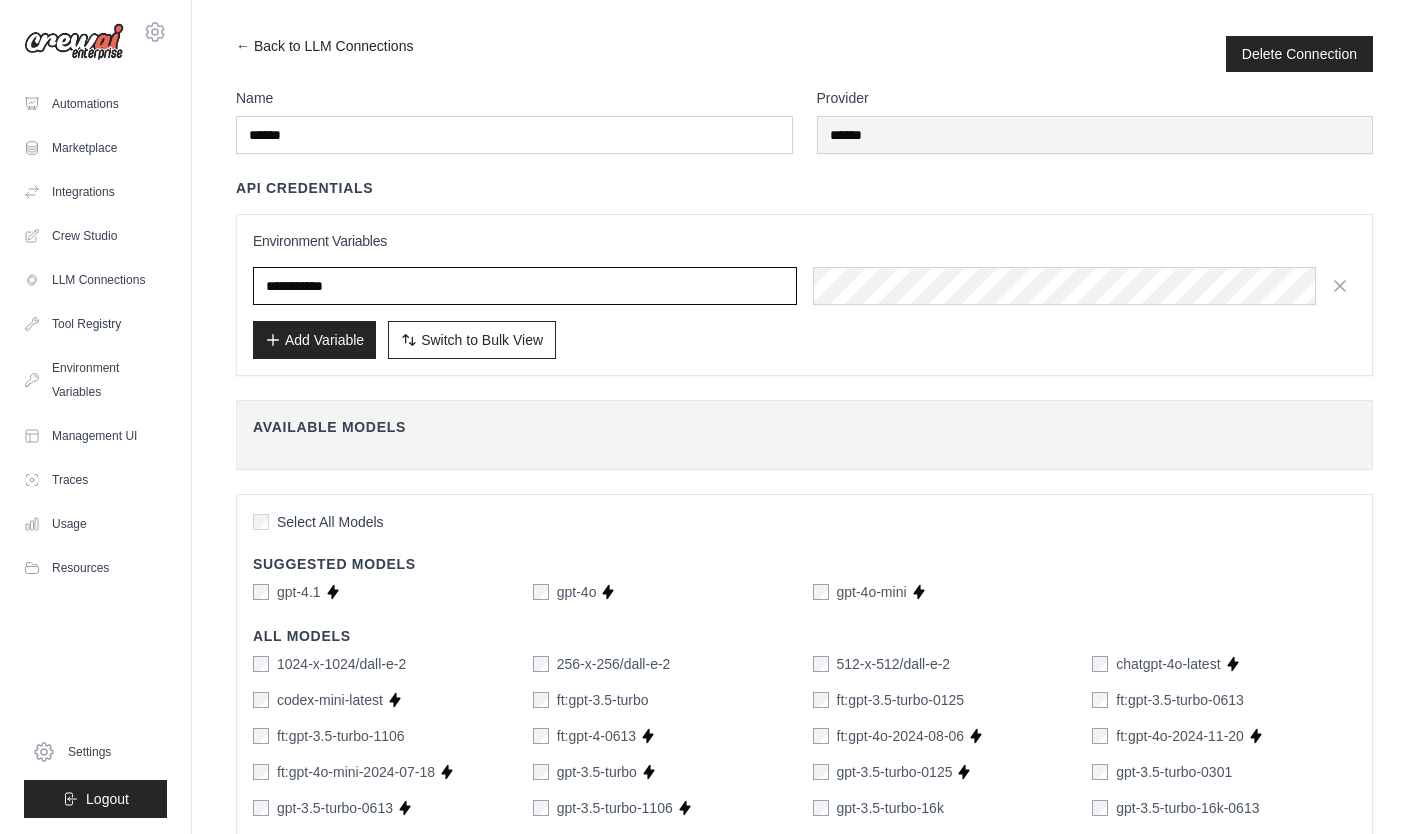 click at bounding box center (525, 286) 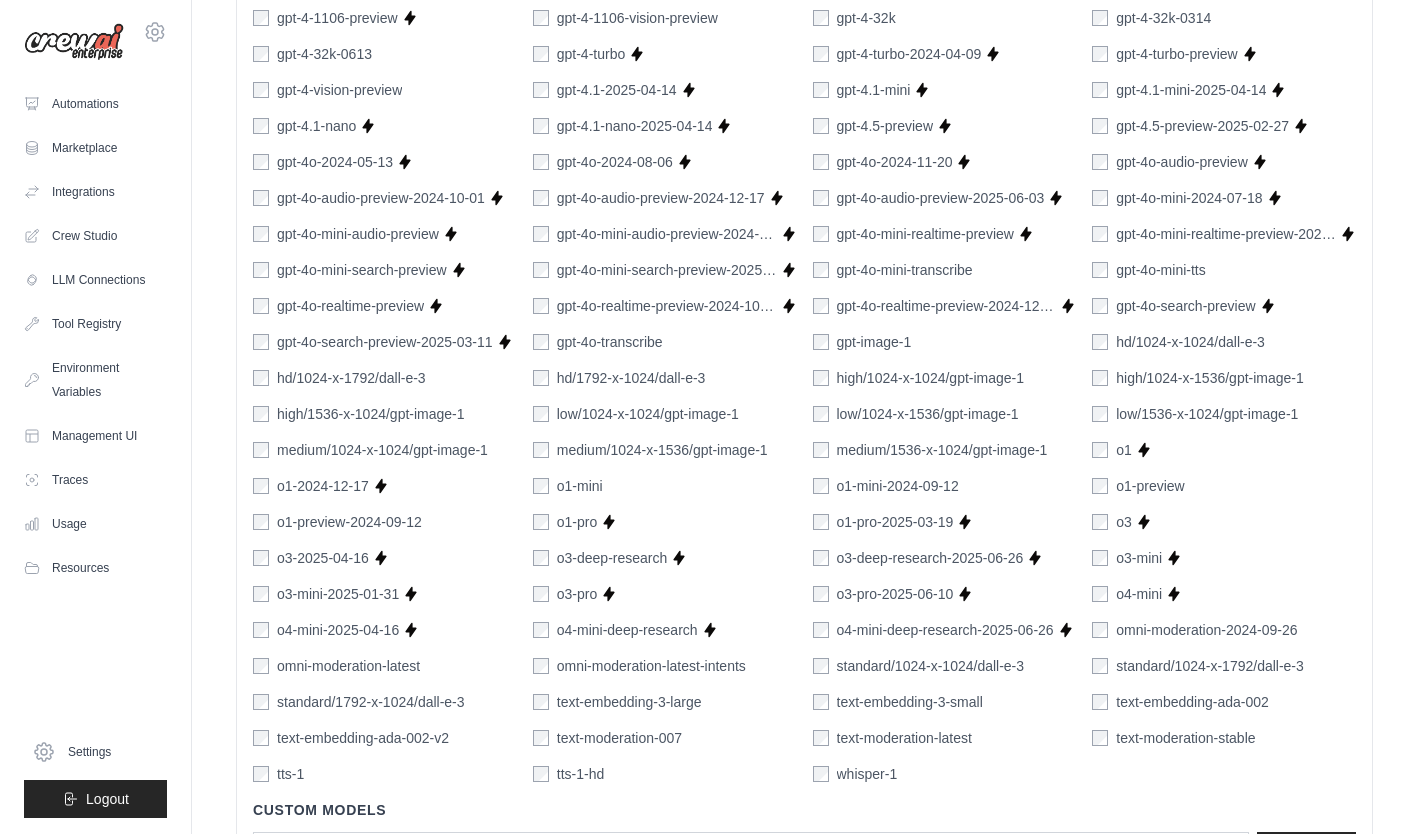 scroll, scrollTop: 1032, scrollLeft: 0, axis: vertical 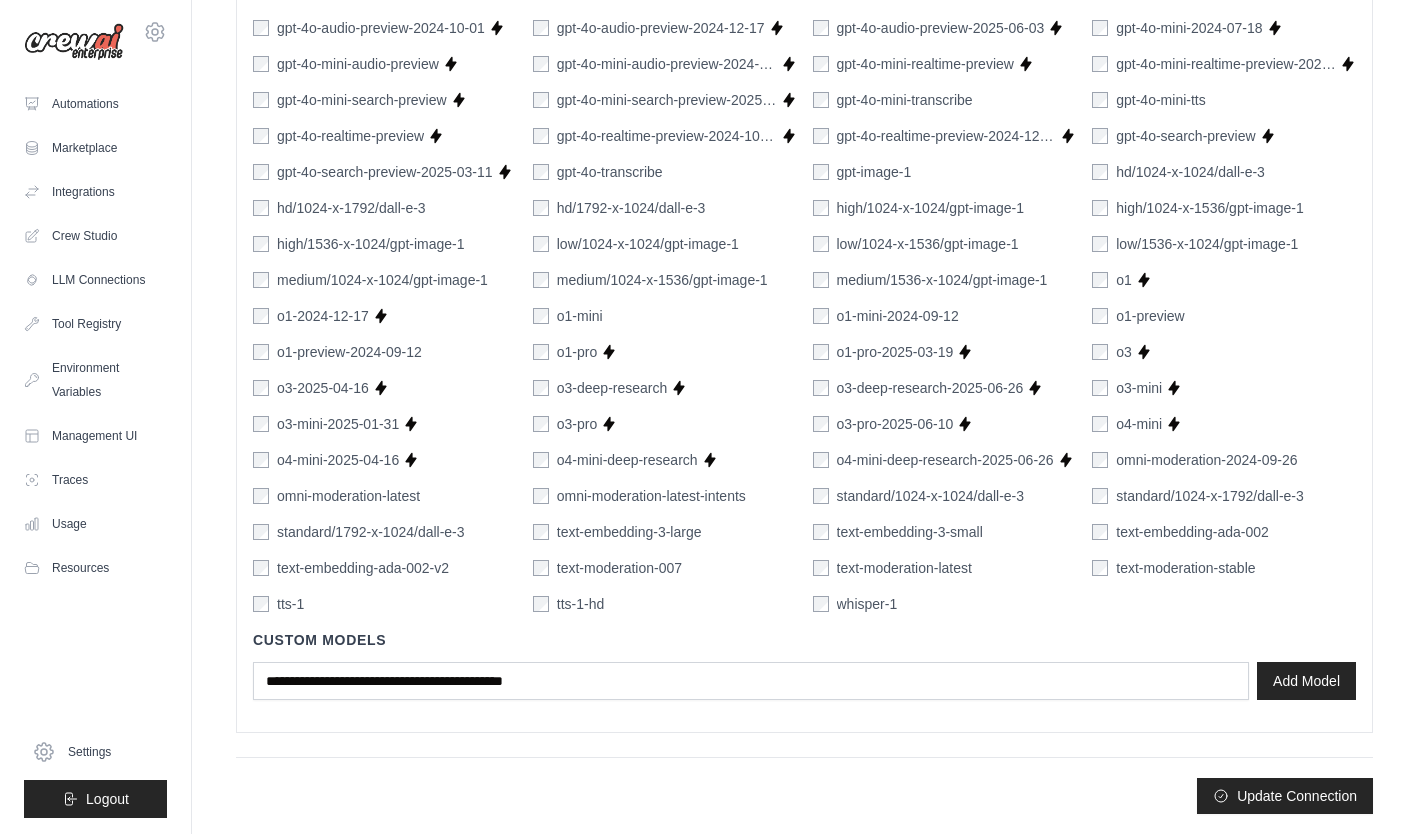 type on "**********" 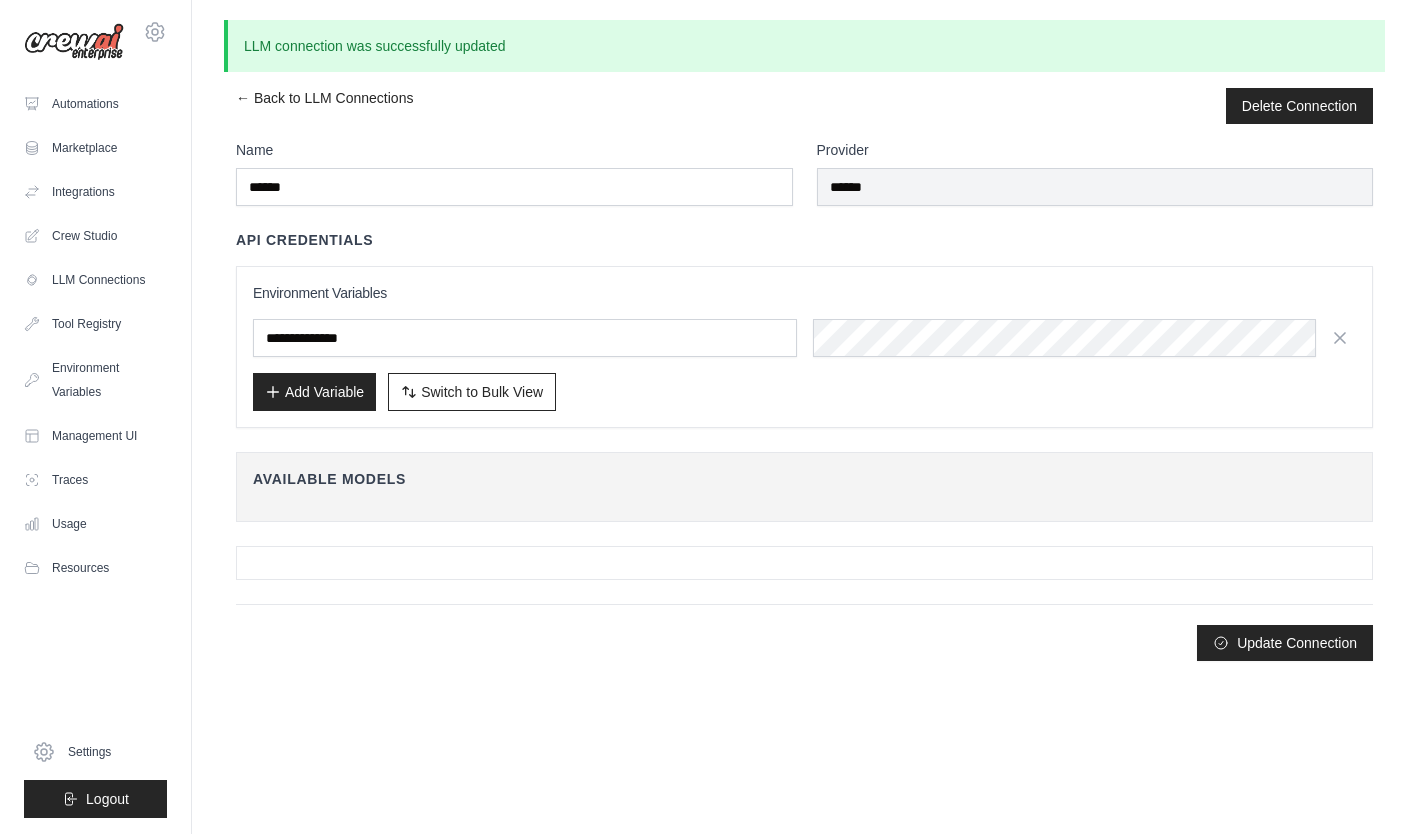 scroll, scrollTop: 0, scrollLeft: 0, axis: both 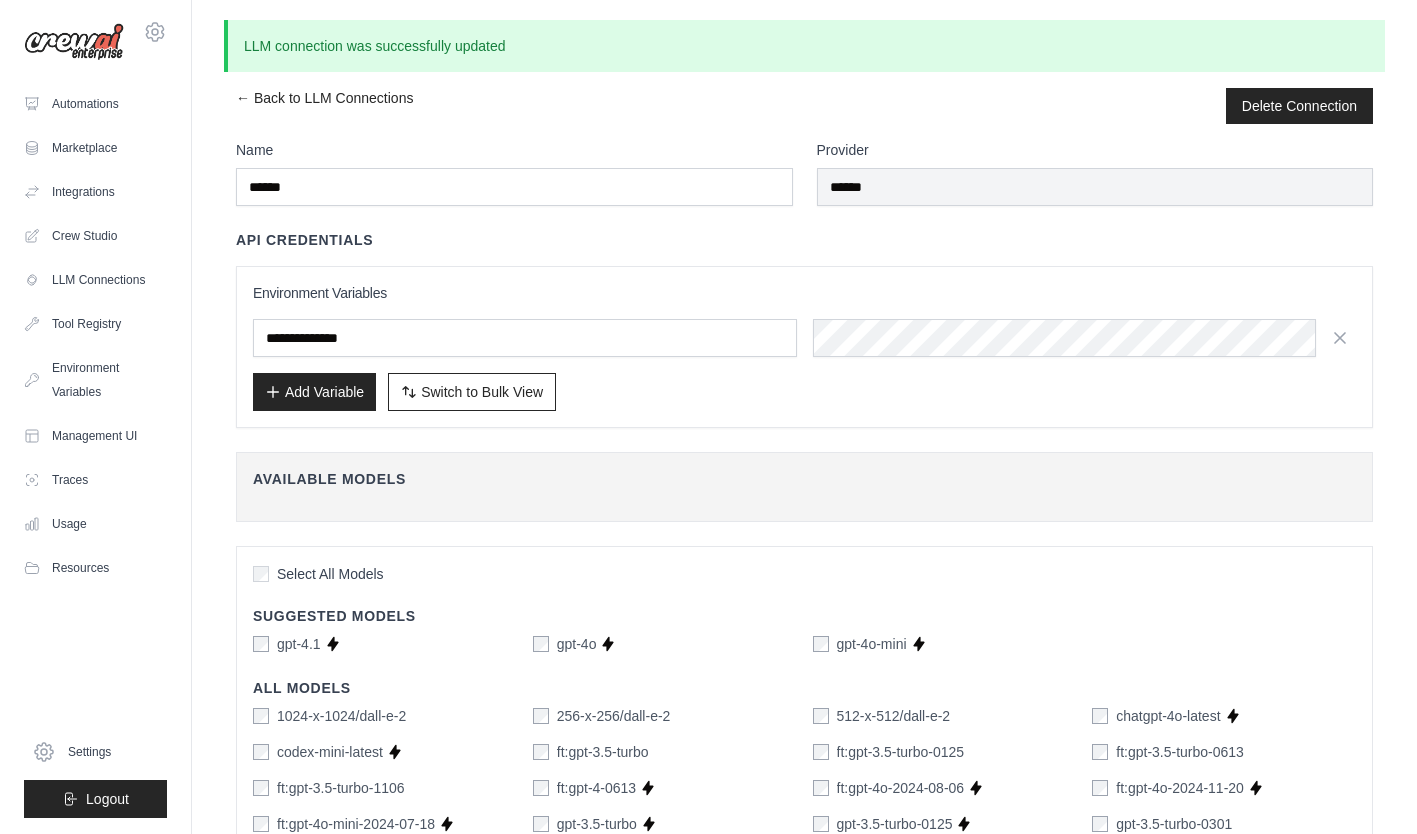click on "Crew Studio" at bounding box center [95, 236] 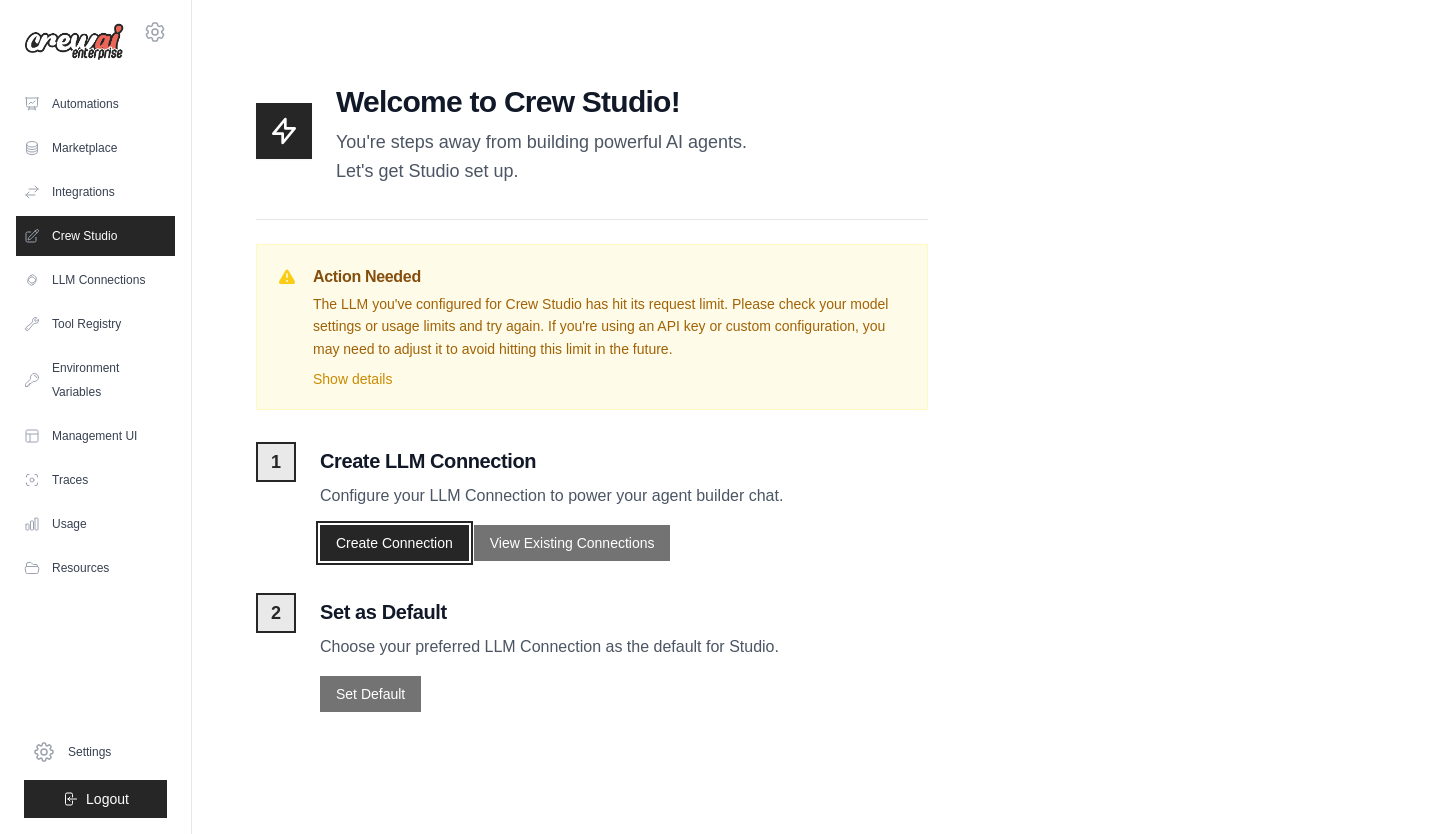 click on "Create Connection" at bounding box center (394, 543) 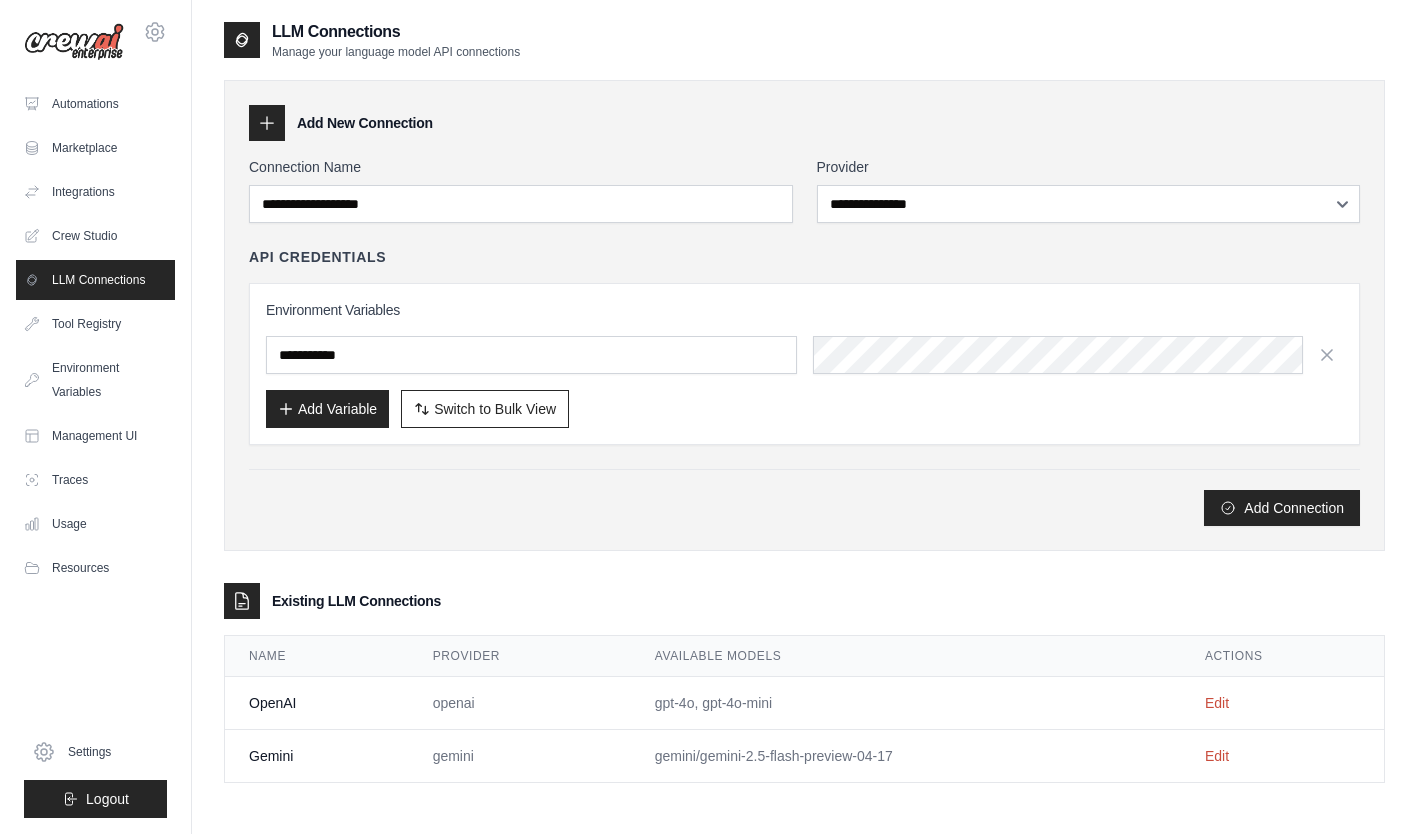 click on "Crew Studio" at bounding box center (95, 236) 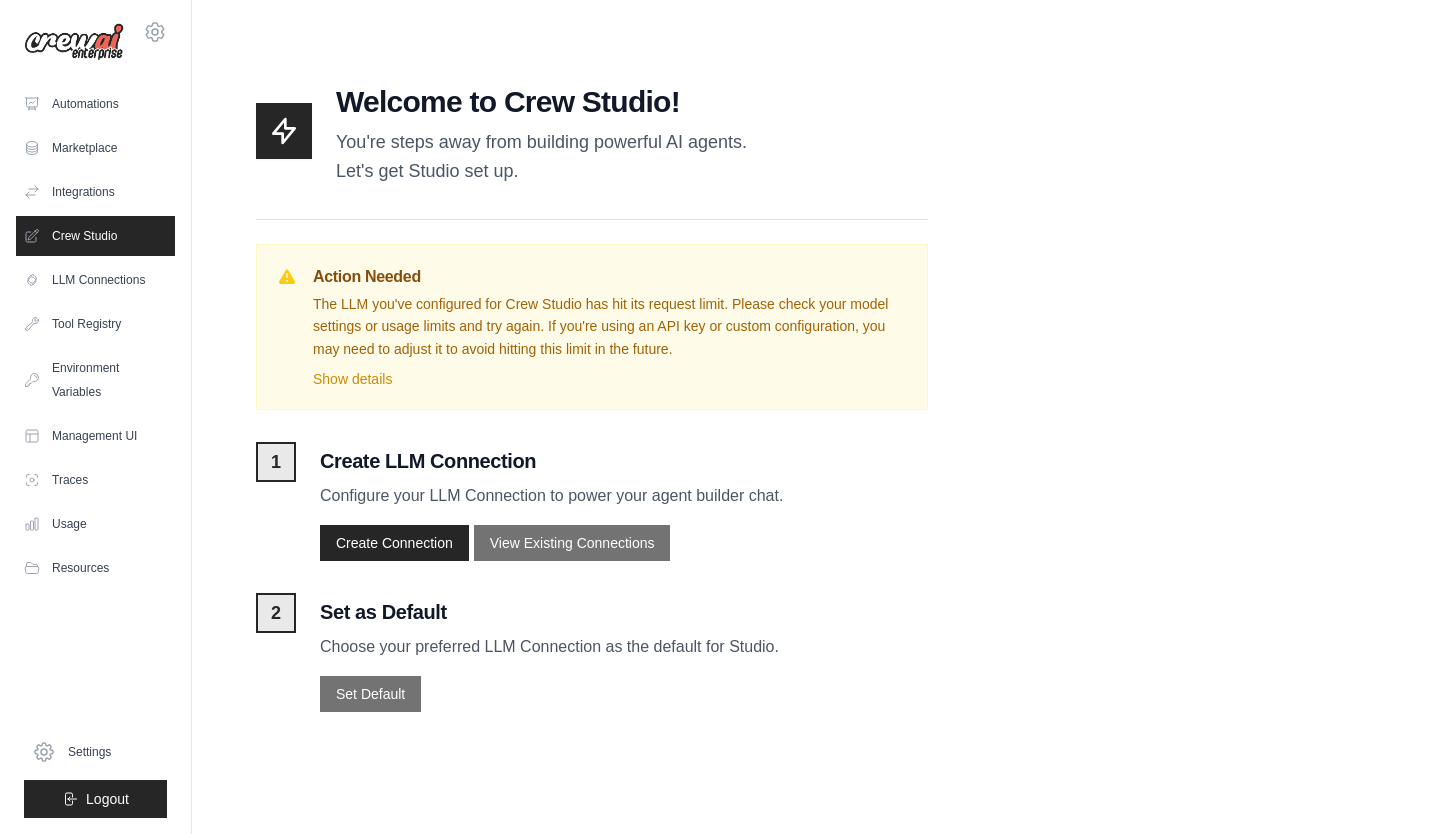 click on "LLM Connections" at bounding box center (95, 280) 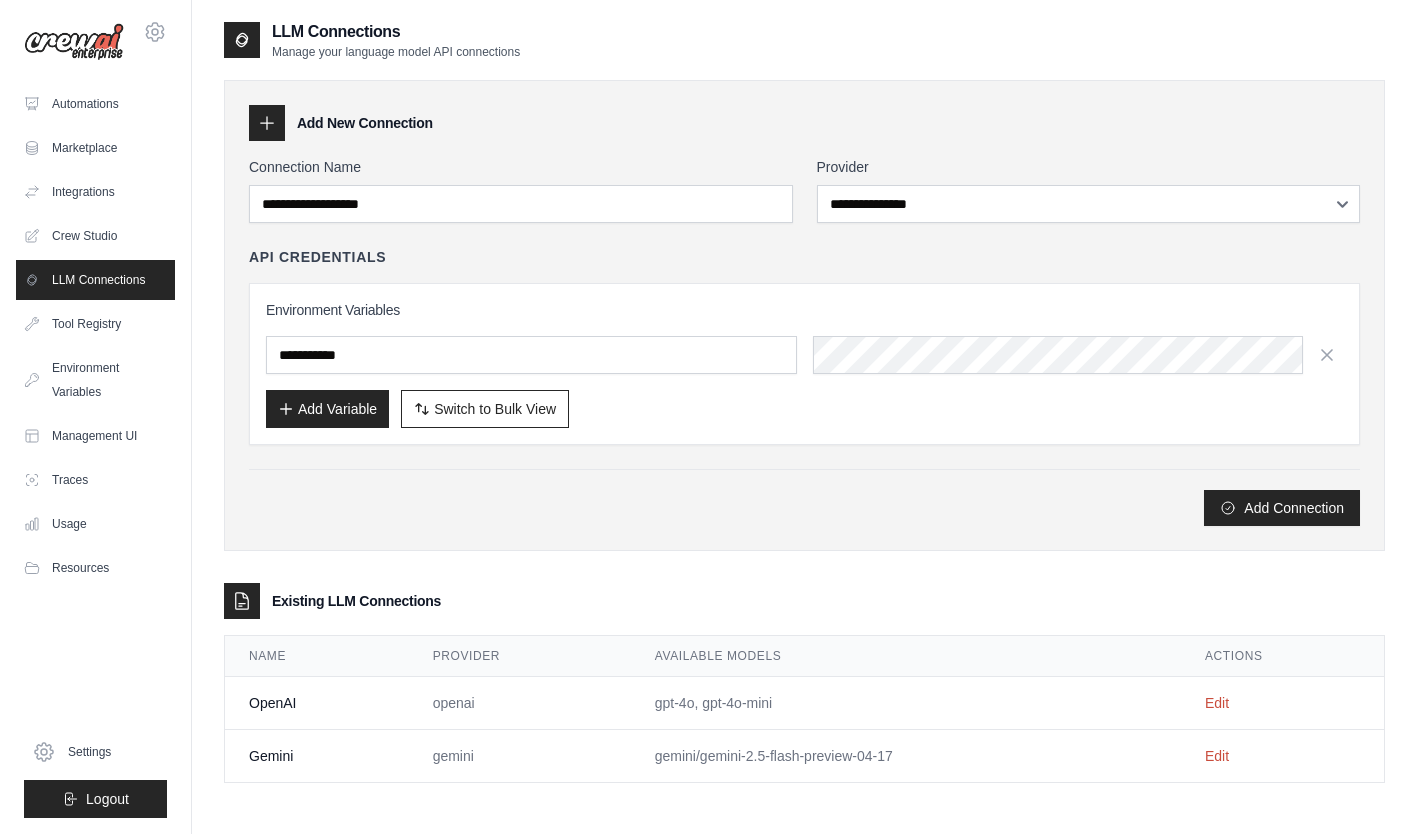 click on "Settings" at bounding box center (95, 752) 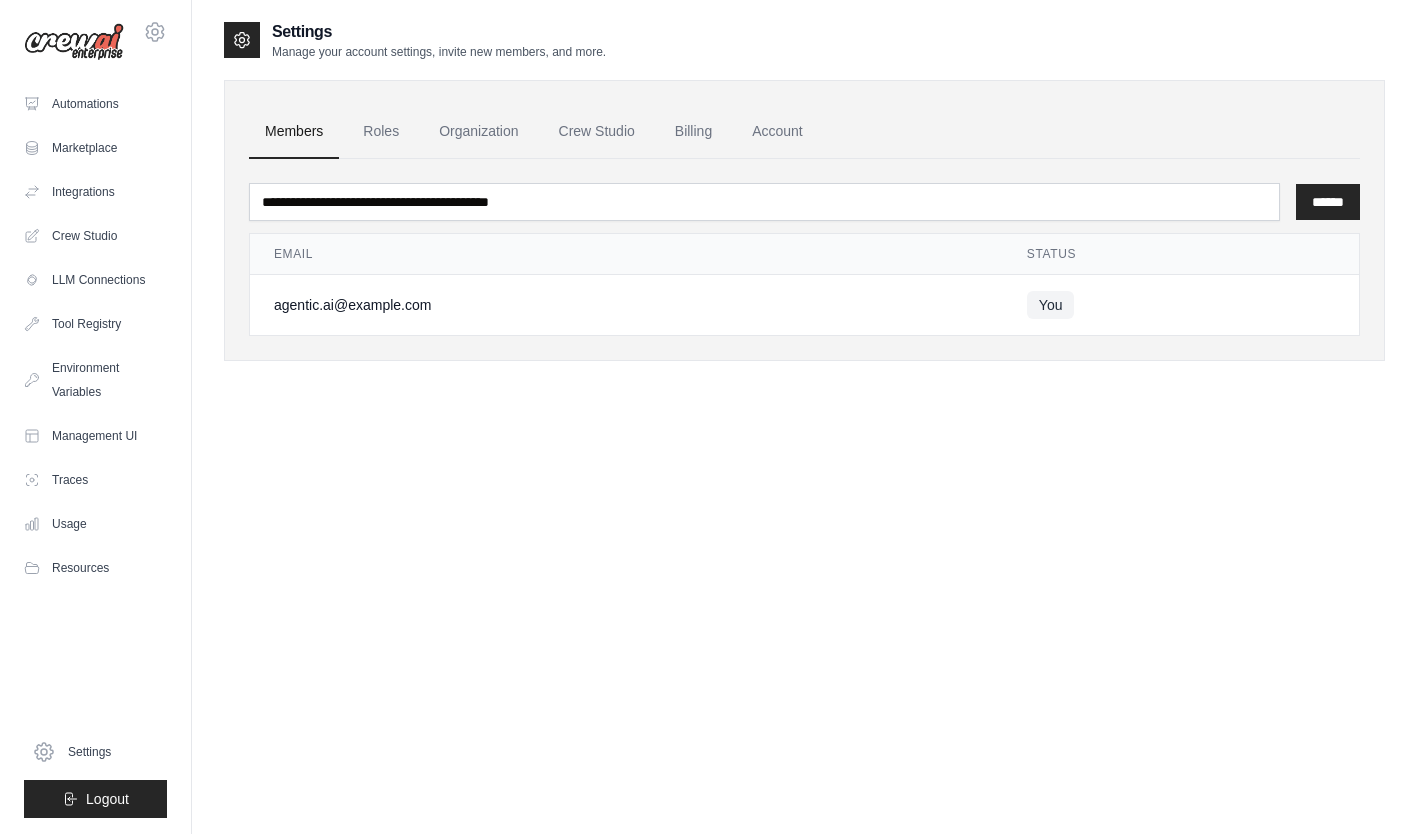 click on "Billing" at bounding box center (693, 132) 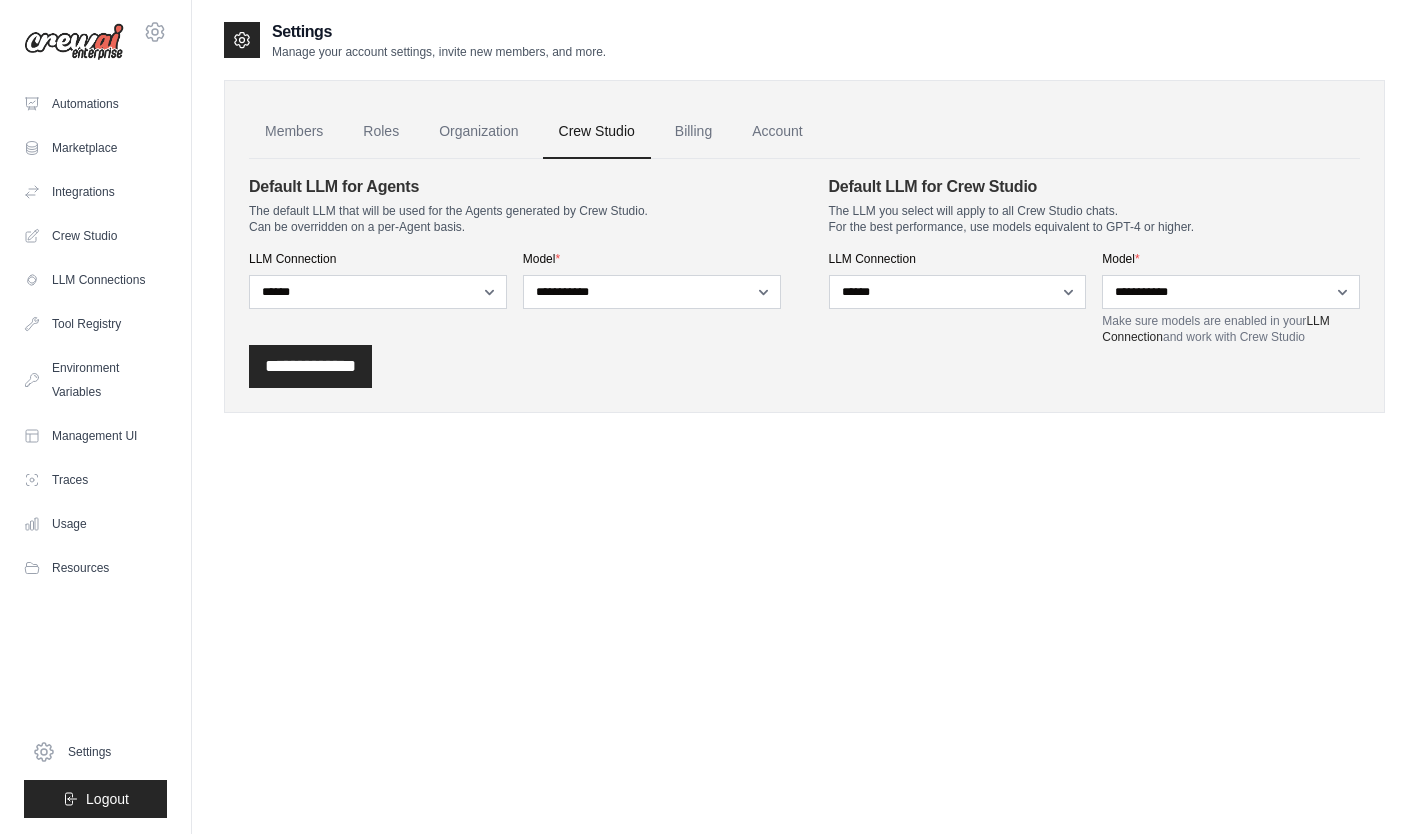 scroll, scrollTop: 0, scrollLeft: 0, axis: both 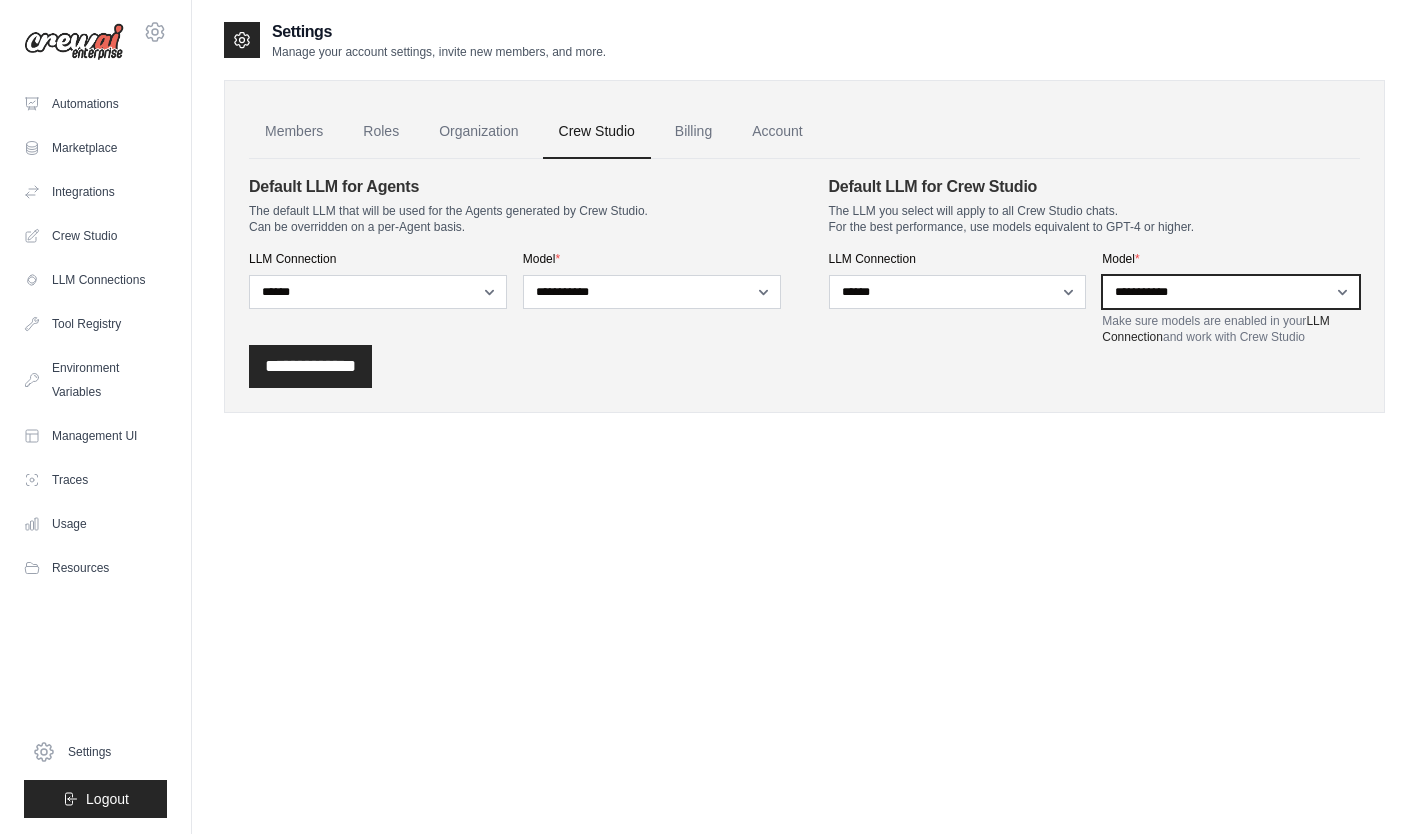 click on "**********" at bounding box center [1231, 292] 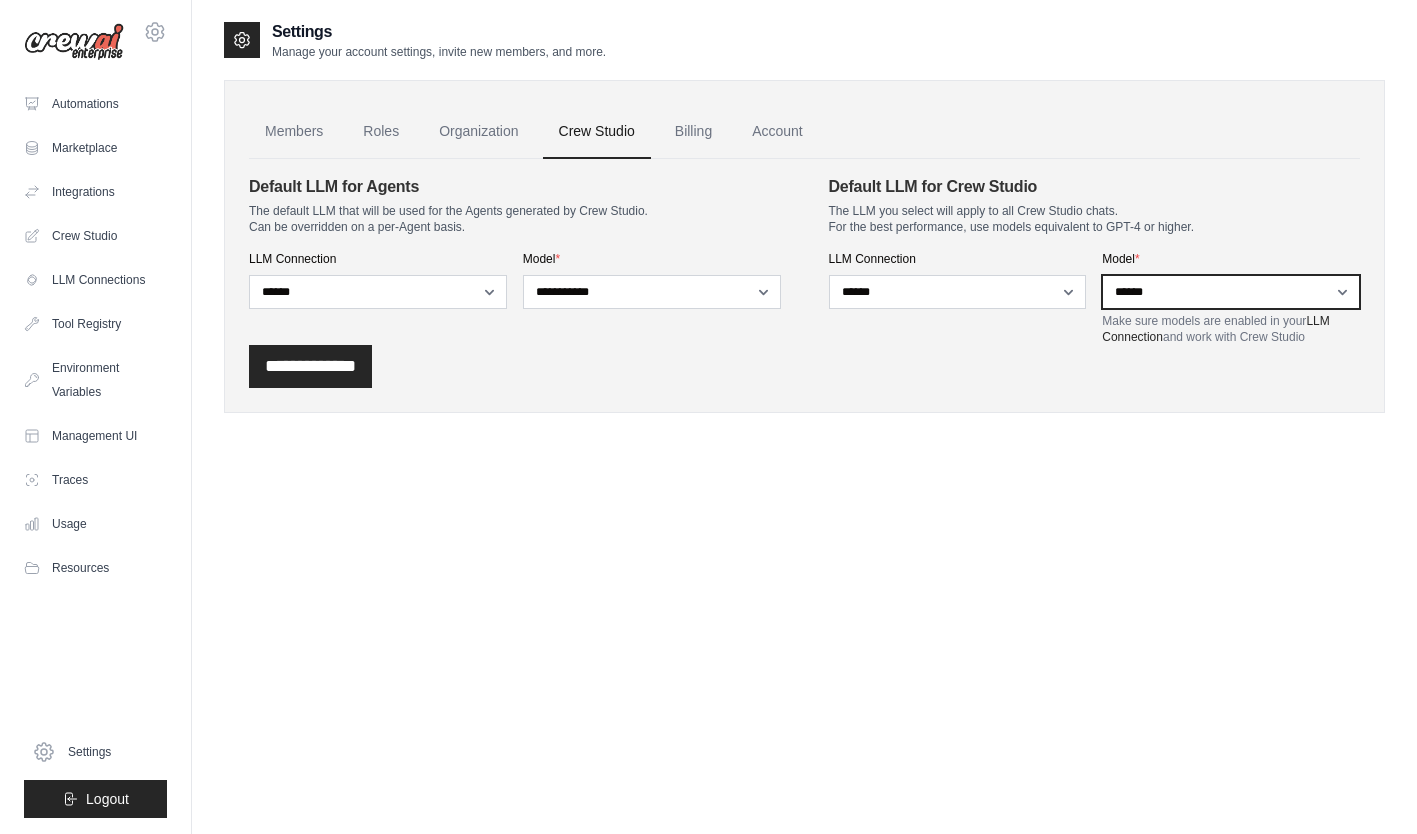 click on "**********" at bounding box center [1231, 292] 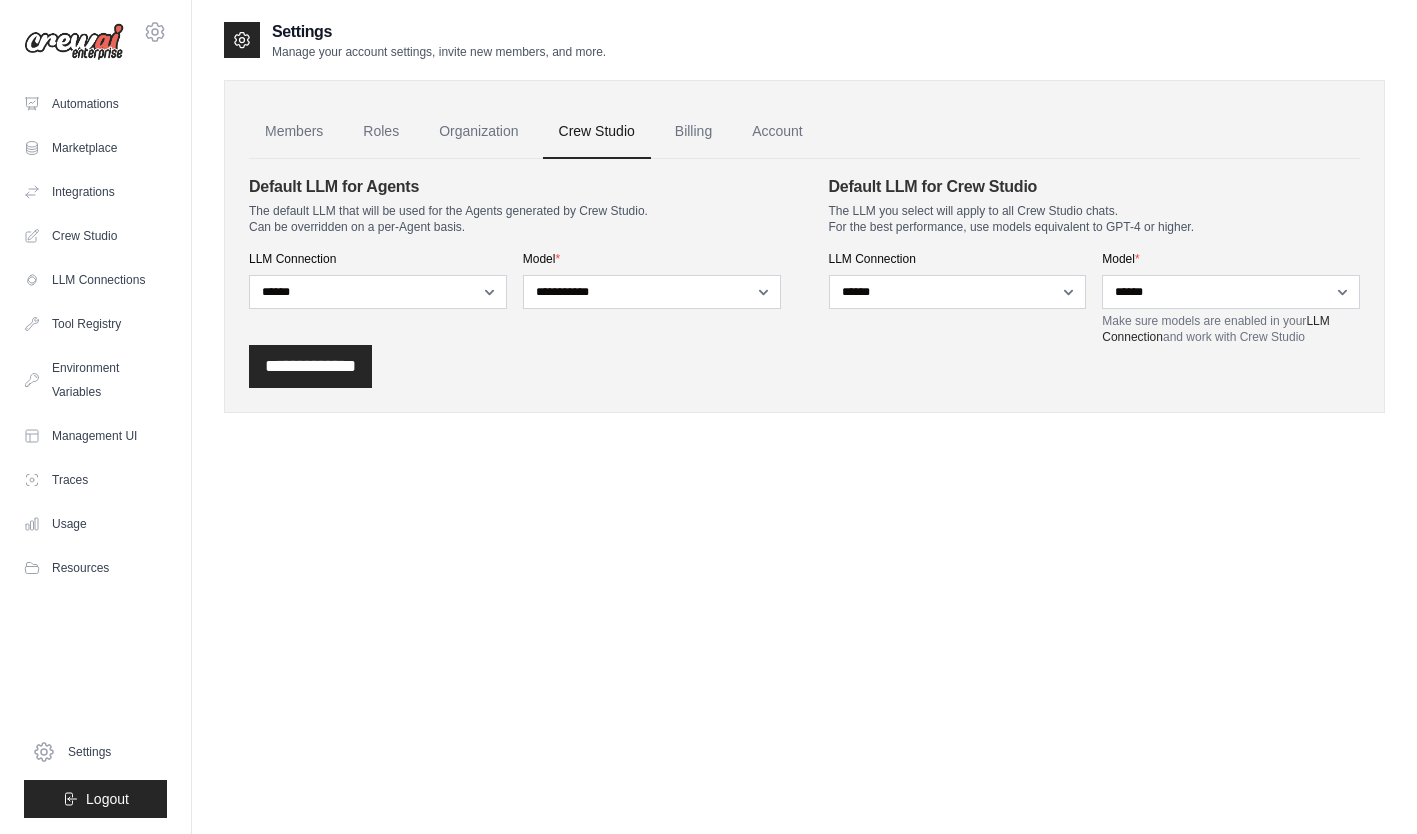 click on "**********" at bounding box center [310, 366] 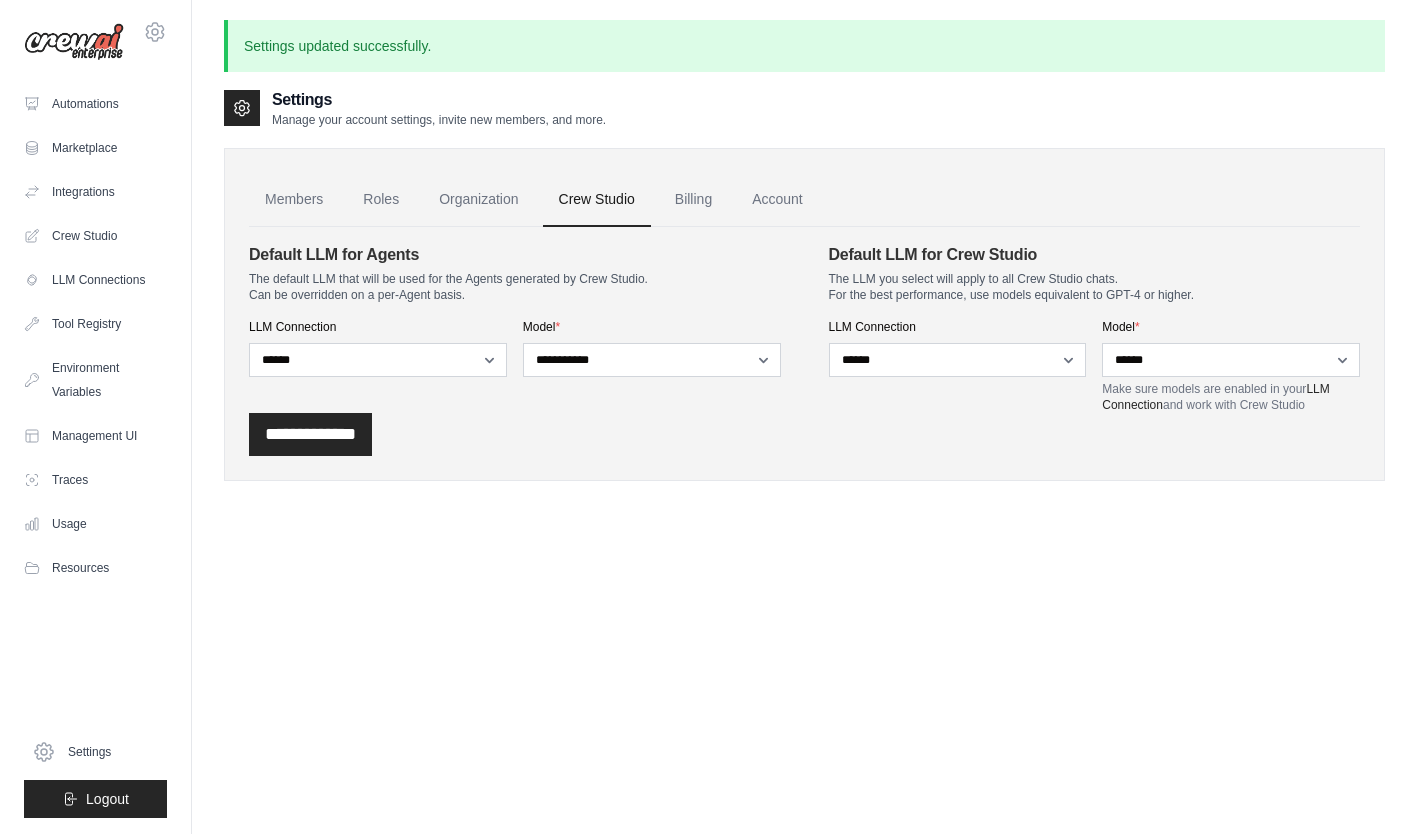 click on "Crew Studio" at bounding box center [95, 236] 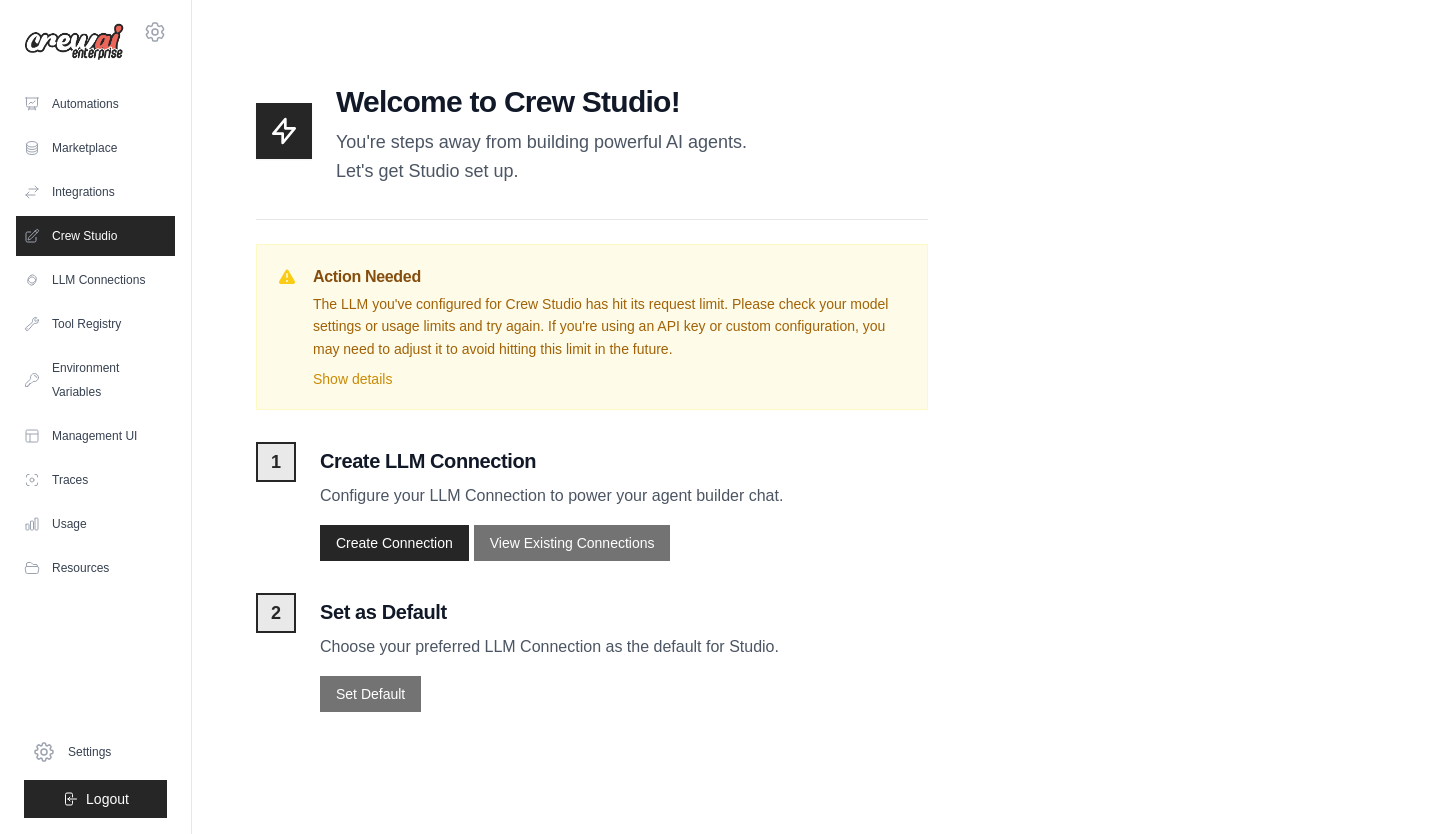 click on "Show details" at bounding box center [610, 379] 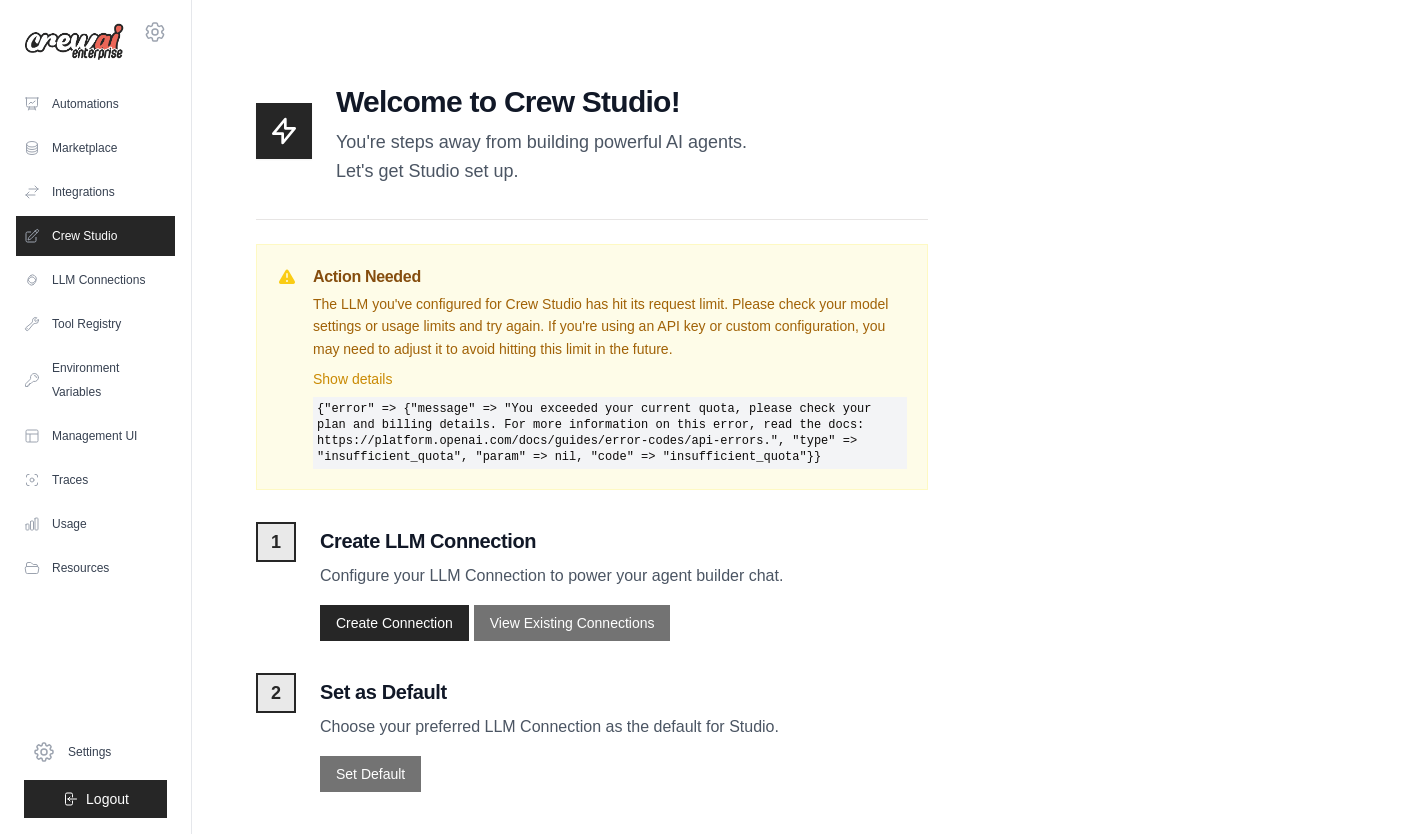 click at bounding box center [74, 42] 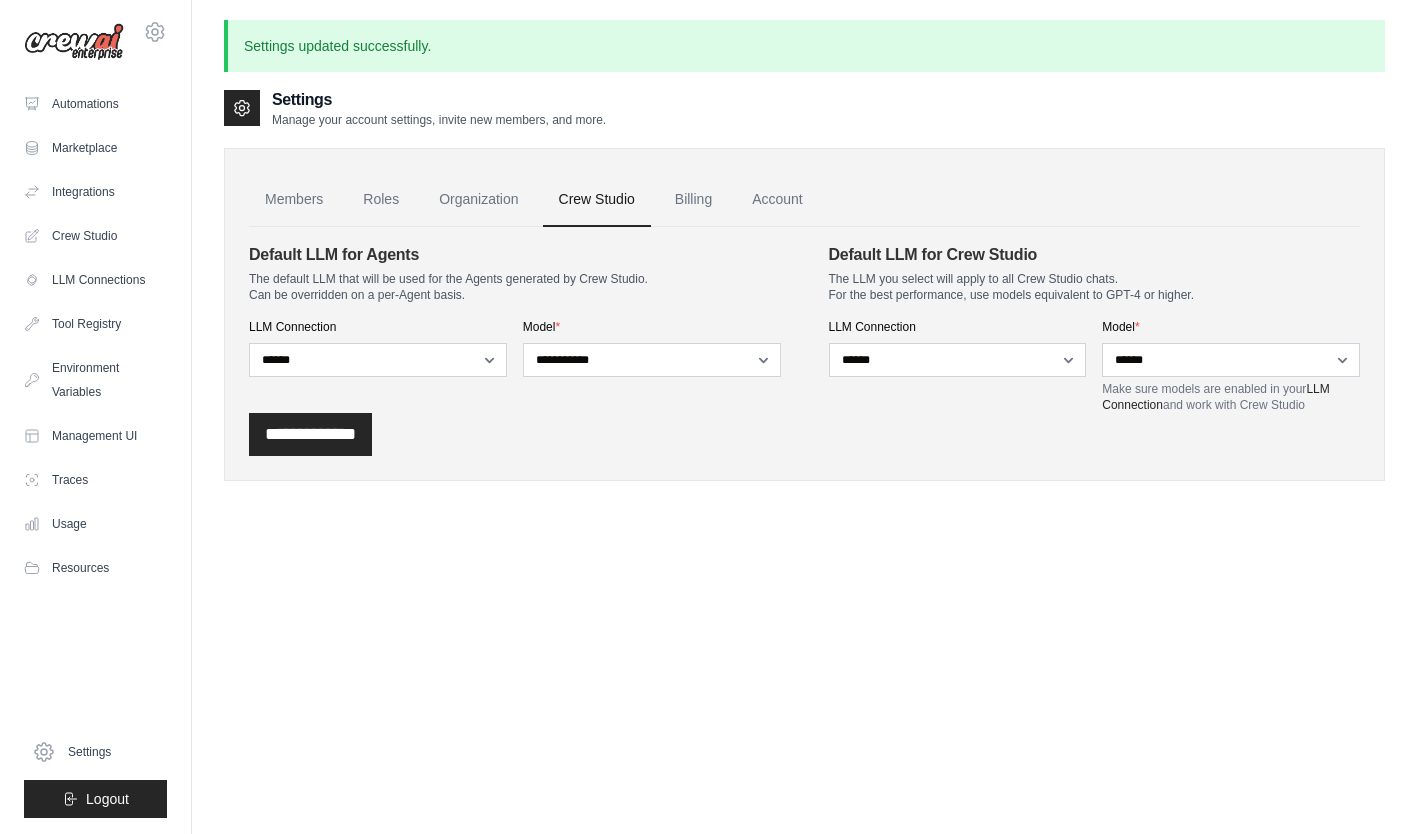 click on "Crew Studio" at bounding box center (95, 236) 